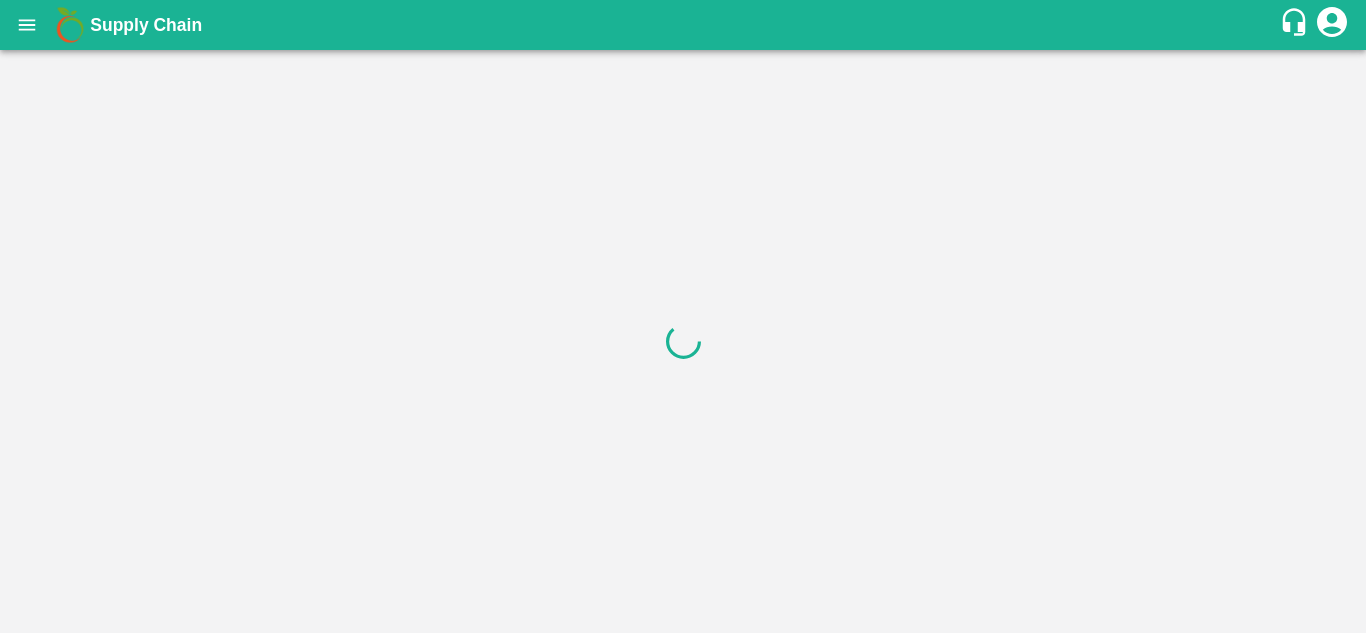 scroll, scrollTop: 0, scrollLeft: 0, axis: both 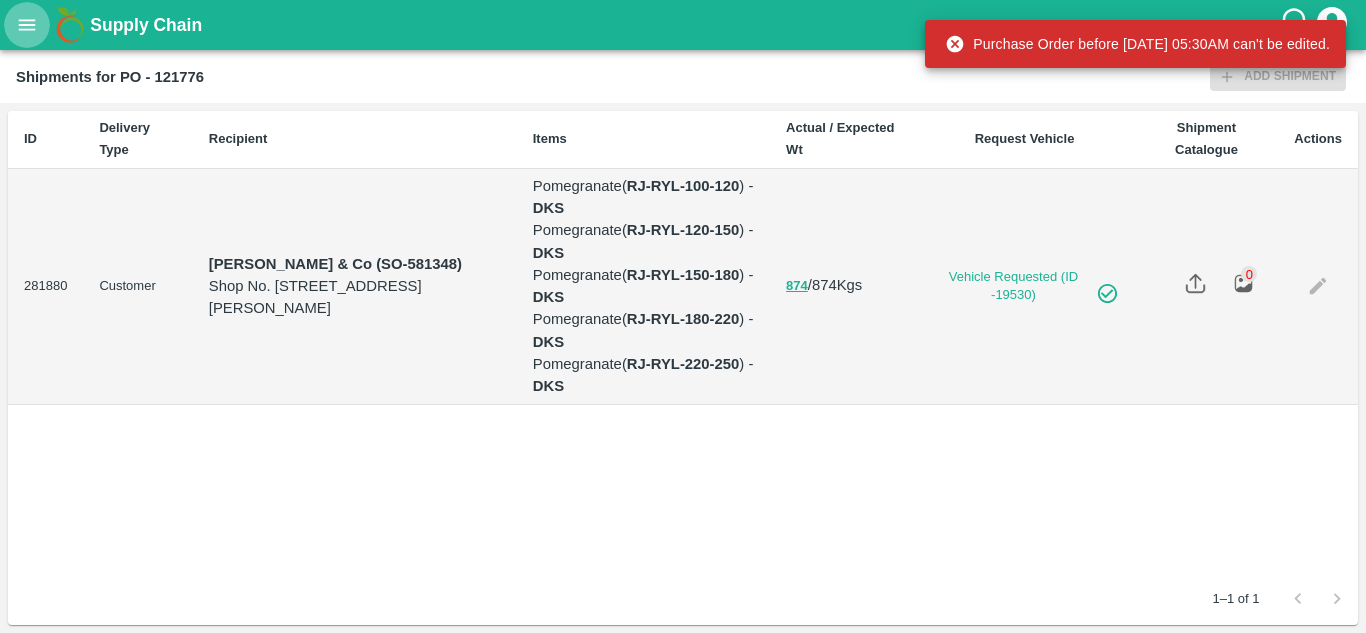 click 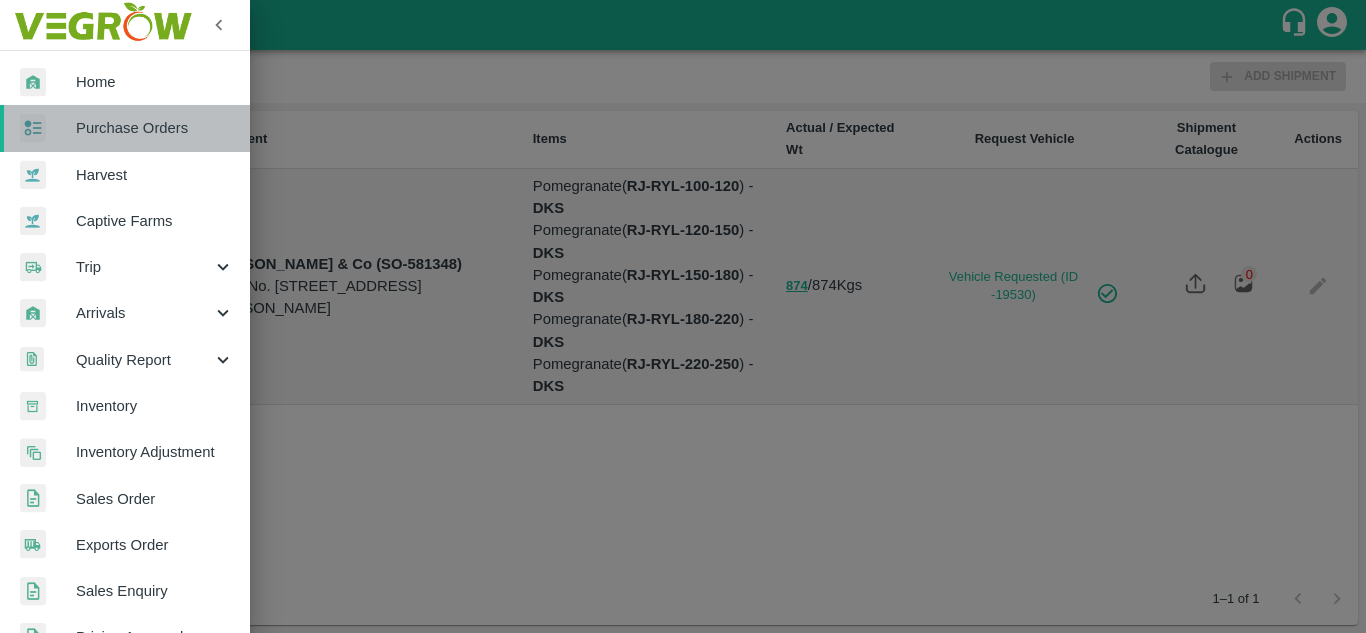 click on "Purchase Orders" at bounding box center [155, 128] 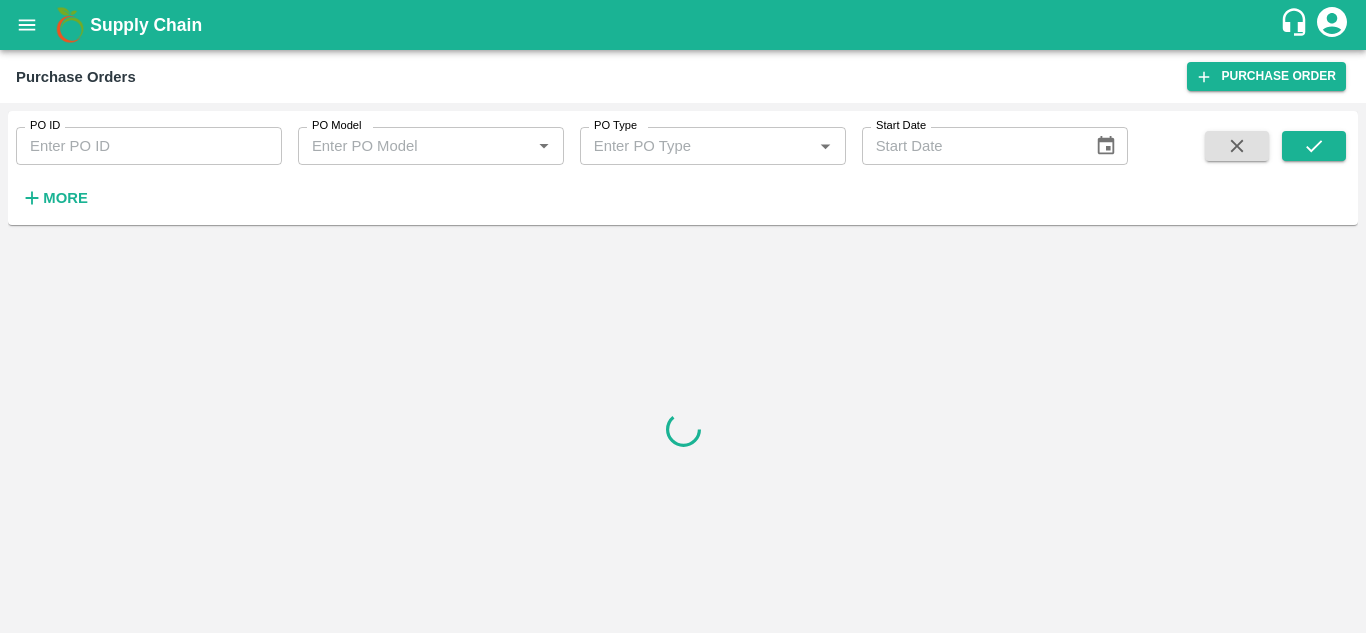 click 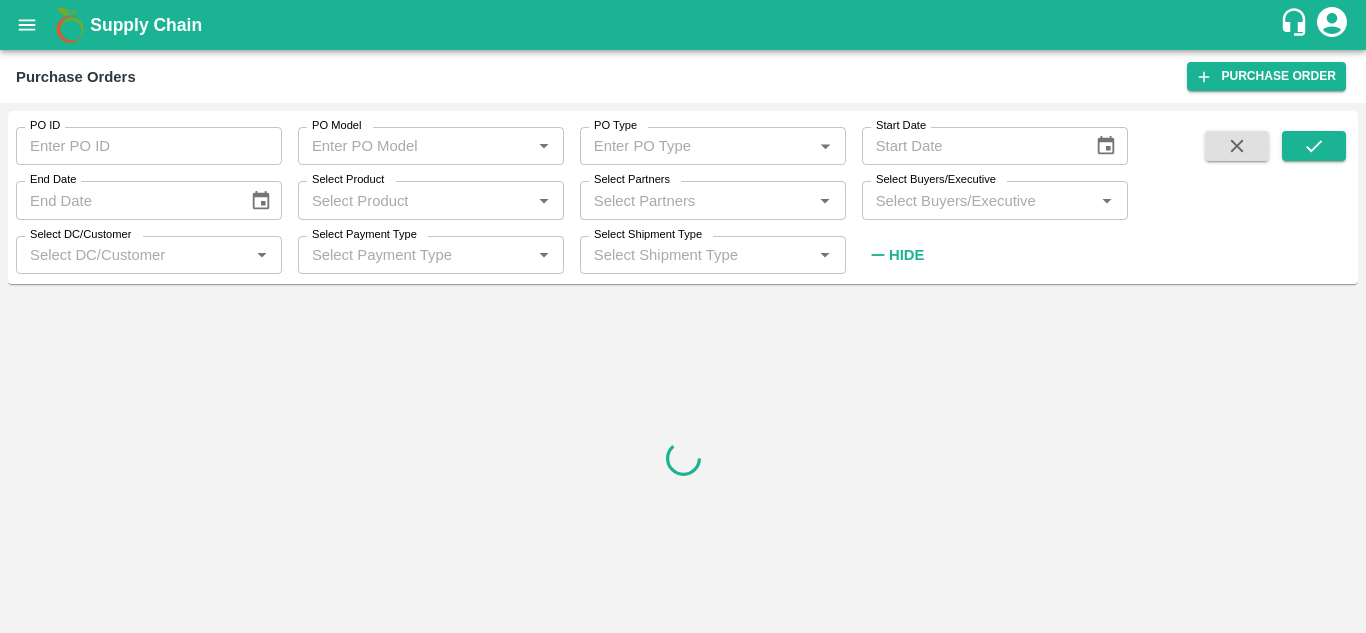 click on "Select Buyers/Executive" at bounding box center [978, 200] 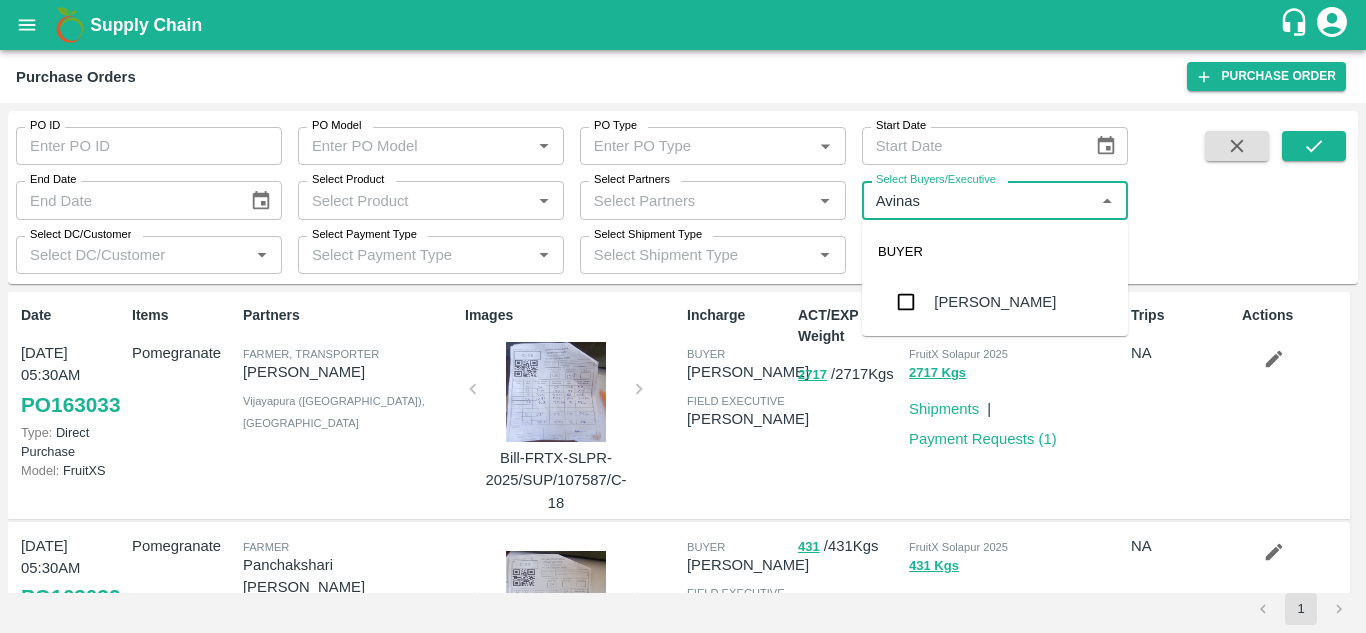 type on "Avinash" 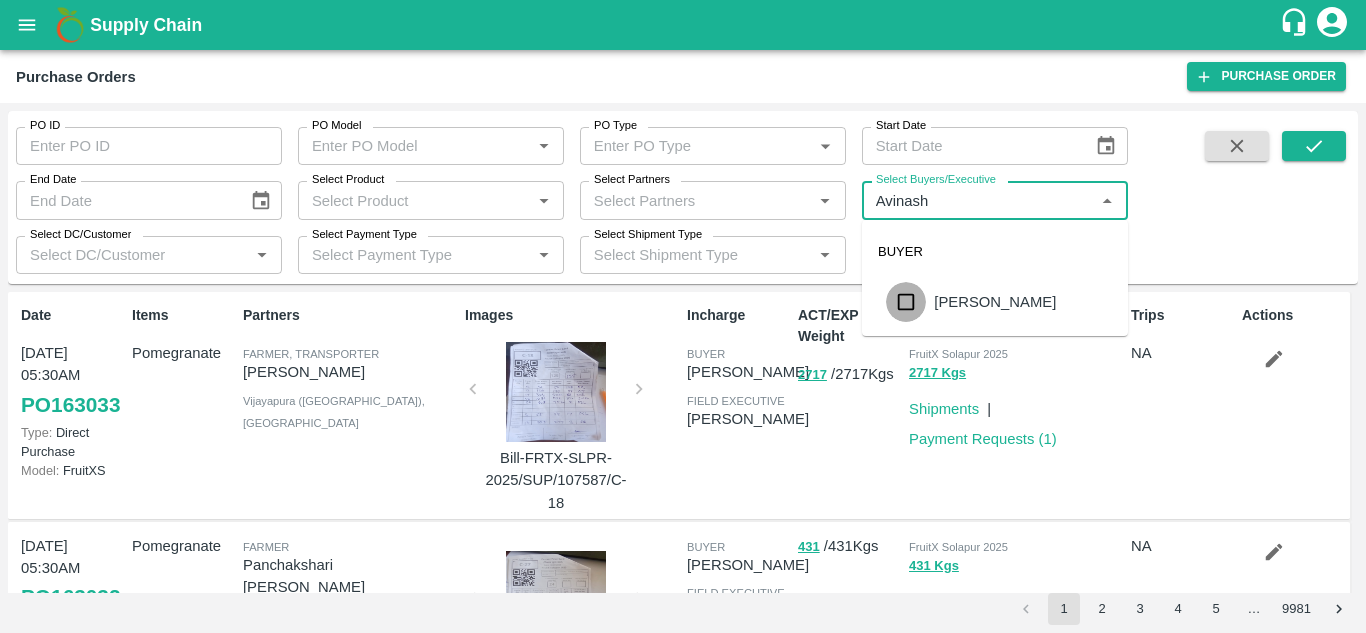 click at bounding box center [906, 302] 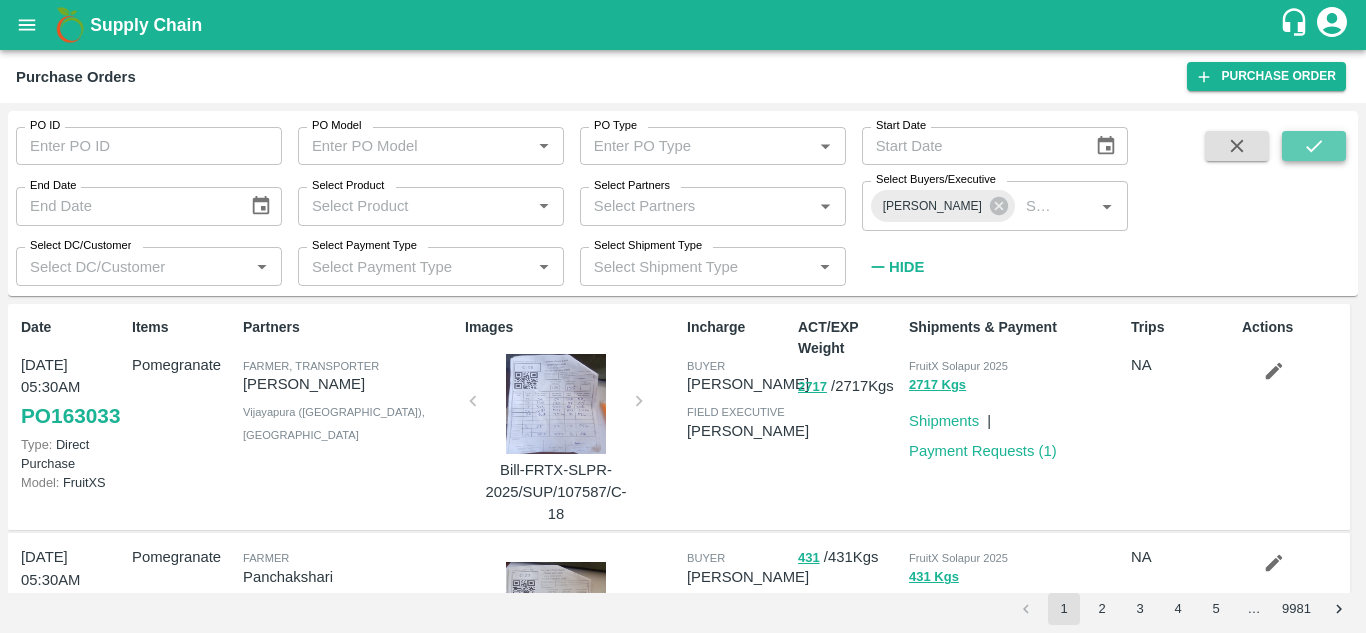 click 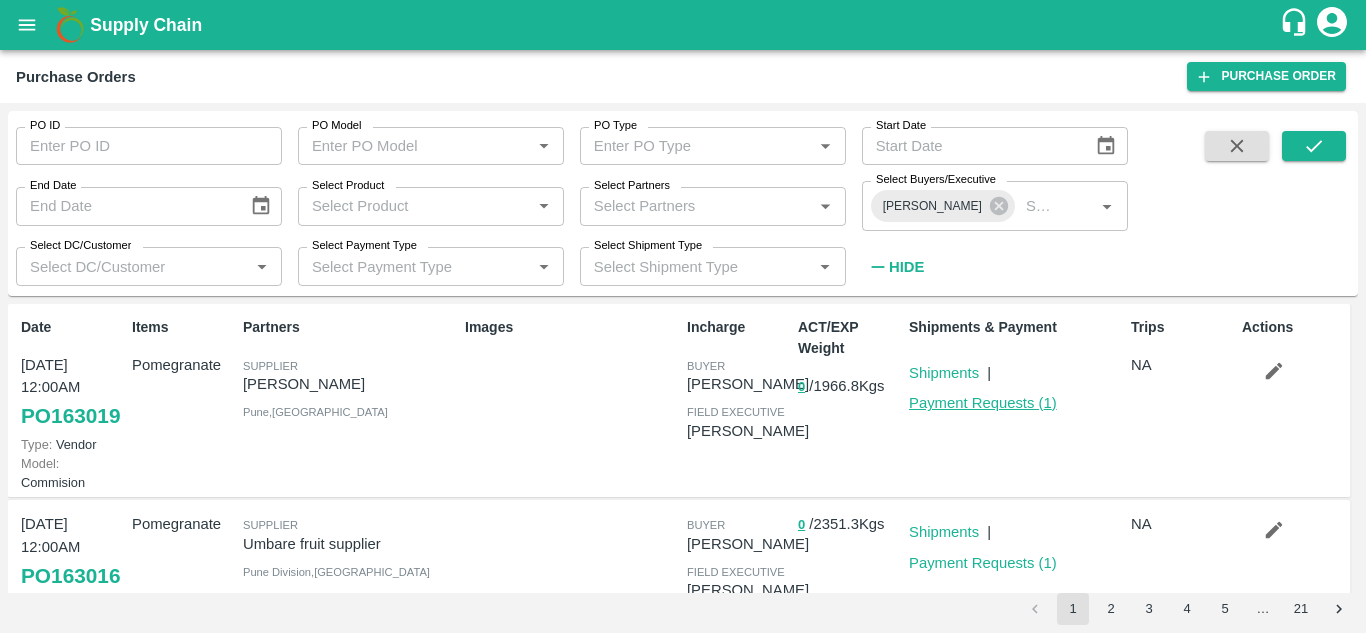 click on "Payment Requests ( 1 )" at bounding box center [983, 403] 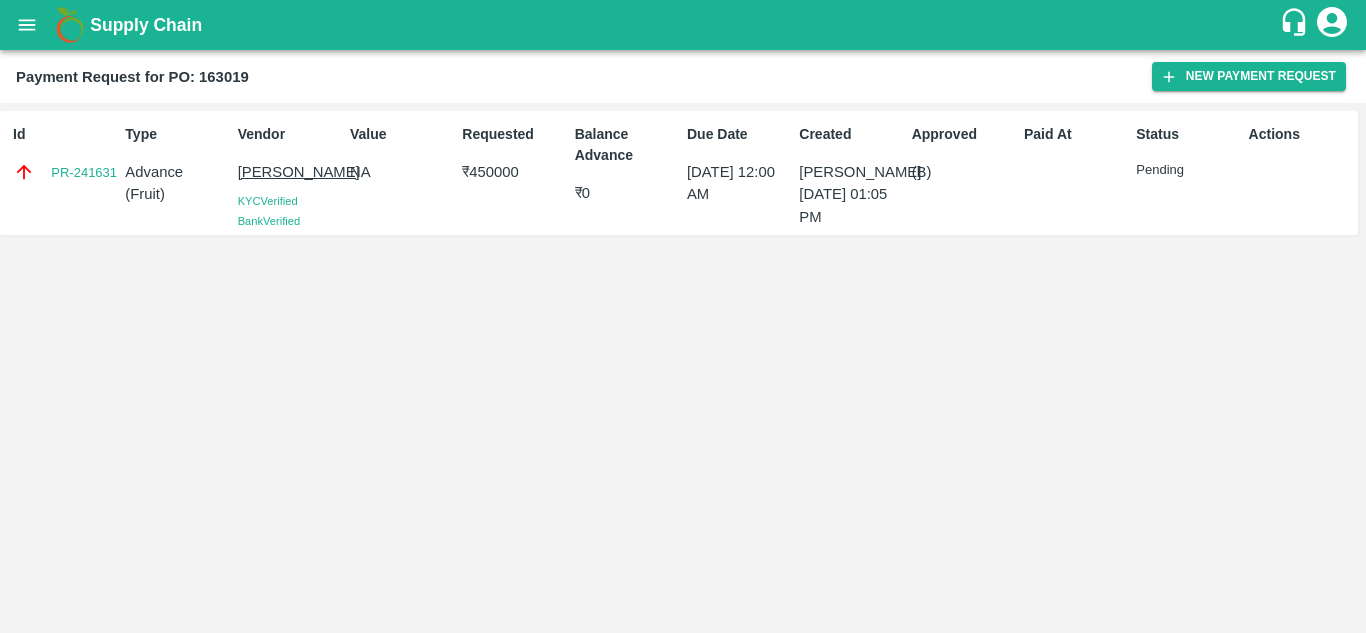 scroll, scrollTop: 0, scrollLeft: 0, axis: both 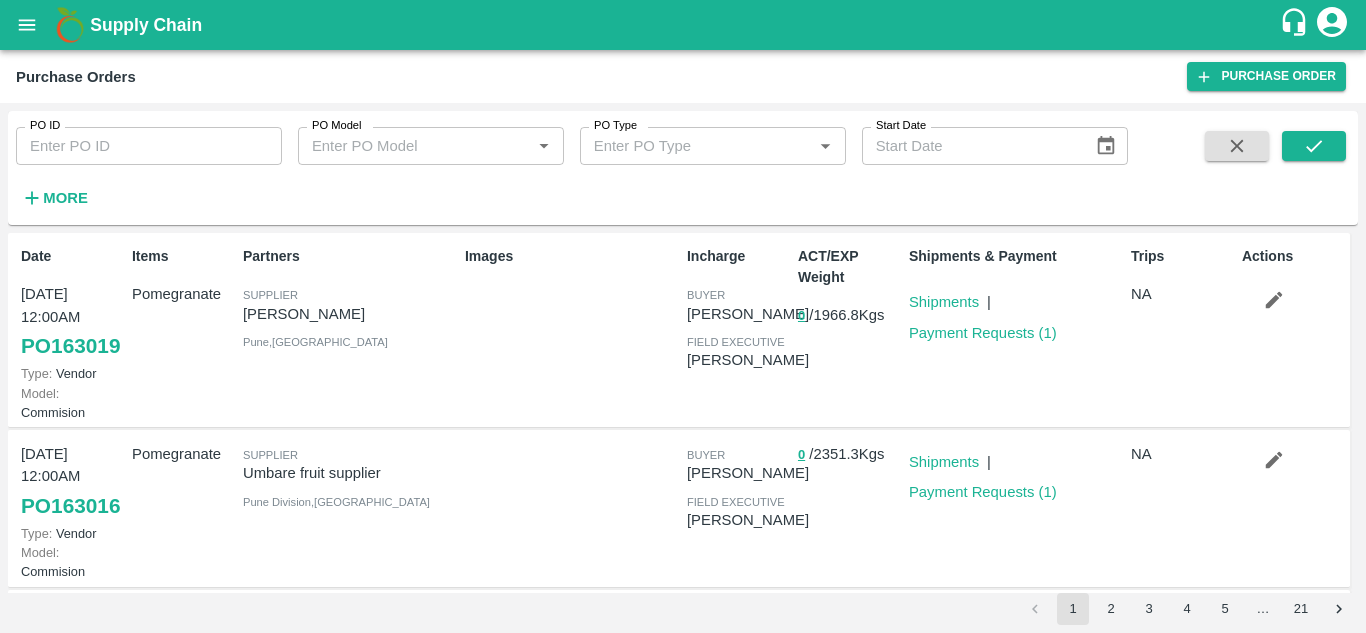 click on "Supplier   Umbare fruit supplier Pune Division , Maharashtra" at bounding box center (346, 508) 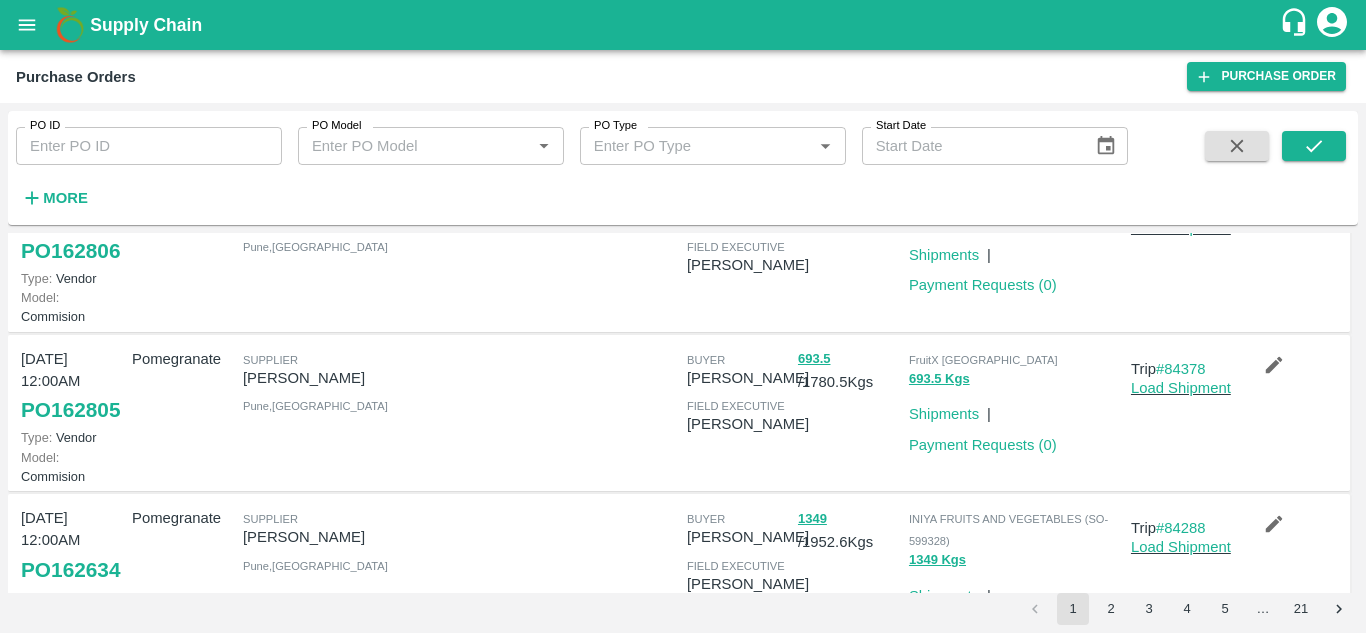 scroll, scrollTop: 575, scrollLeft: 0, axis: vertical 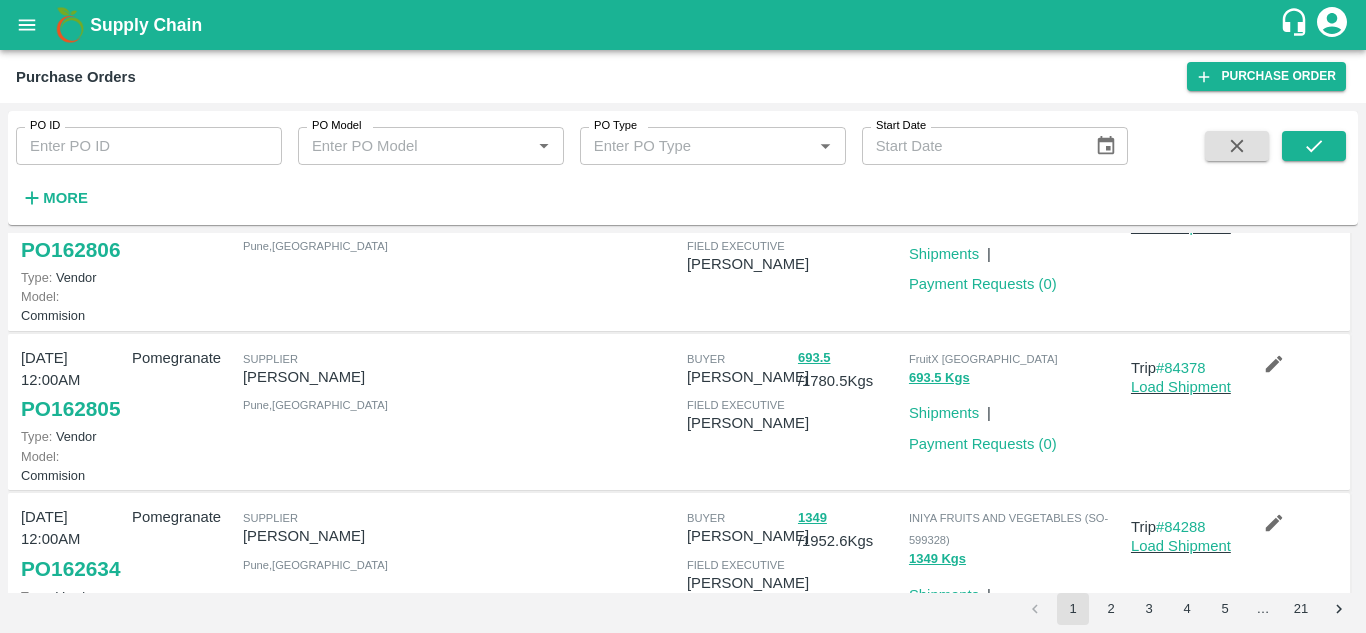 click 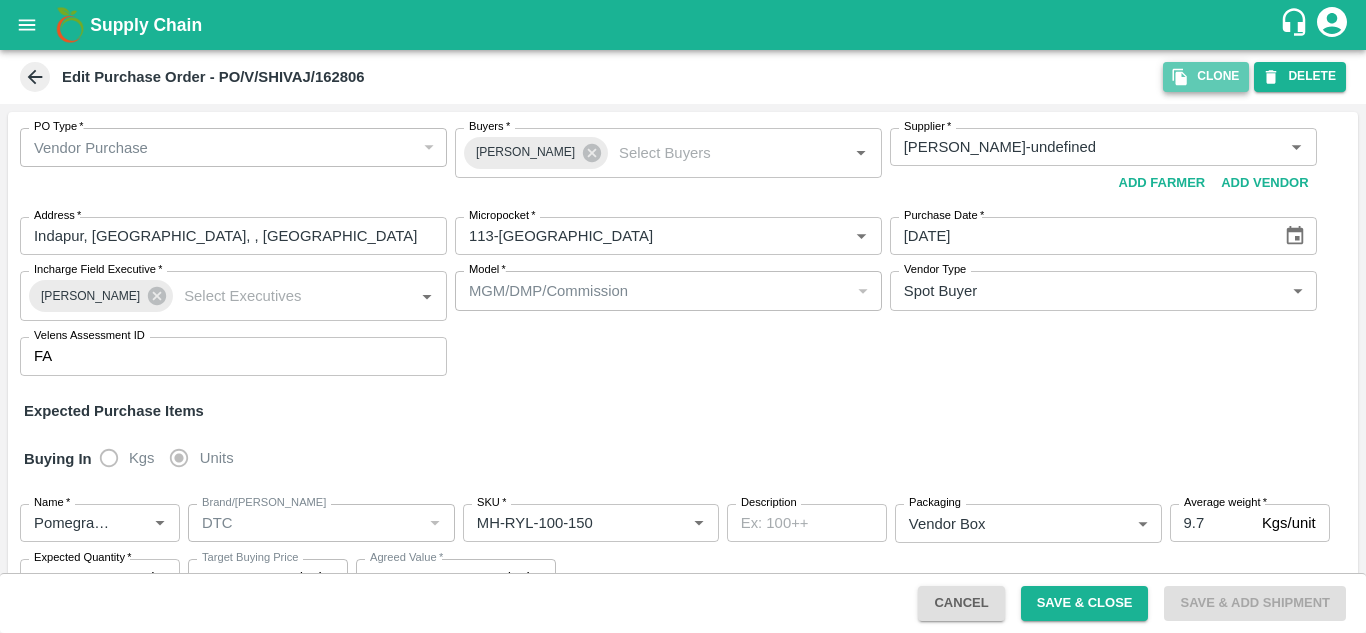 click on "Clone" at bounding box center (1206, 76) 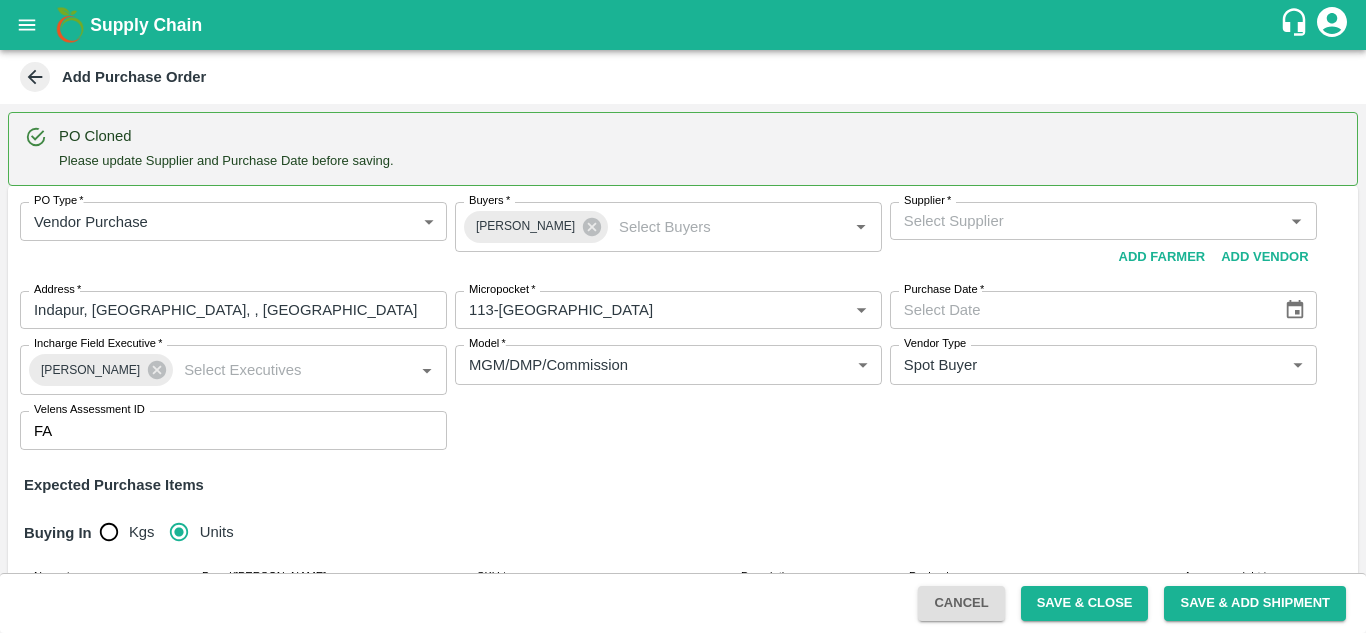 type 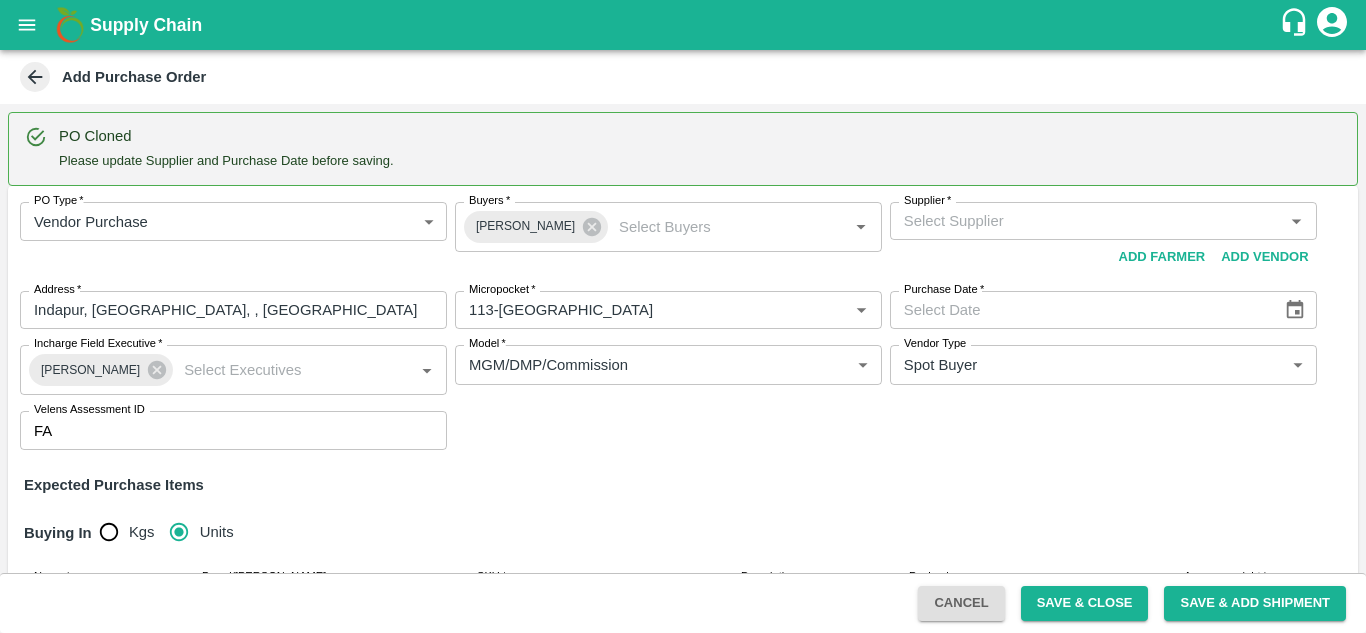 type 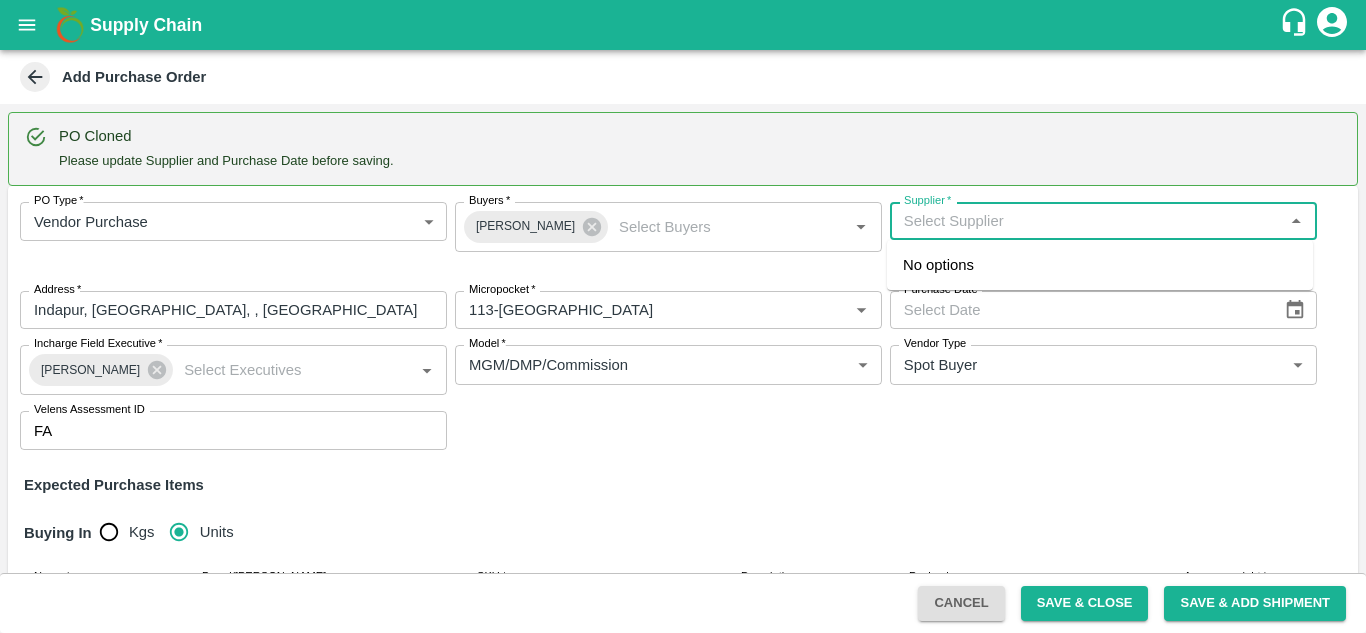 click on "Supplier   *" at bounding box center (1087, 221) 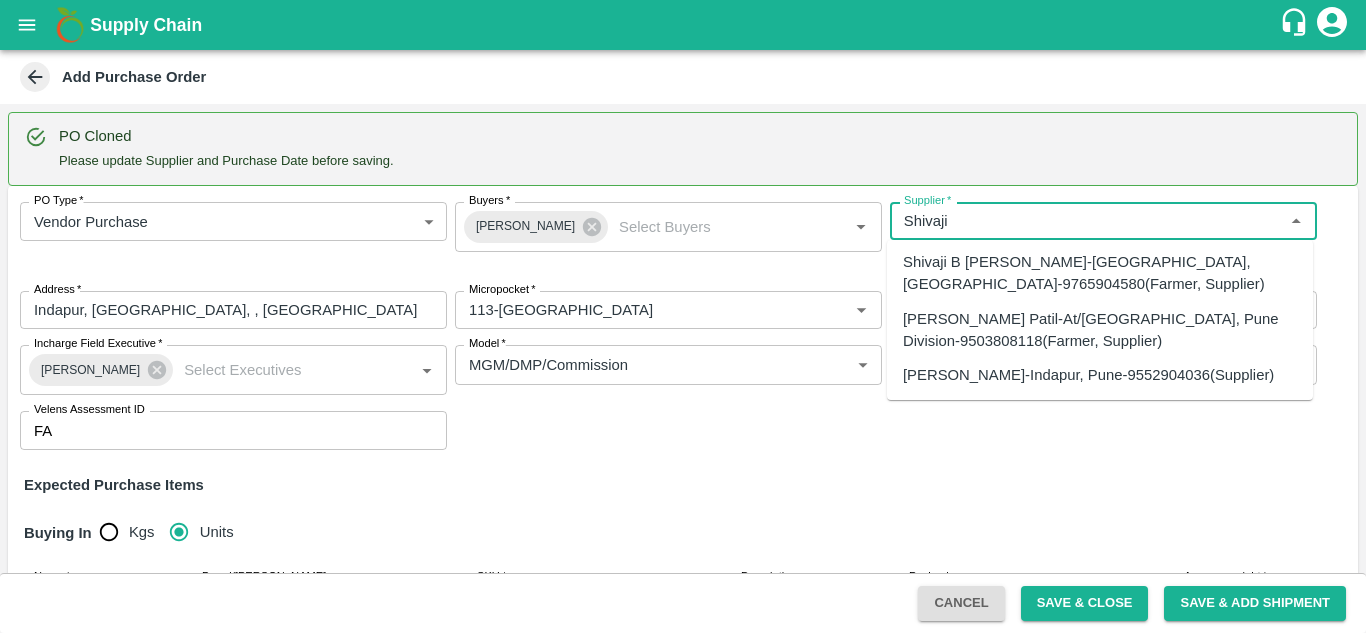 scroll, scrollTop: 24, scrollLeft: 0, axis: vertical 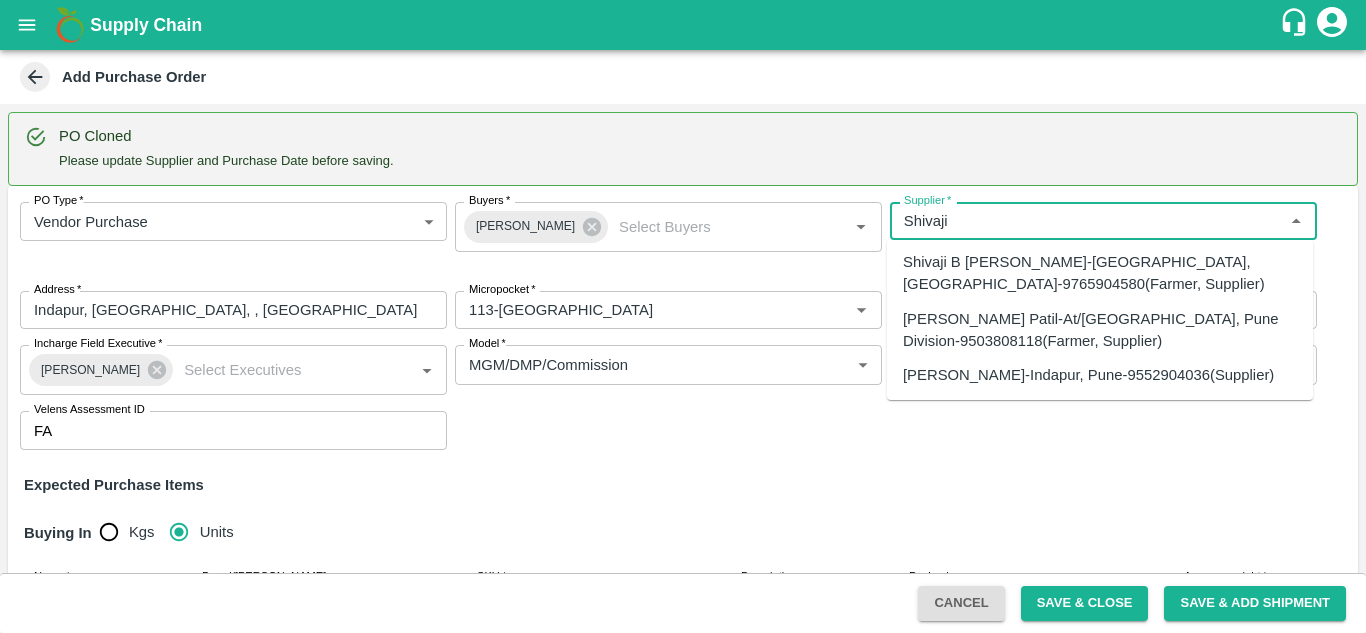click on "SHIVAJI RAJARAM AVACHAR-Indapur, Pune-9552904036(Supplier)" at bounding box center [1088, 375] 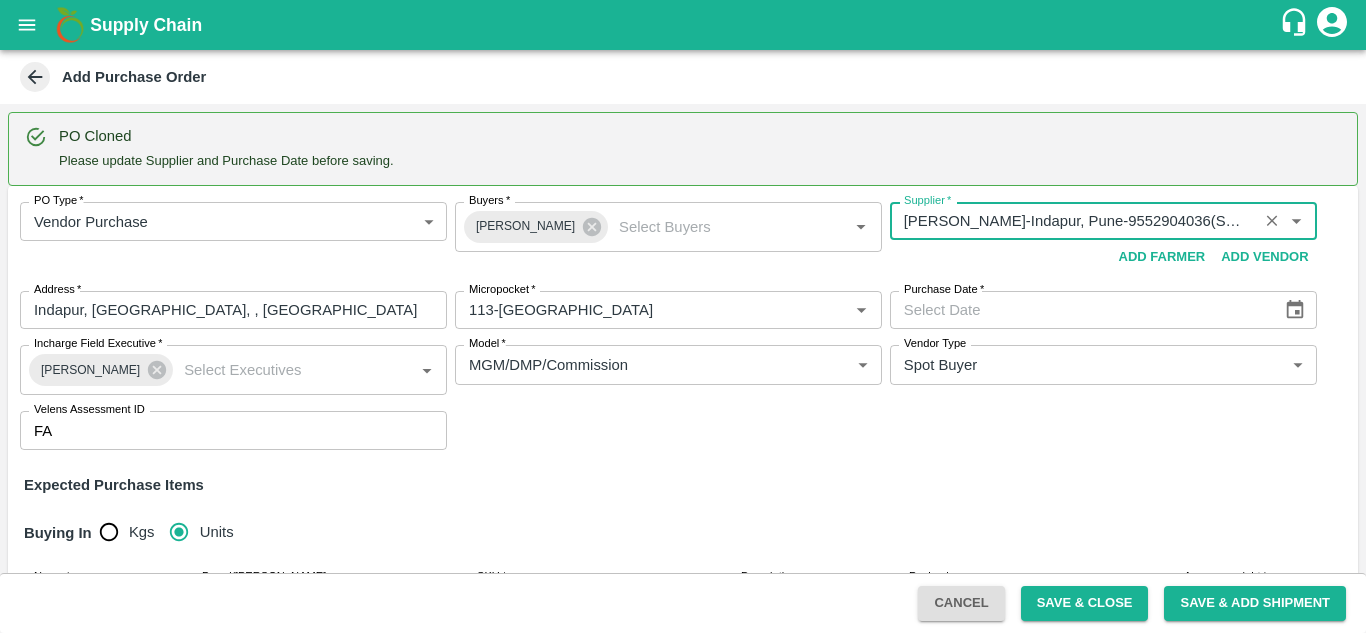 type on "SHIVAJI RAJARAM AVACHAR-Indapur, Pune-9552904036(Supplier)" 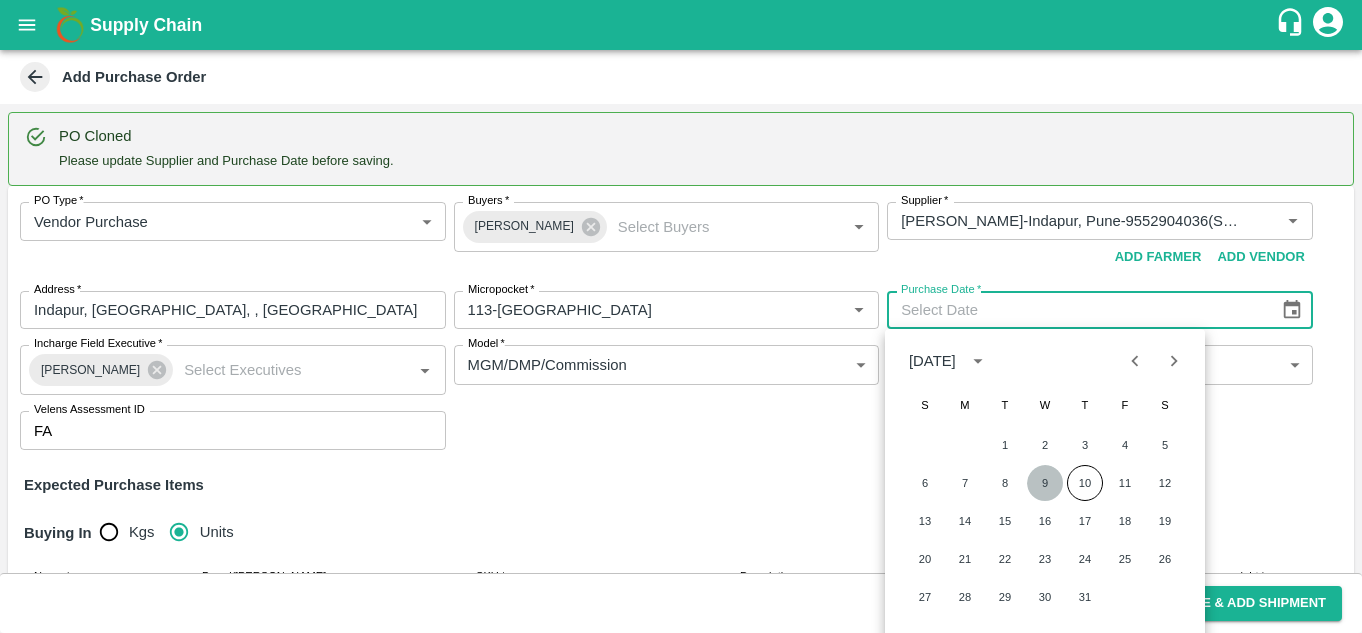 click on "9" at bounding box center [1045, 483] 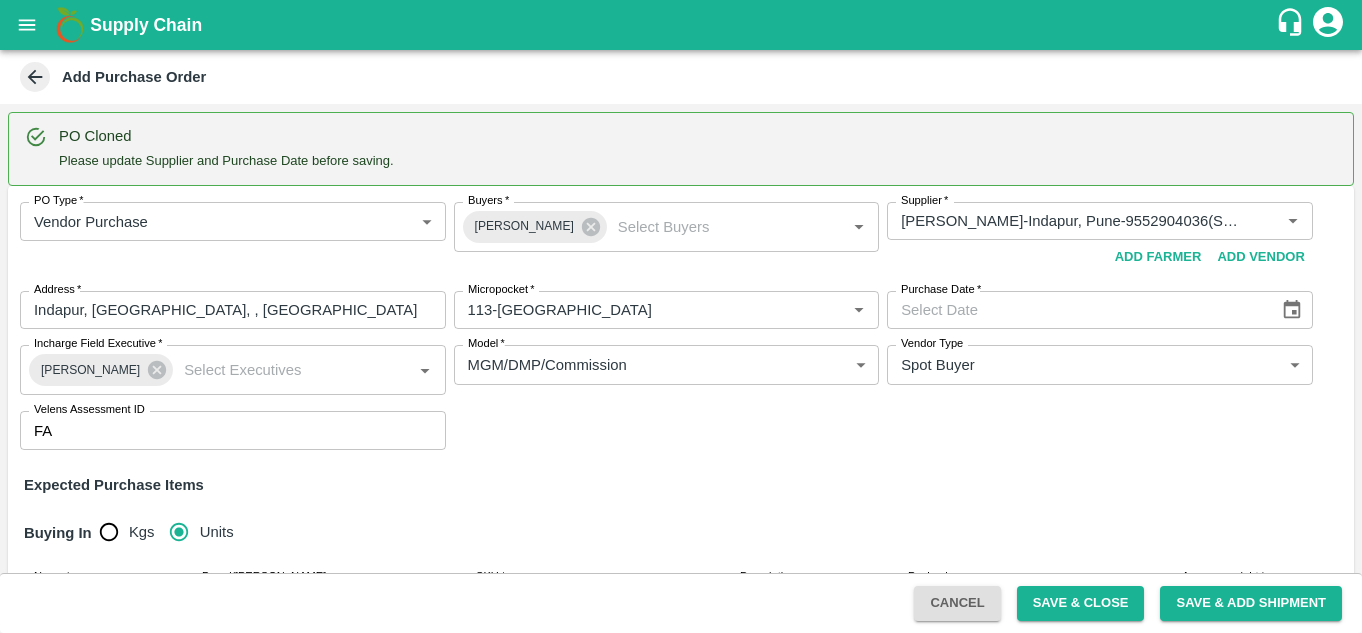 type on "09/07/2025" 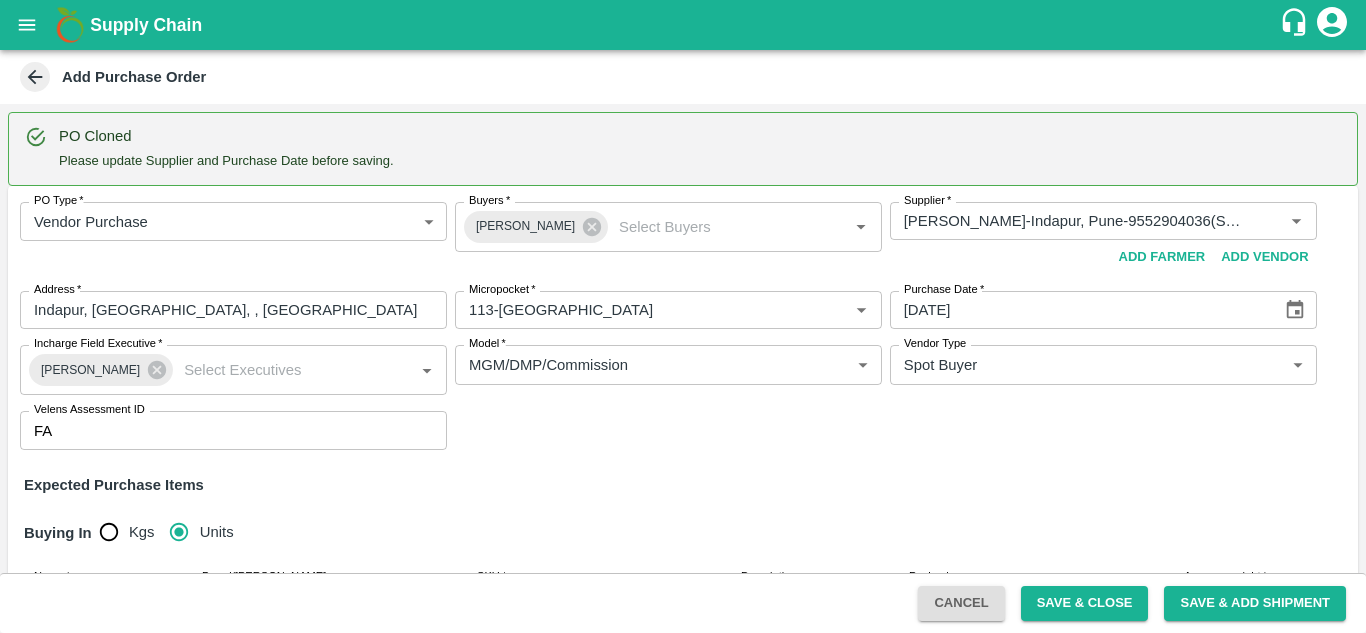 click on "Expected Purchase Items" at bounding box center (683, 485) 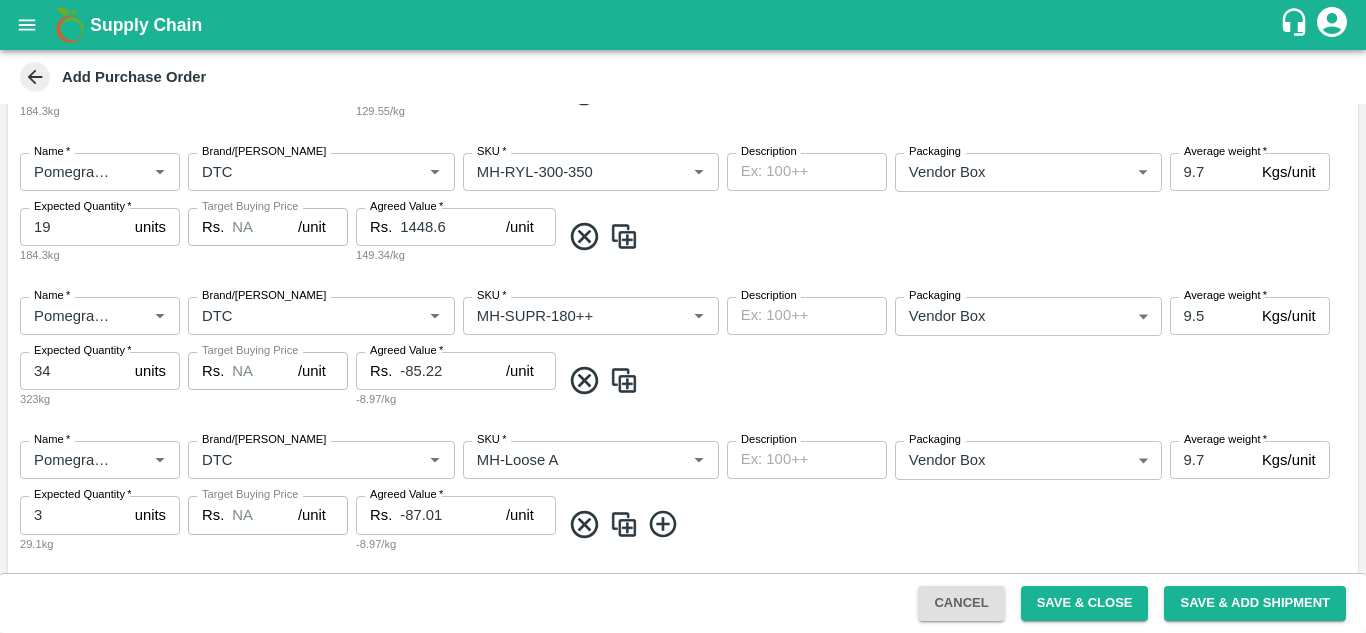 scroll, scrollTop: 1349, scrollLeft: 0, axis: vertical 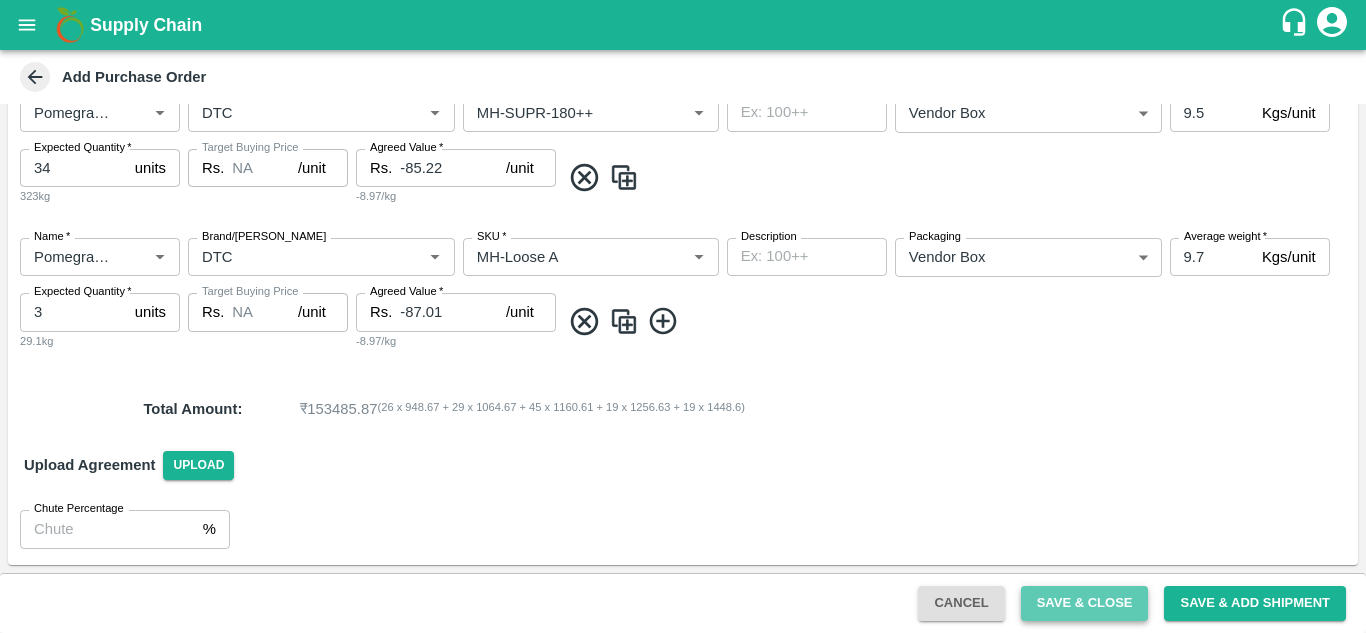 click on "Save & Close" at bounding box center (1085, 603) 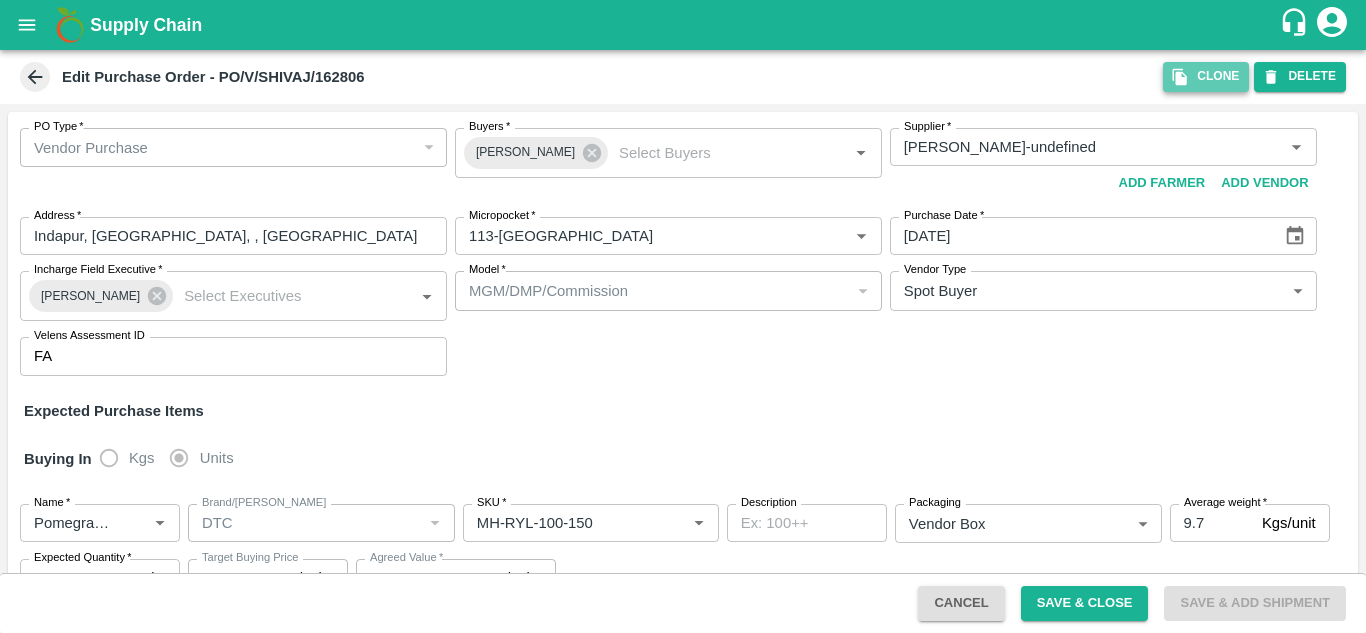 click on "Clone" at bounding box center [1206, 76] 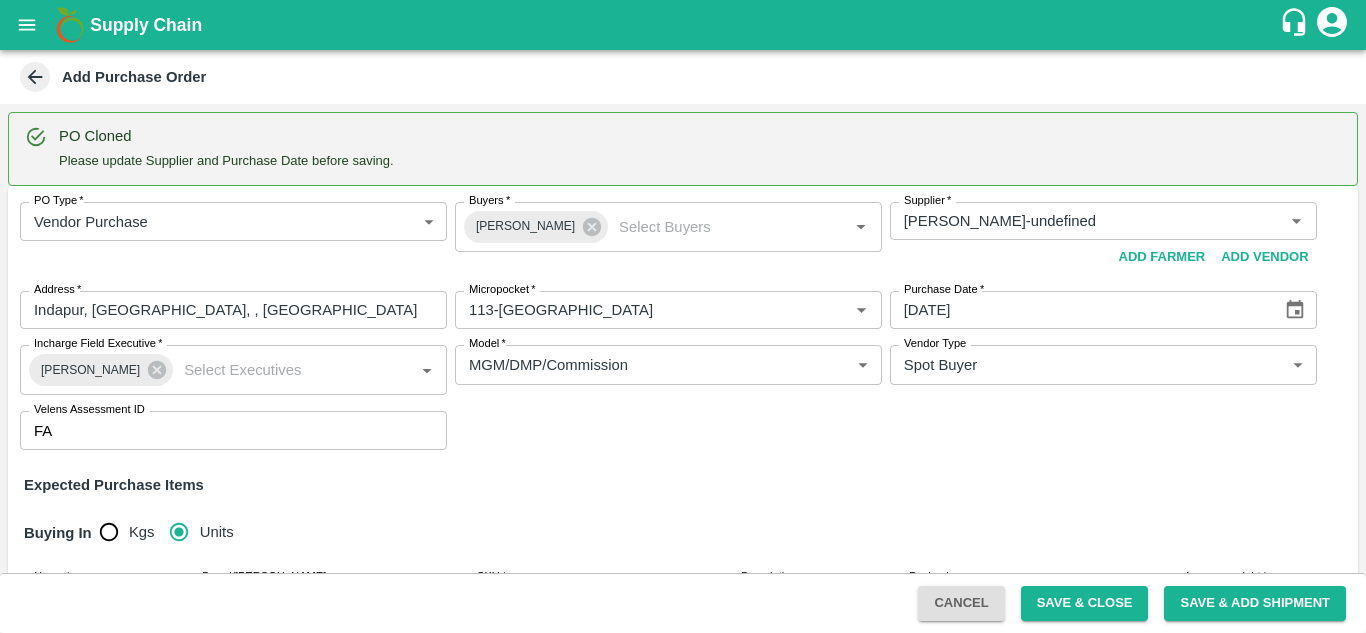 type 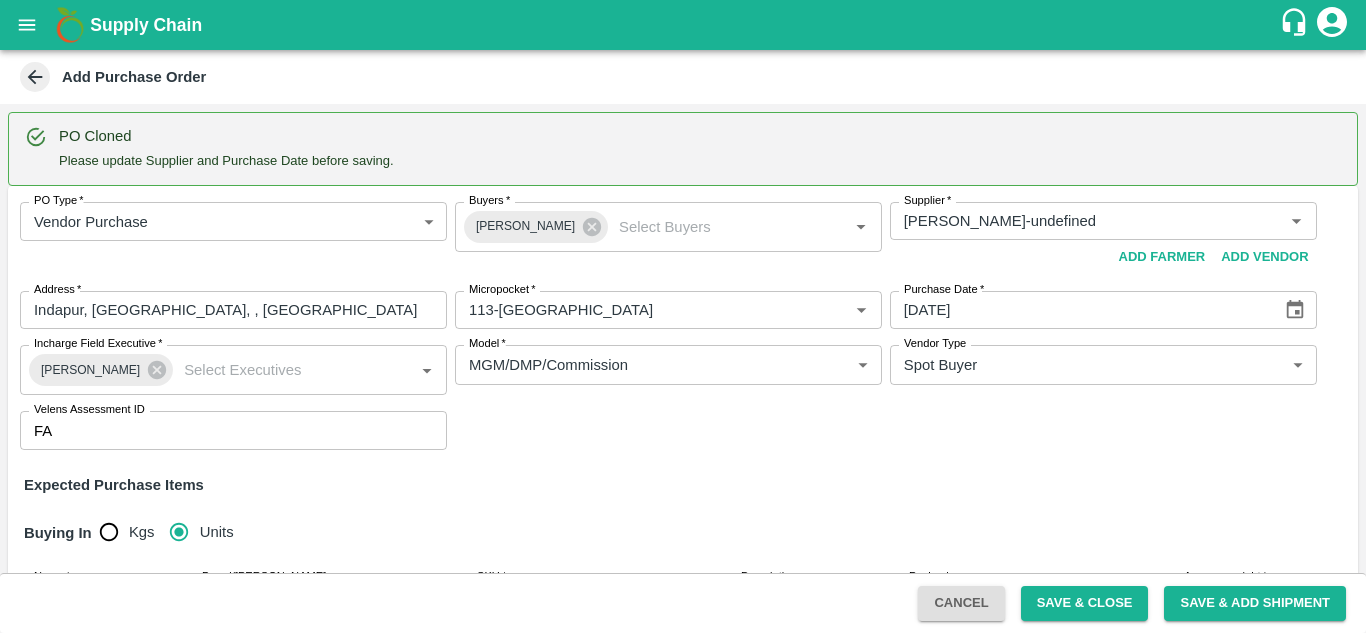 type 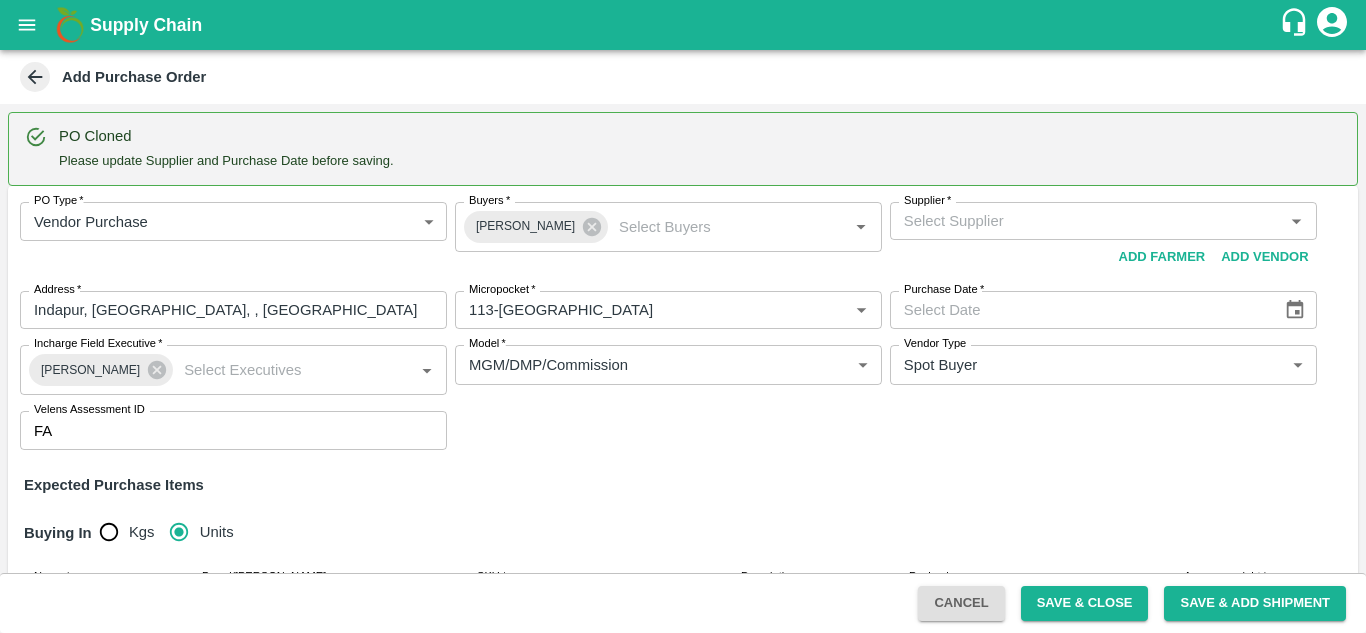 click on "Supplier   *" at bounding box center (1087, 221) 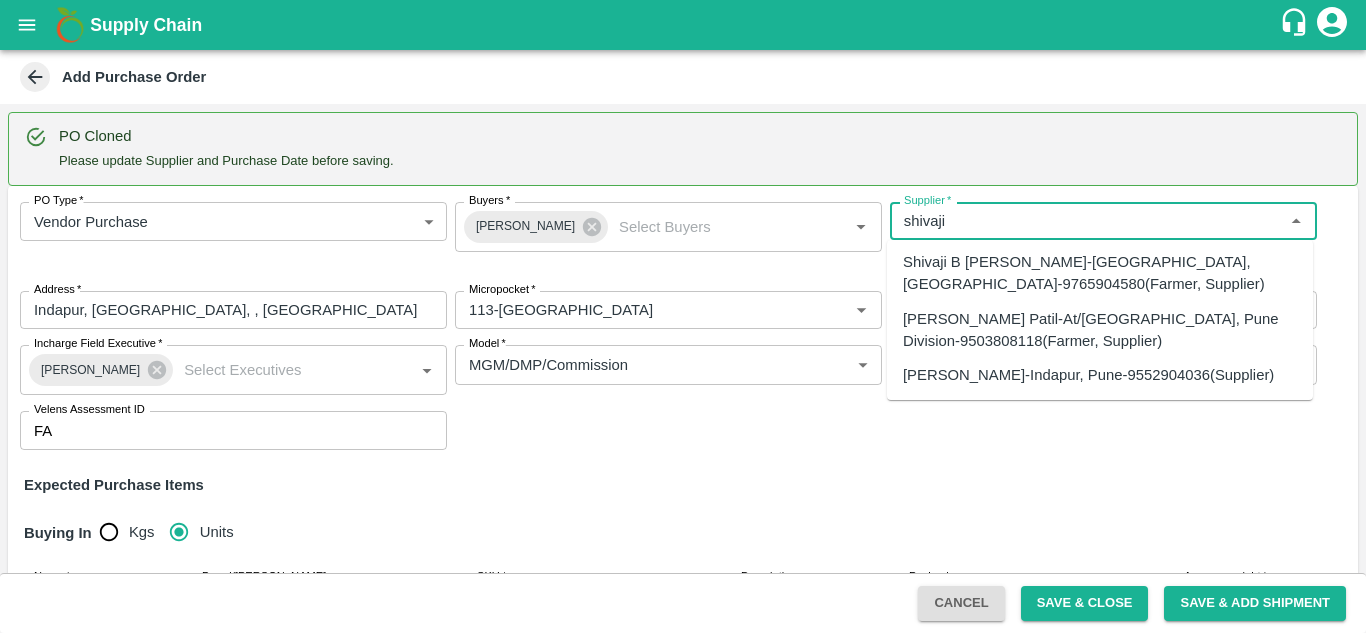 scroll, scrollTop: 9, scrollLeft: 0, axis: vertical 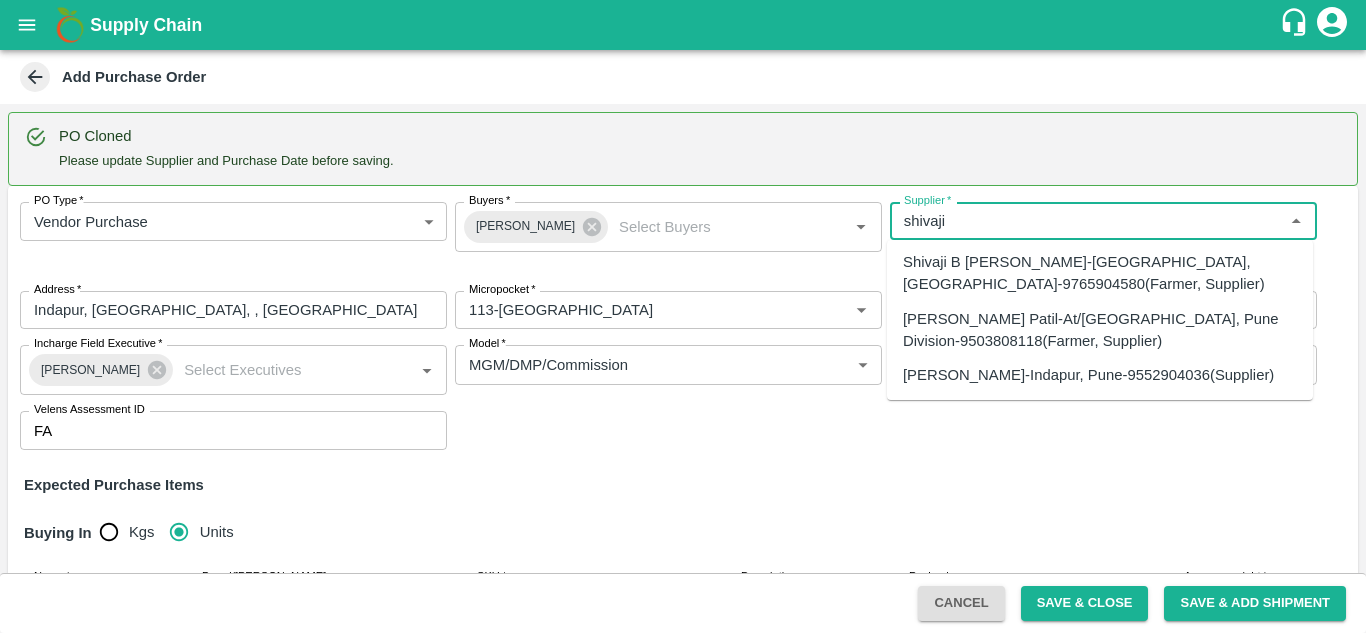 click on "SHIVAJI RAJARAM AVACHAR-Indapur, Pune-9552904036(Supplier)" at bounding box center [1088, 375] 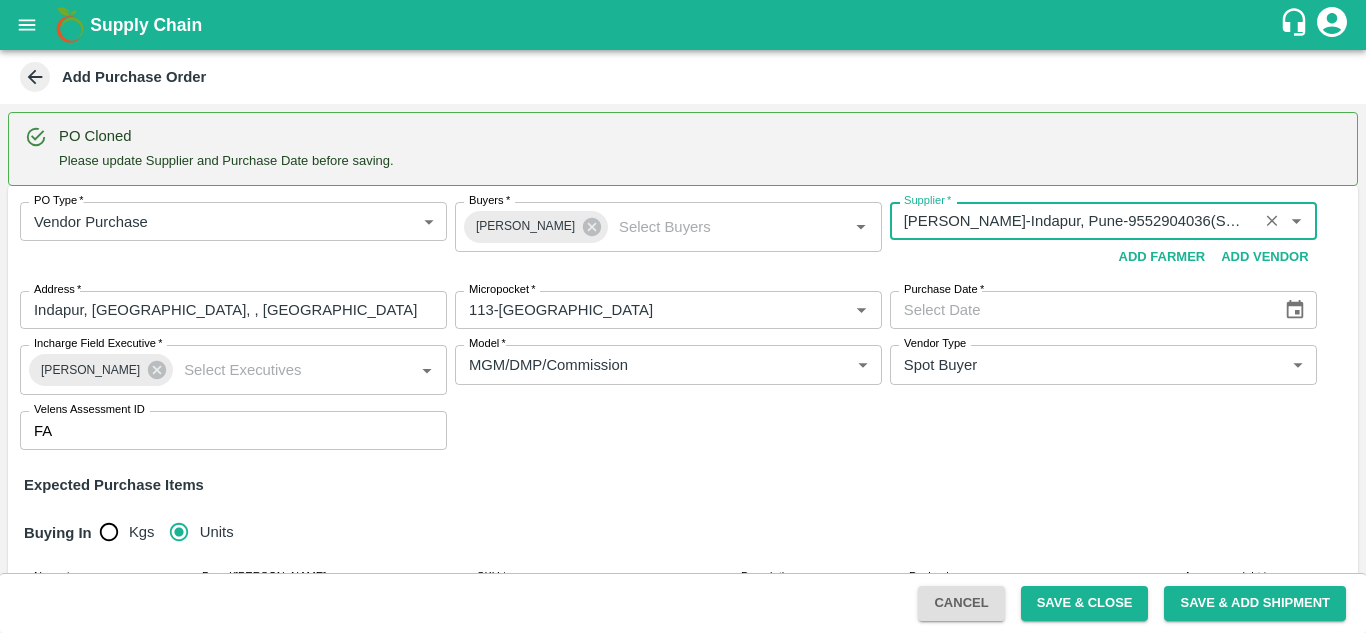 type on "SHIVAJI RAJARAM AVACHAR-Indapur, Pune-9552904036(Supplier)" 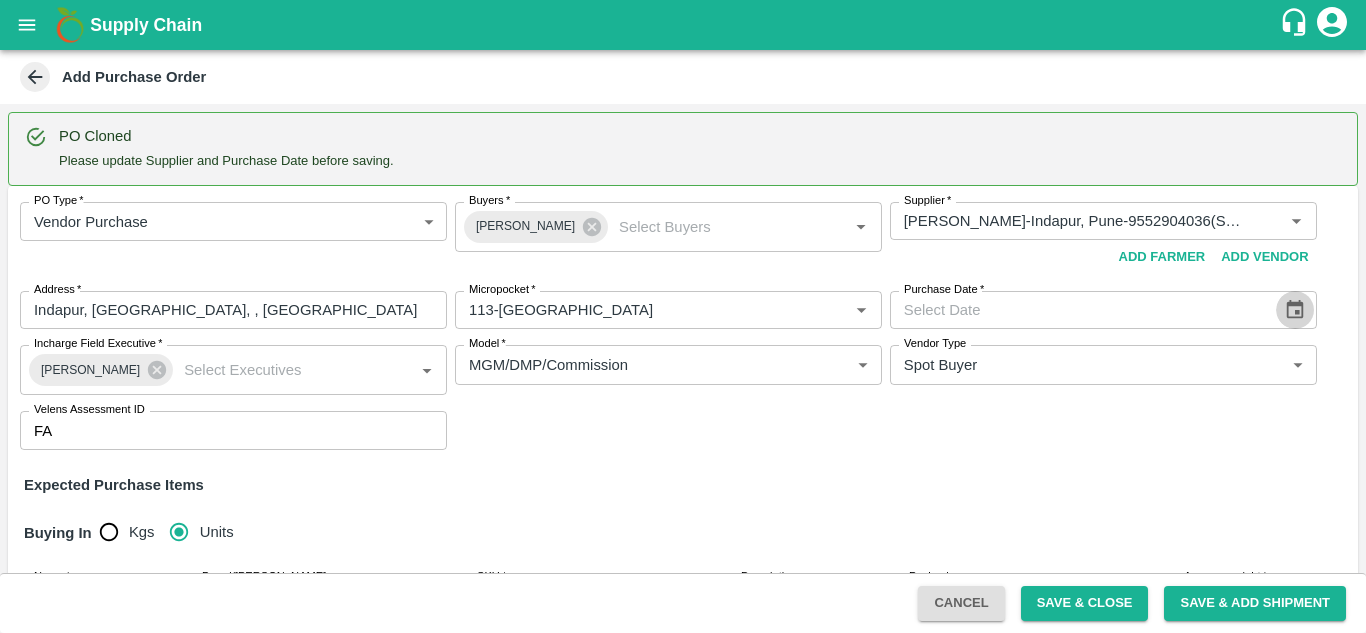 click 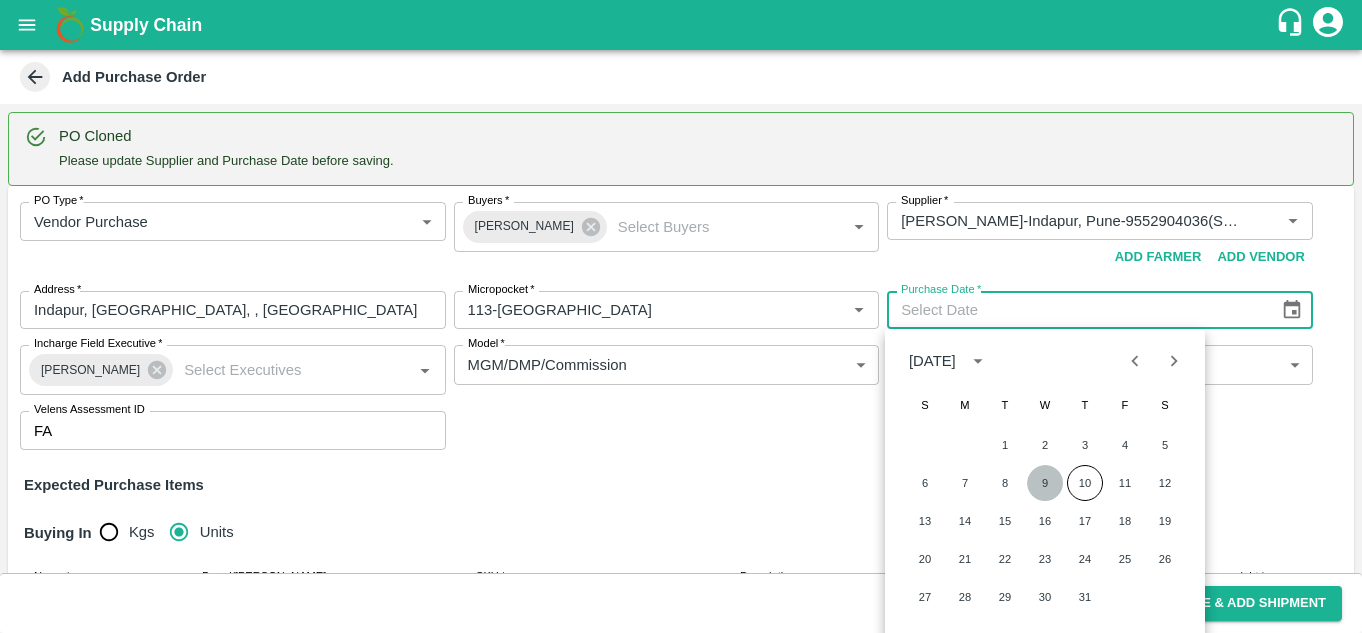 click on "9" at bounding box center (1045, 483) 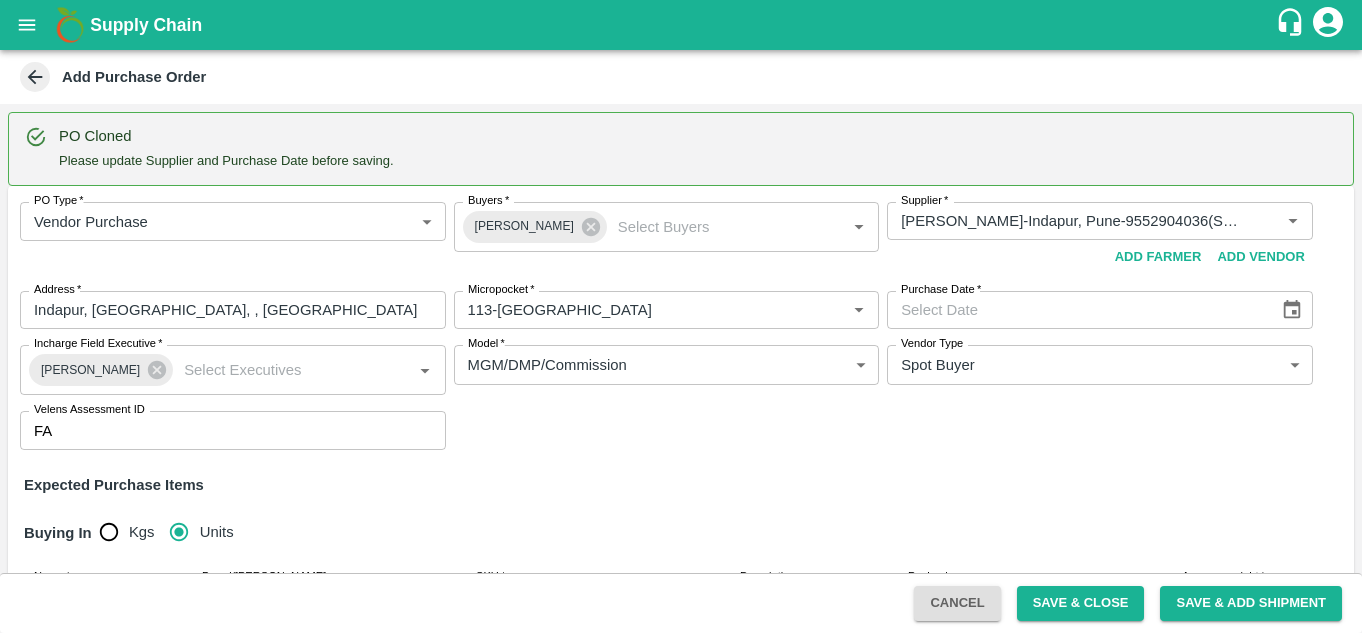 type on "09/07/2025" 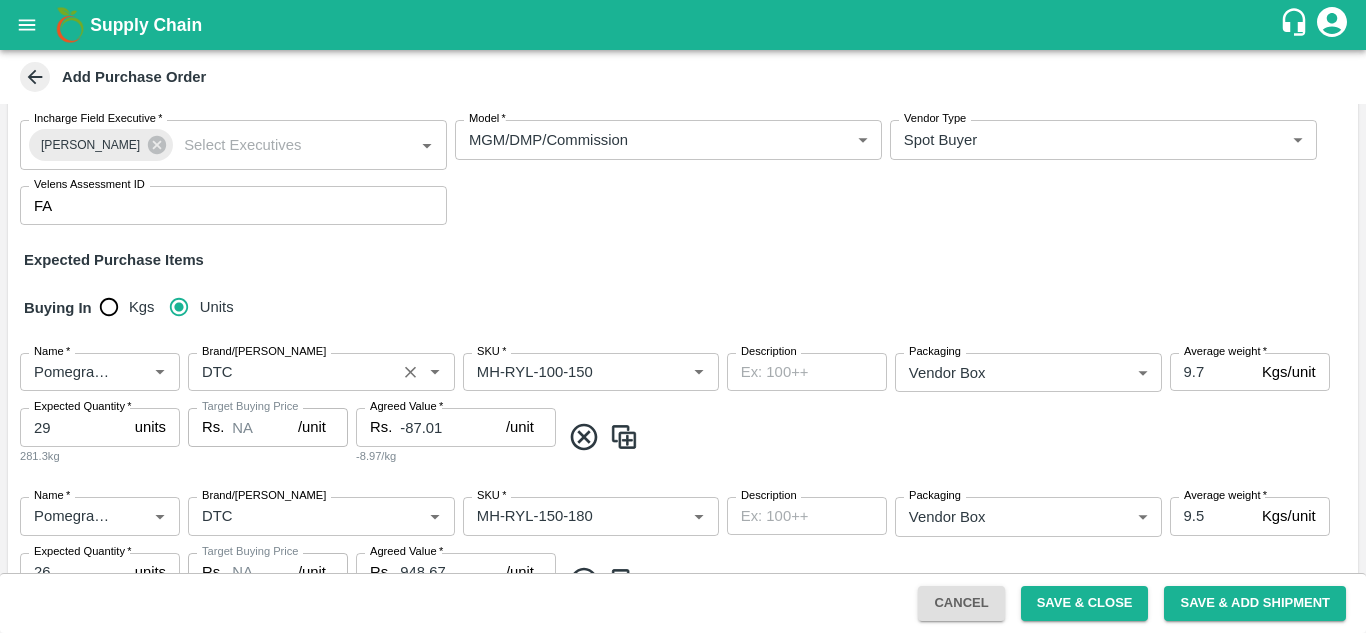 scroll, scrollTop: 226, scrollLeft: 0, axis: vertical 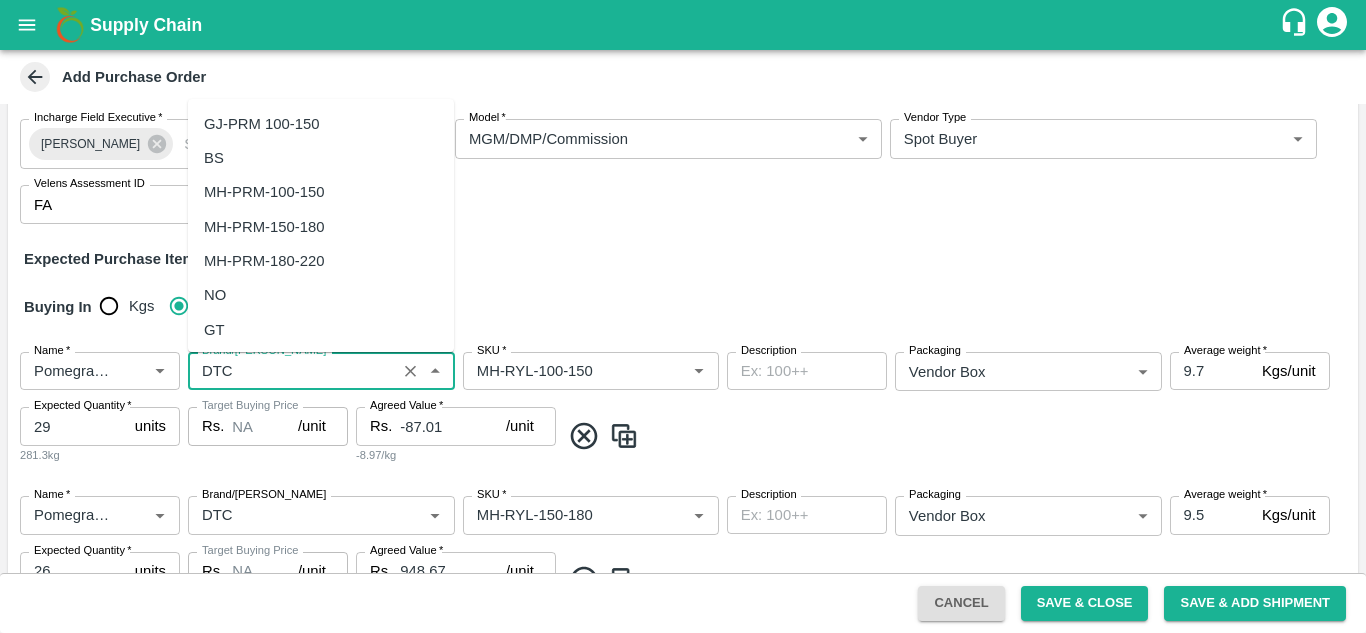 click on "Brand/Marka" at bounding box center (292, 371) 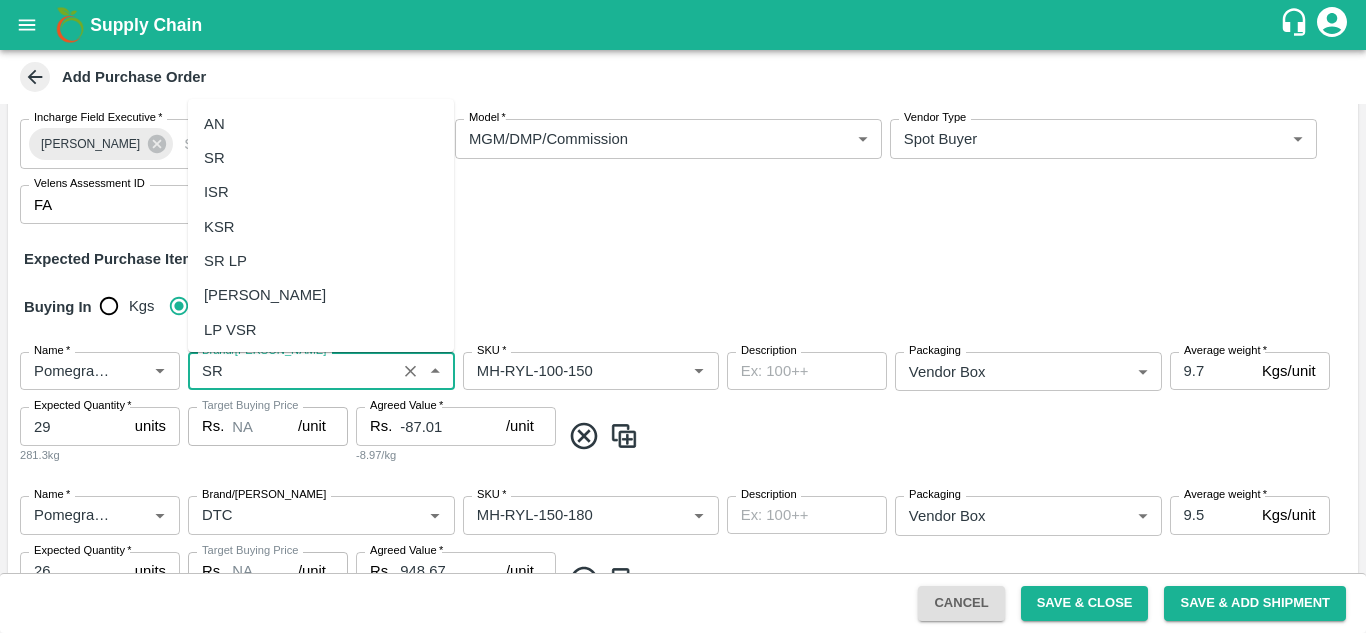click on "SR" at bounding box center (214, 158) 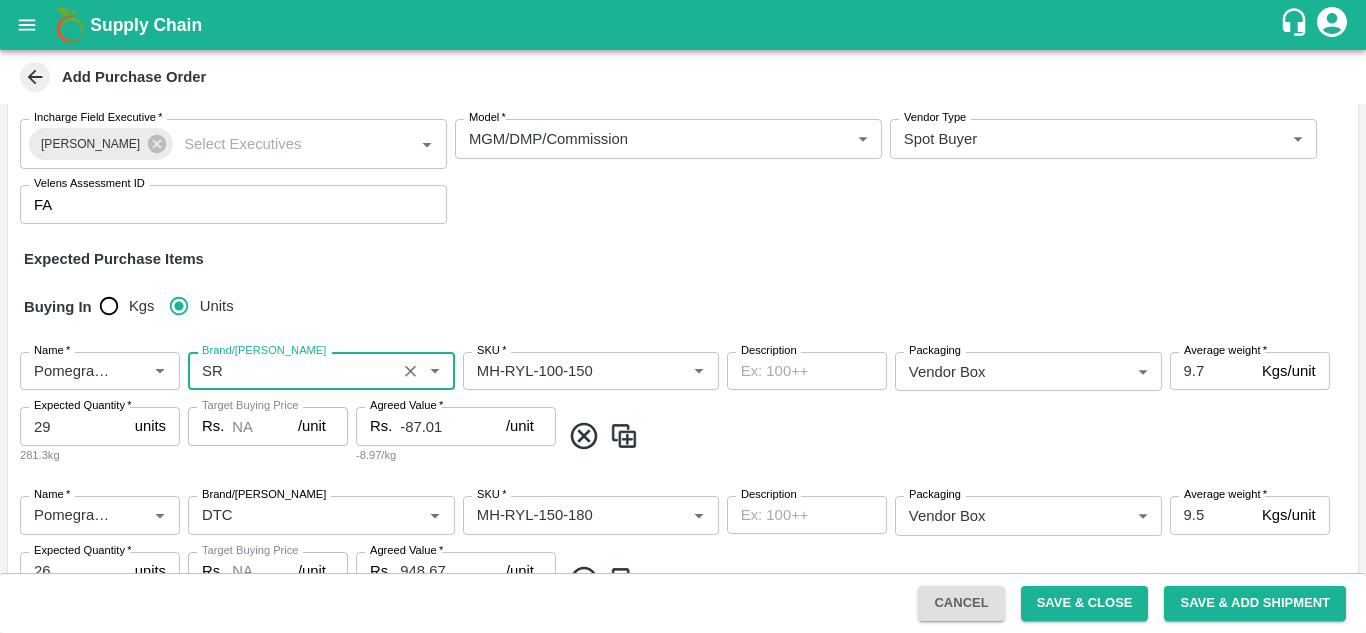 type on "SR" 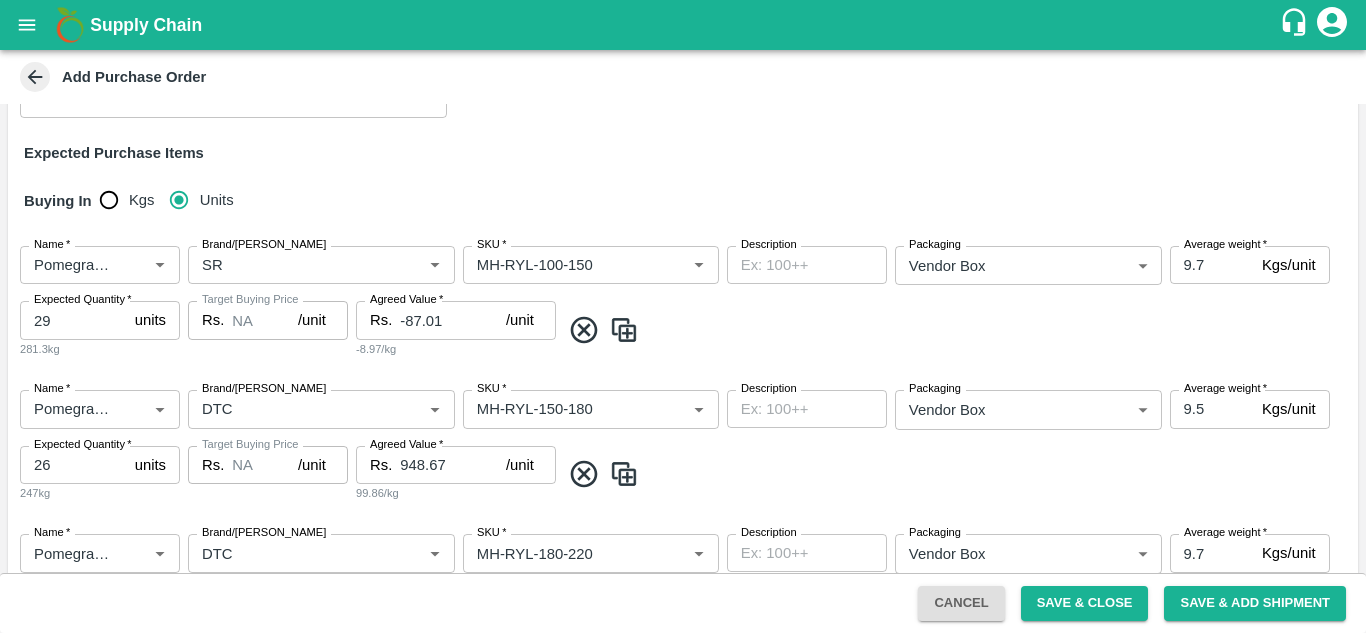 scroll, scrollTop: 380, scrollLeft: 0, axis: vertical 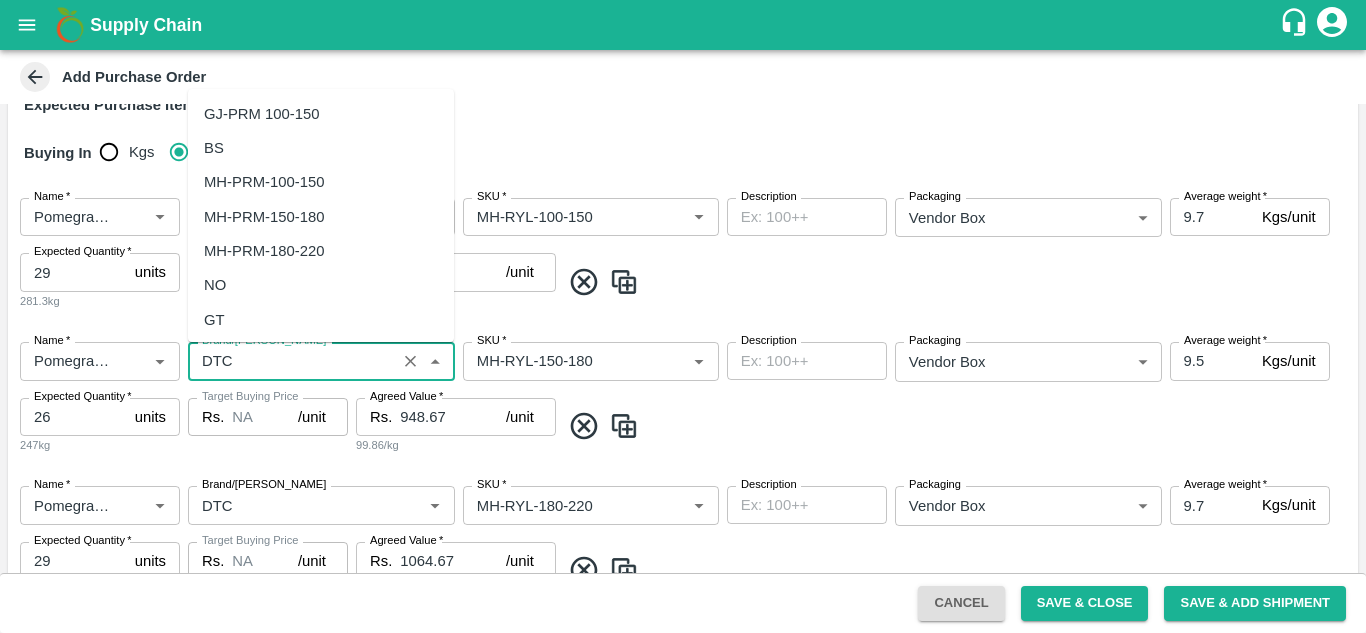 click on "Brand/Marka" at bounding box center (292, 361) 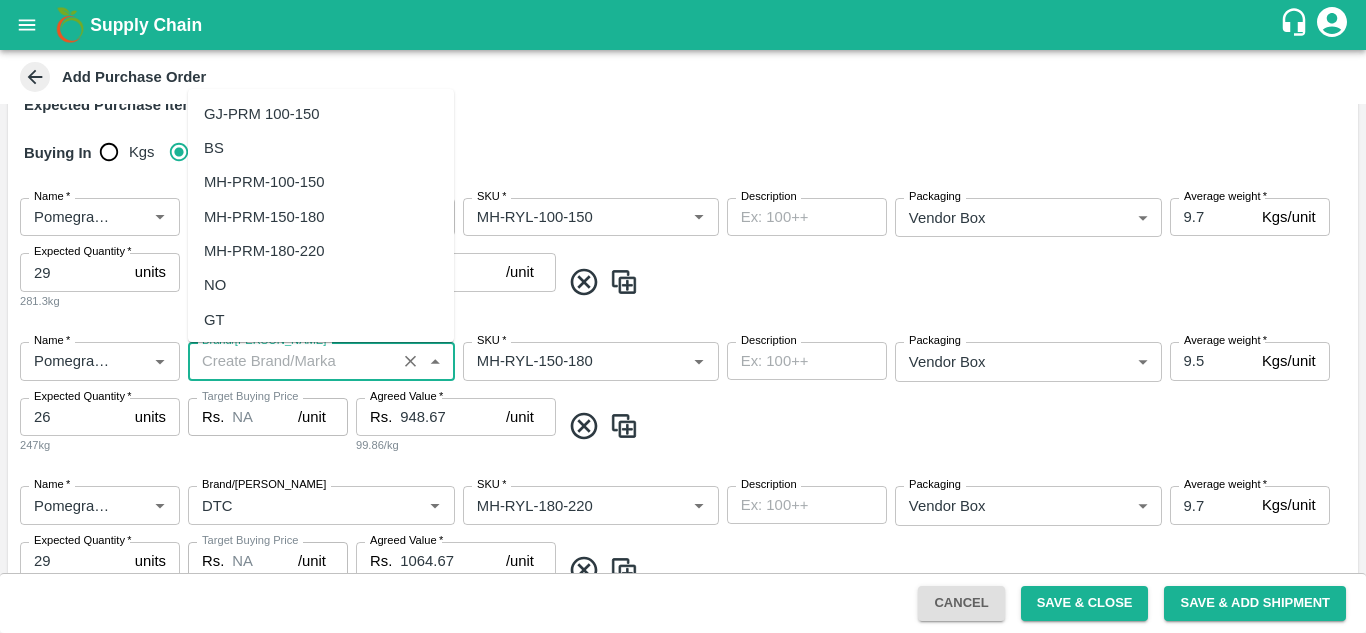 scroll, scrollTop: 0, scrollLeft: 0, axis: both 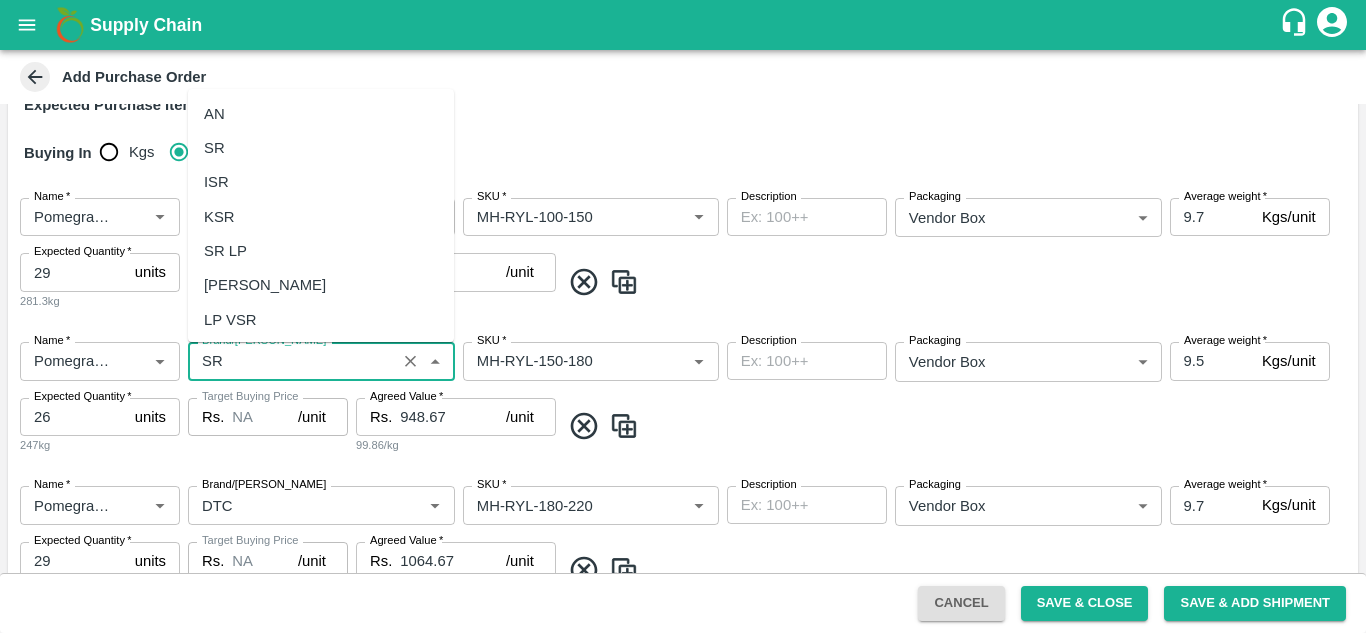 click on "SR" at bounding box center [214, 148] 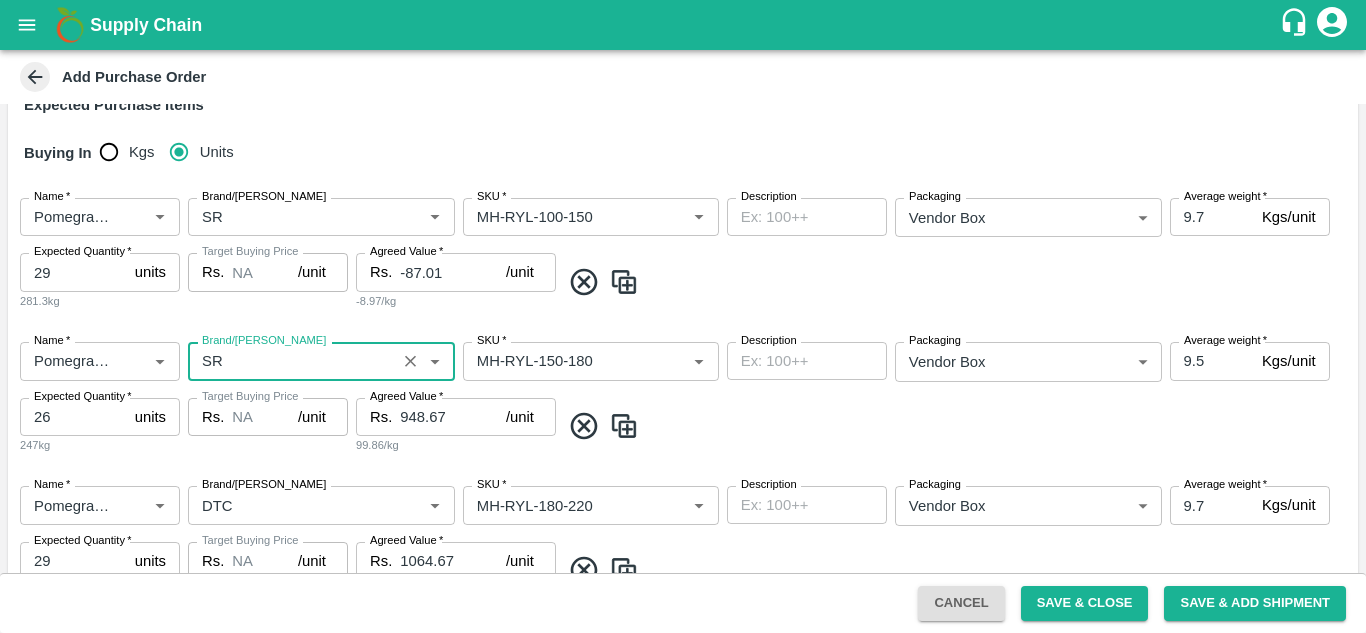 type on "SR" 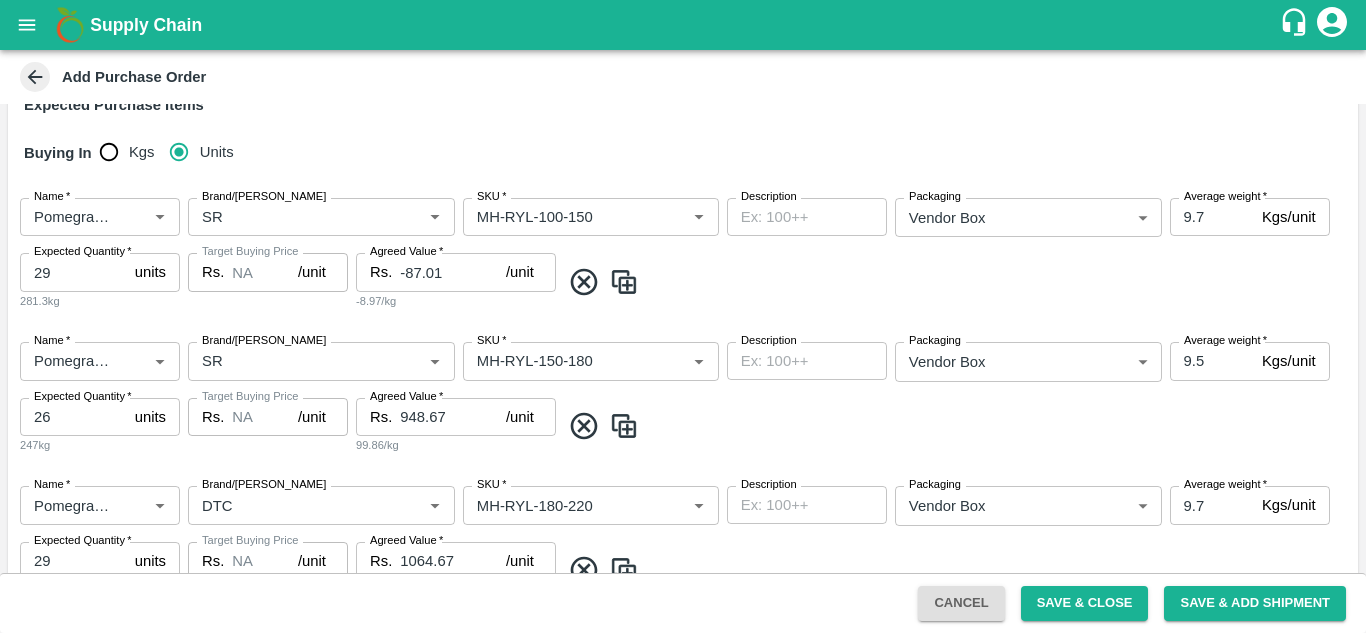 scroll, scrollTop: 539, scrollLeft: 0, axis: vertical 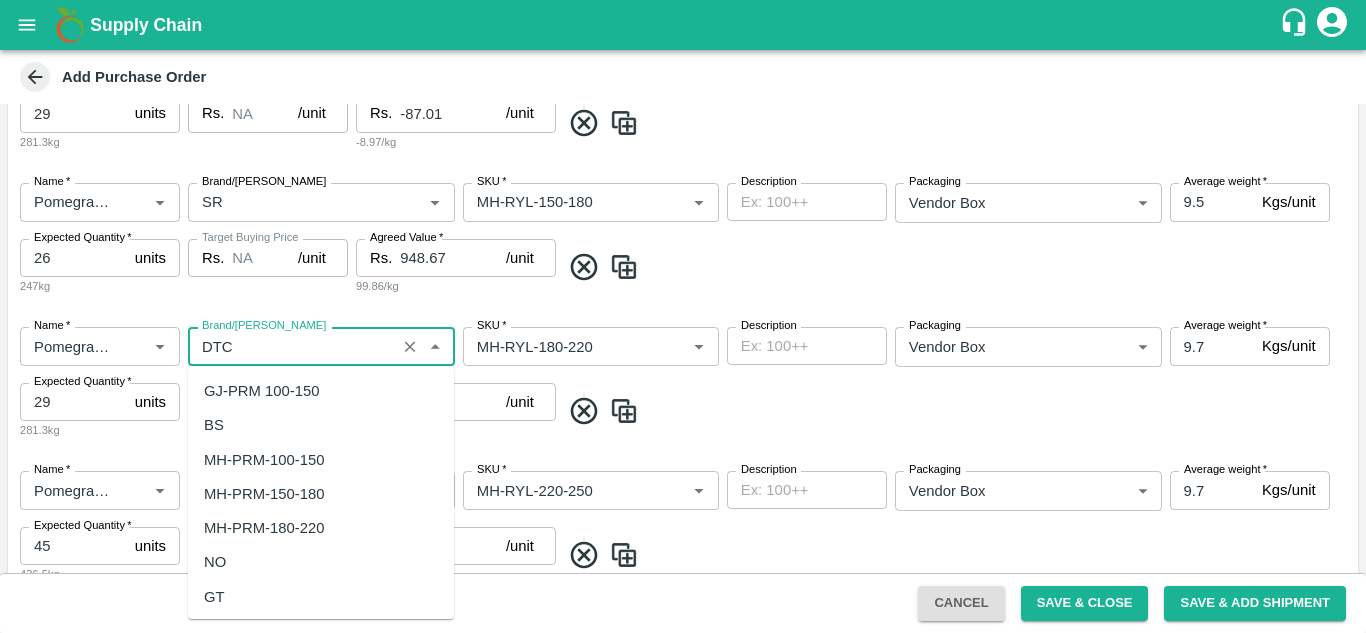 click on "Brand/Marka" at bounding box center (292, 346) 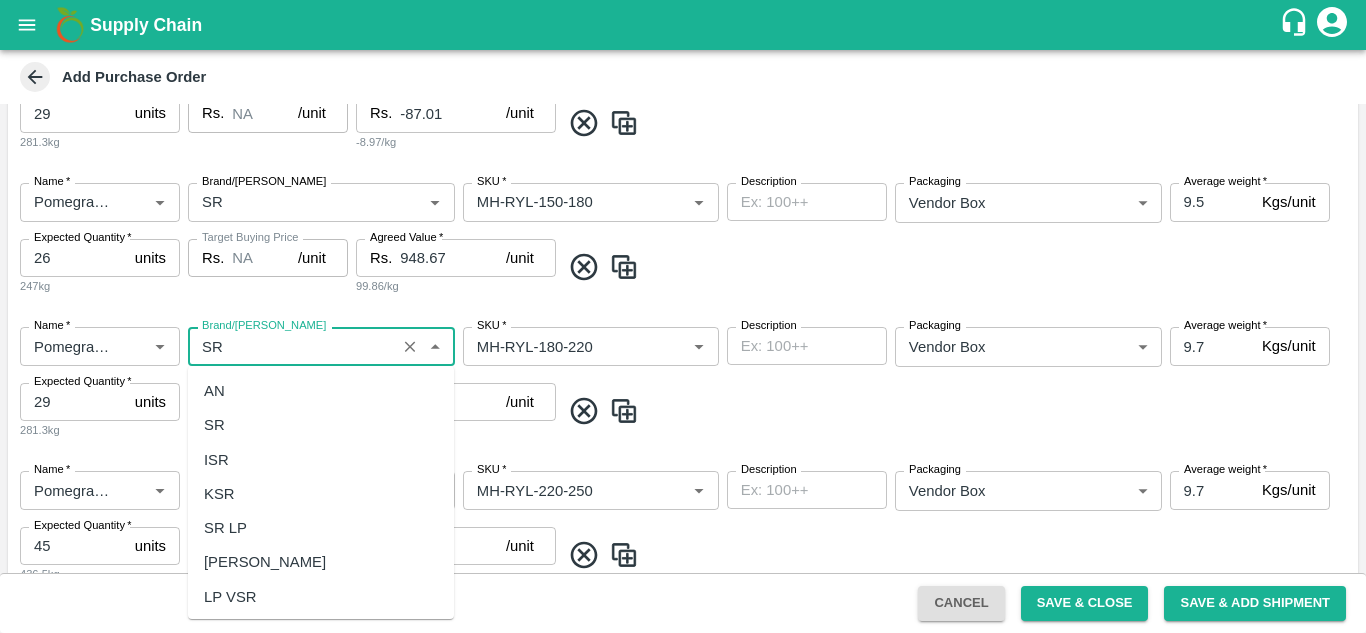 scroll, scrollTop: 0, scrollLeft: 0, axis: both 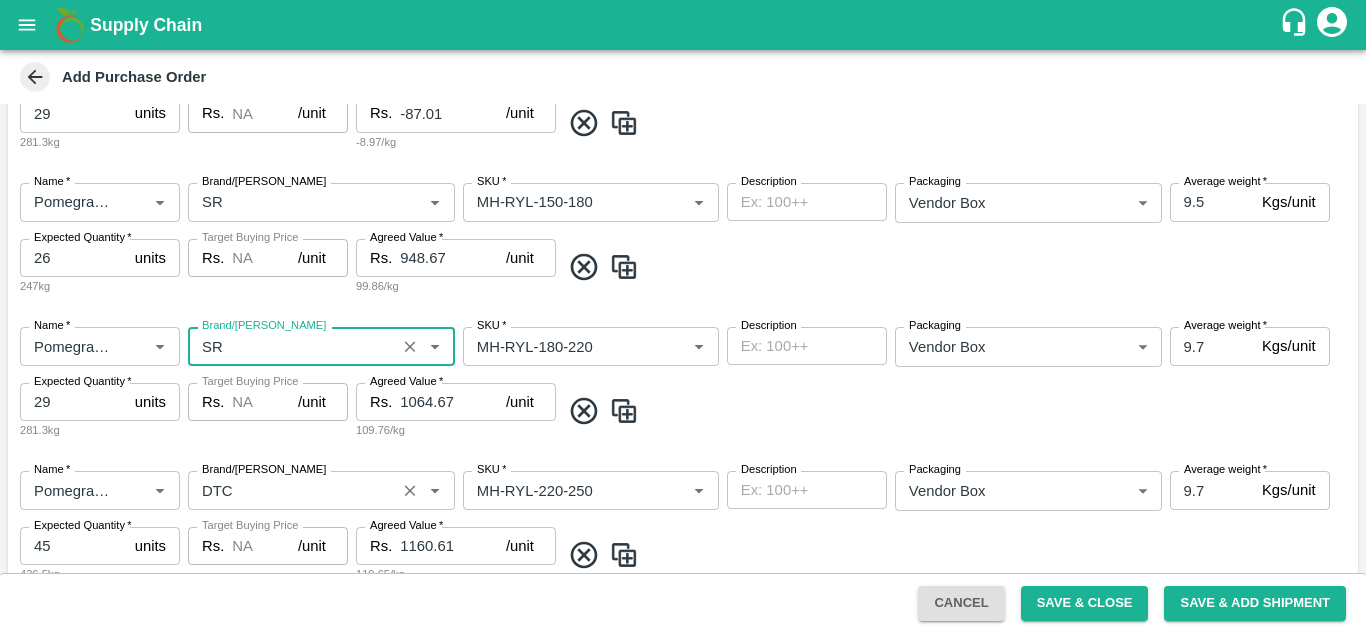 type on "SR" 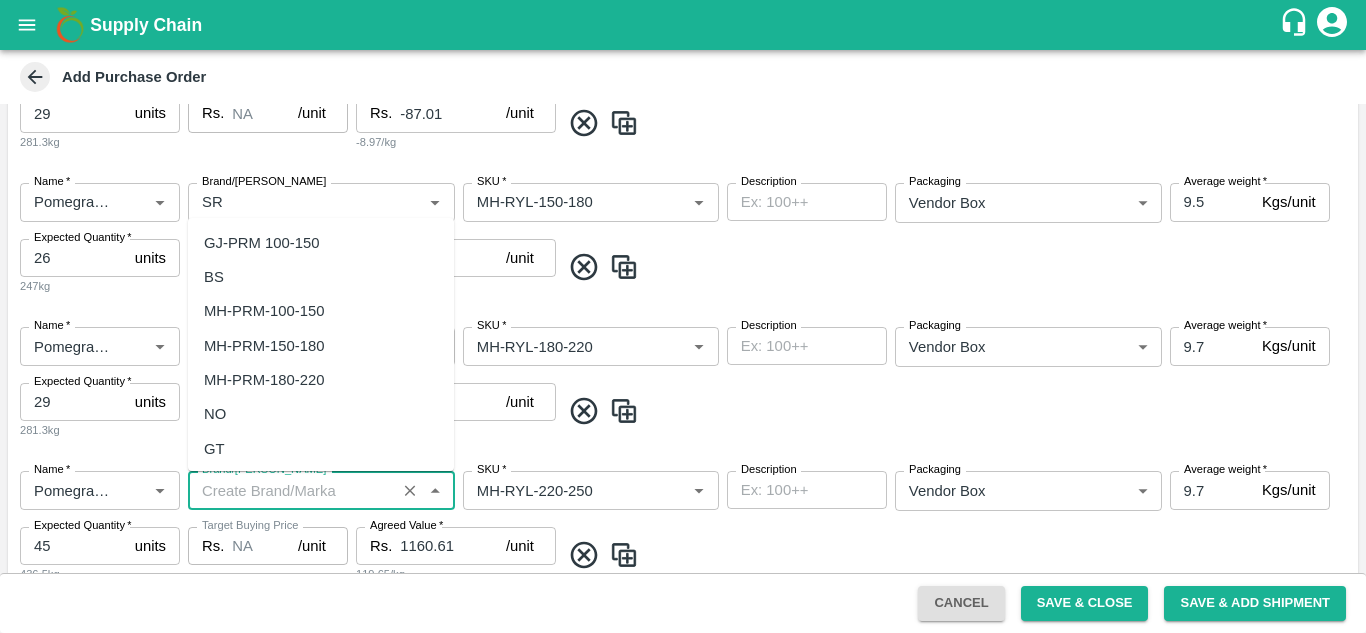 scroll, scrollTop: 0, scrollLeft: 0, axis: both 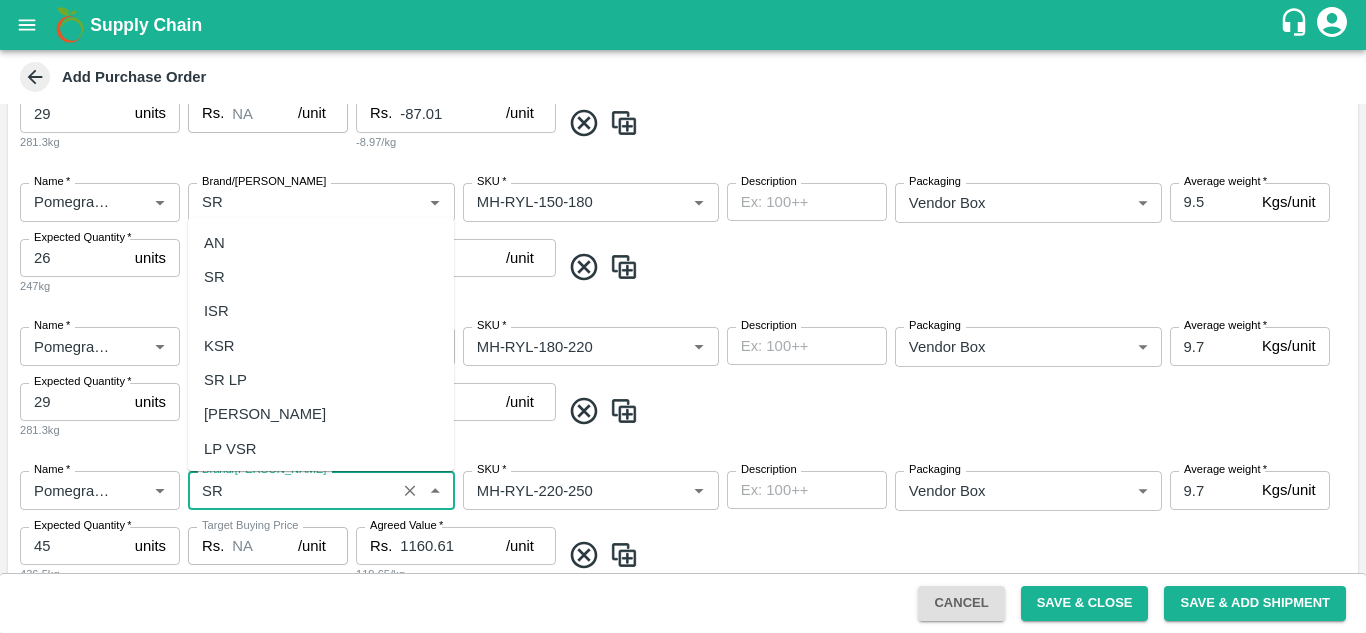 click on "SR" at bounding box center (214, 277) 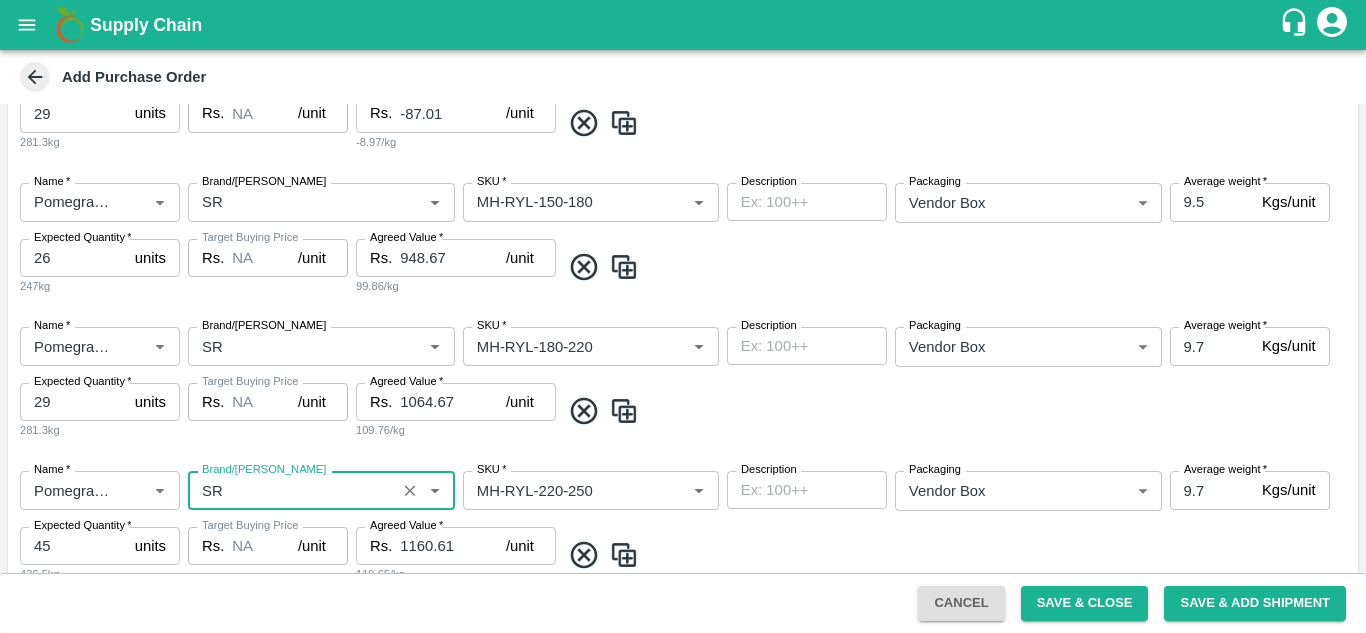 type on "SR" 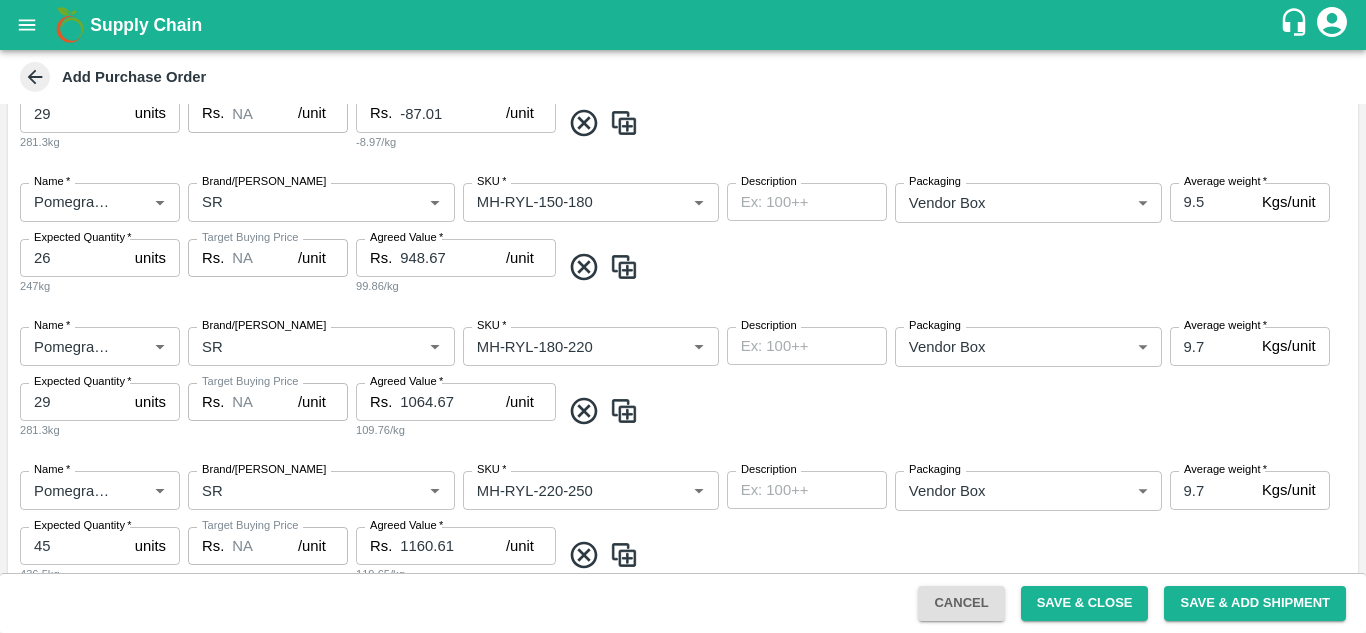 click on "Target Buying Price Rs. NA /unit Target Buying Price" at bounding box center [268, 411] 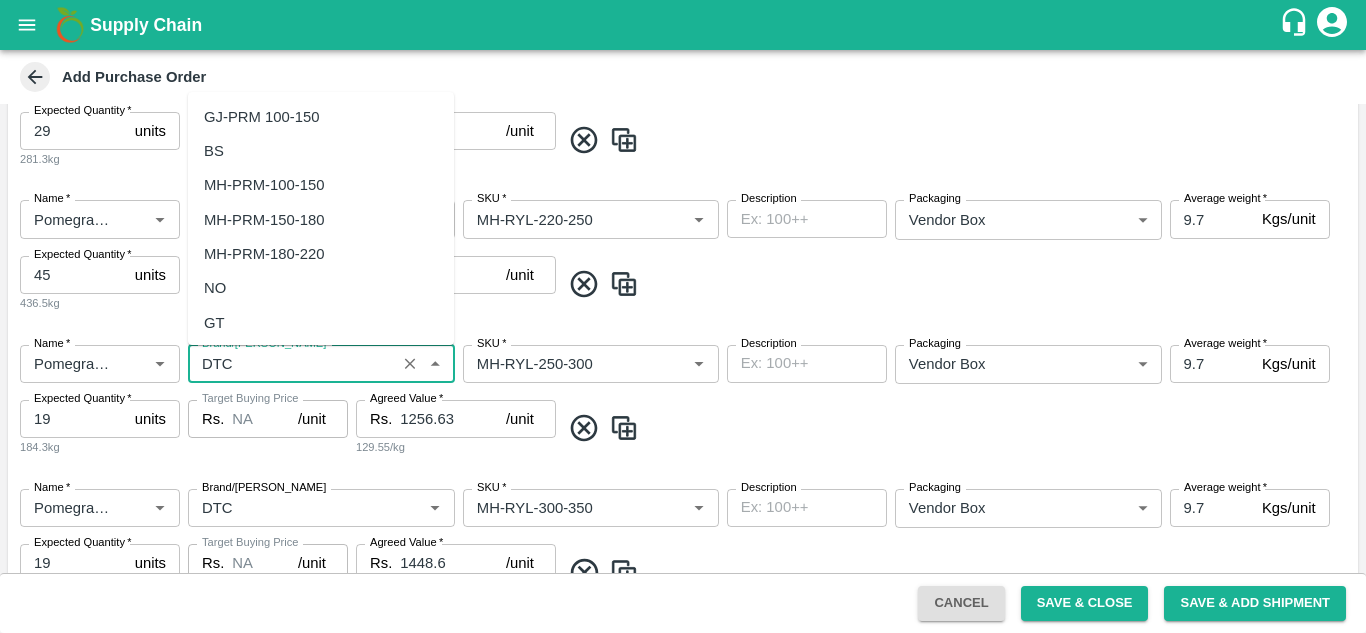 click on "Brand/Marka" at bounding box center (292, 364) 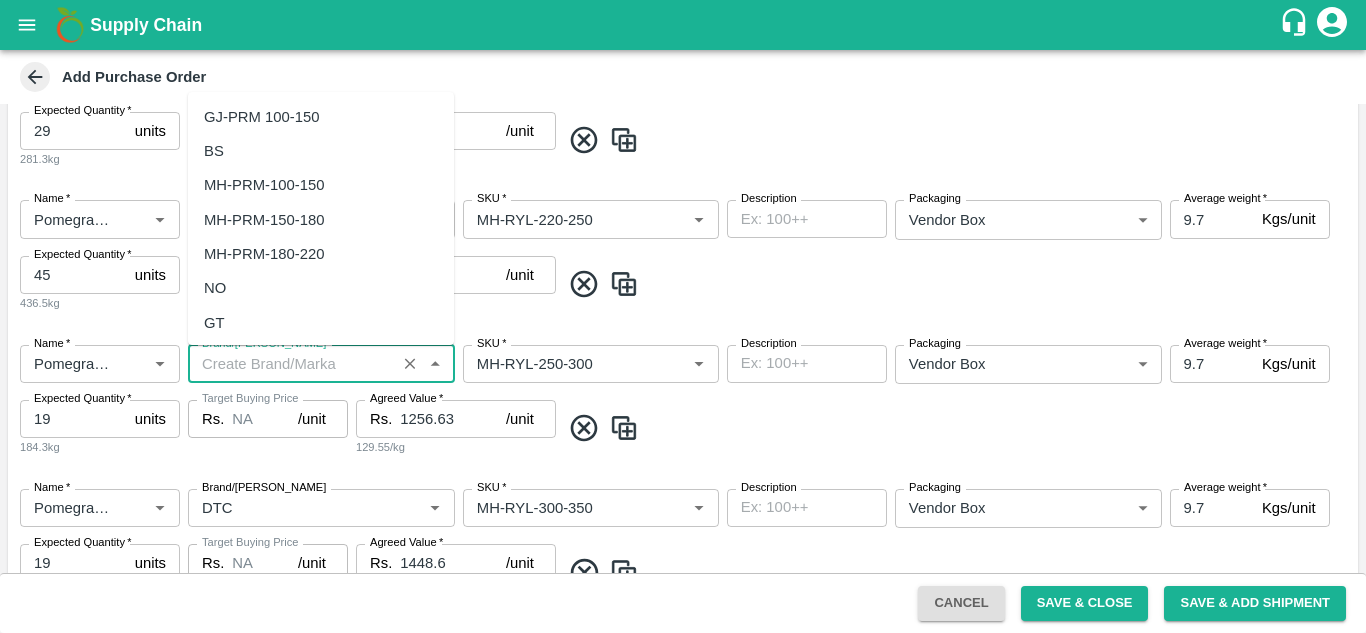 scroll, scrollTop: 0, scrollLeft: 0, axis: both 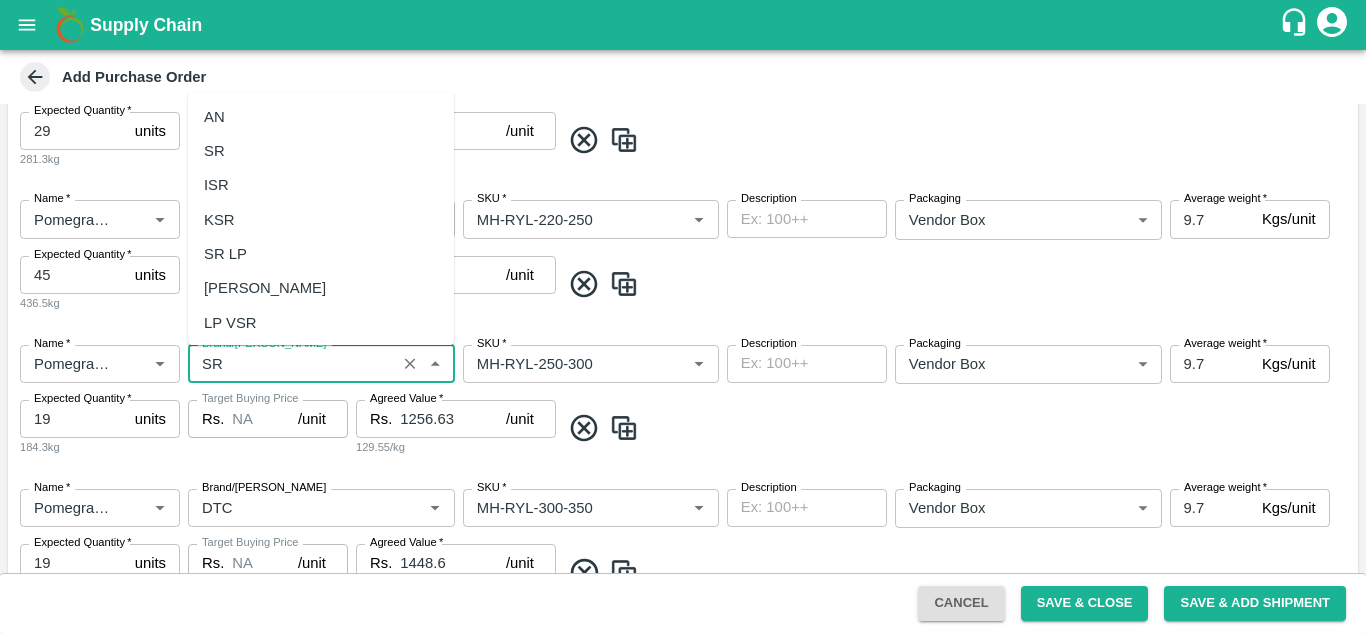 click on "SR" at bounding box center [321, 151] 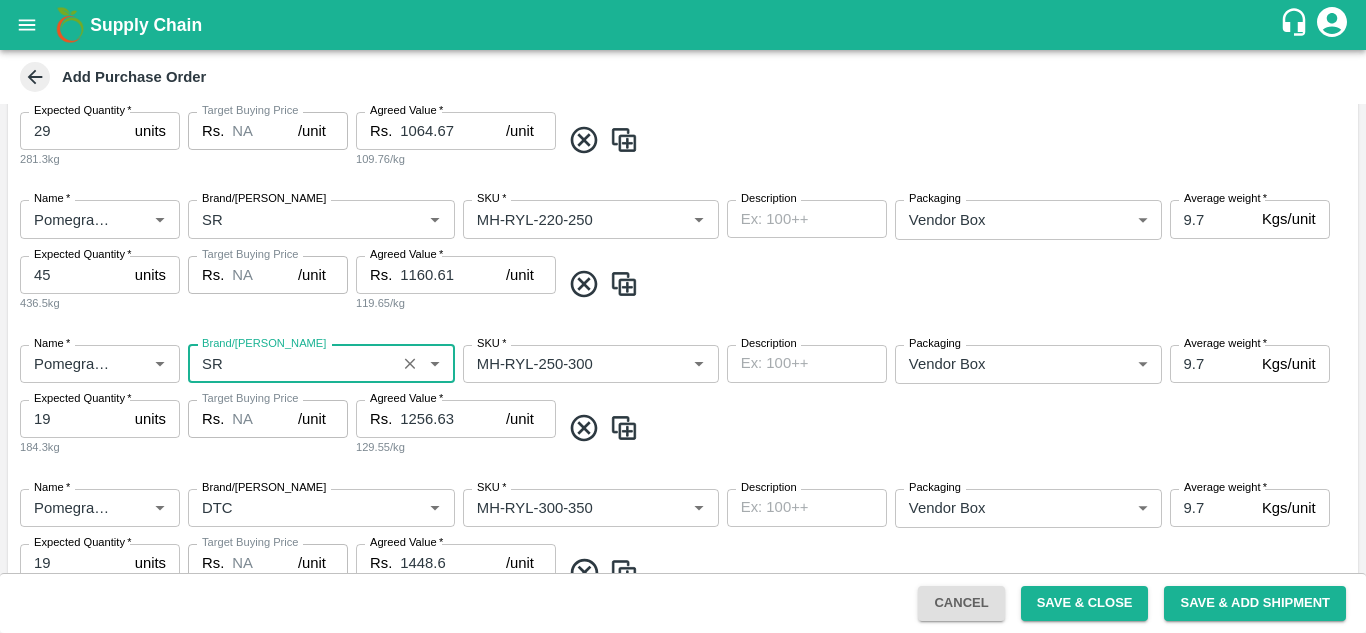type on "SR" 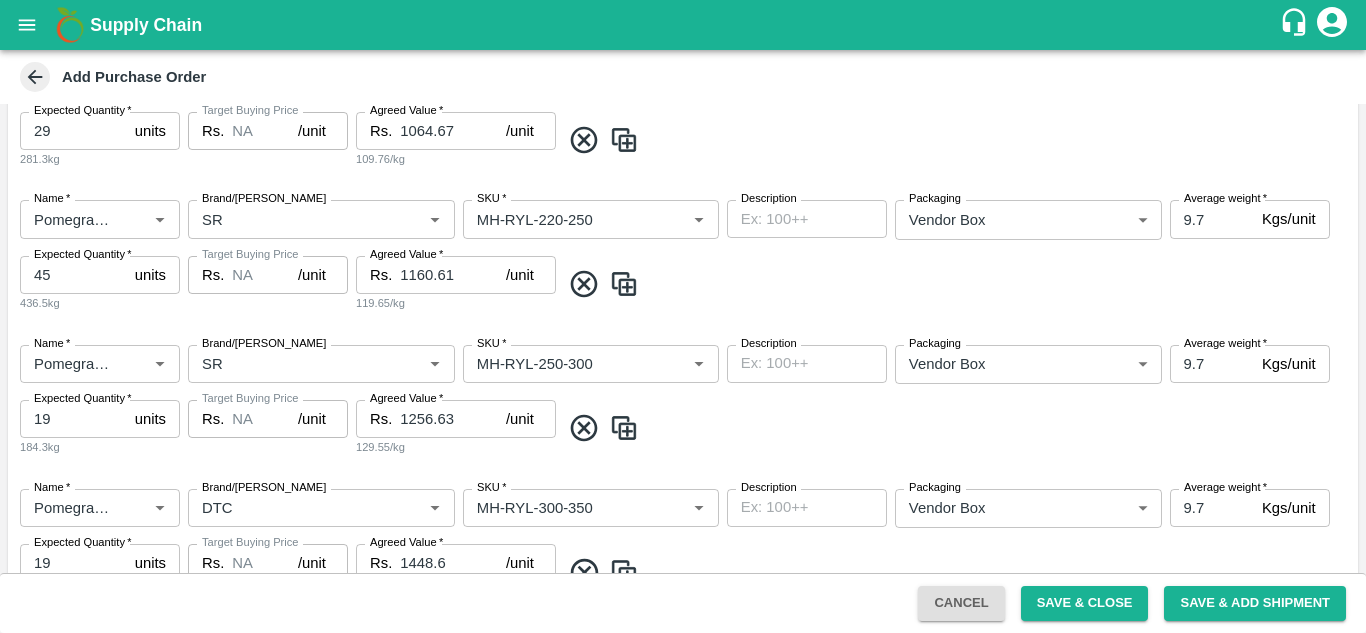 scroll, scrollTop: 941, scrollLeft: 0, axis: vertical 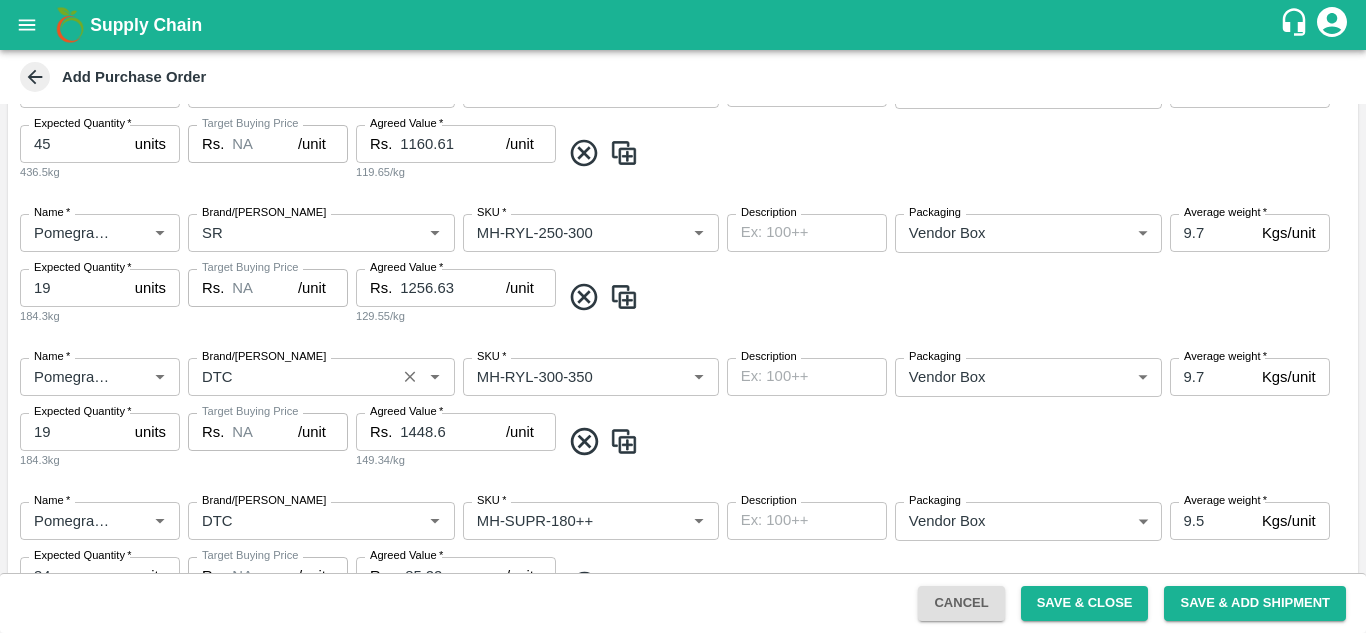 click on "Brand/Marka" at bounding box center (292, 377) 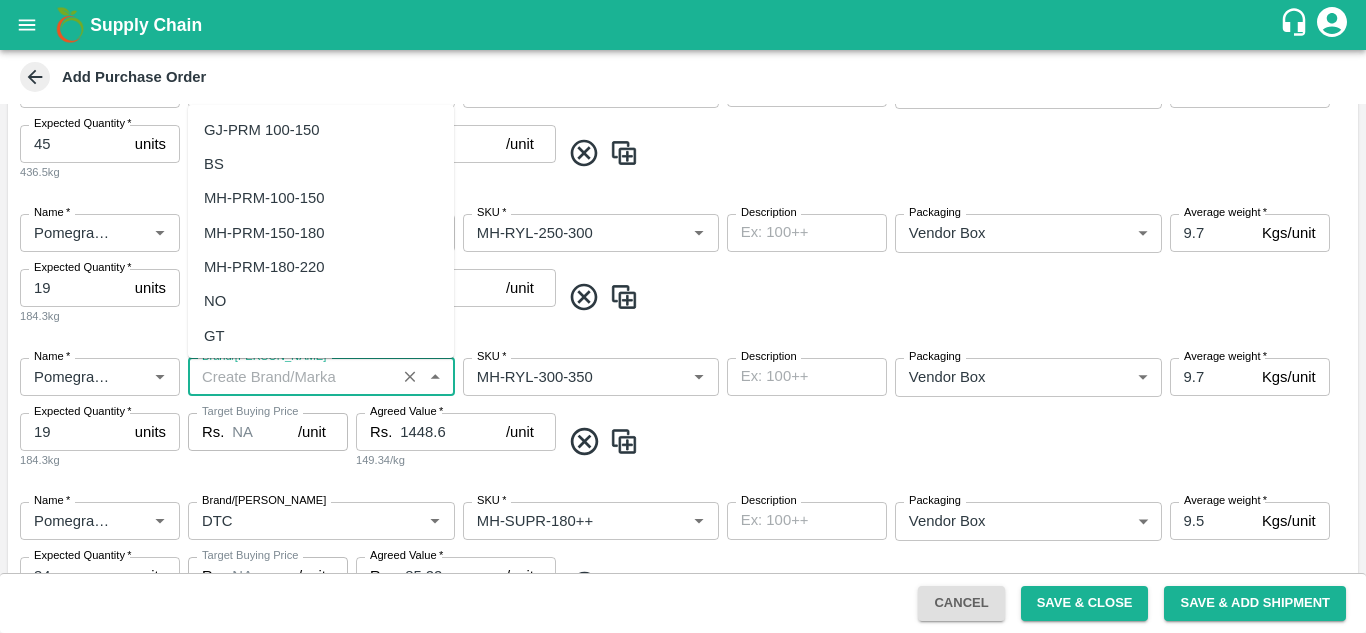 scroll, scrollTop: 0, scrollLeft: 0, axis: both 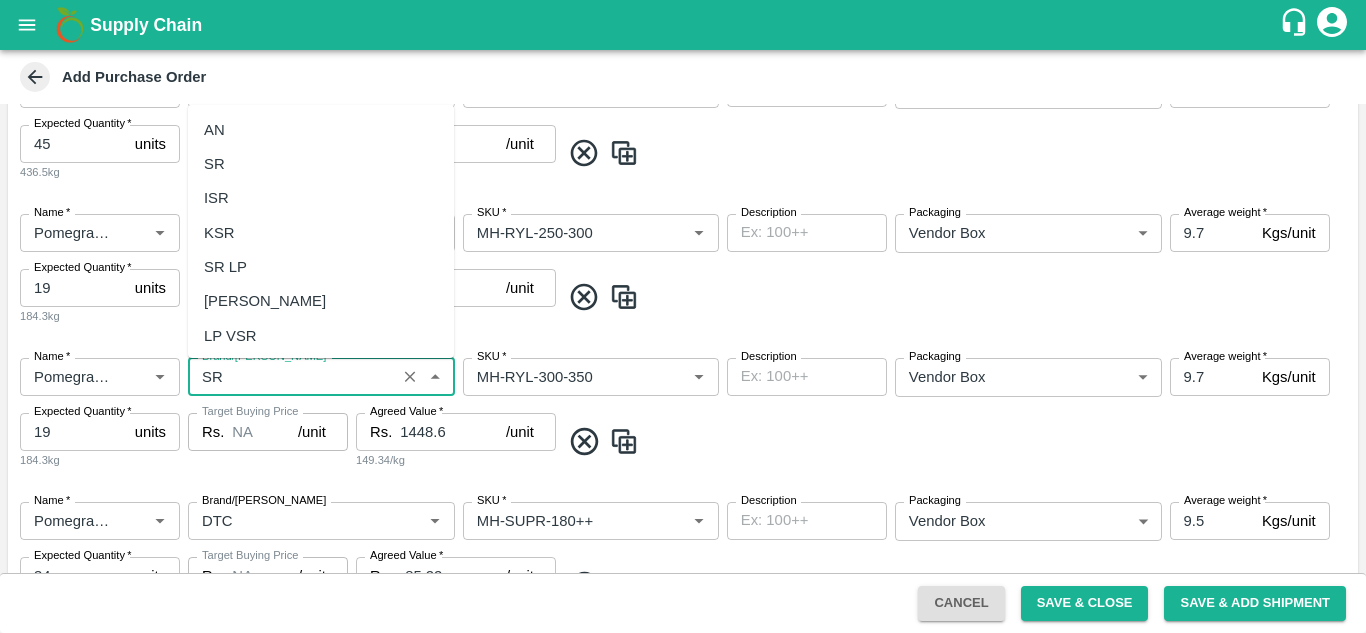 click on "SR" at bounding box center (214, 164) 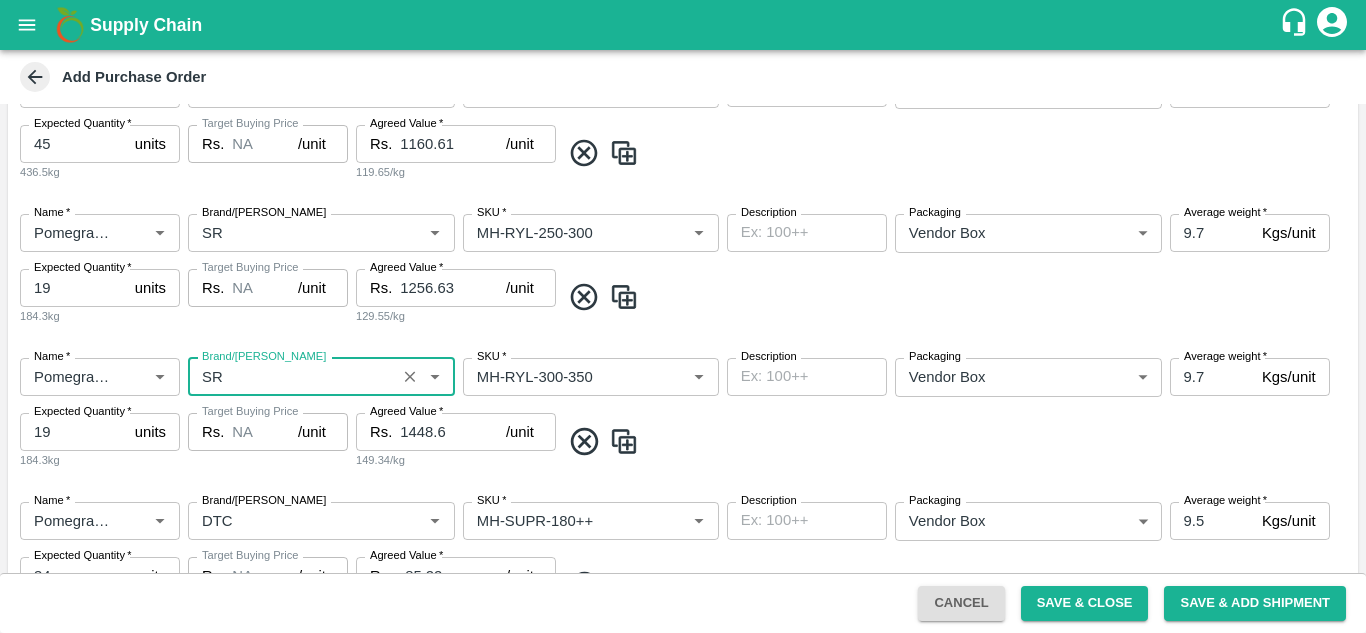 type on "SR" 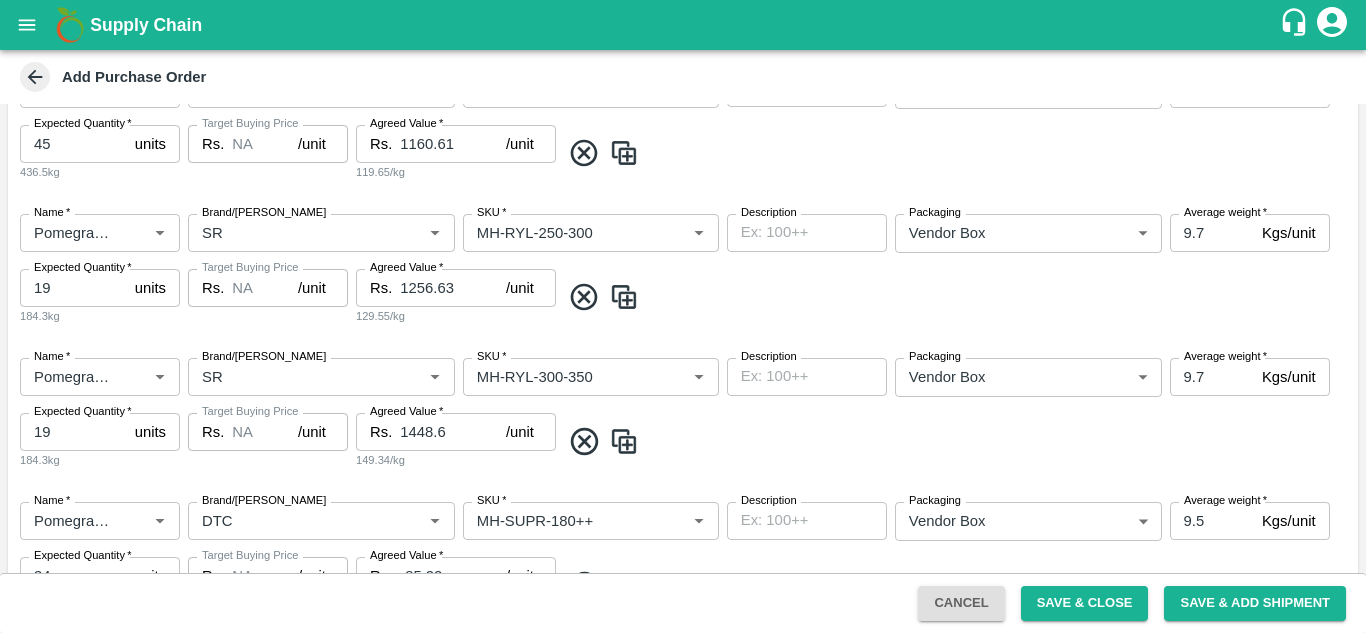scroll, scrollTop: 1090, scrollLeft: 0, axis: vertical 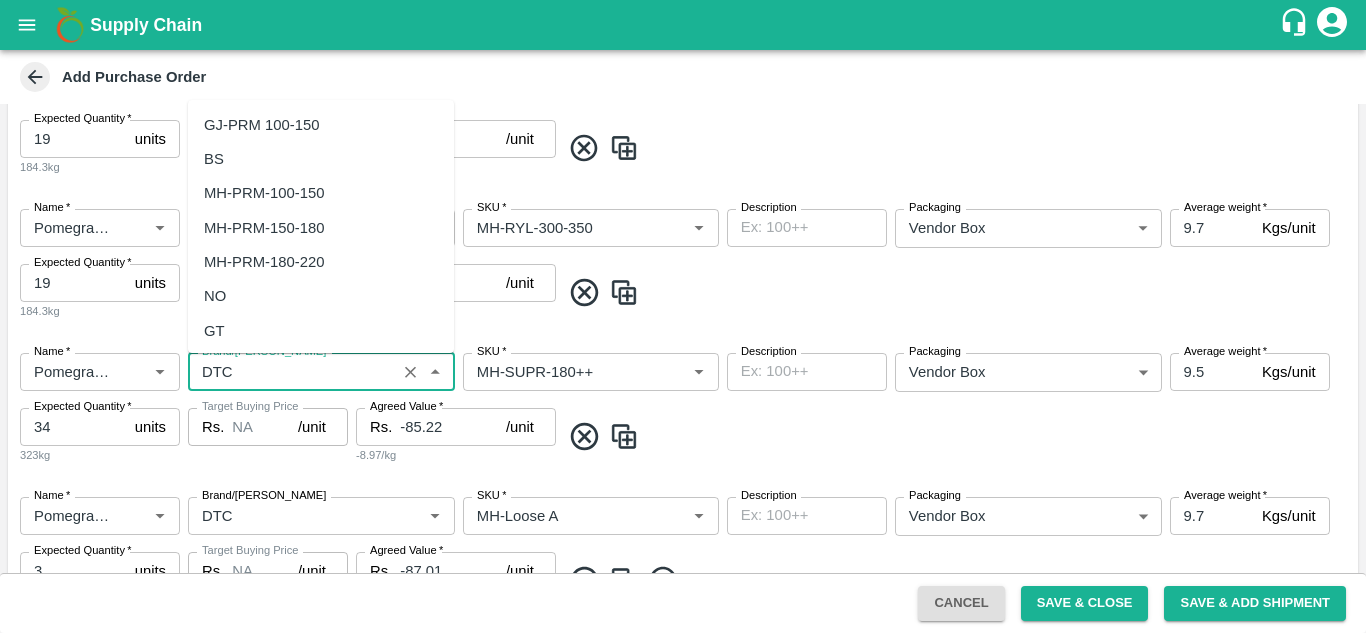 click on "Brand/Marka" at bounding box center [292, 372] 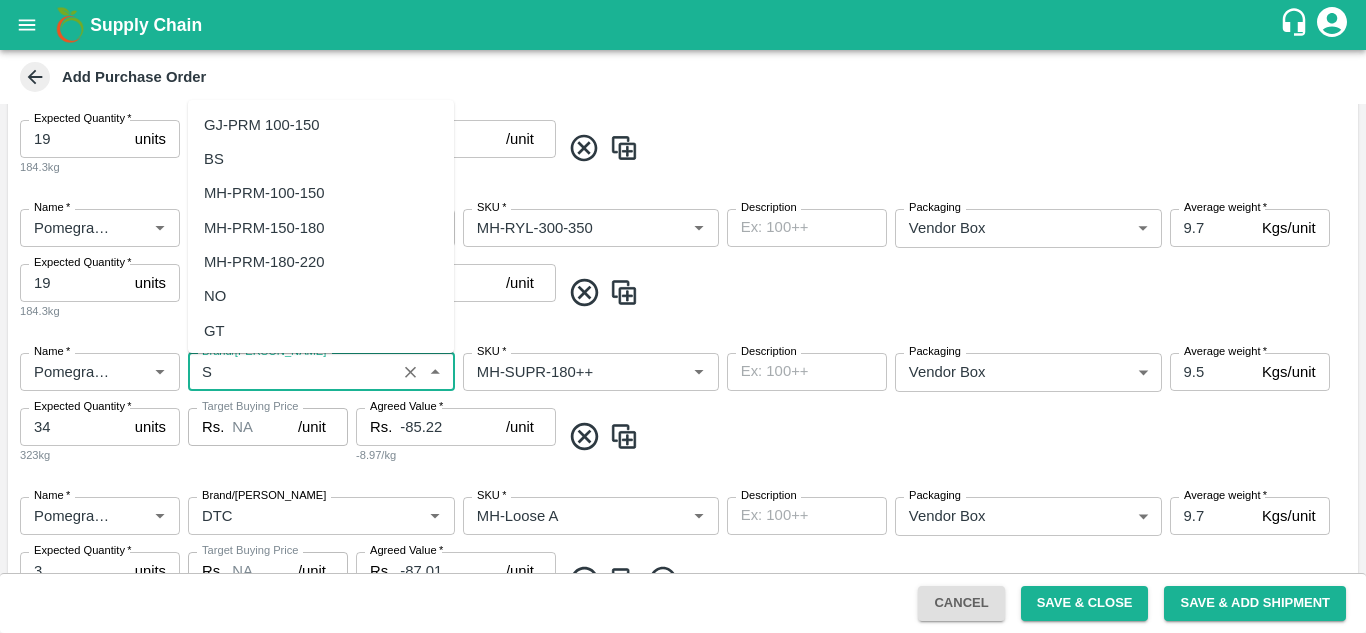 scroll, scrollTop: 0, scrollLeft: 0, axis: both 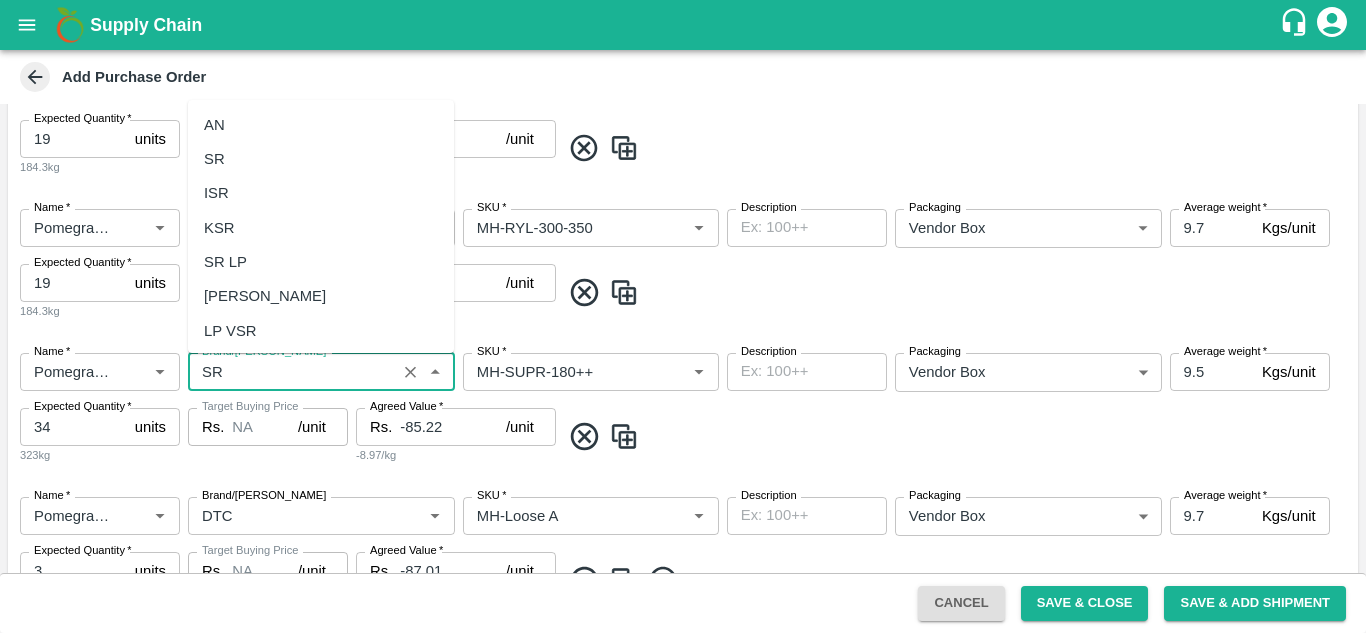 click on "SR" at bounding box center [214, 159] 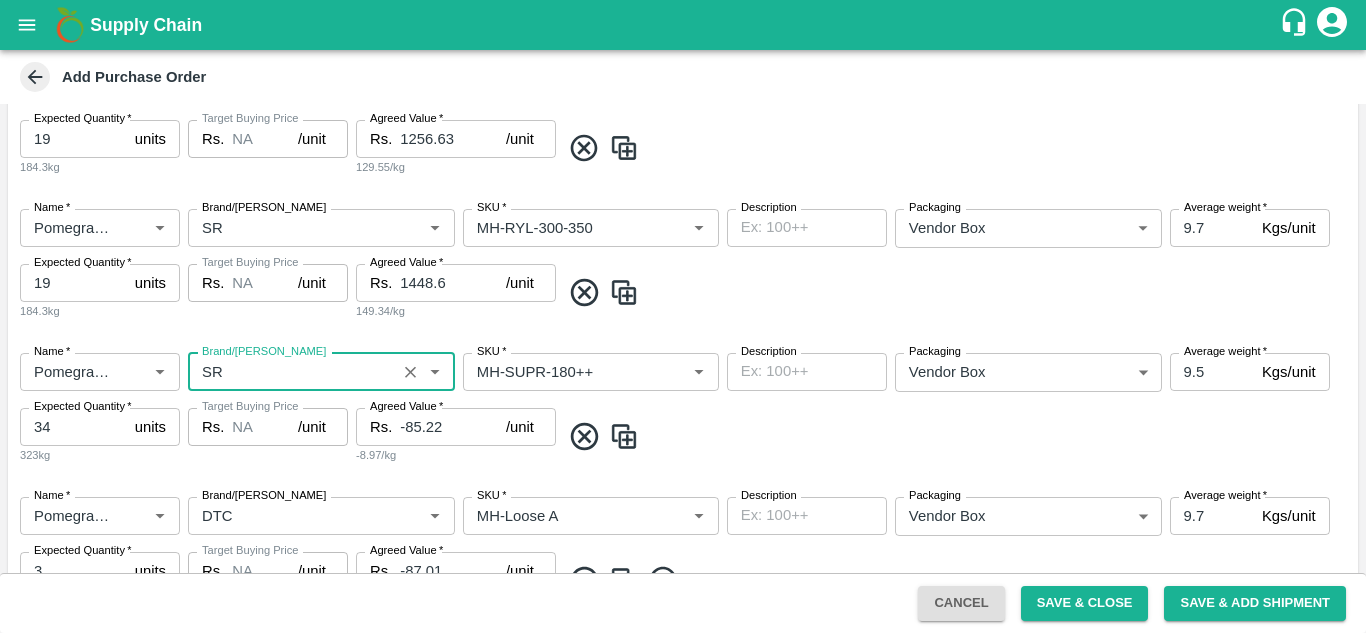 type on "SR" 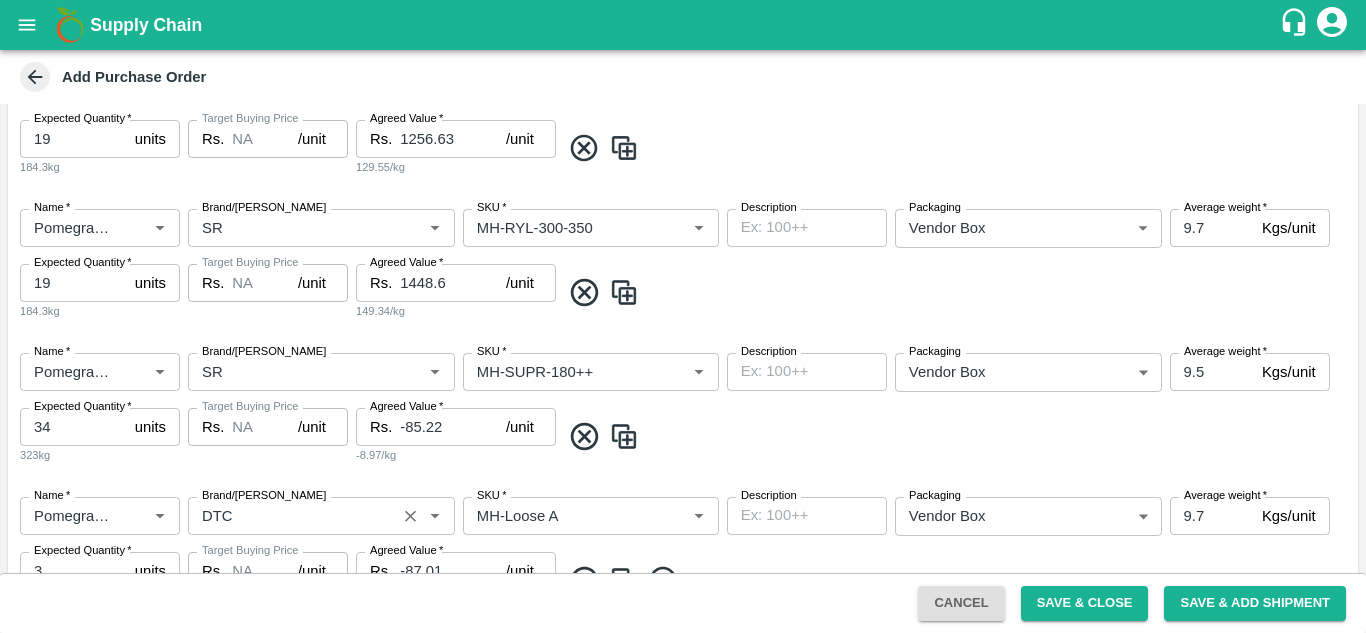 scroll, scrollTop: 1301, scrollLeft: 0, axis: vertical 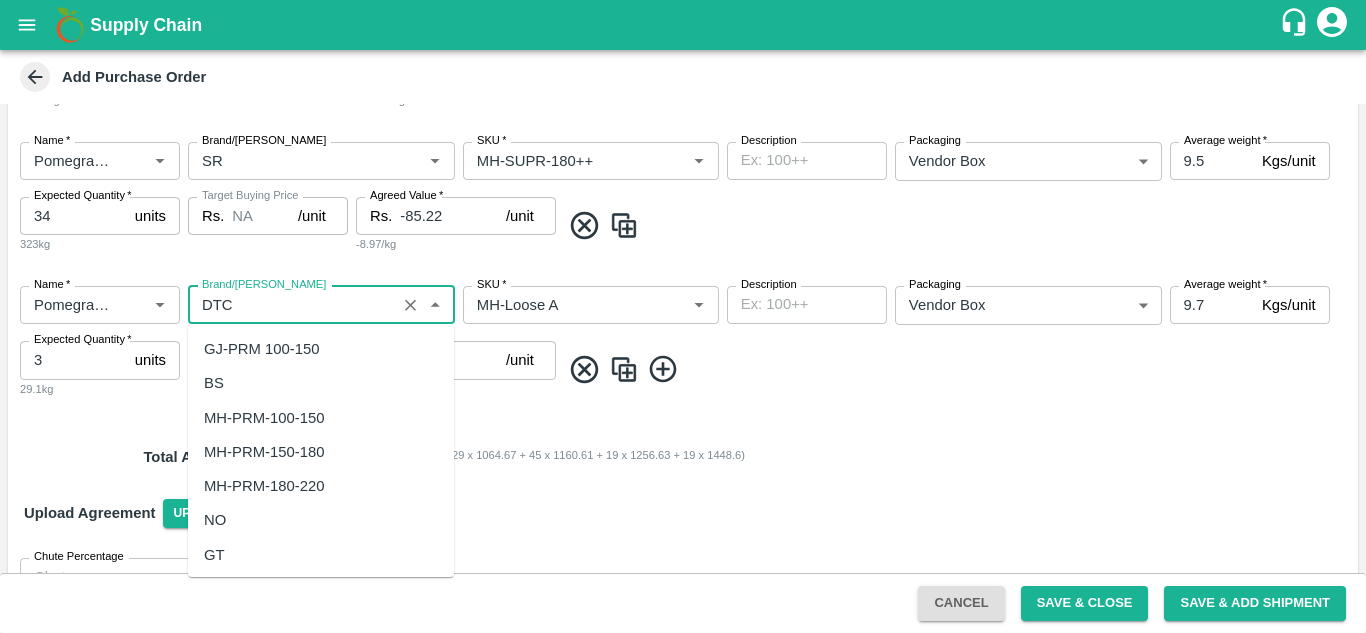 click on "Brand/Marka" at bounding box center [292, 305] 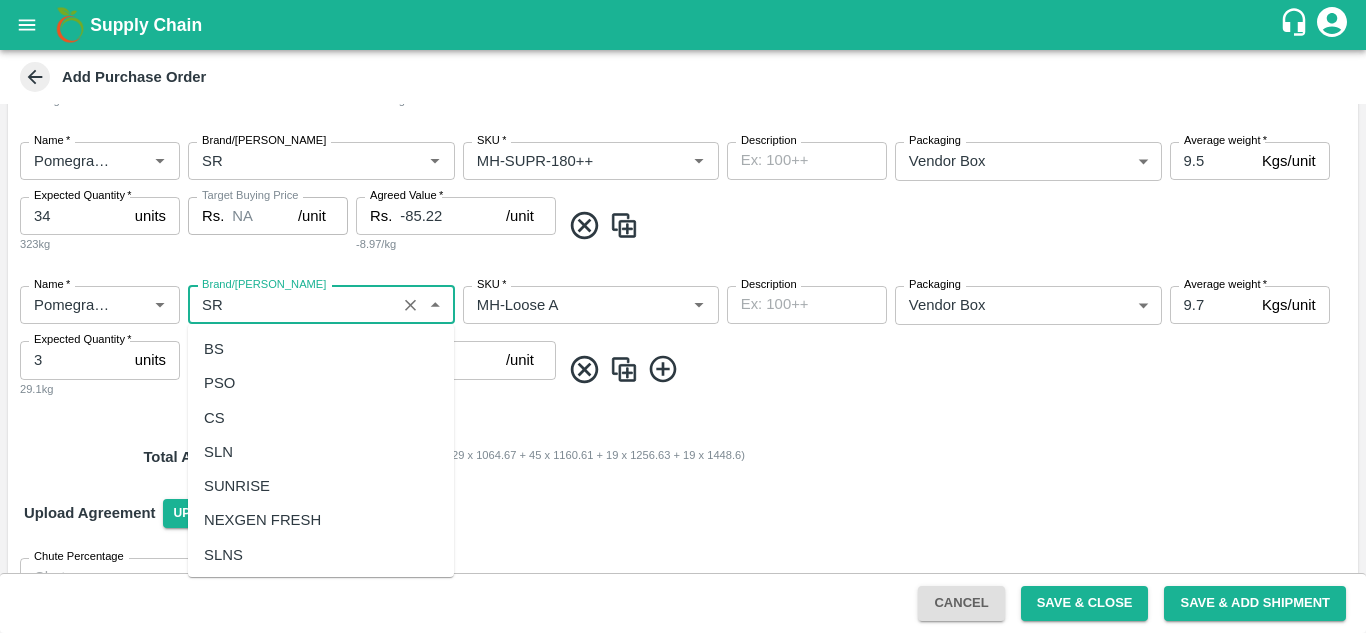scroll, scrollTop: 0, scrollLeft: 0, axis: both 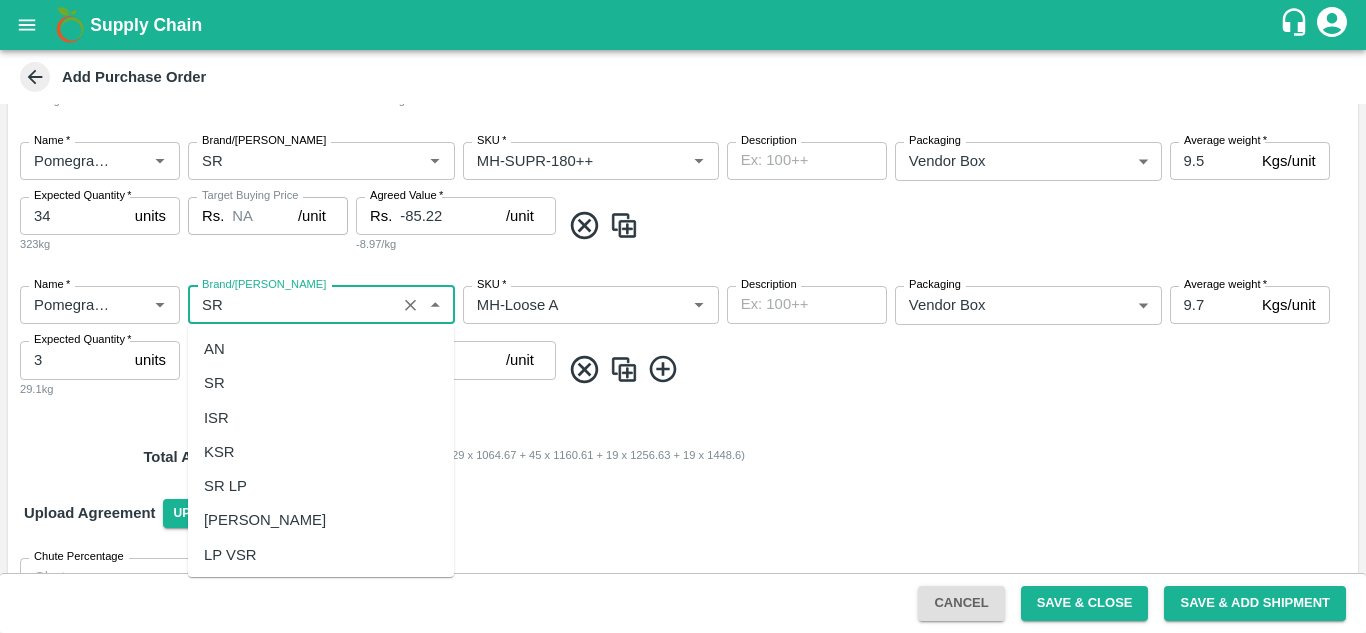 click on "SR" at bounding box center (321, 383) 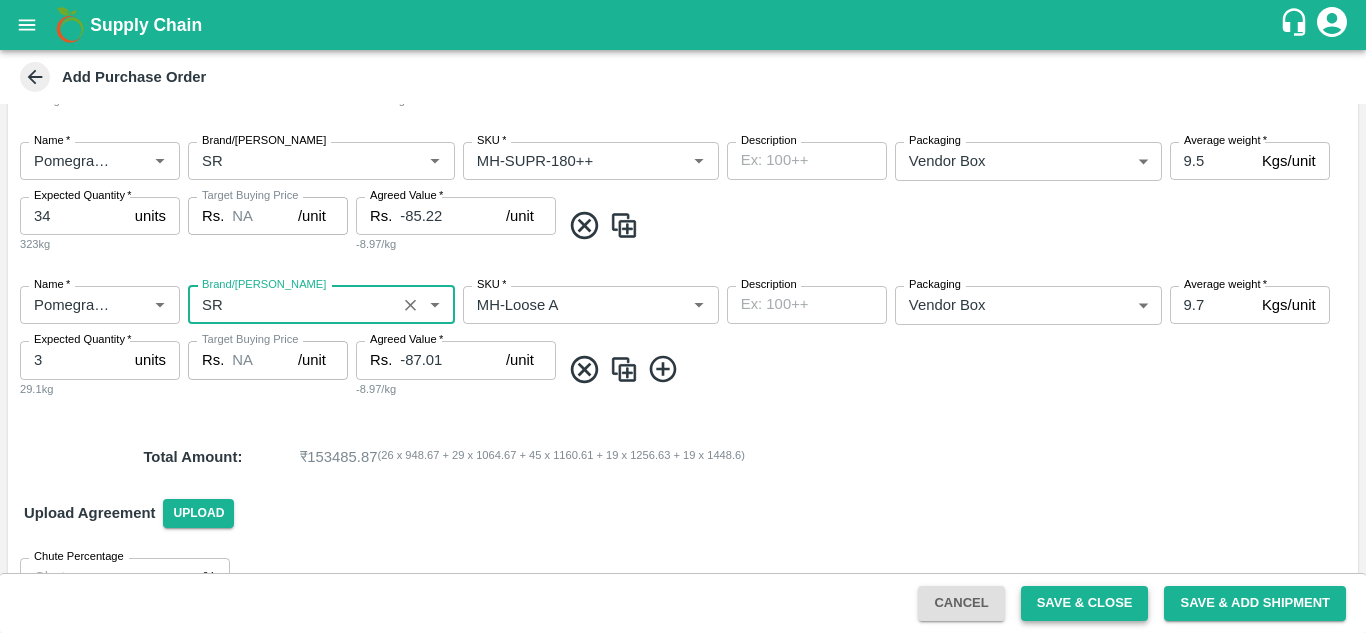 type on "SR" 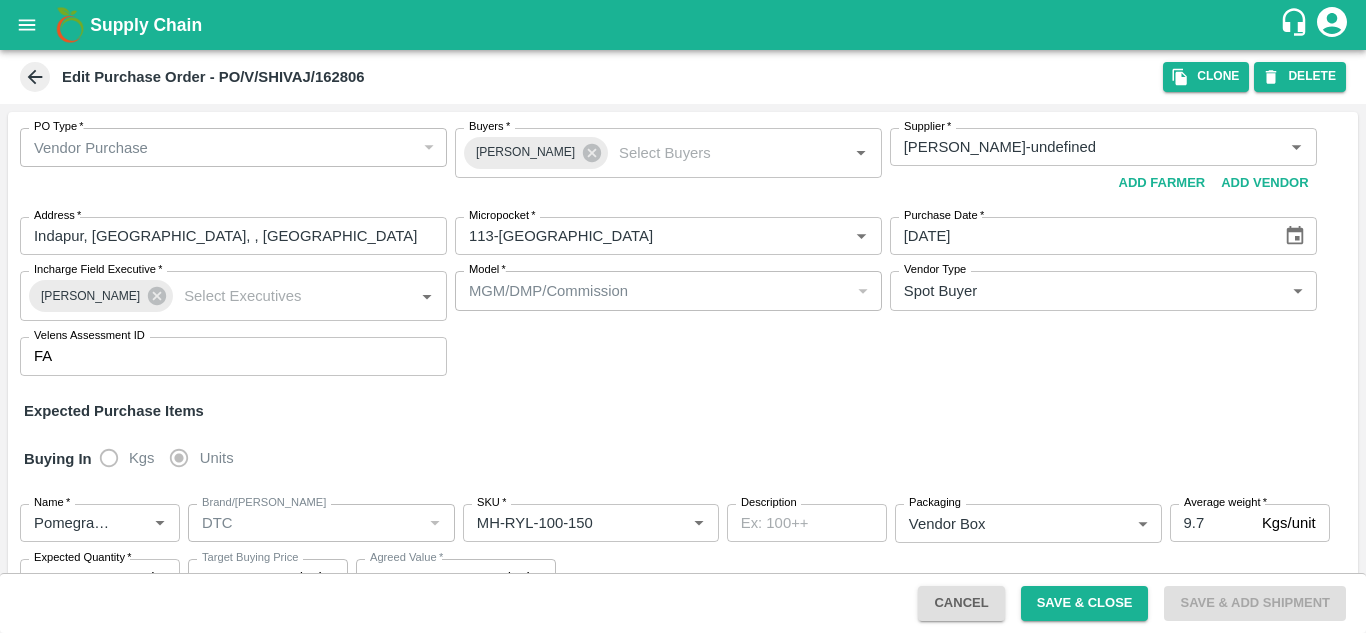 click on "Edit Purchase Order - PO/V/SHIVAJ/162806 Clone DELETE" at bounding box center (683, 77) 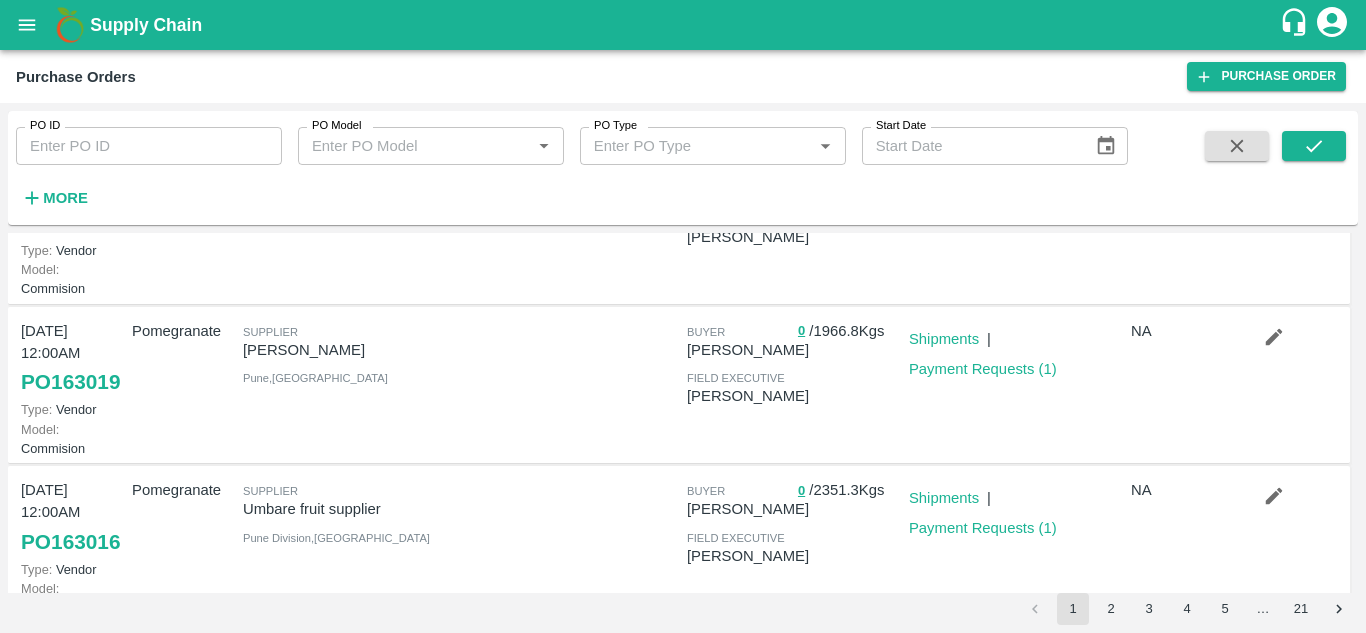 scroll, scrollTop: 284, scrollLeft: 0, axis: vertical 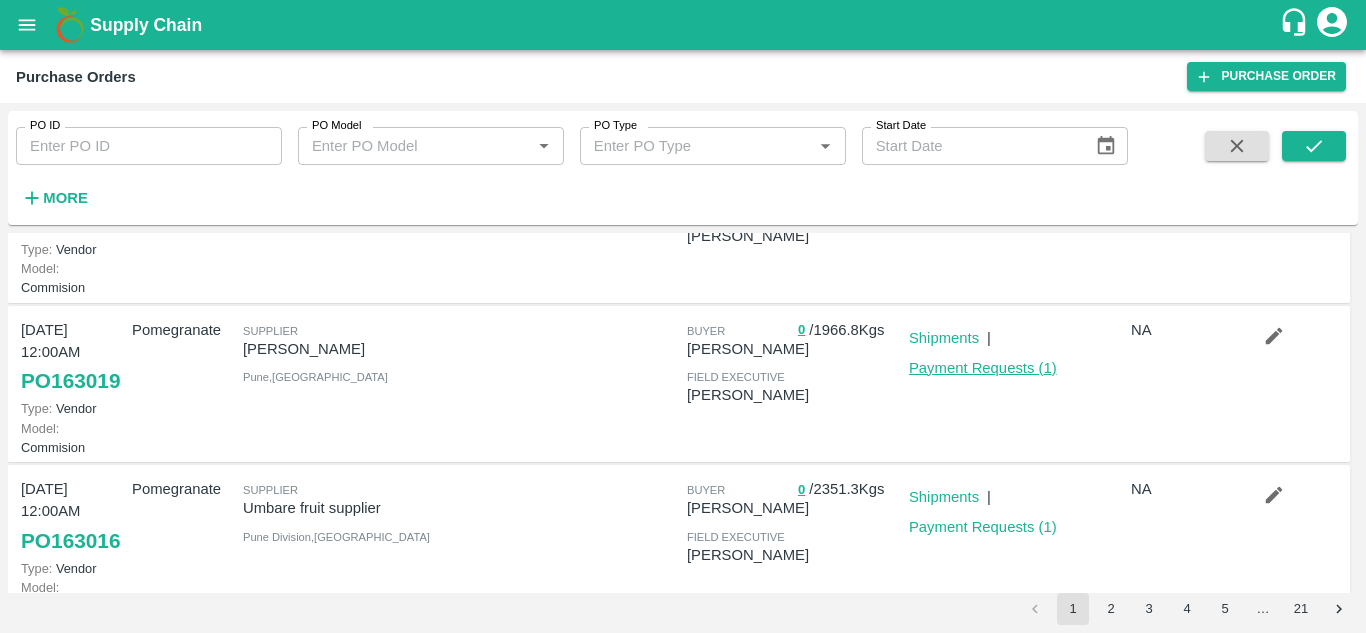 click on "Payment Requests ( 1 )" at bounding box center [983, 368] 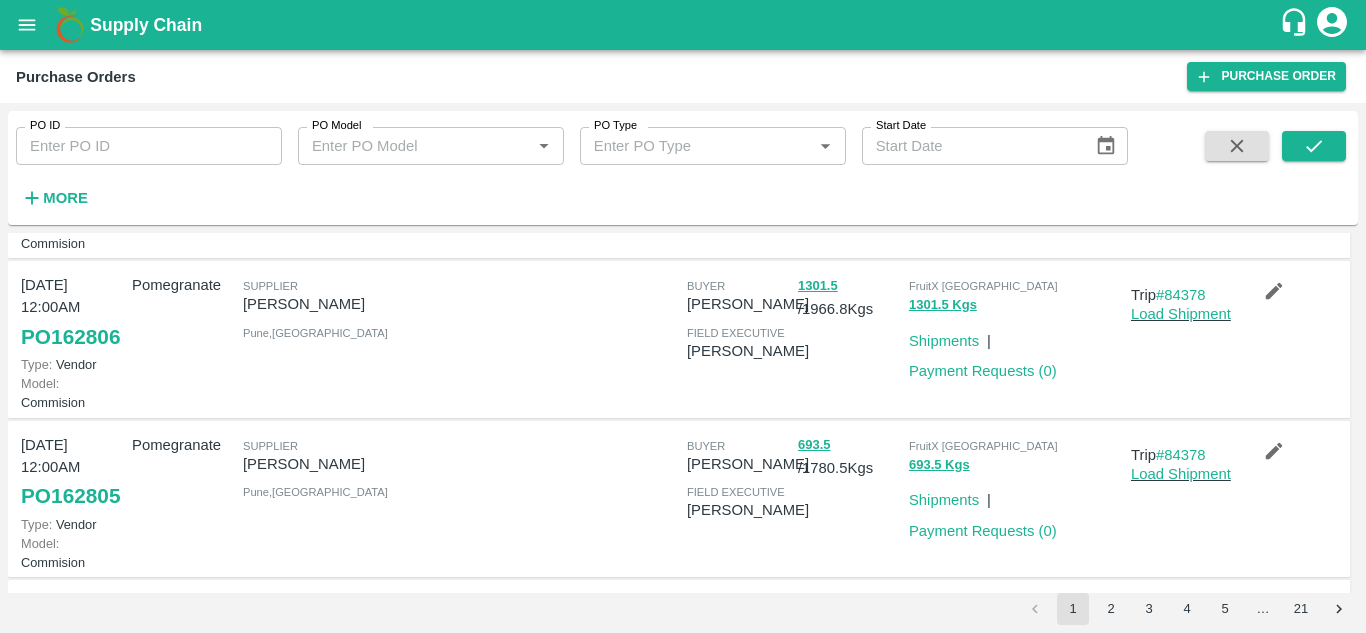 scroll, scrollTop: 821, scrollLeft: 0, axis: vertical 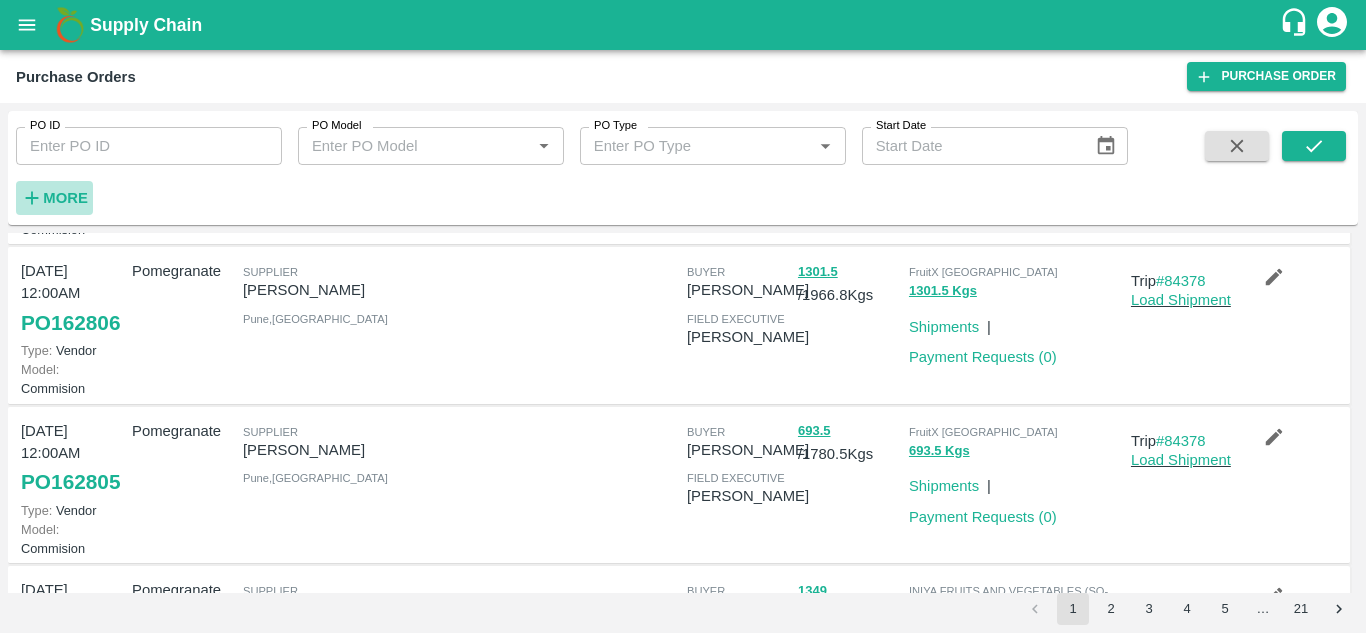 click on "More" at bounding box center [65, 198] 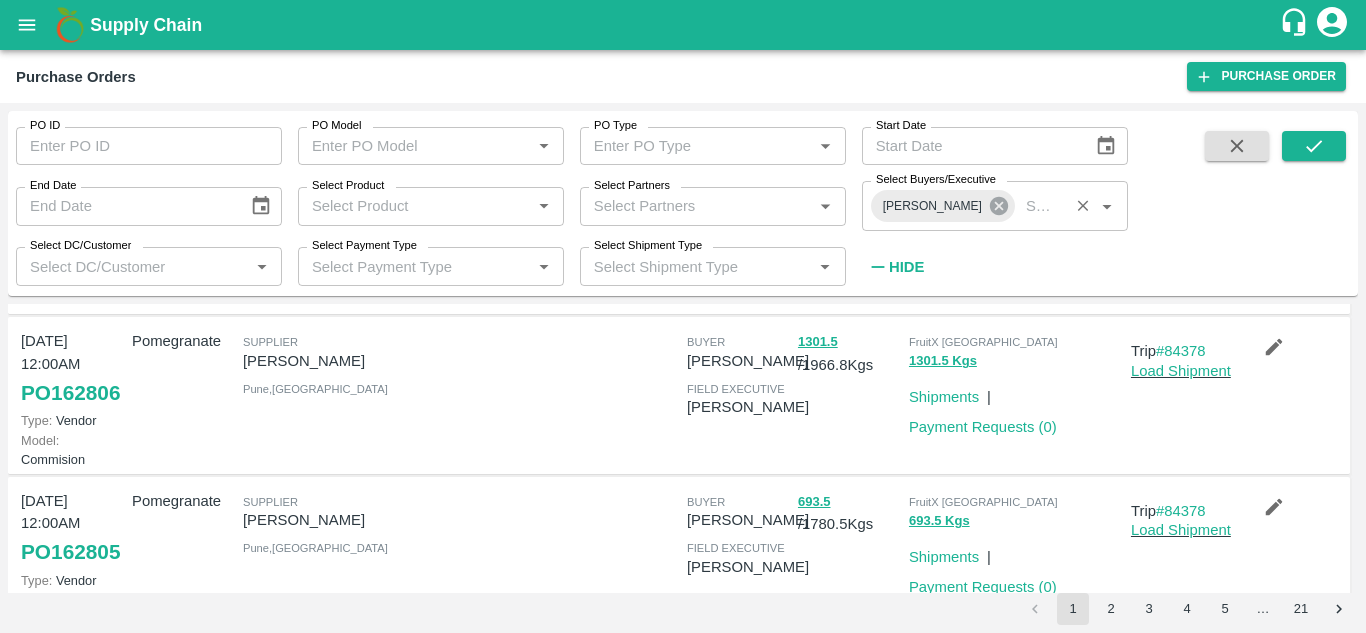 click 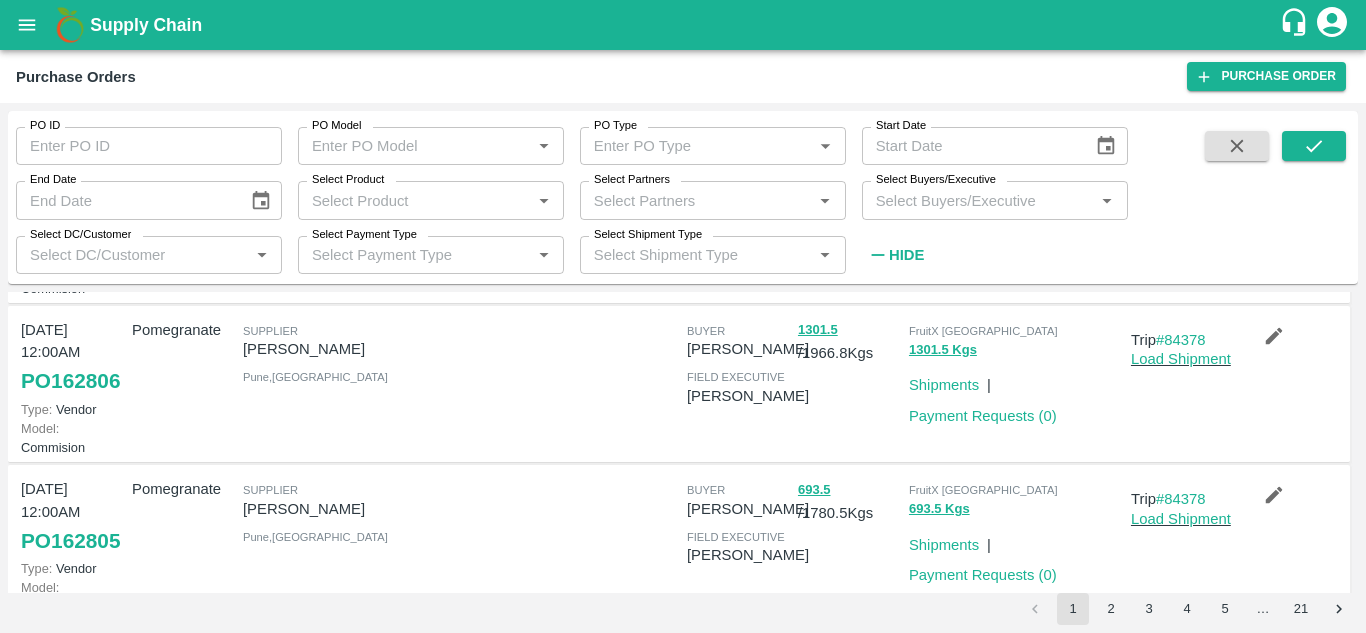 click on "Select Buyers/Executive" at bounding box center (978, 200) 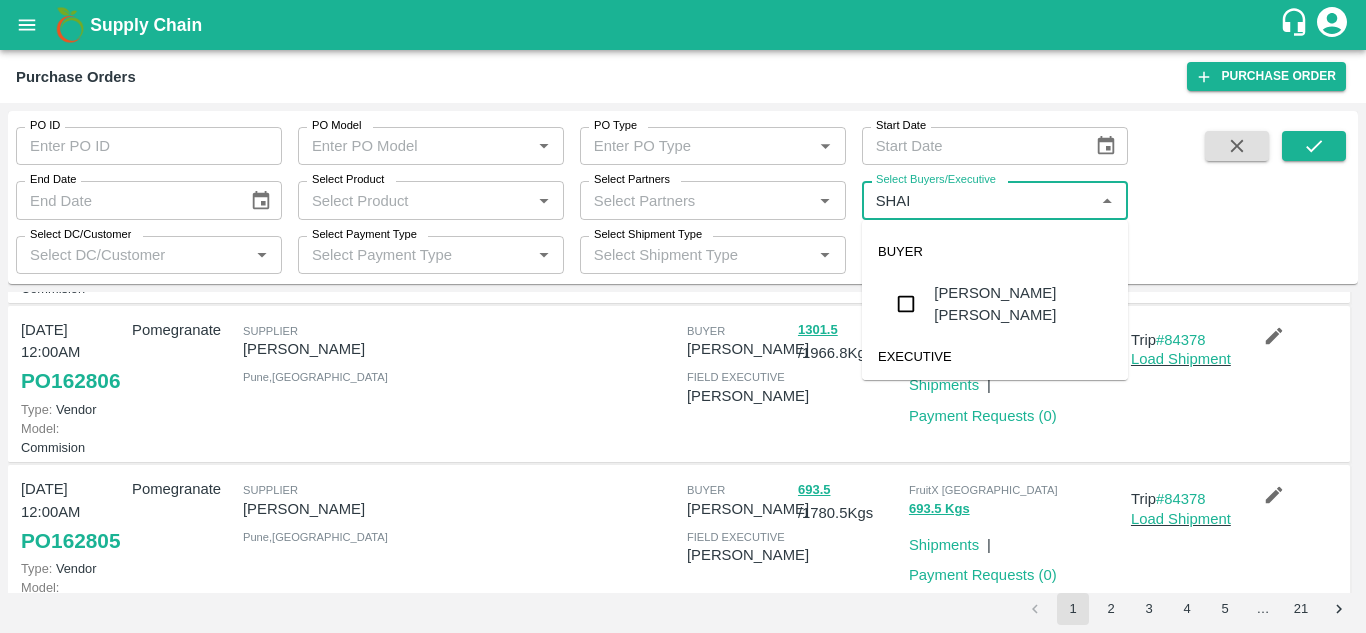 type on "SHAIK" 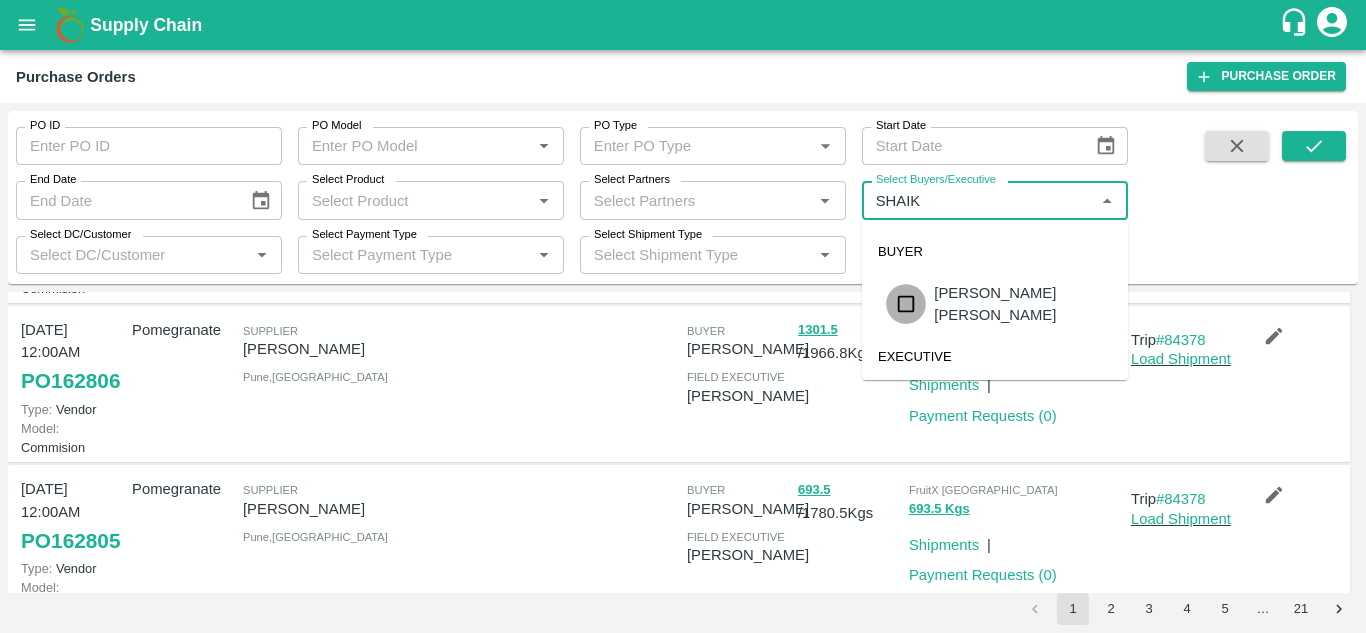 click at bounding box center (906, 304) 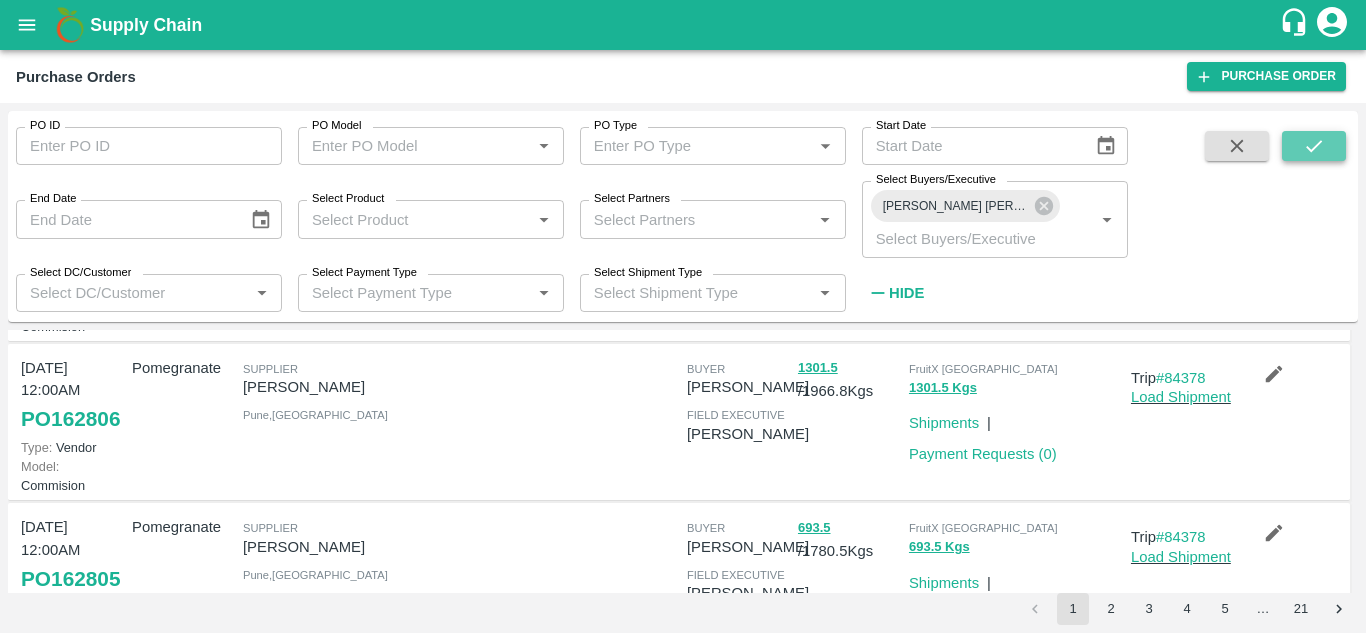 click at bounding box center (1314, 146) 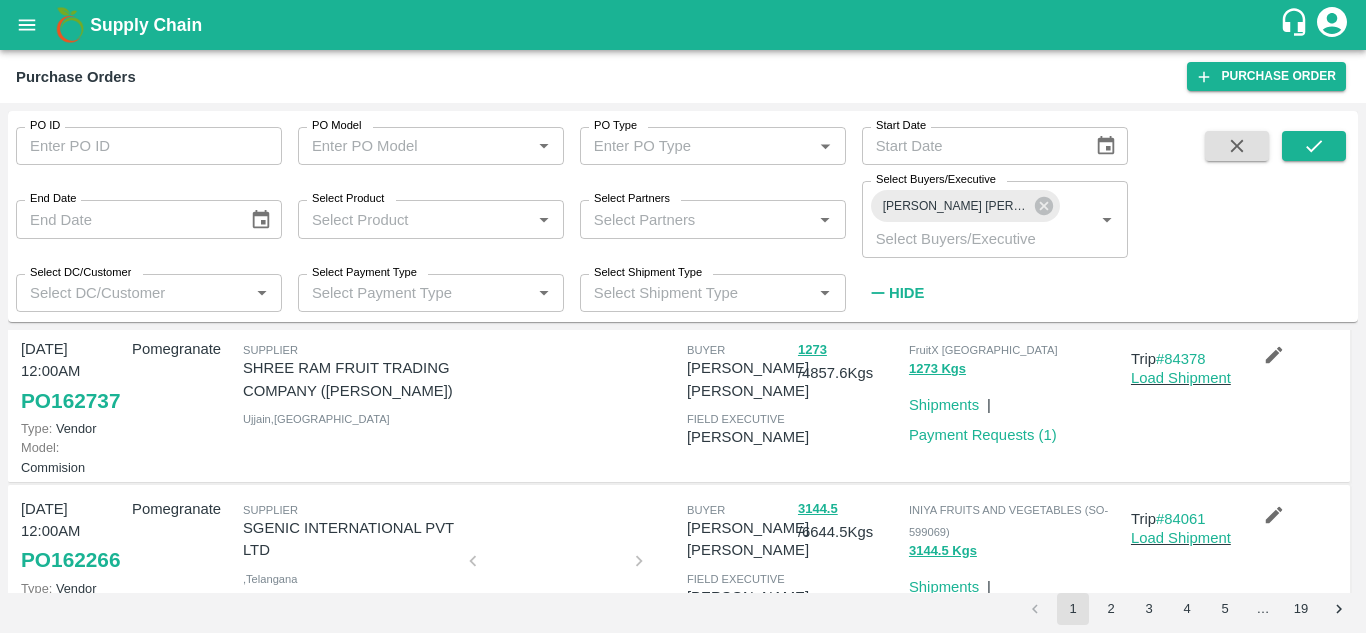 scroll, scrollTop: 360, scrollLeft: 0, axis: vertical 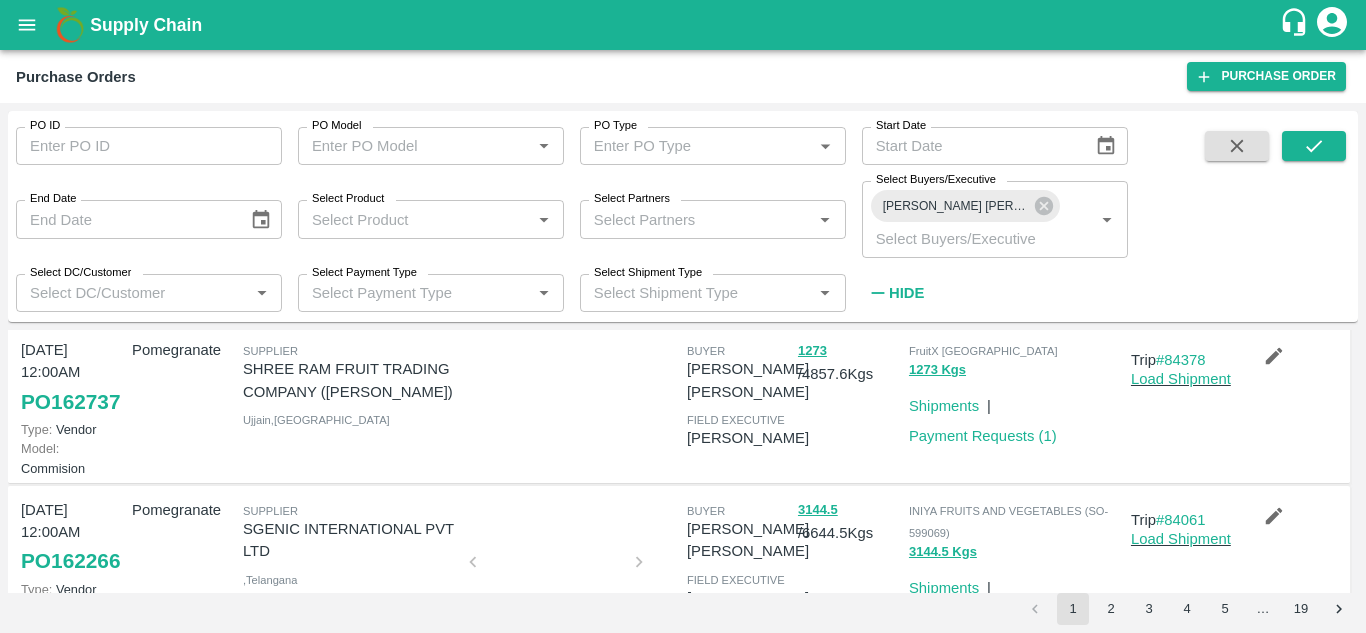 click on "Payment Requests ( 1 )" at bounding box center (983, 299) 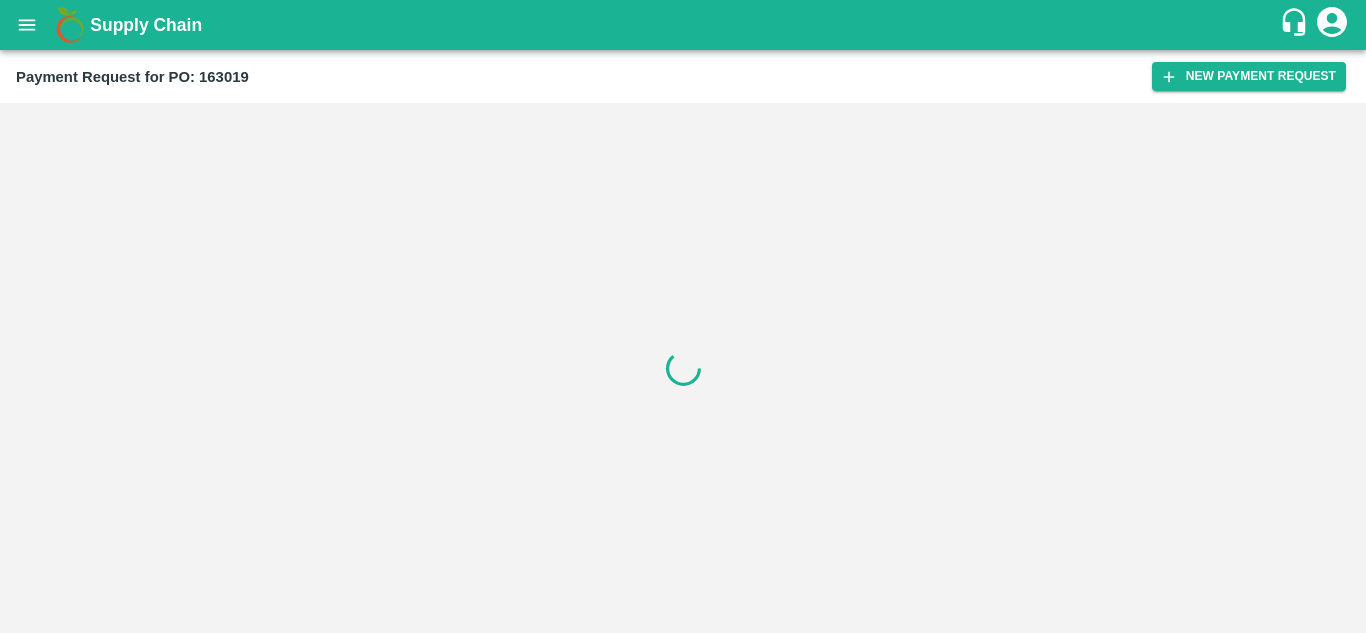 scroll, scrollTop: 0, scrollLeft: 0, axis: both 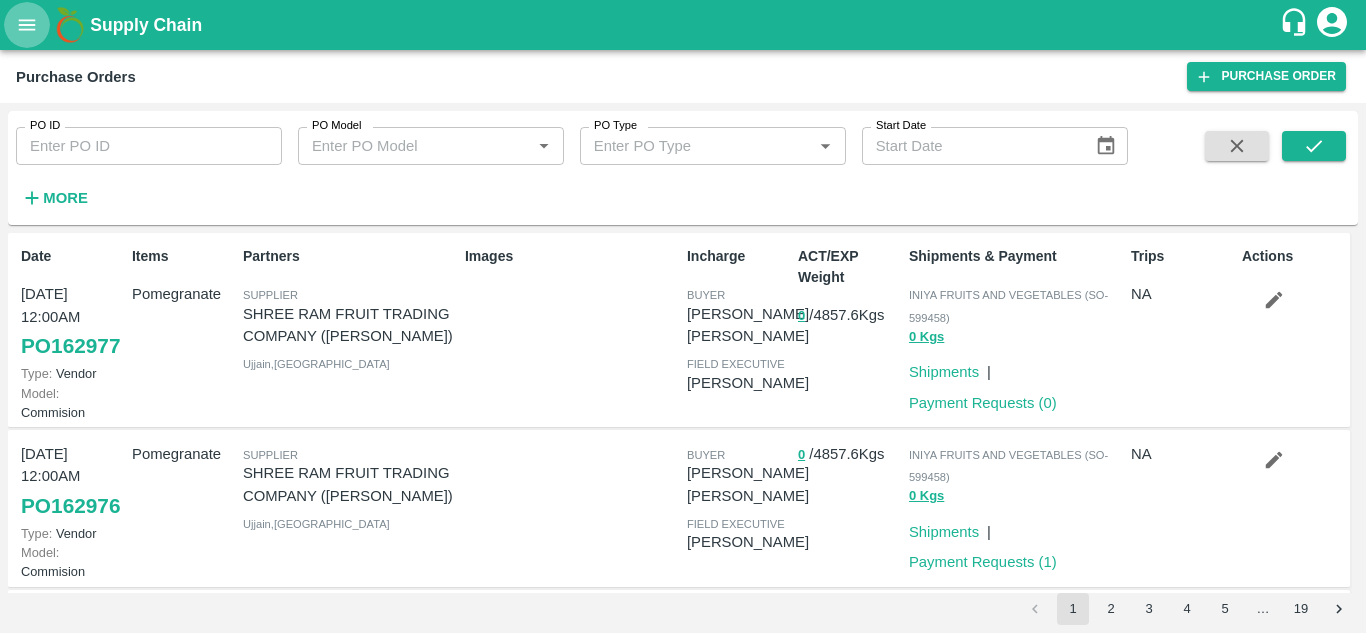 click 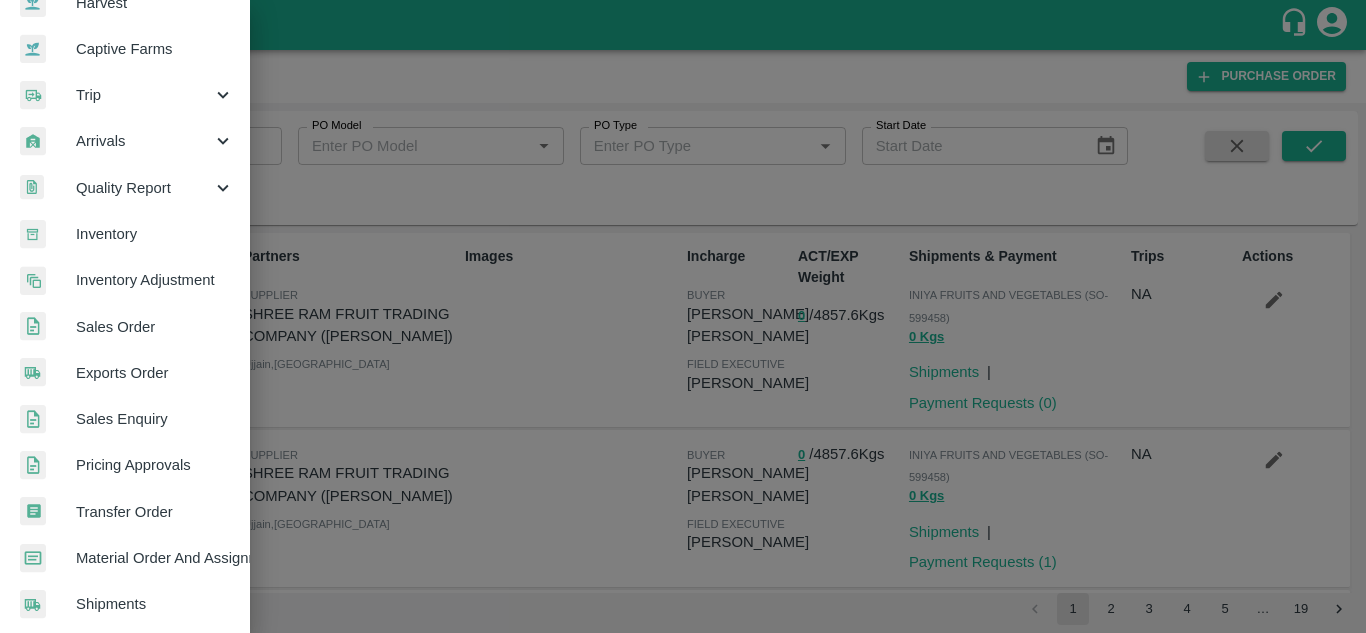 scroll, scrollTop: 221, scrollLeft: 0, axis: vertical 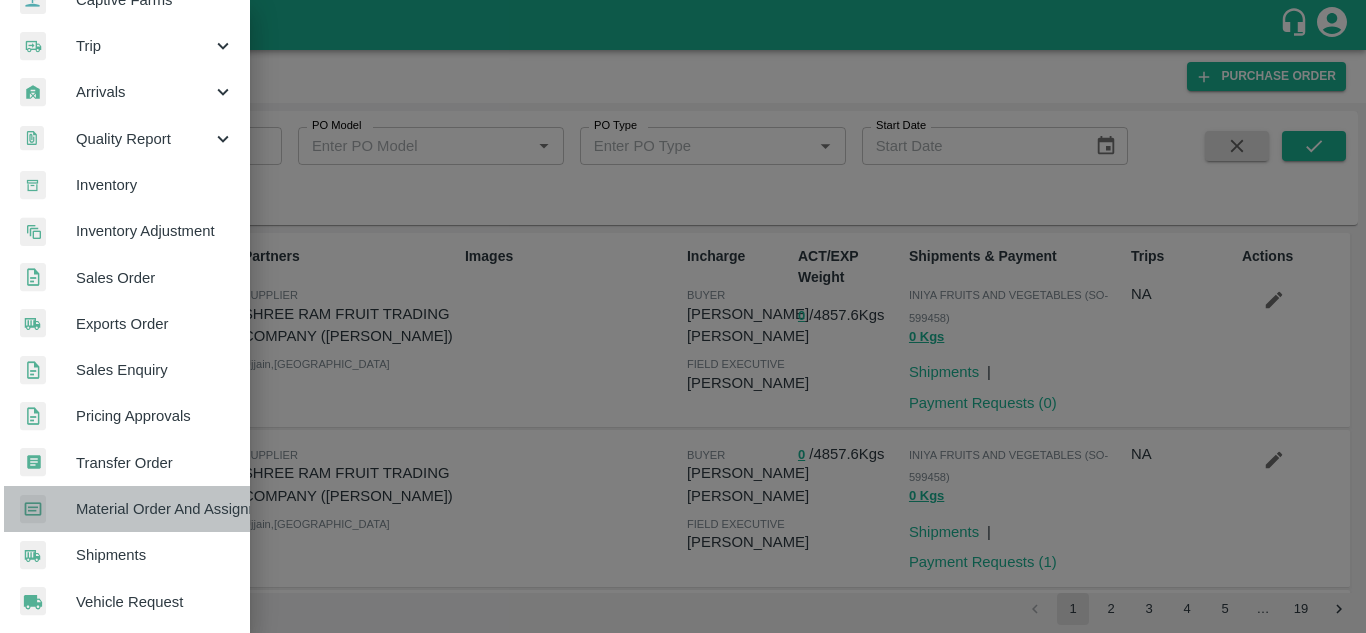 click on "Material Order And Assignment" at bounding box center [155, 509] 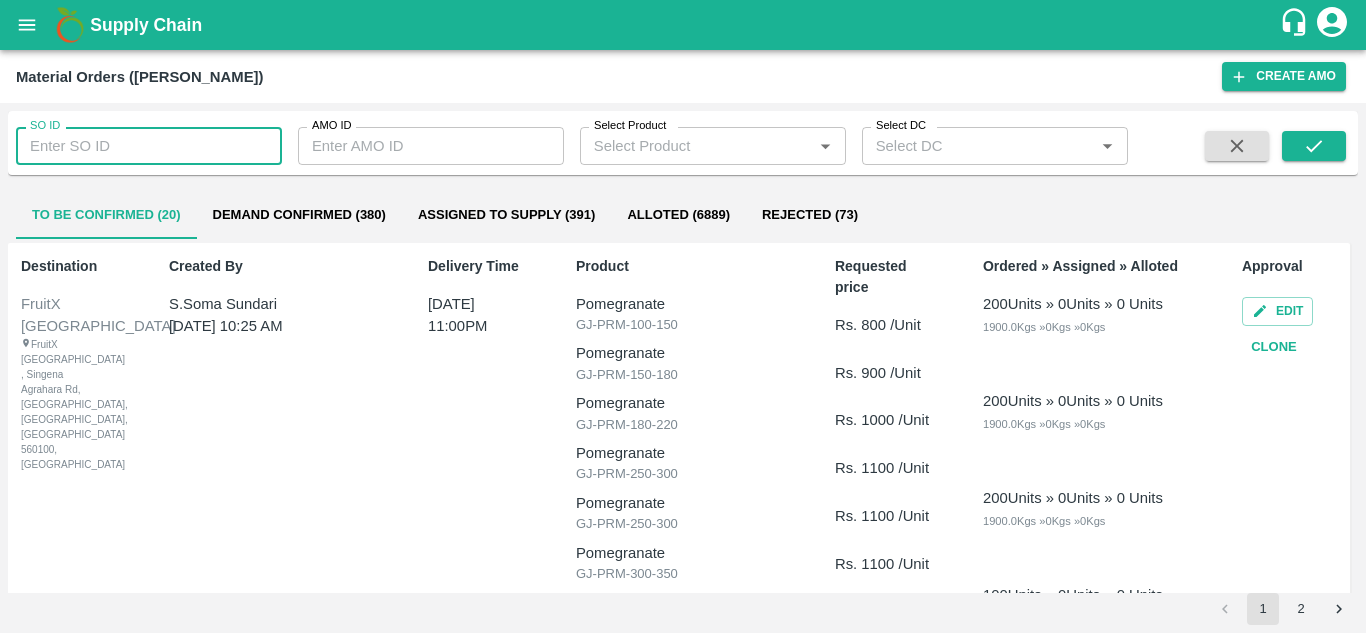 click on "SO ID" at bounding box center [149, 146] 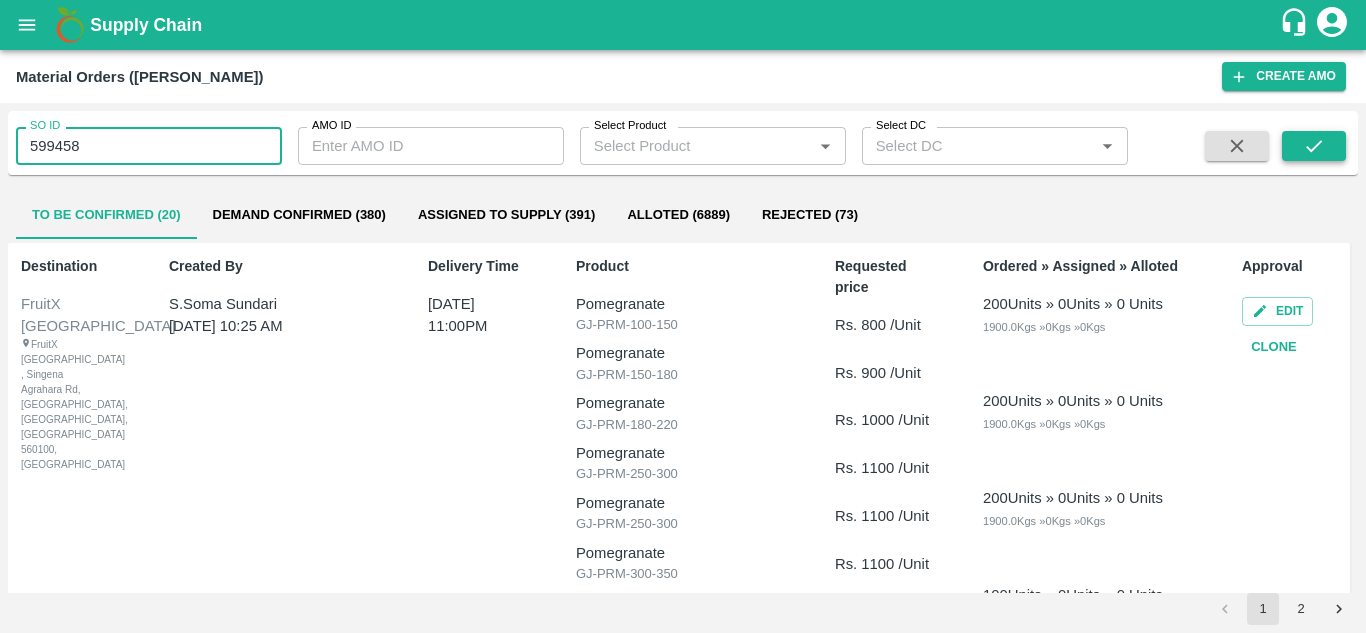 type on "599458" 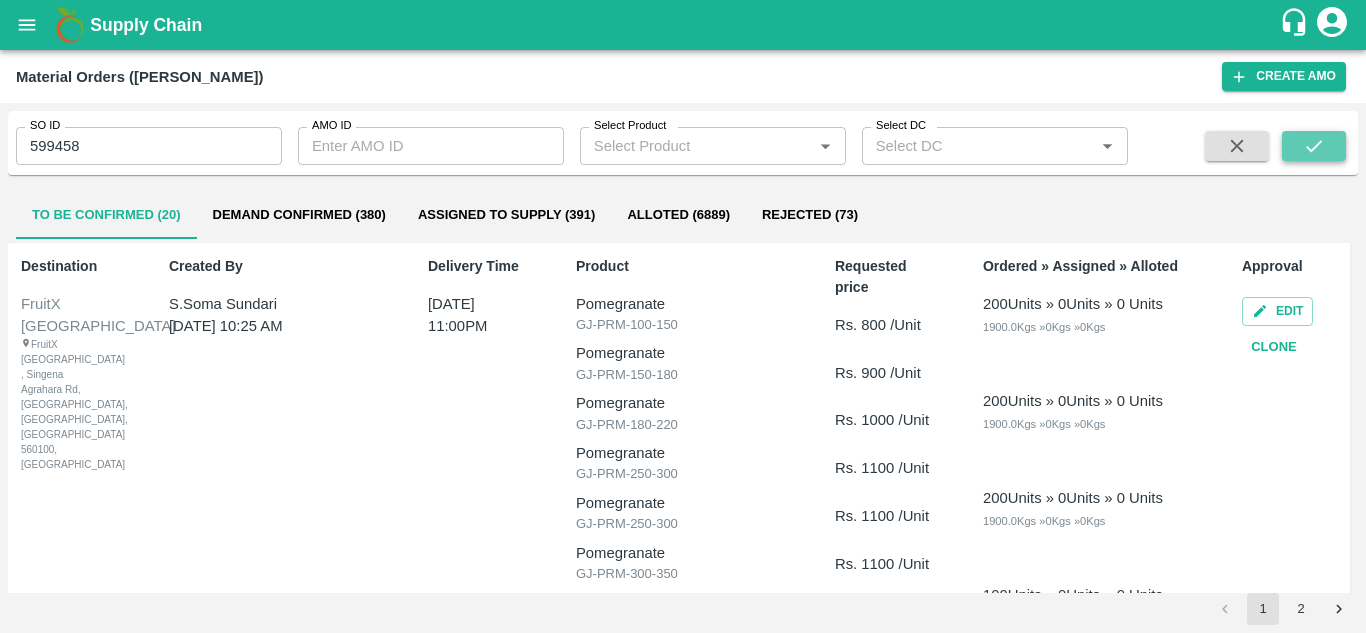 click 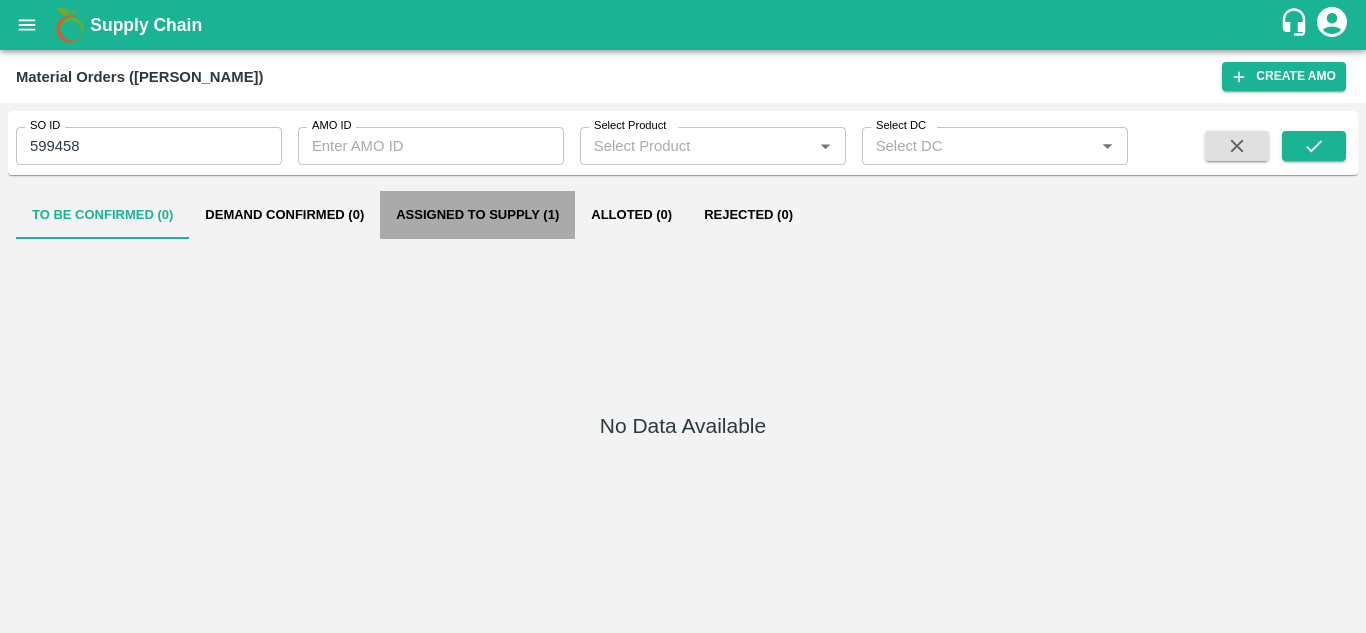 click on "Assigned to Supply (1)" at bounding box center [477, 215] 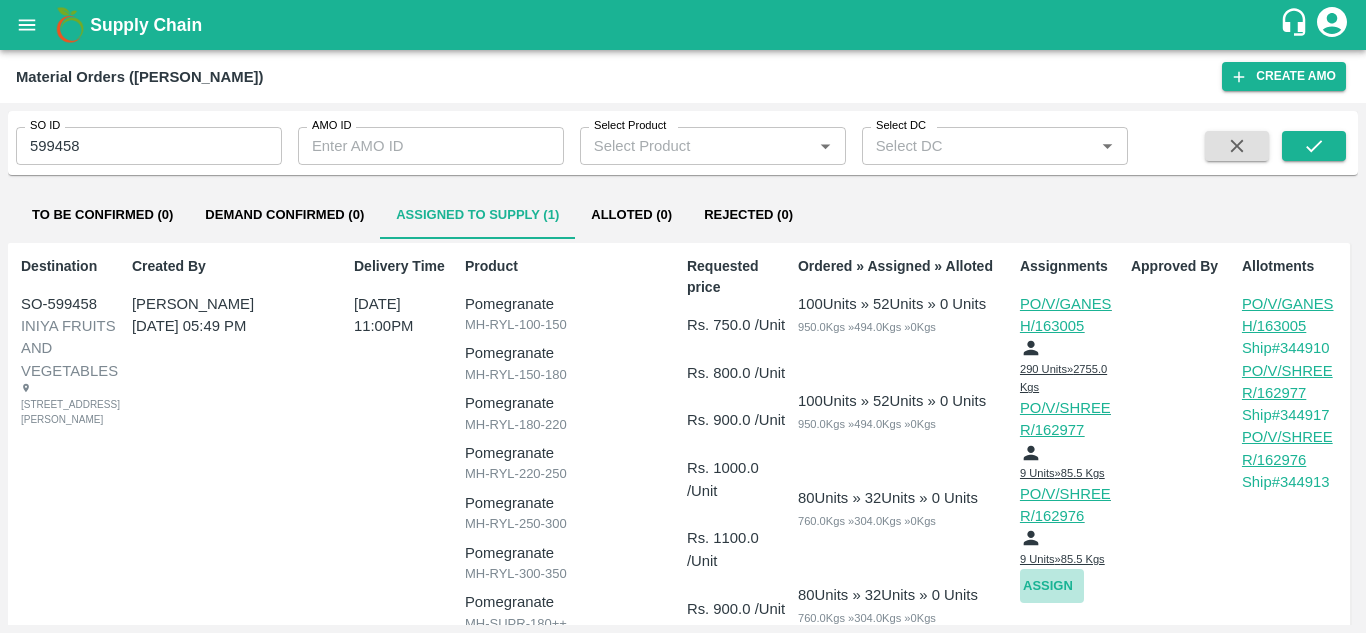 click on "Assign" at bounding box center (1052, 586) 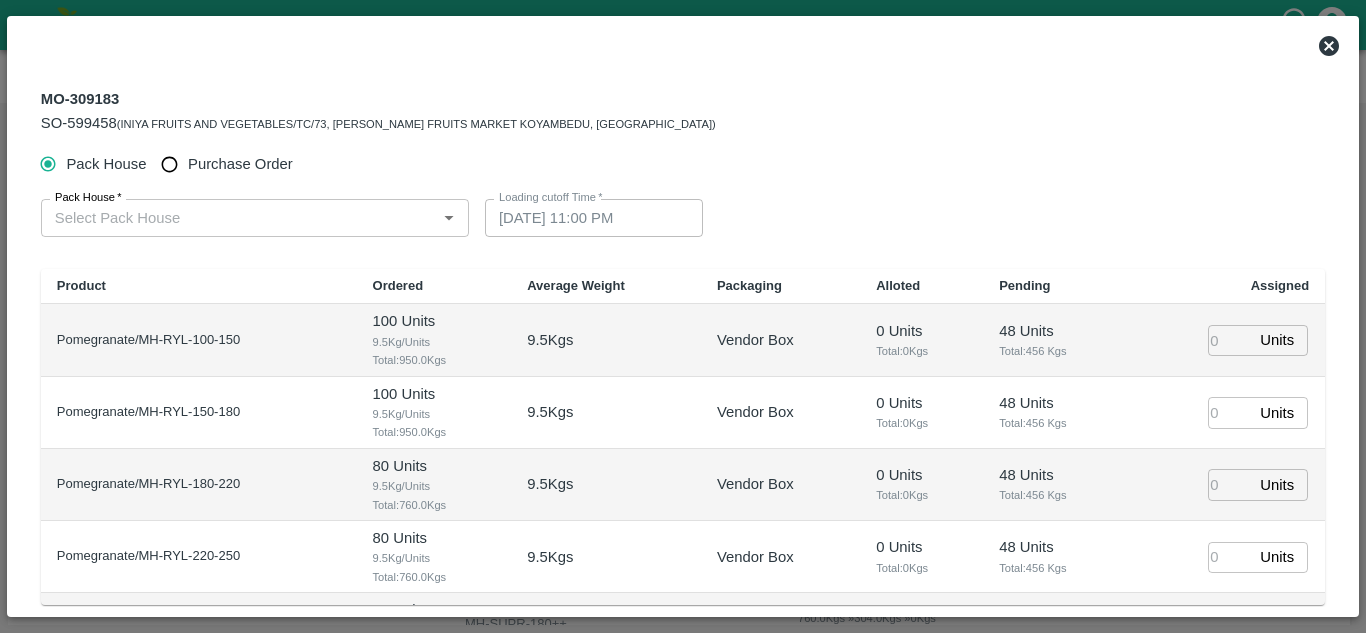 type 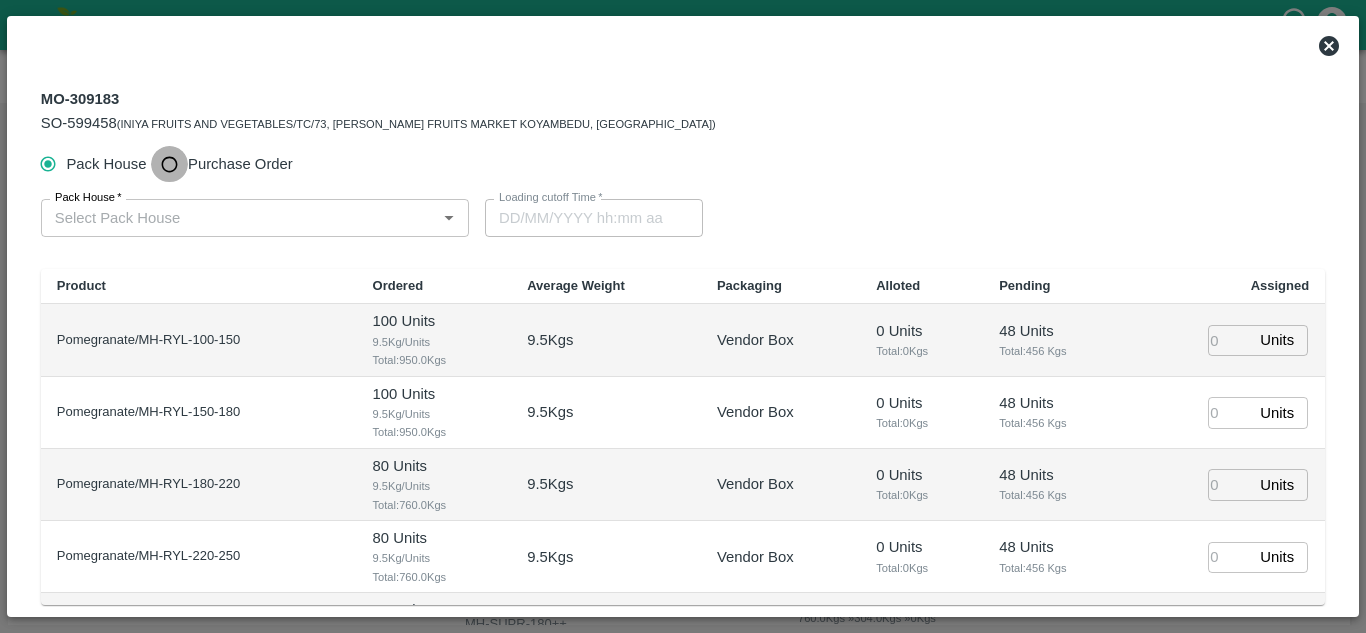 click on "Purchase Order" at bounding box center [169, 164] 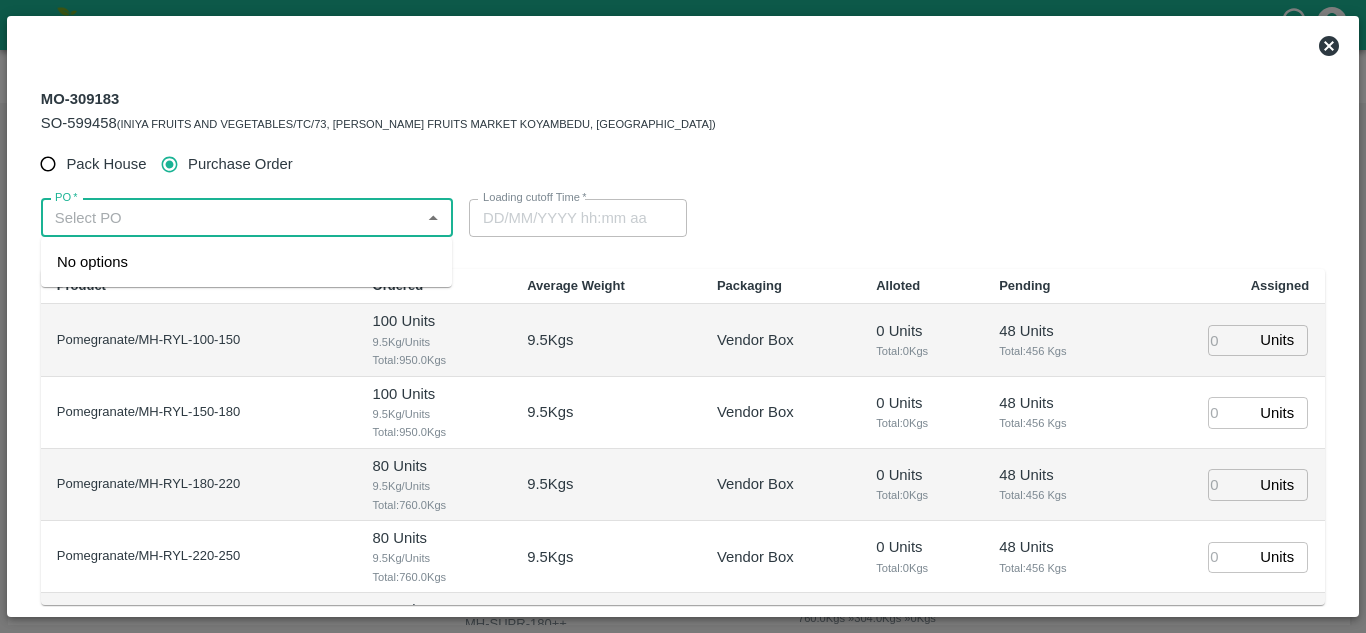 click on "PO   *" at bounding box center (230, 218) 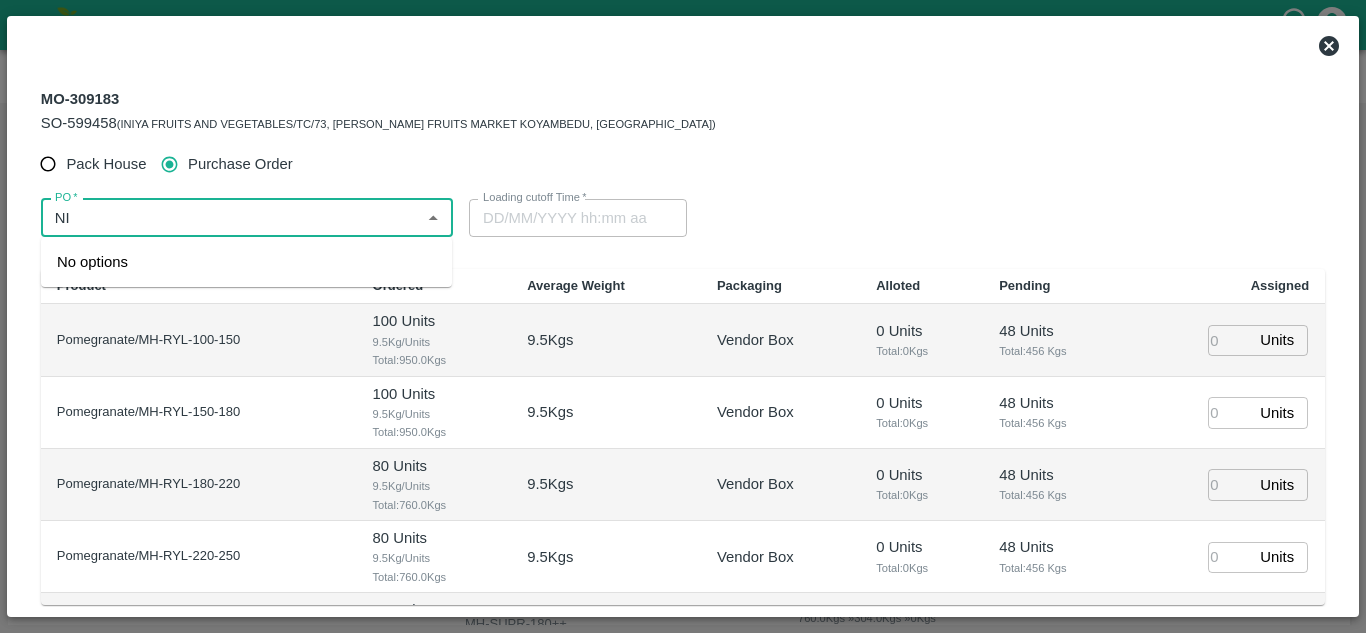type on "N" 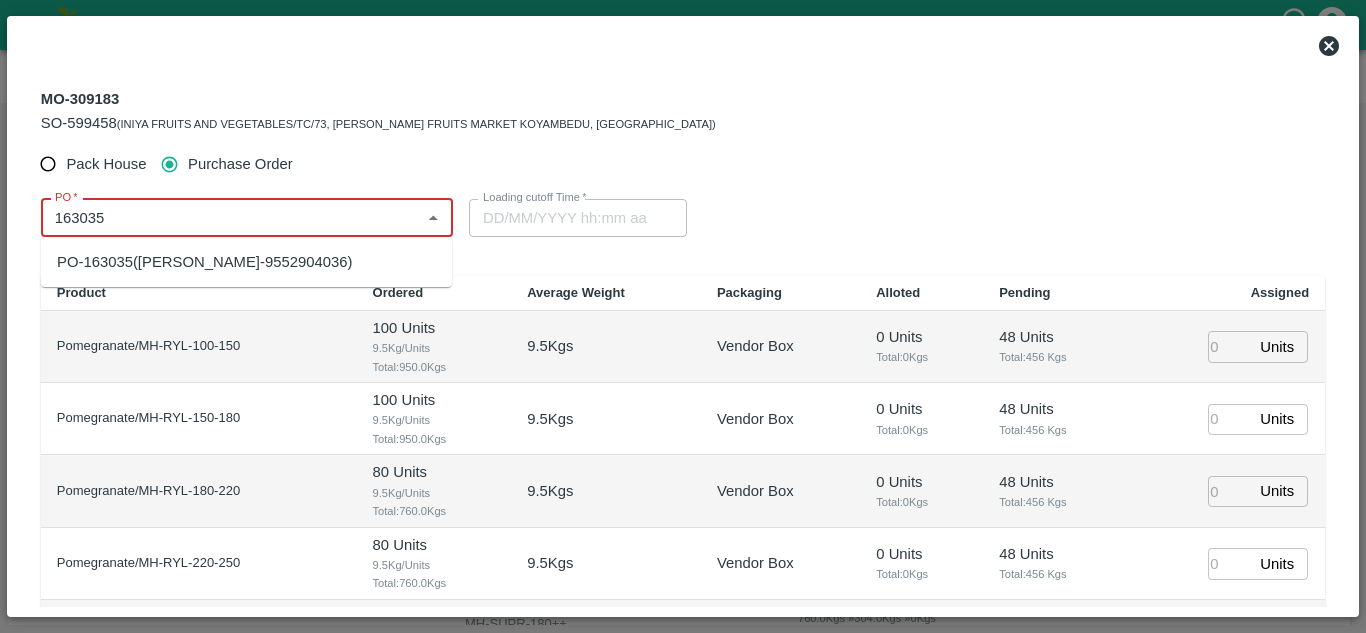 click on "PO-163035(SHIVAJI RAJARAM AVACHAR-9552904036)" at bounding box center [204, 262] 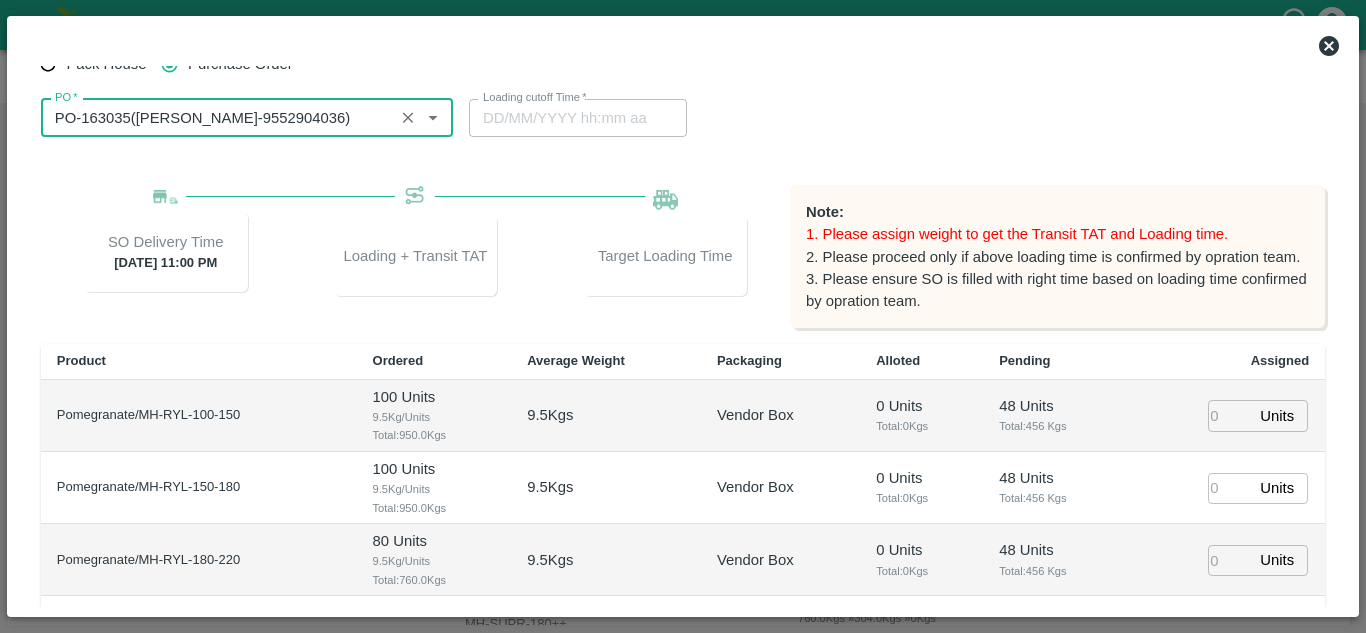 scroll, scrollTop: 101, scrollLeft: 0, axis: vertical 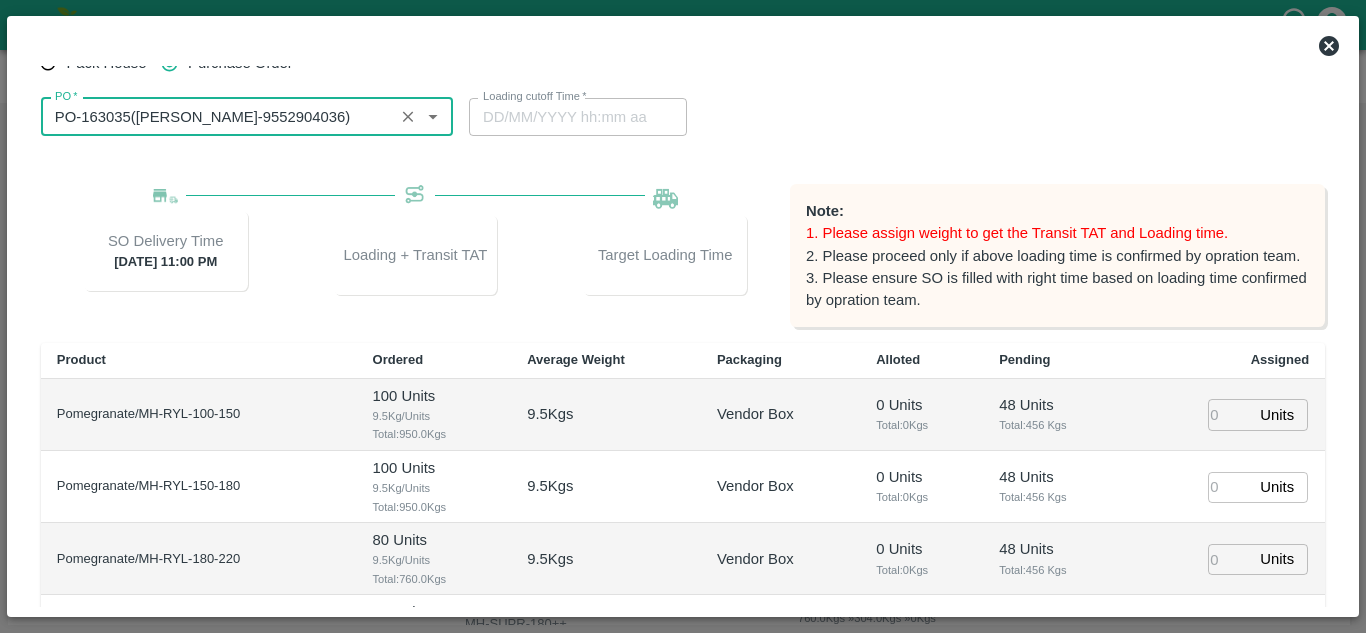 type on "PO-163035(SHIVAJI RAJARAM AVACHAR-9552904036)" 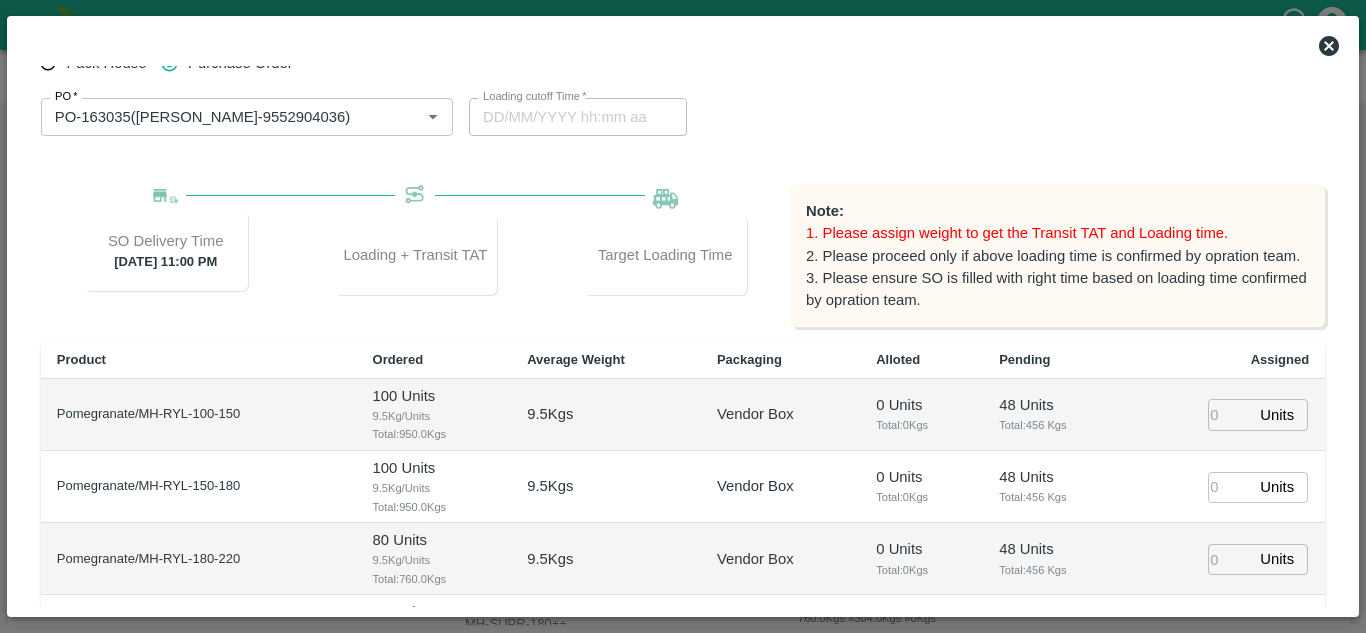 scroll, scrollTop: 300, scrollLeft: 0, axis: vertical 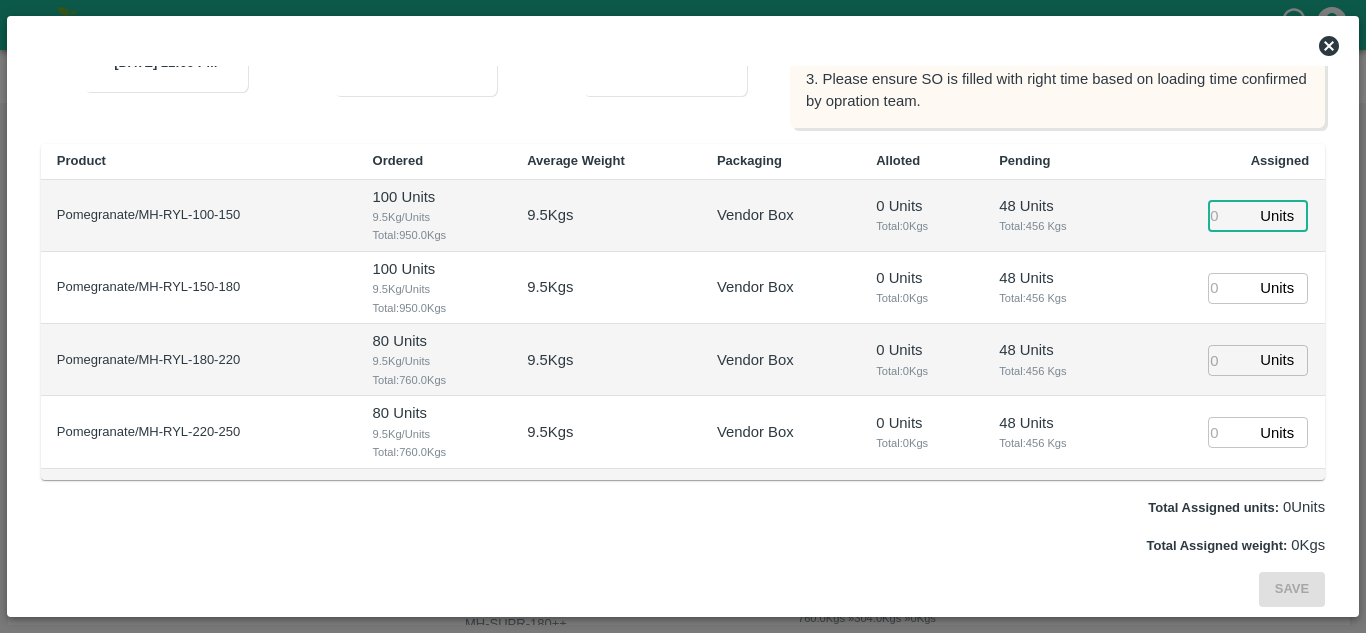 click at bounding box center [1230, 215] 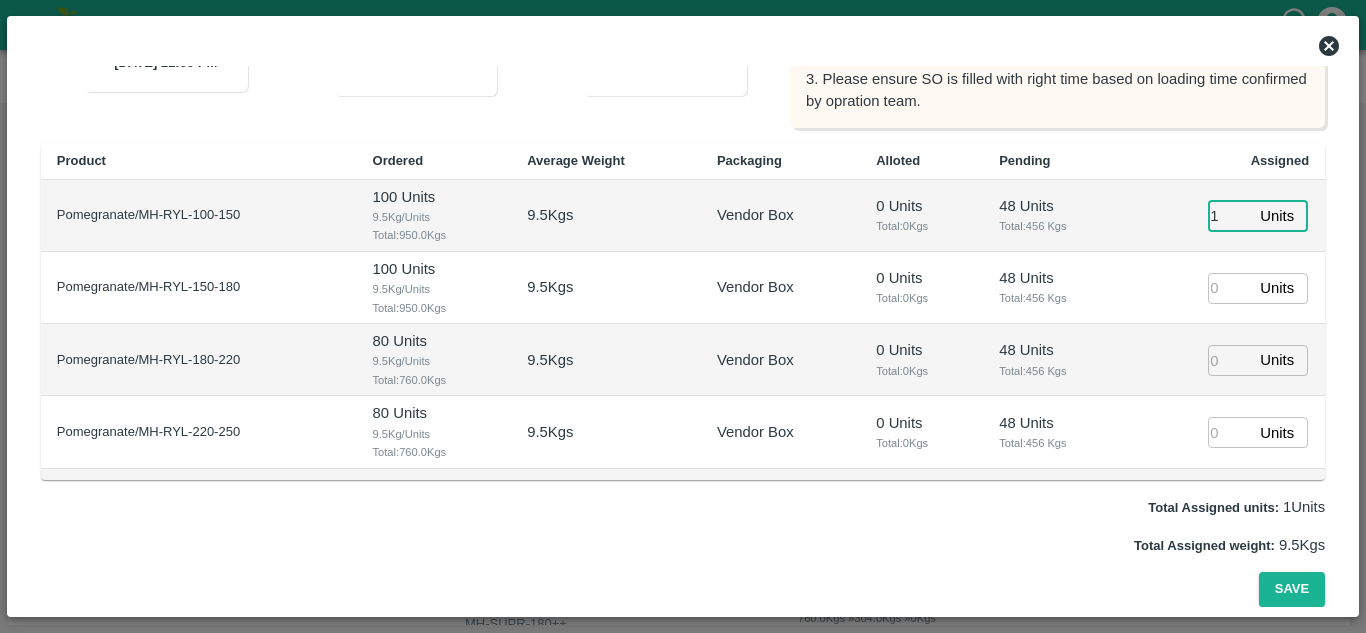 type on "1" 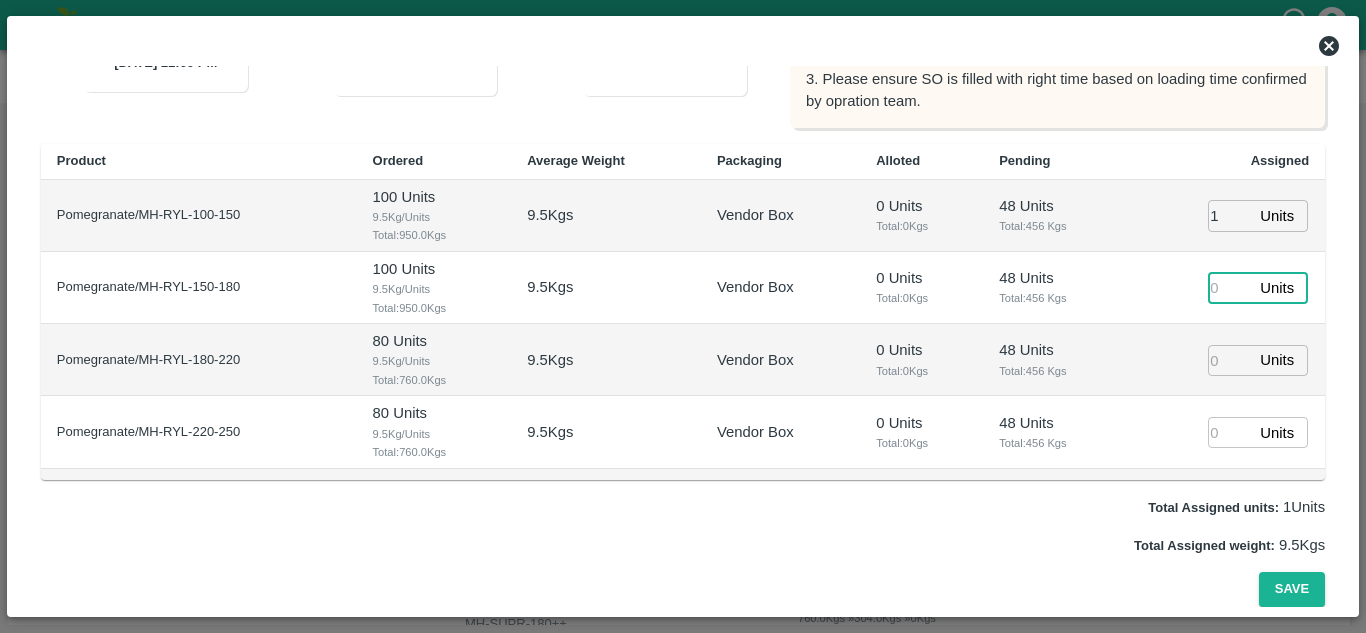 type on "[DATE] 10:50 AM" 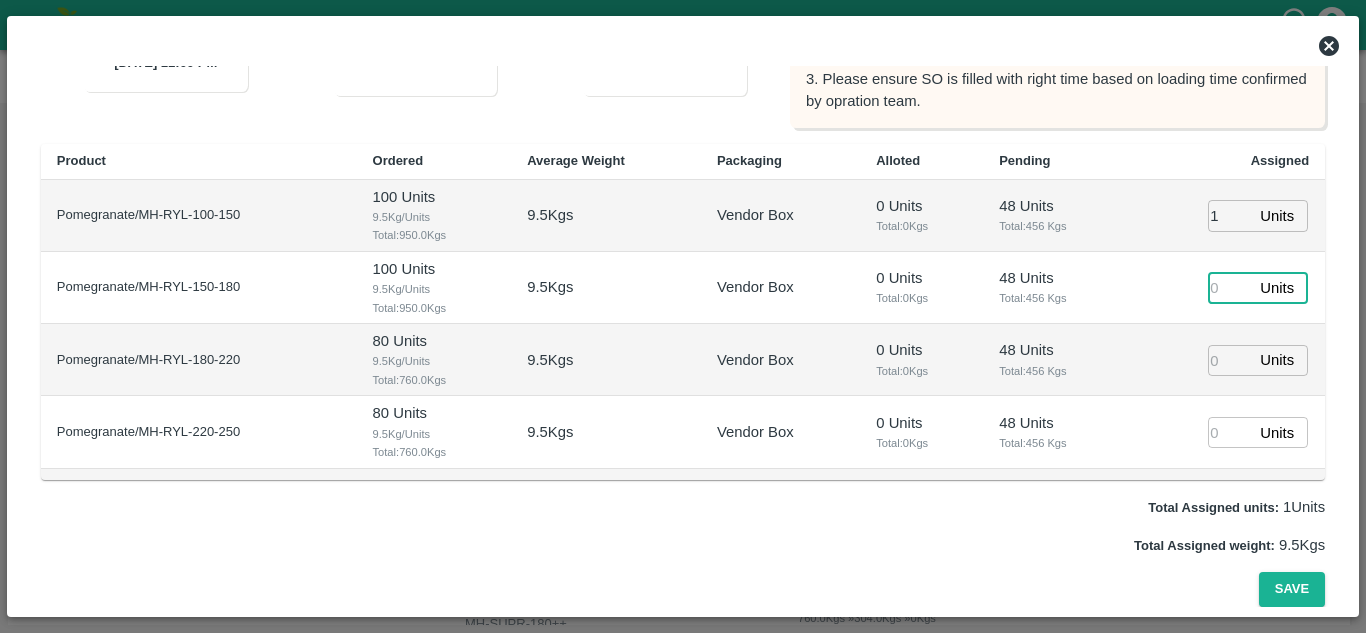 click at bounding box center (1230, 288) 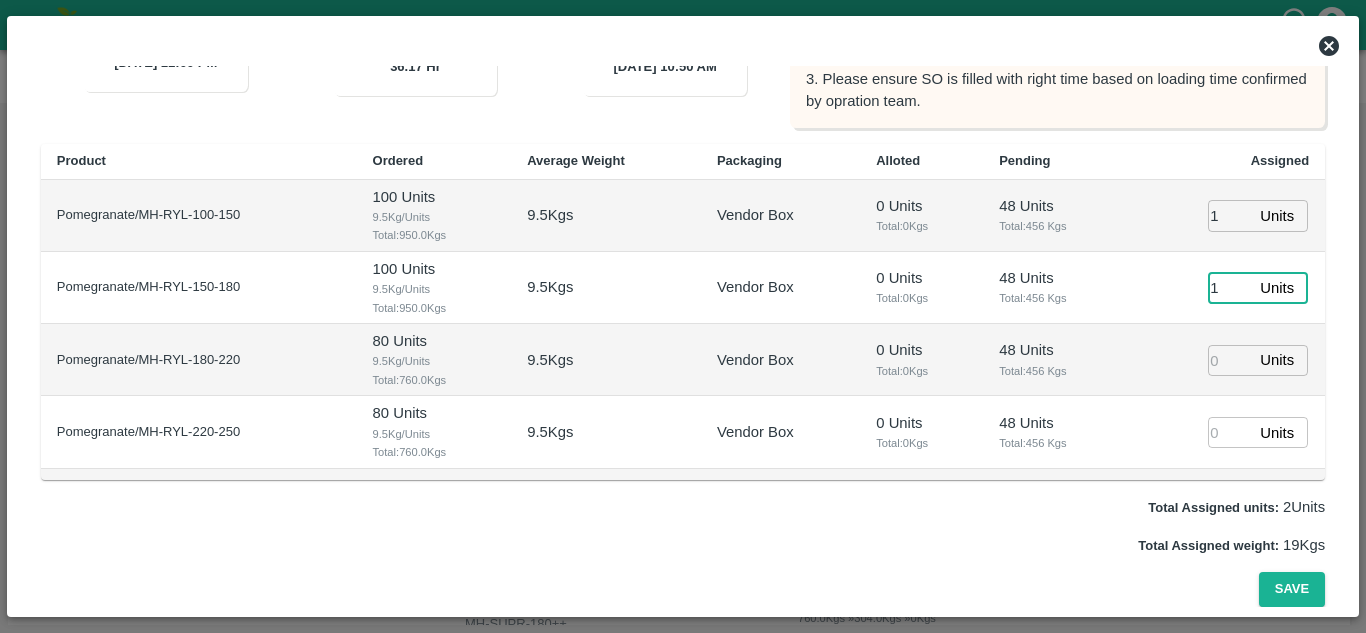 type on "1" 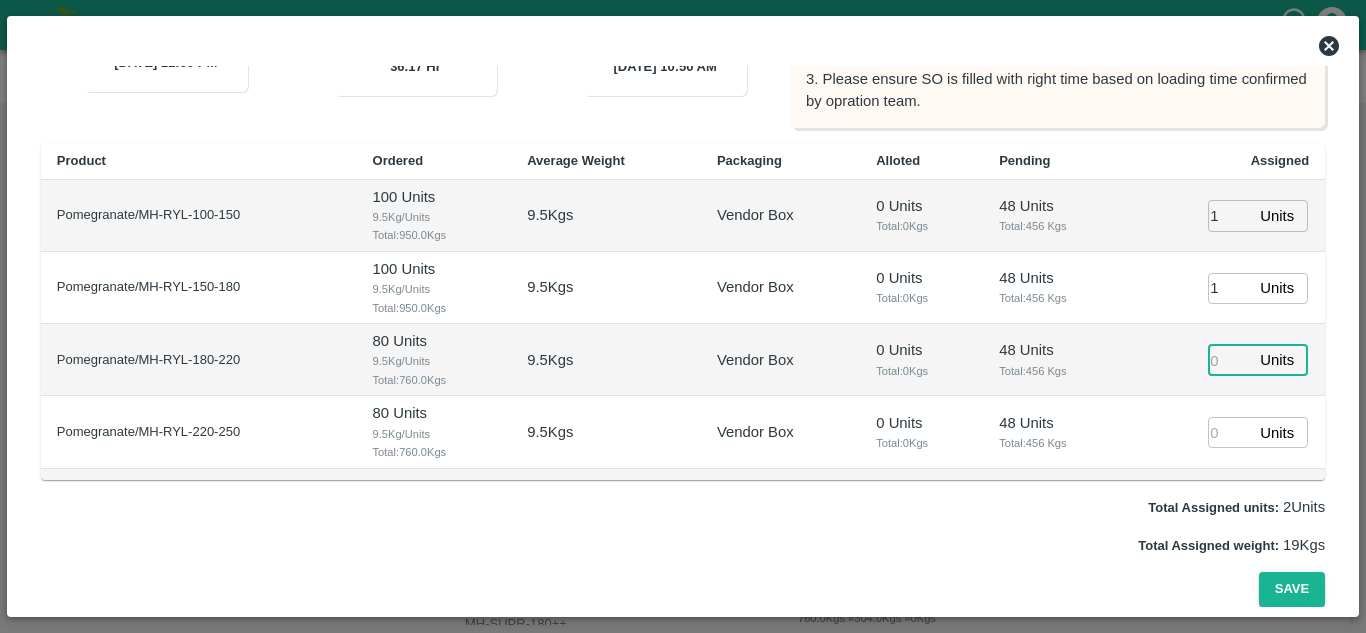 click at bounding box center (1230, 360) 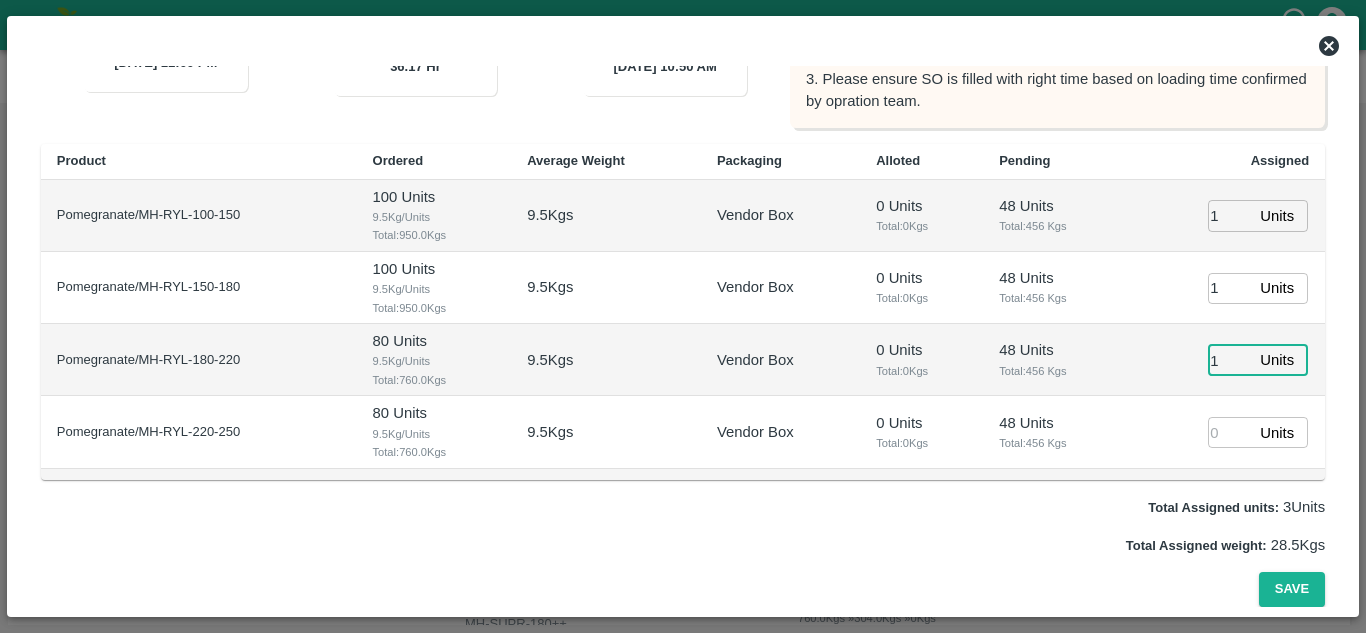 type on "1" 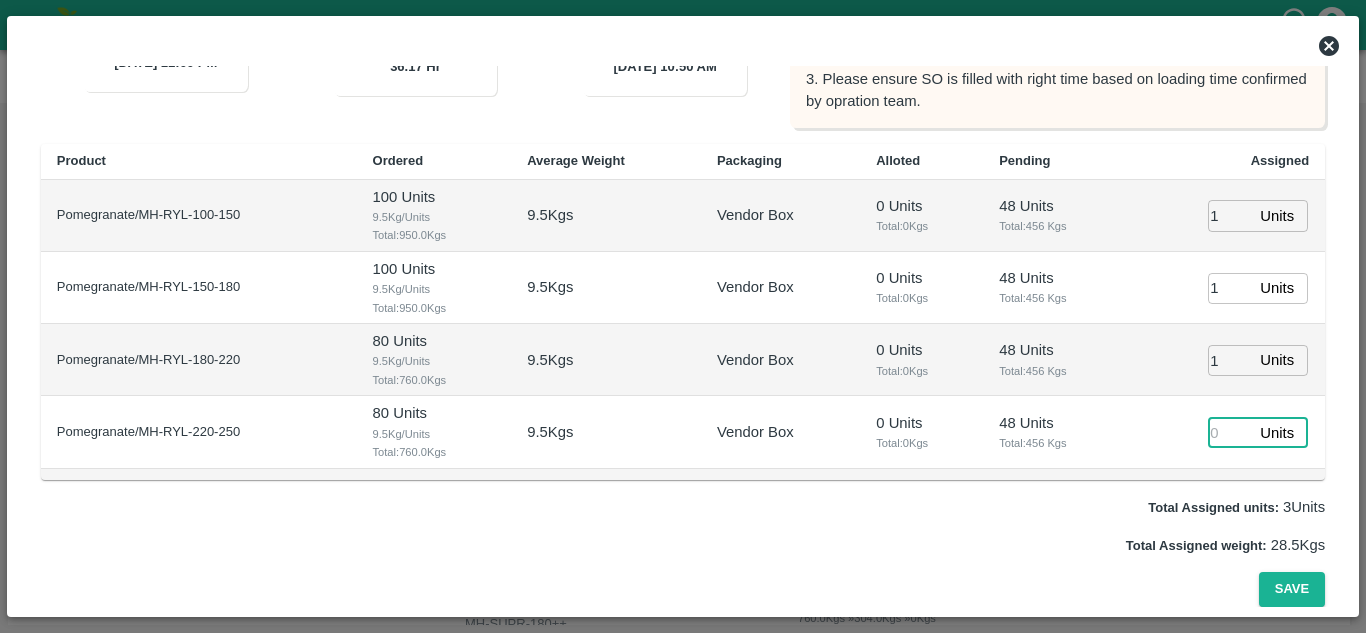 click at bounding box center (1230, 432) 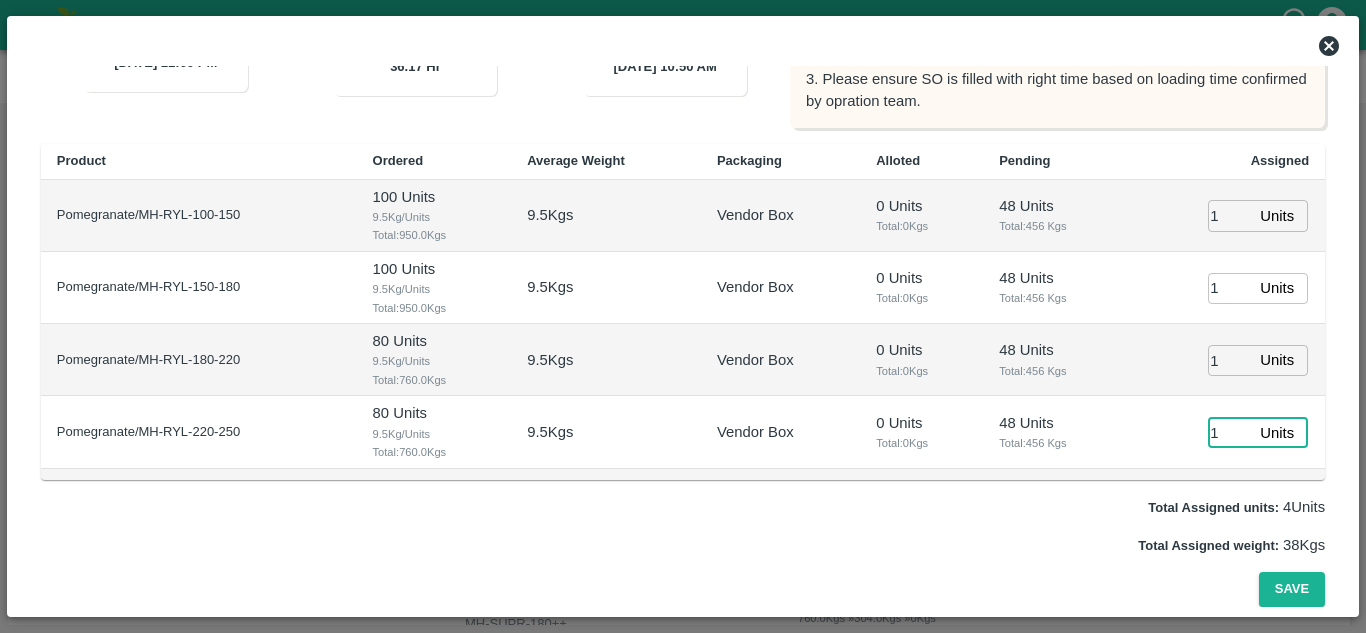 type on "1" 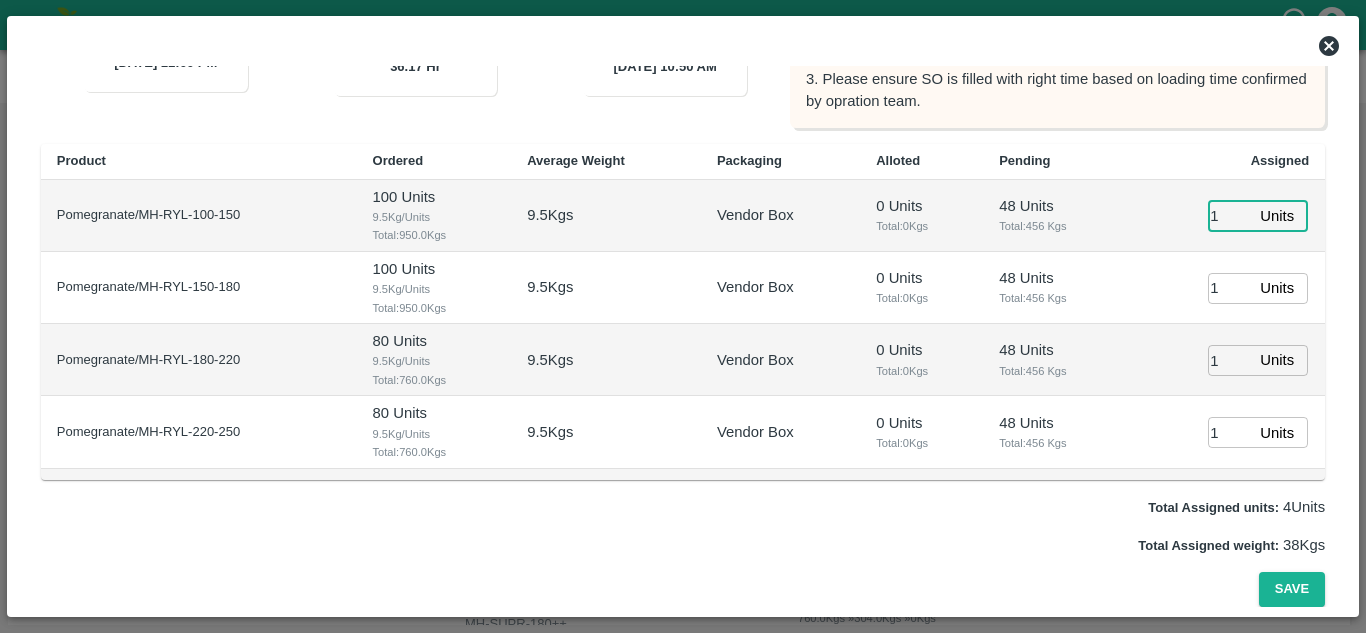 click on "1" at bounding box center [1230, 215] 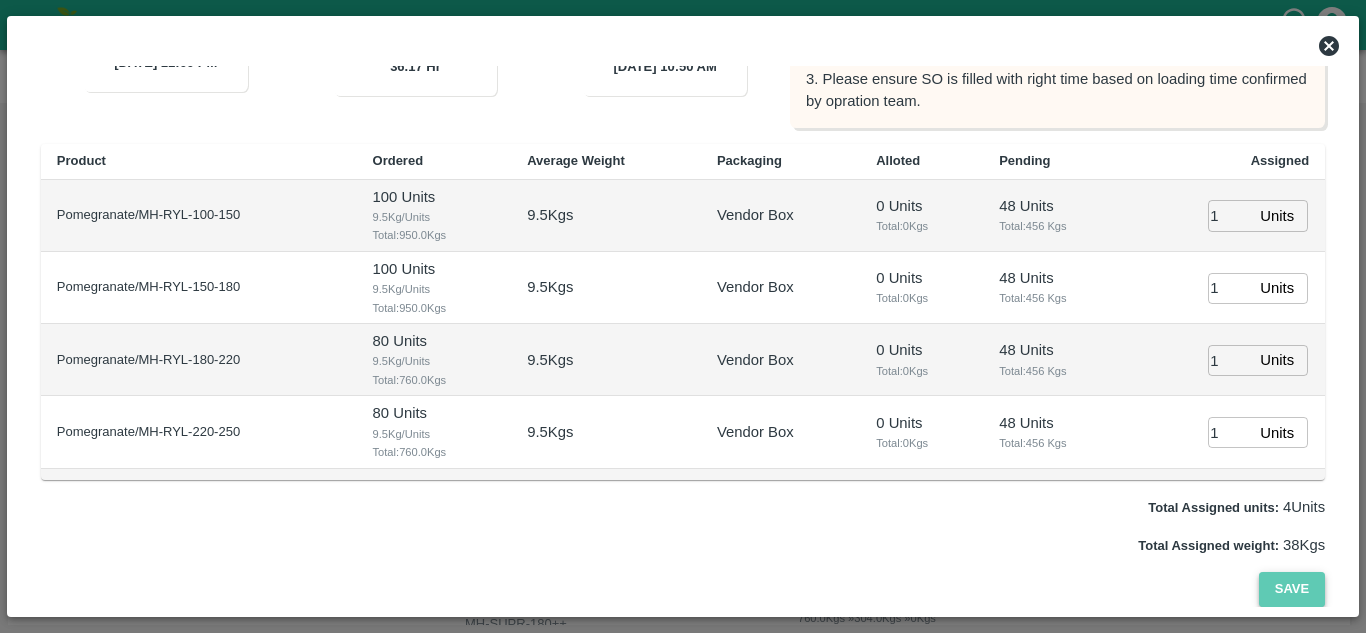 click on "Save" at bounding box center [1292, 589] 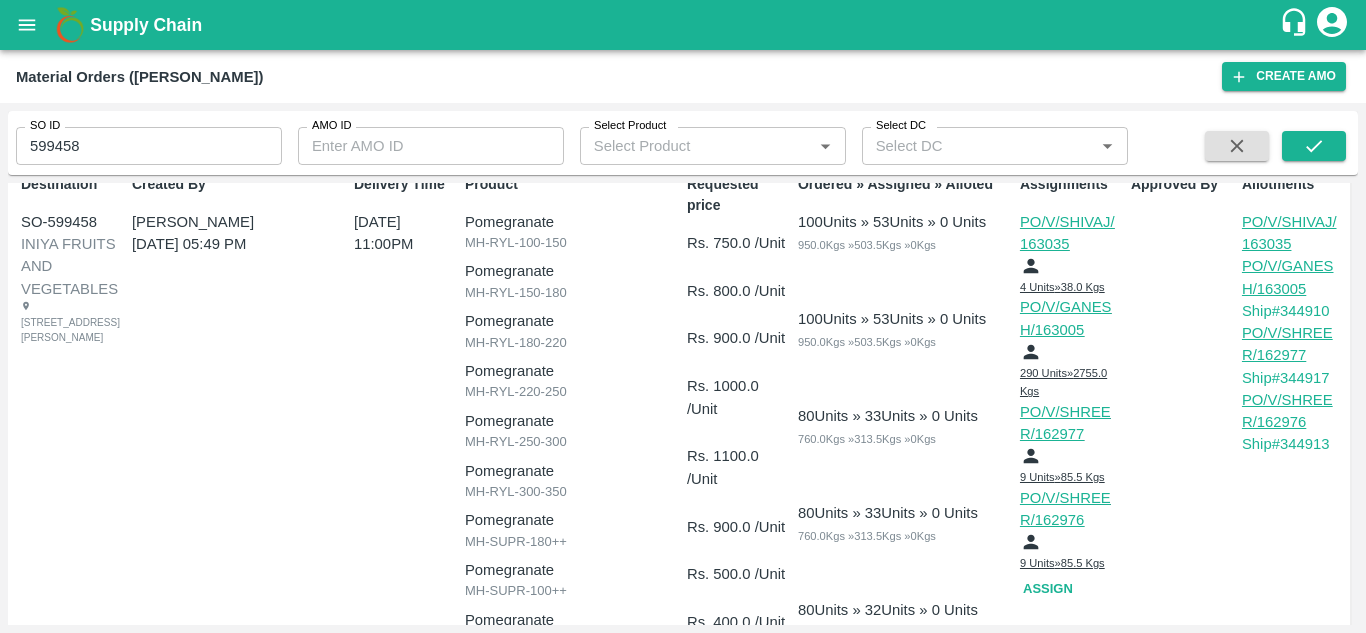 scroll, scrollTop: 81, scrollLeft: 0, axis: vertical 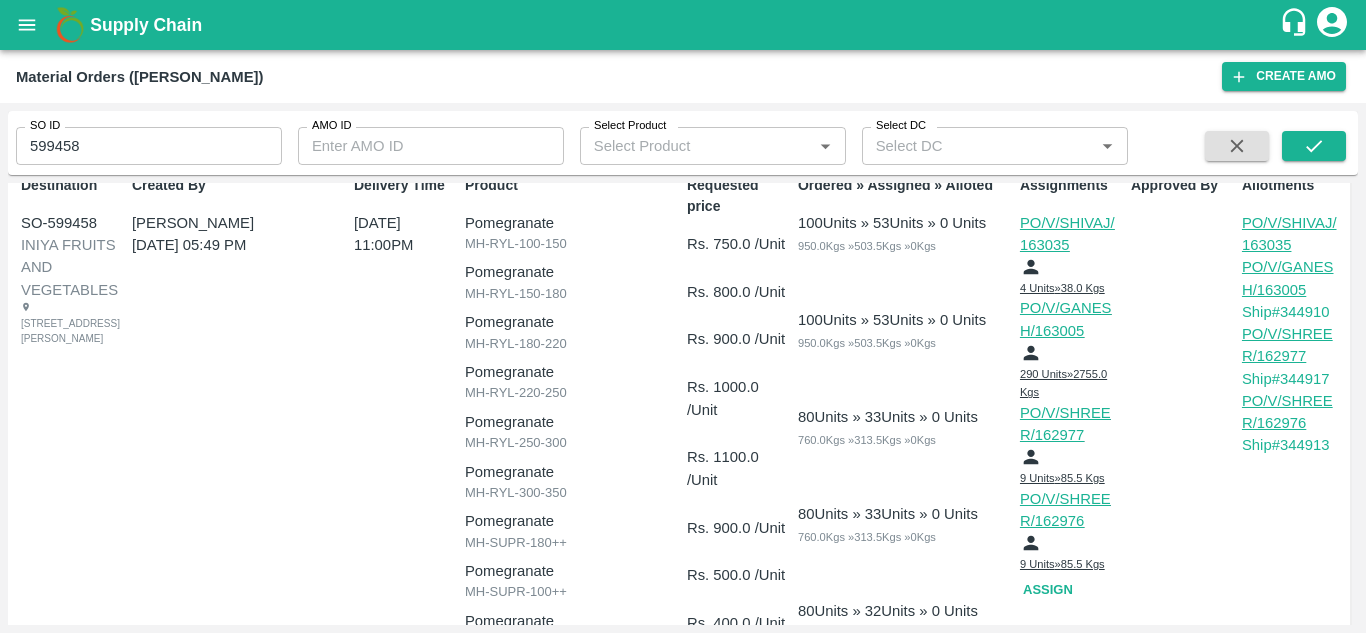 click on "Assign" at bounding box center [1052, 590] 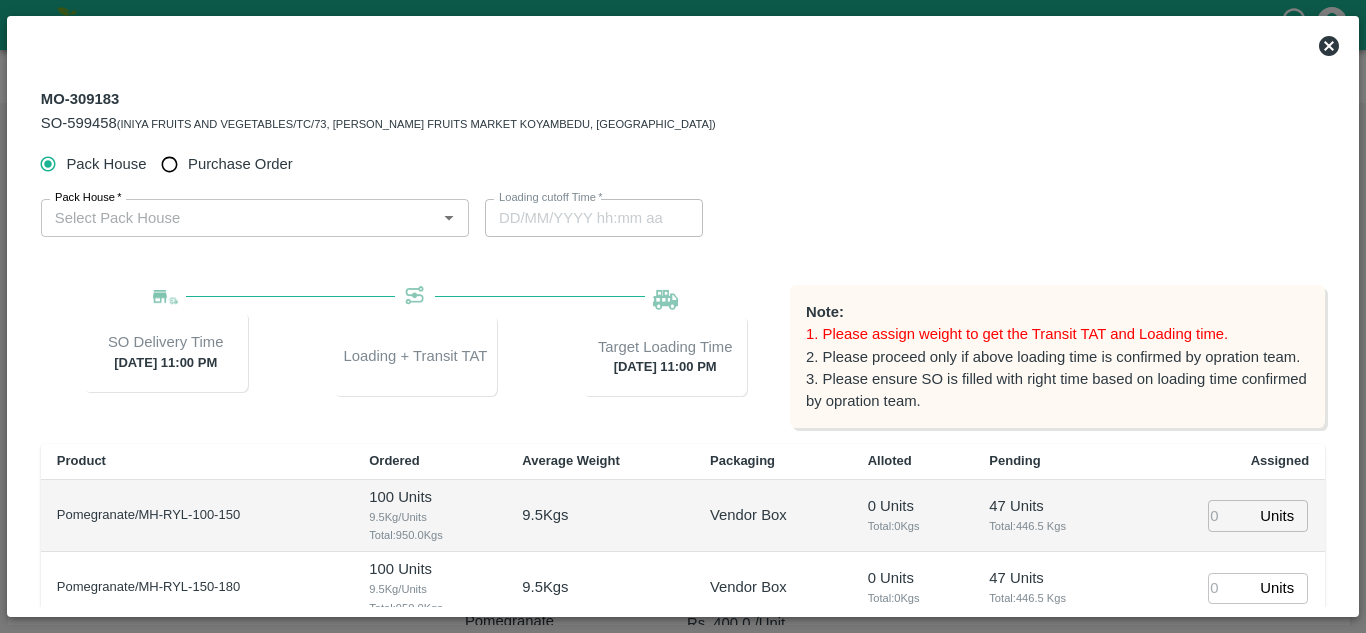 type on "13/07/2025 11:00 PM" 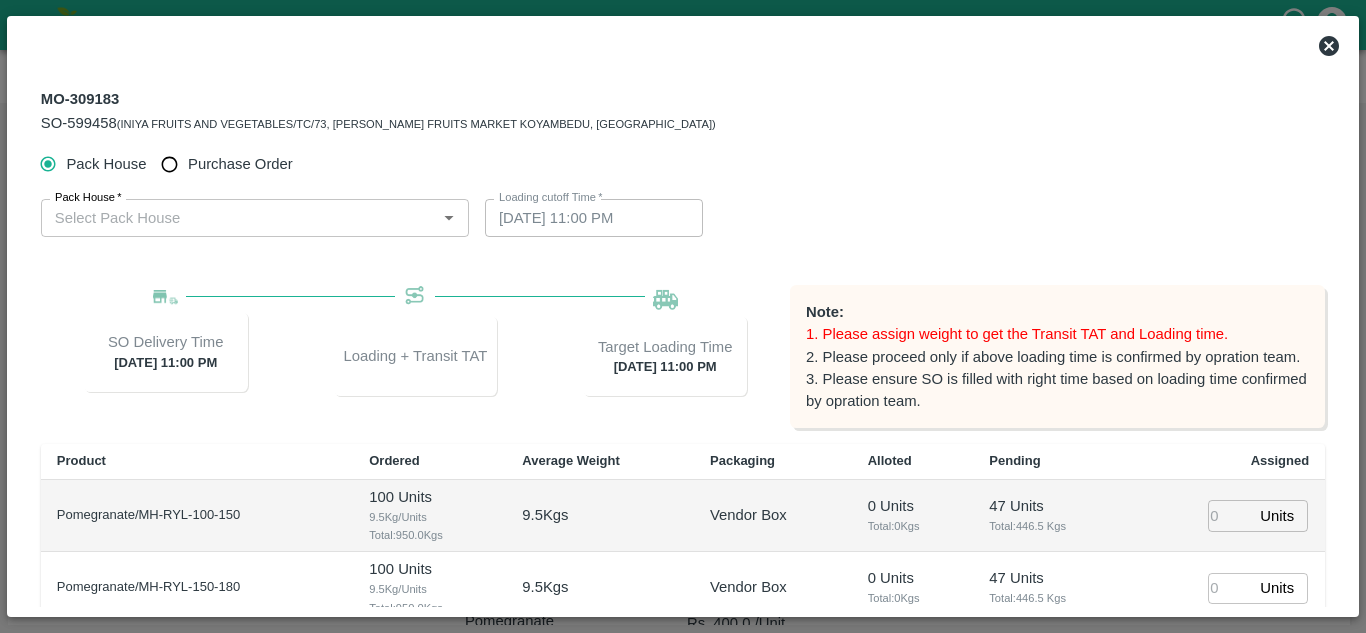 type 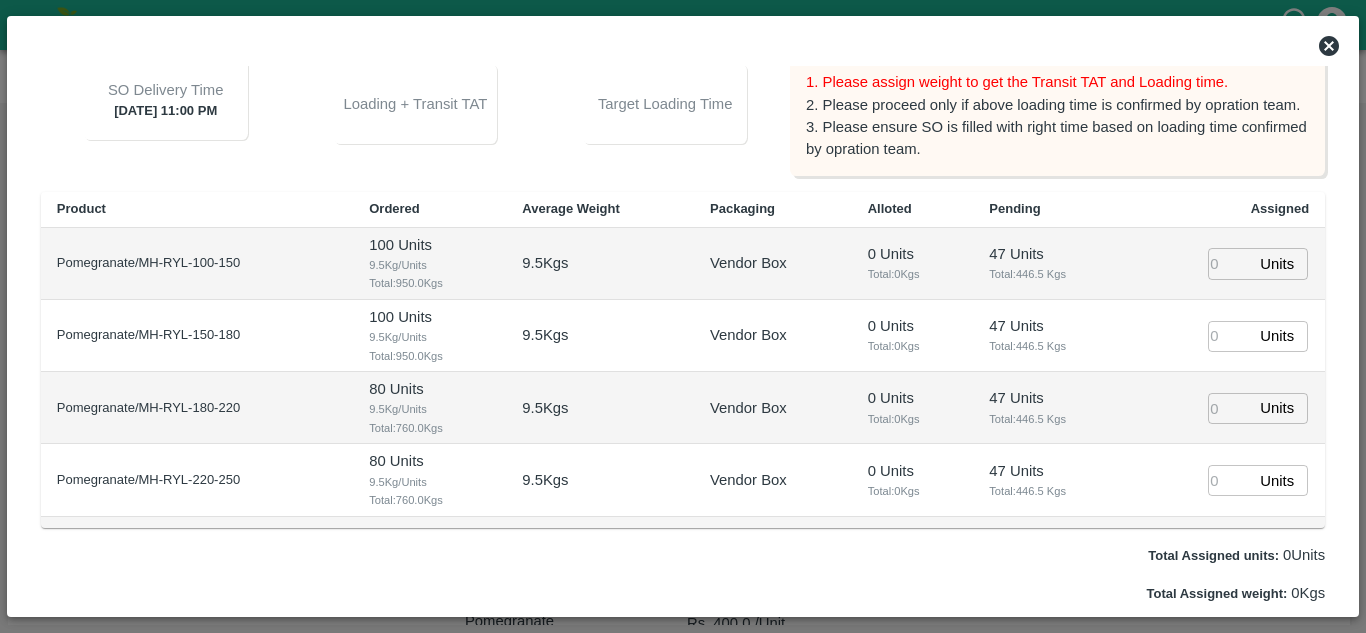 scroll, scrollTop: 300, scrollLeft: 0, axis: vertical 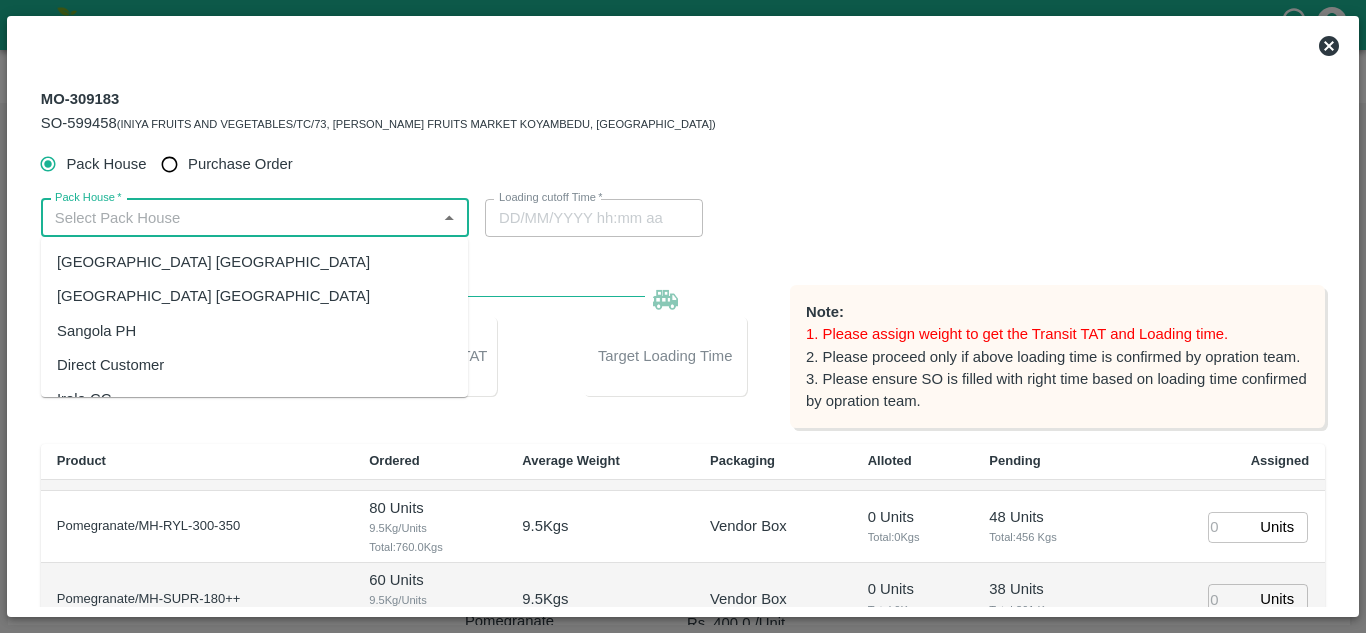 click on "Pack House   *" at bounding box center [238, 218] 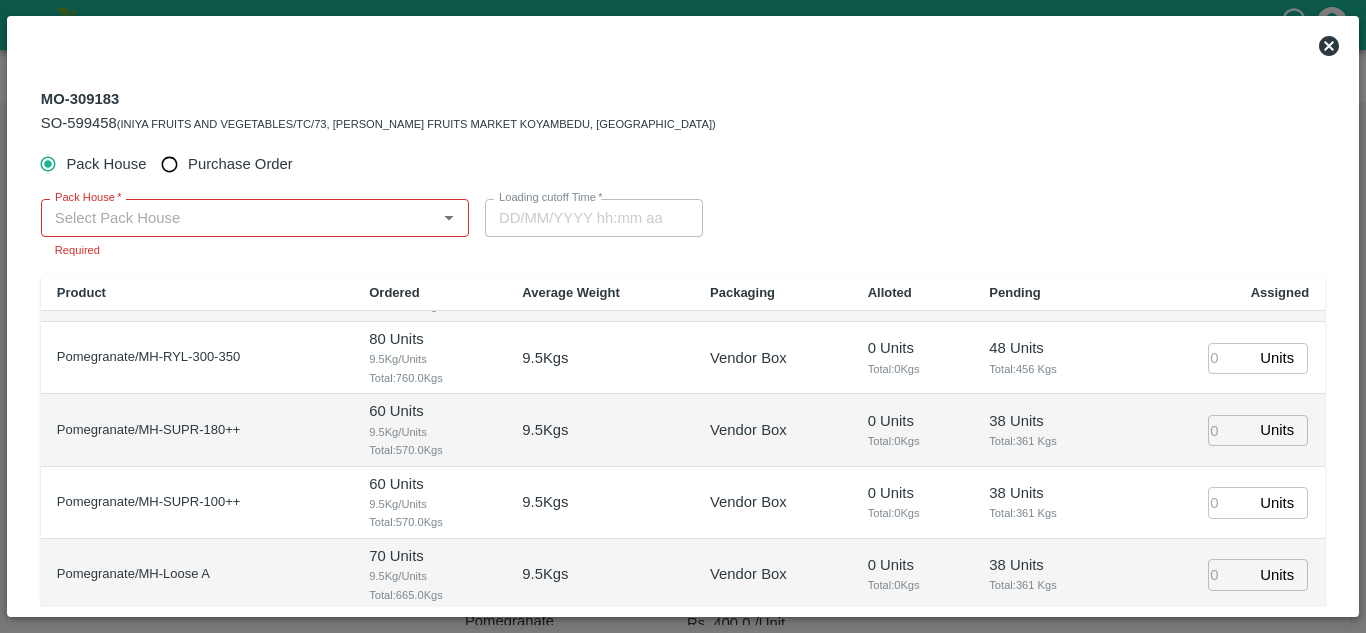click 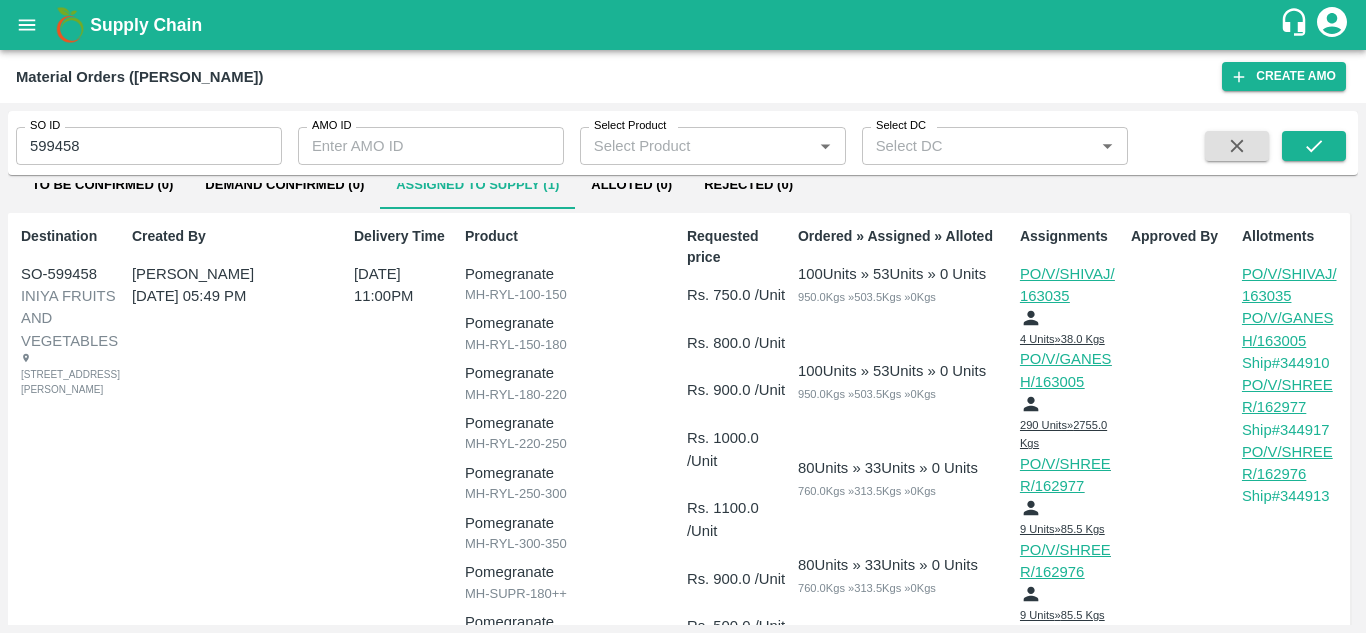 scroll, scrollTop: 0, scrollLeft: 0, axis: both 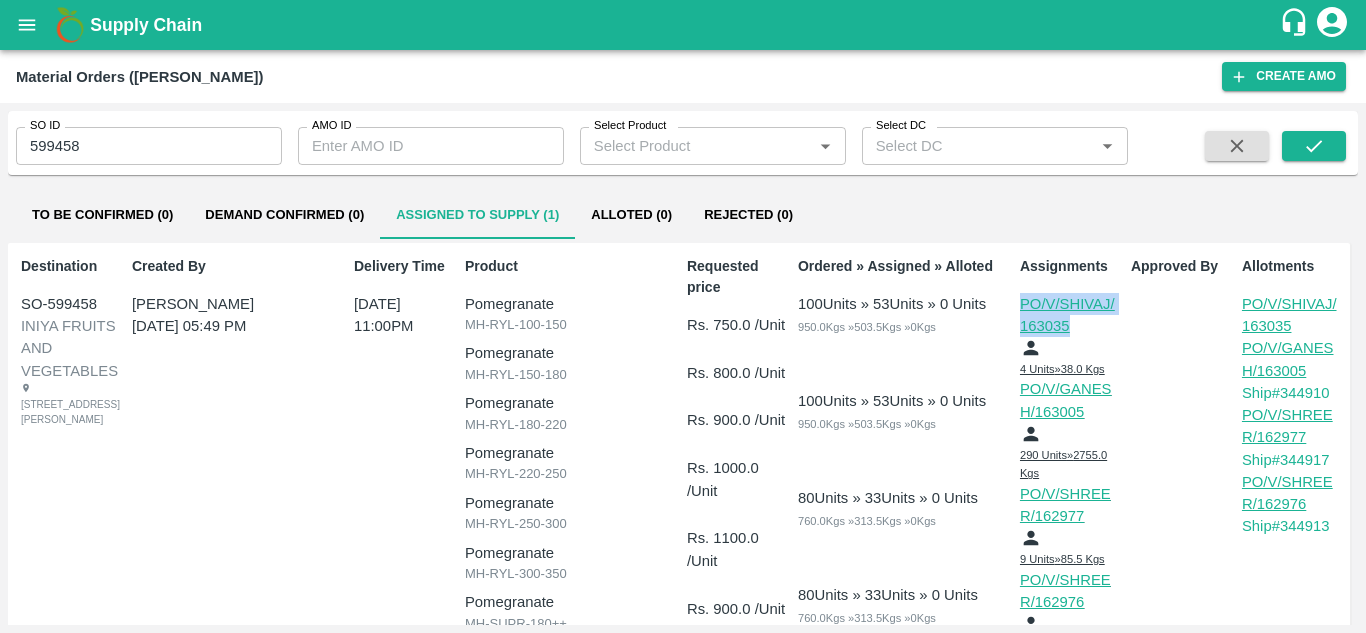 drag, startPoint x: 1009, startPoint y: 313, endPoint x: 1103, endPoint y: 353, distance: 102.156746 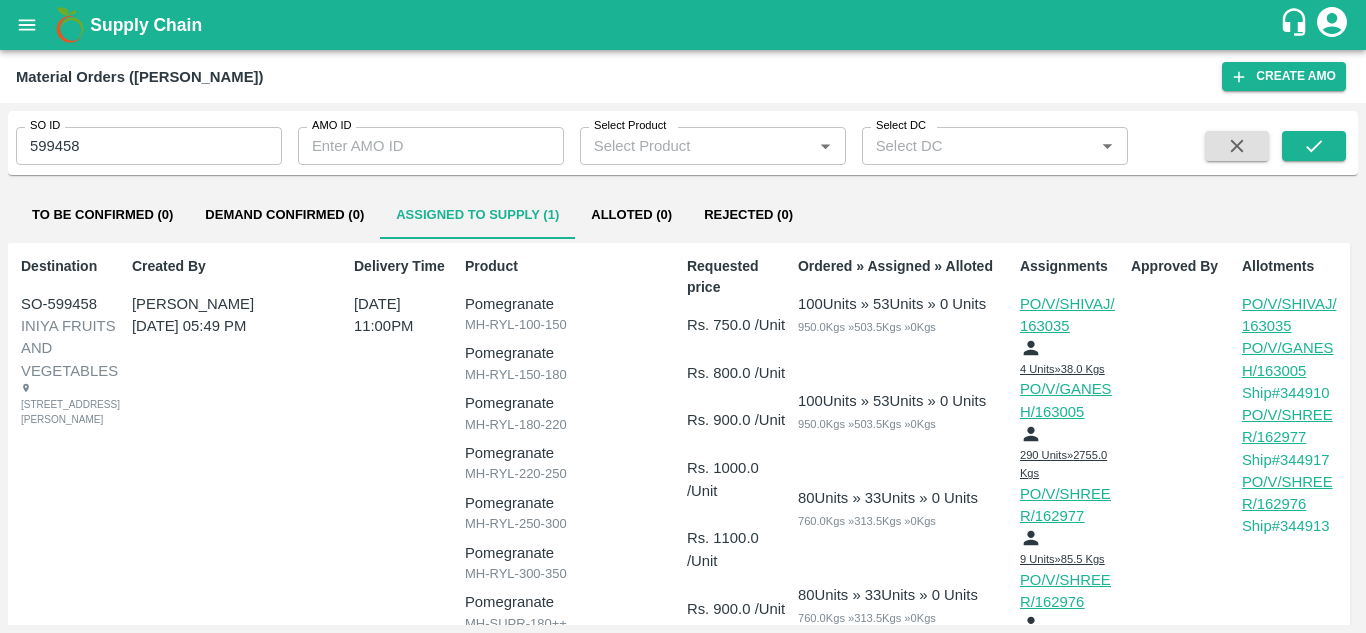 click on "Approved By" at bounding box center [1178, 707] 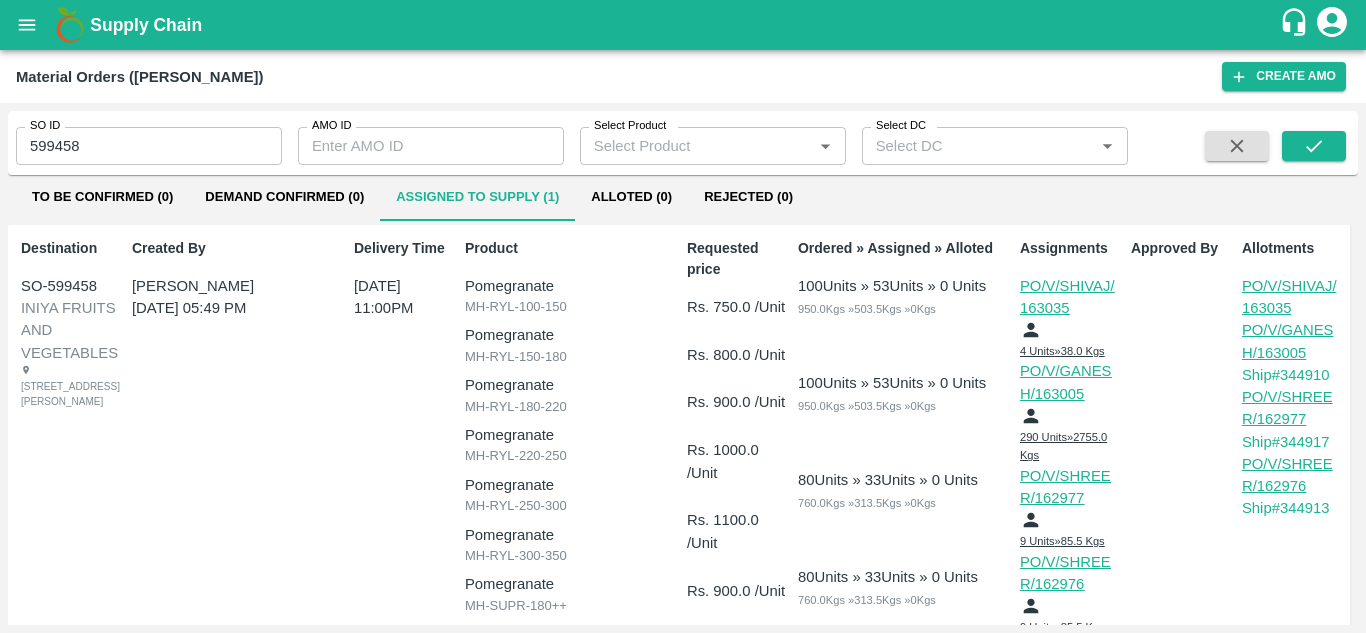 scroll, scrollTop: 19, scrollLeft: 0, axis: vertical 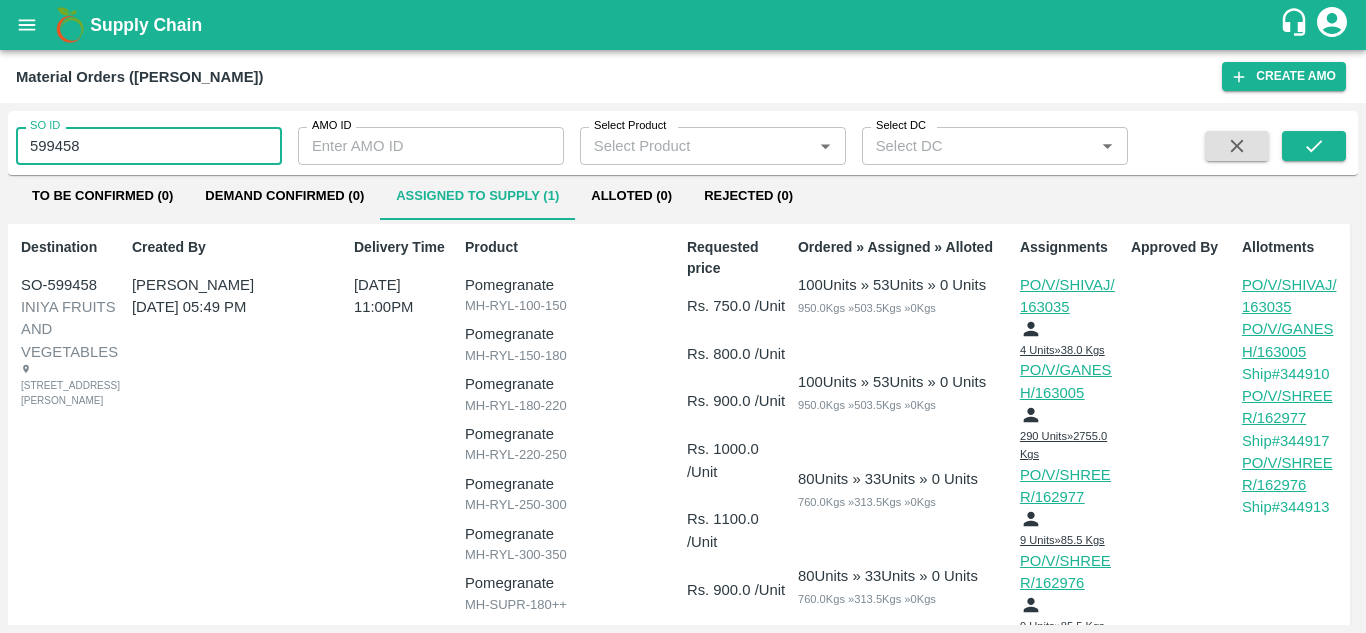 drag, startPoint x: 86, startPoint y: 150, endPoint x: 19, endPoint y: 149, distance: 67.00746 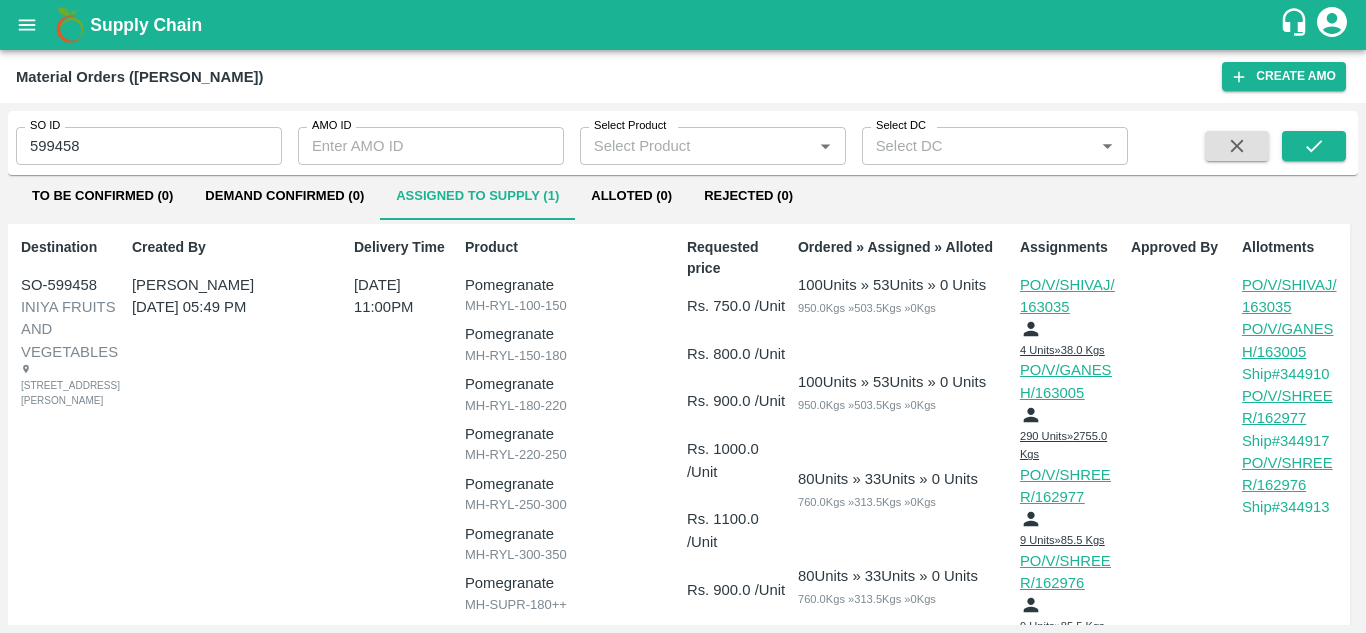 click on "Created By Jayasurya M 09 Jul 2025, 05:49 PM" at bounding box center (235, 688) 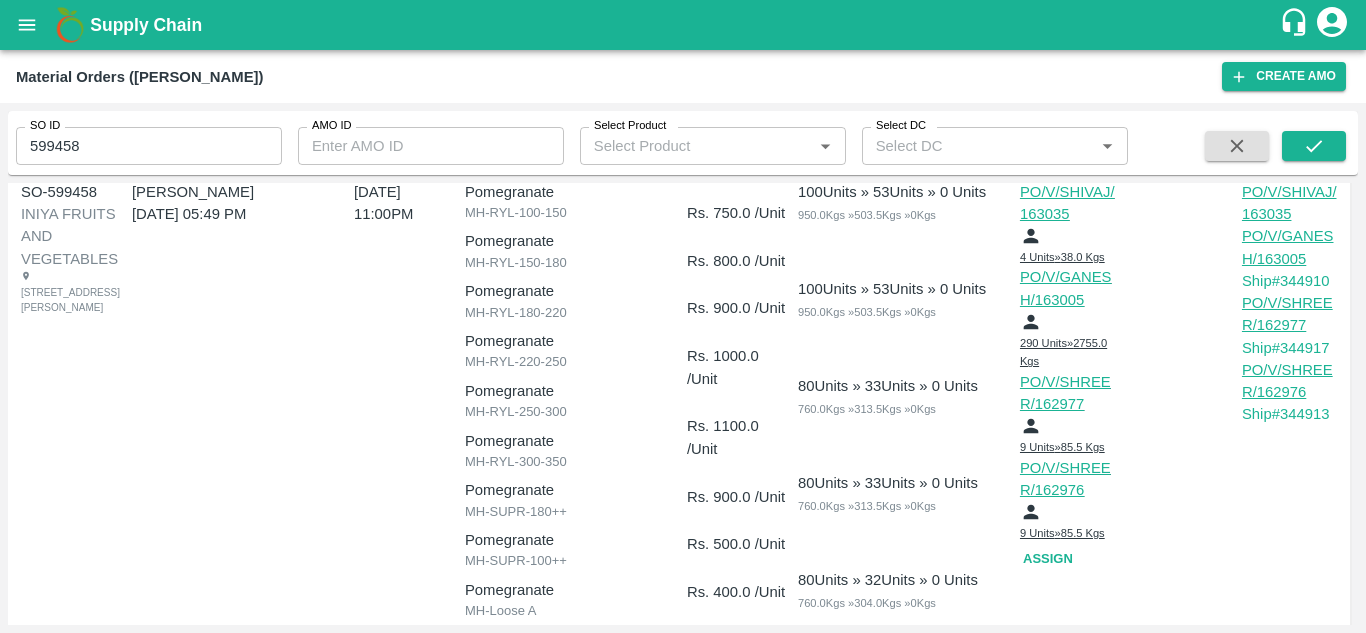 scroll, scrollTop: 115, scrollLeft: 0, axis: vertical 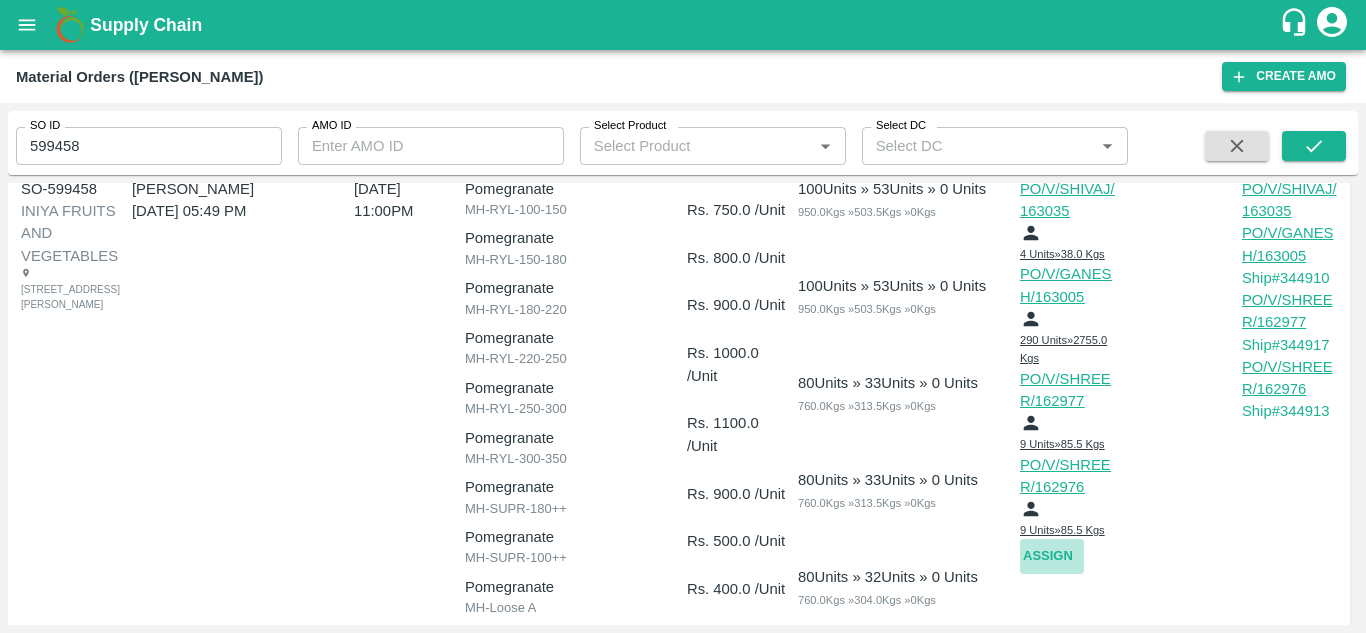 click on "Assign" at bounding box center [1052, 556] 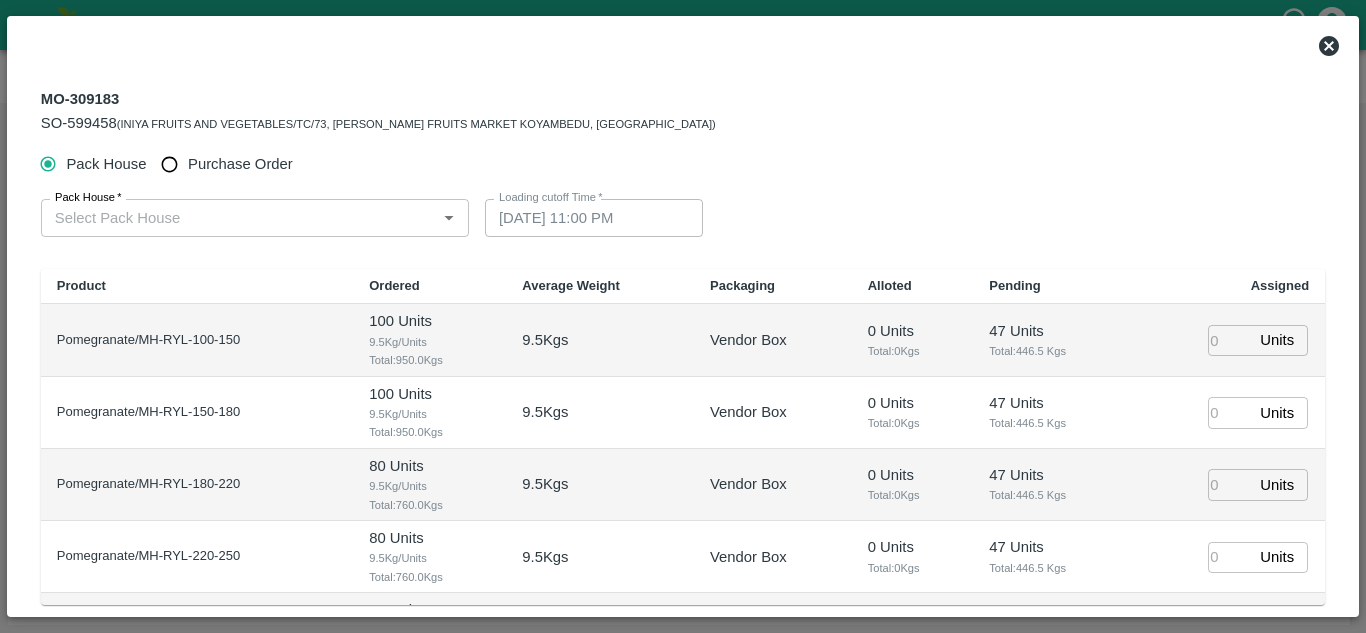 type 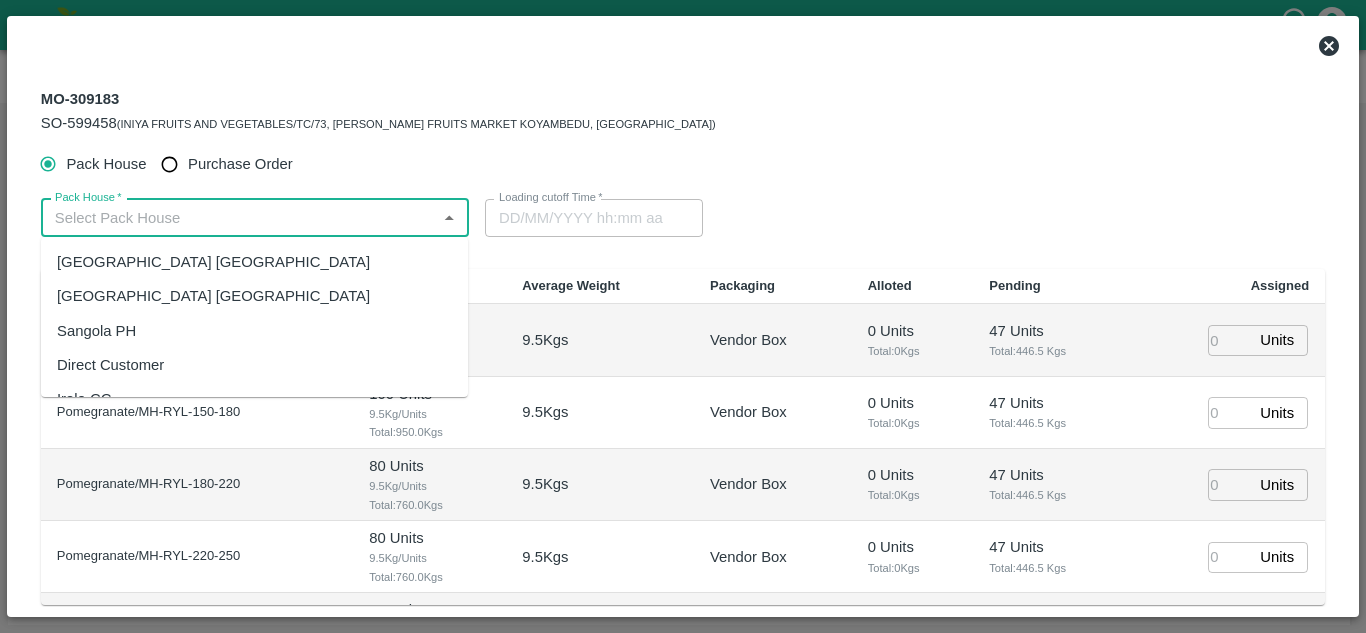 click on "Pack House   *" at bounding box center [238, 218] 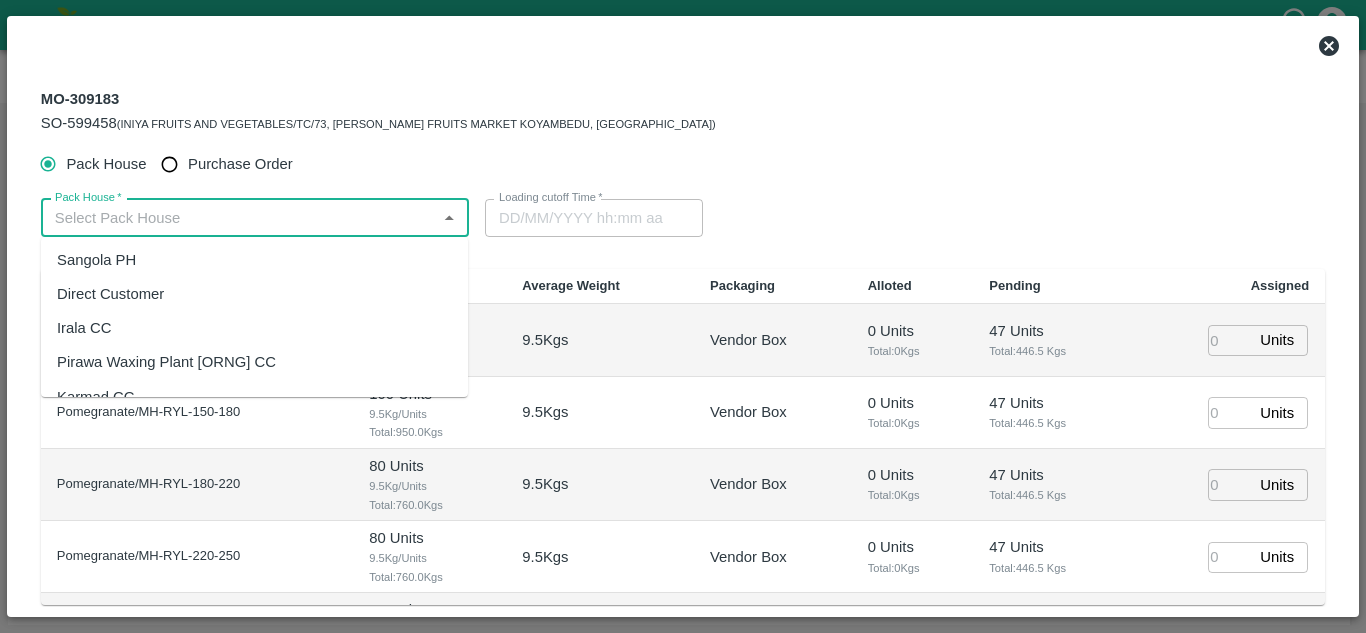 scroll, scrollTop: 0, scrollLeft: 0, axis: both 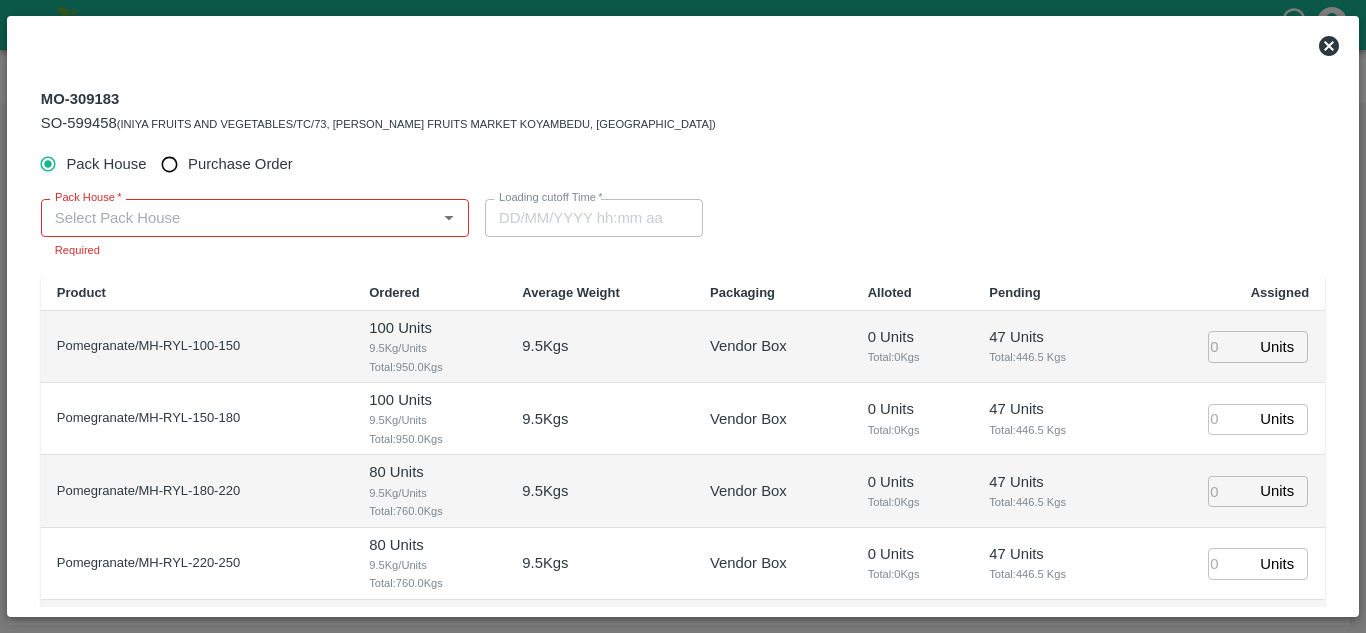 click on "Purchase Order" at bounding box center (240, 164) 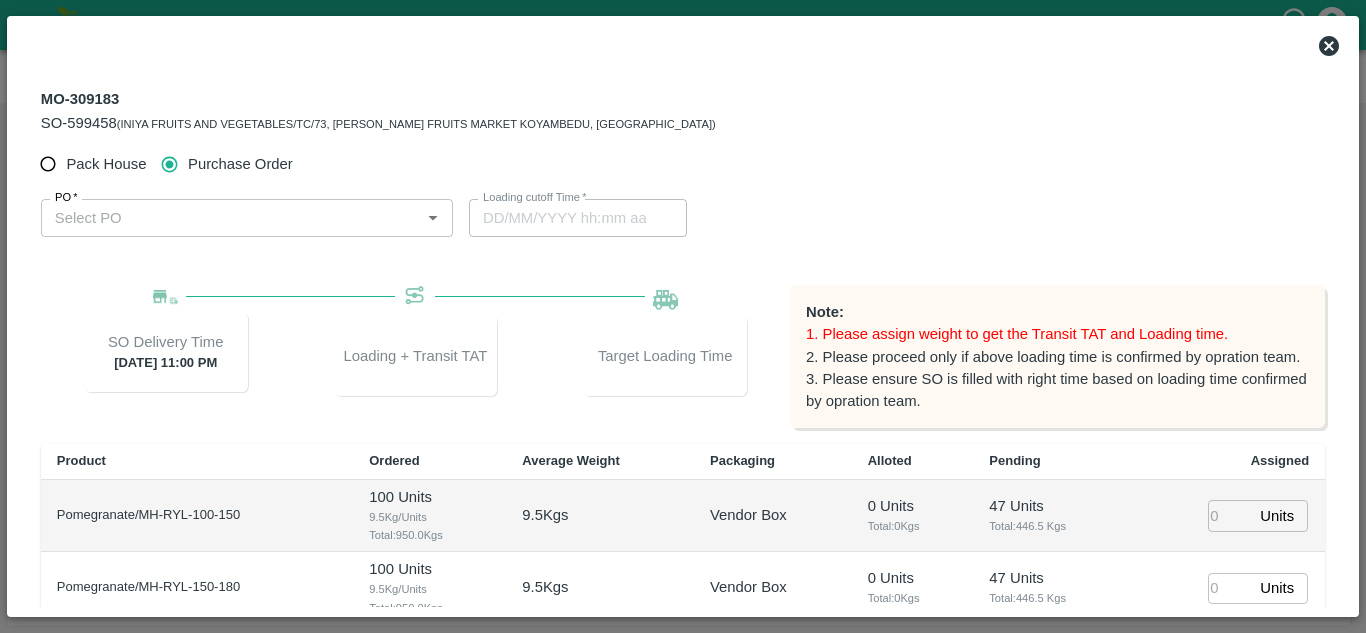 click on "PO   *" at bounding box center (230, 218) 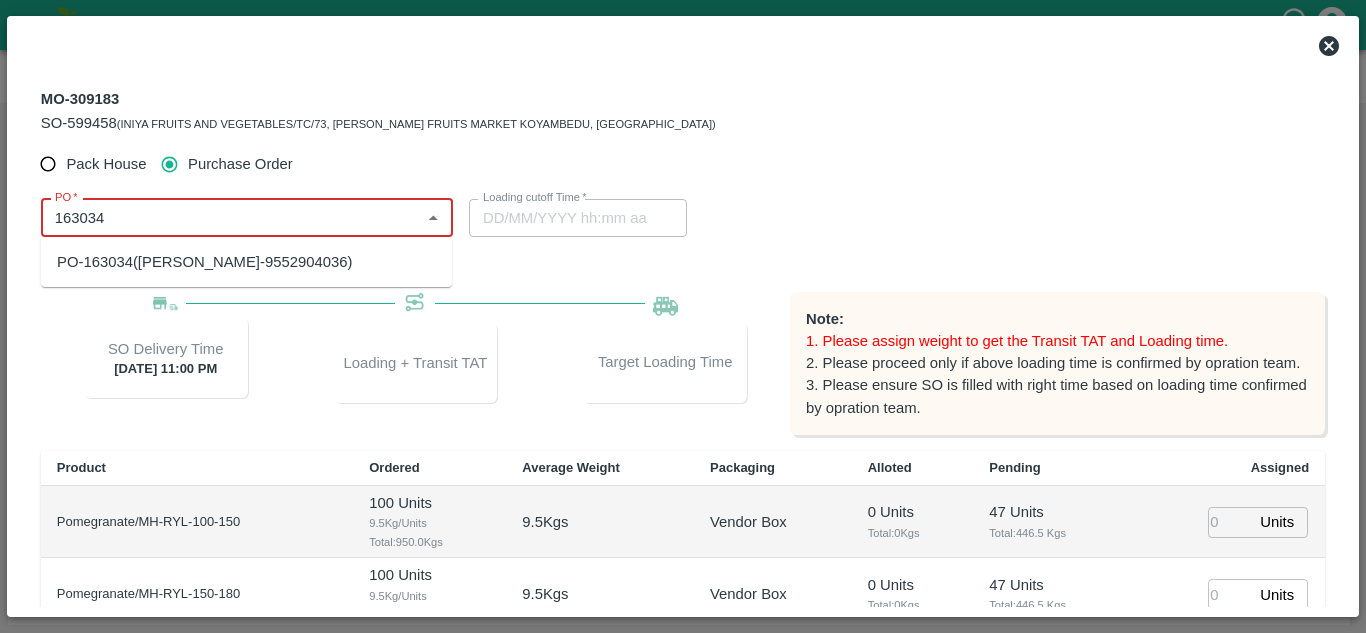click on "PO-163034(SHIVAJI RAJARAM AVACHAR-9552904036)" at bounding box center (204, 262) 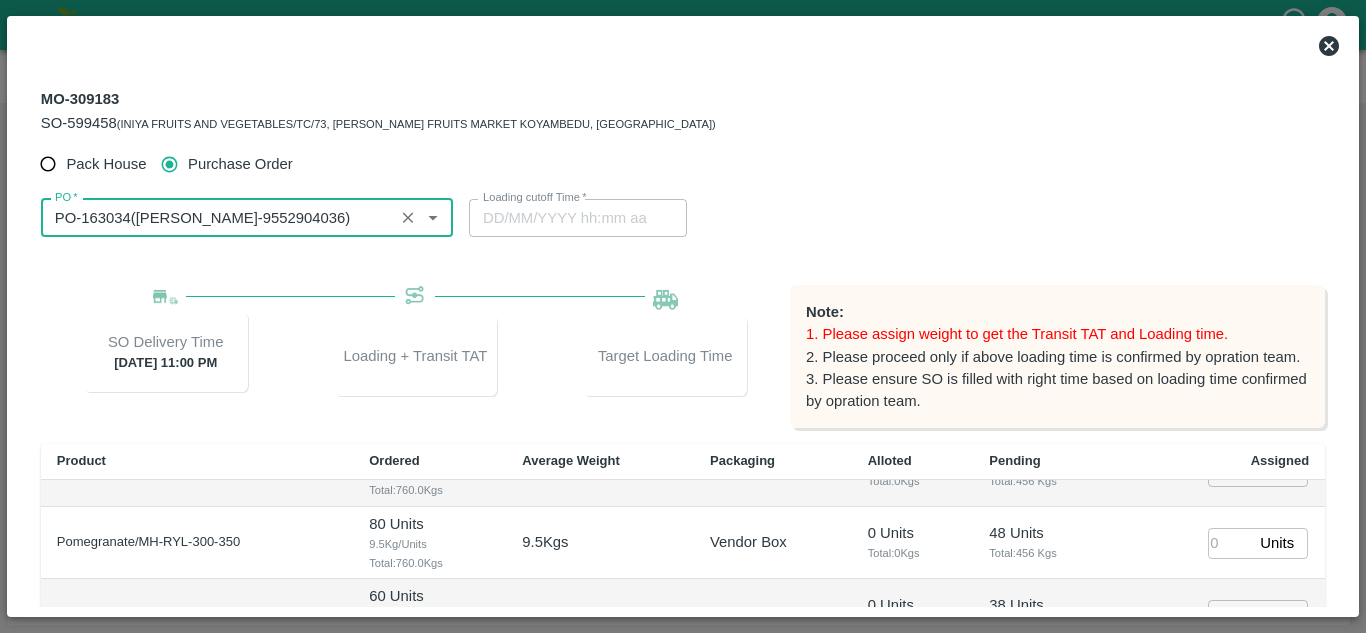 scroll, scrollTop: 335, scrollLeft: 0, axis: vertical 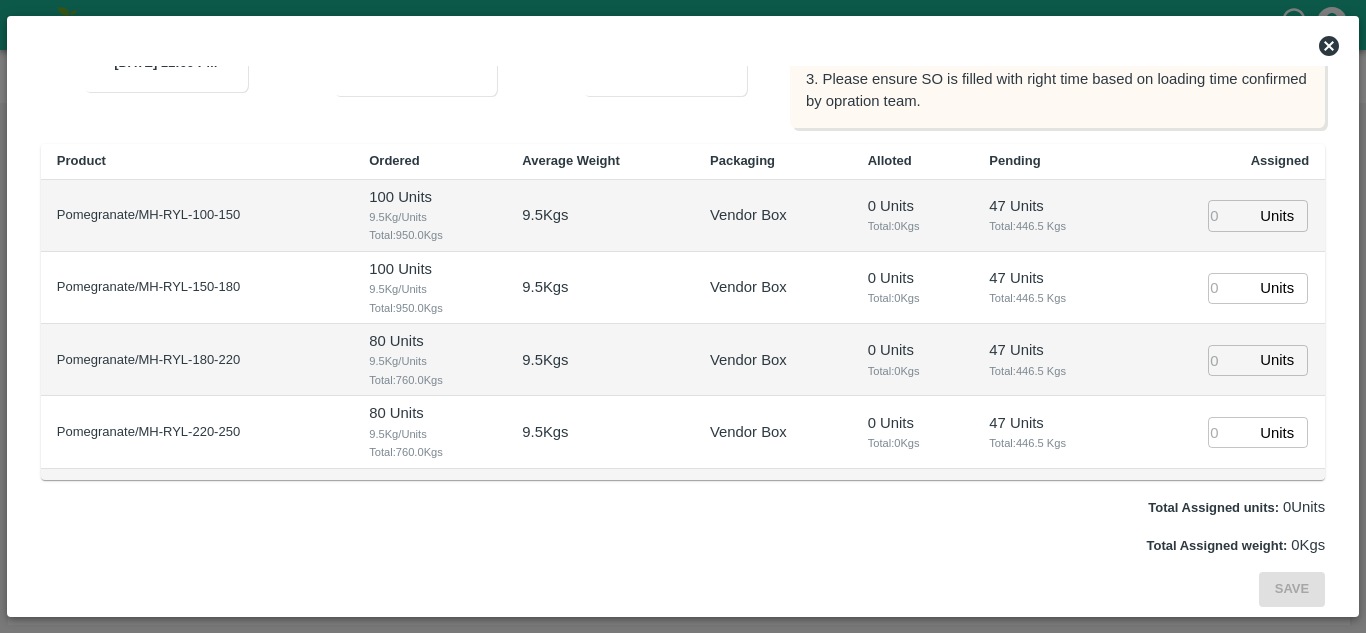 type on "PO-163034(SHIVAJI RAJARAM AVACHAR-9552904036)" 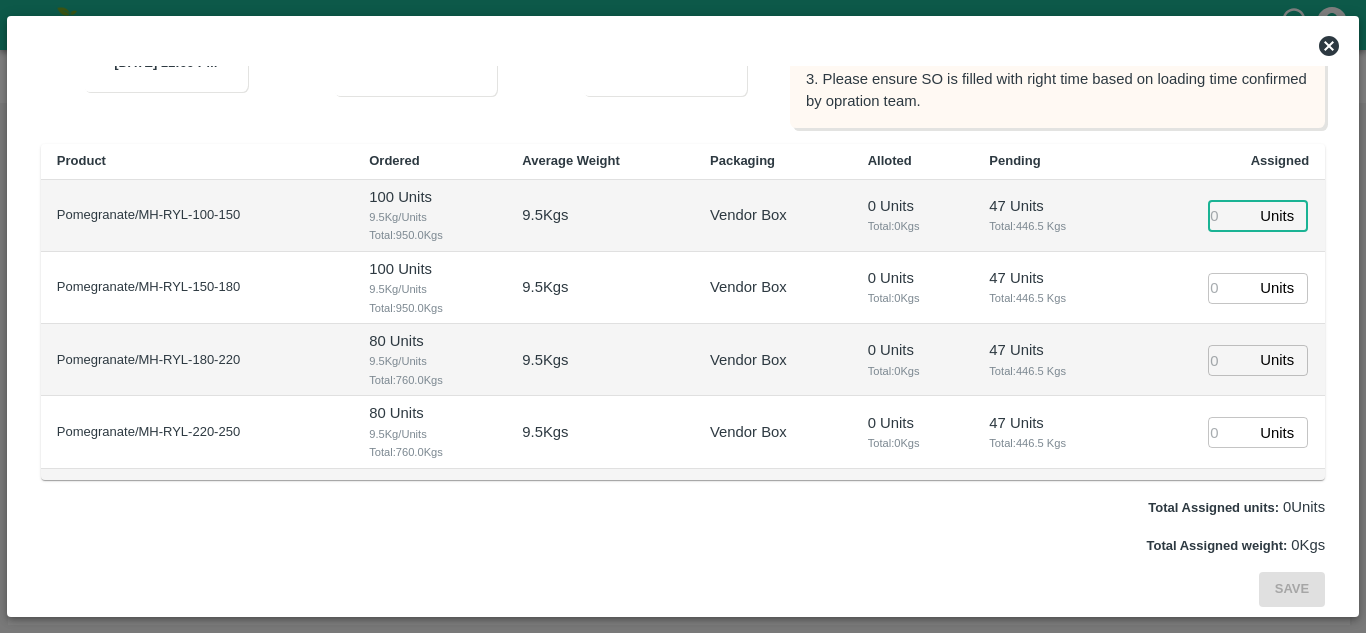 click at bounding box center [1230, 215] 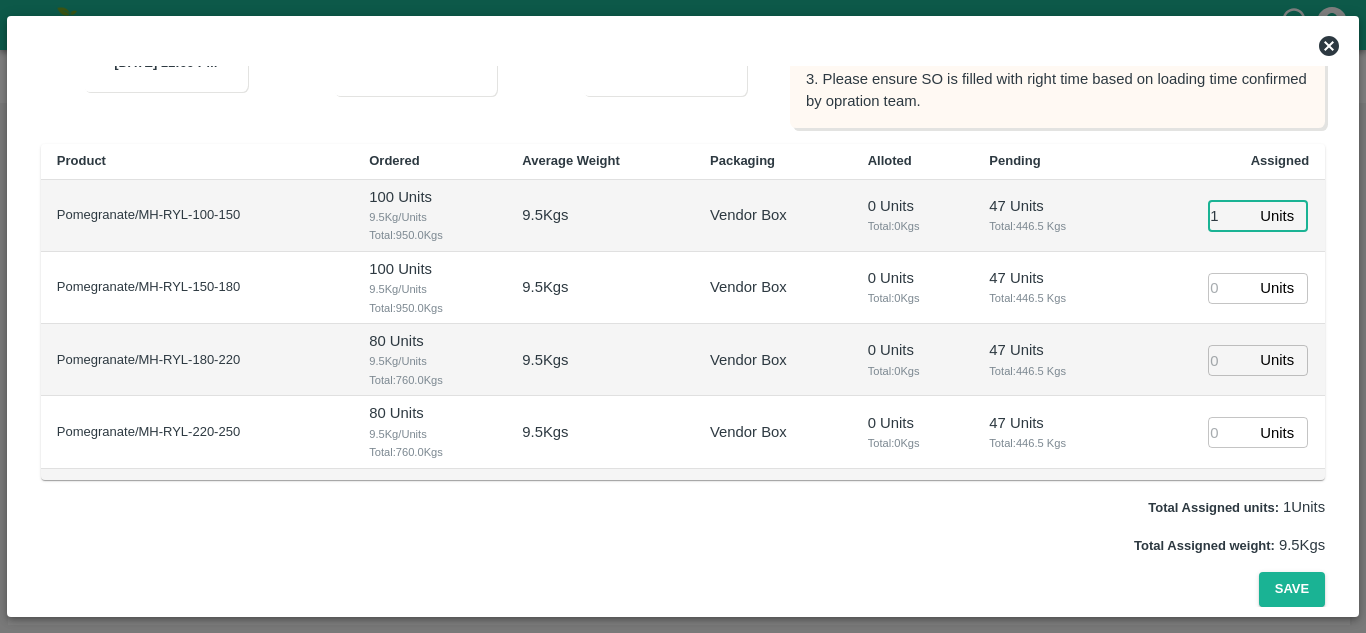 type on "1" 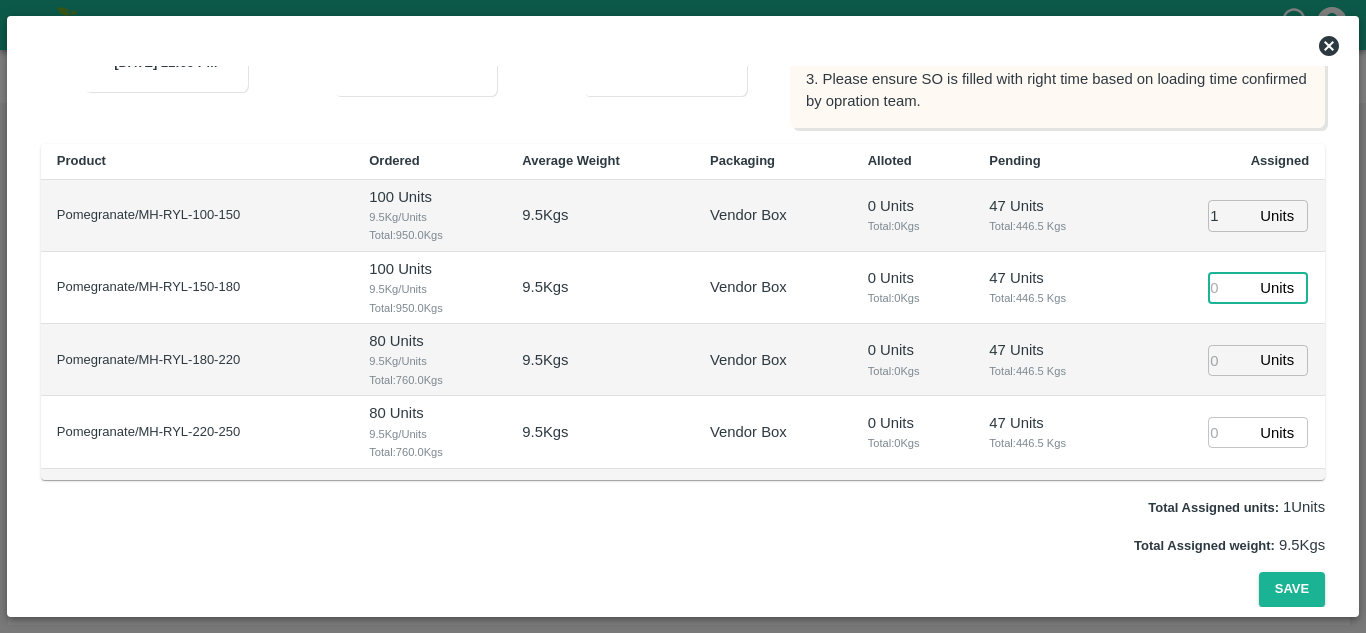 type on "12/07/2025 10:50 AM" 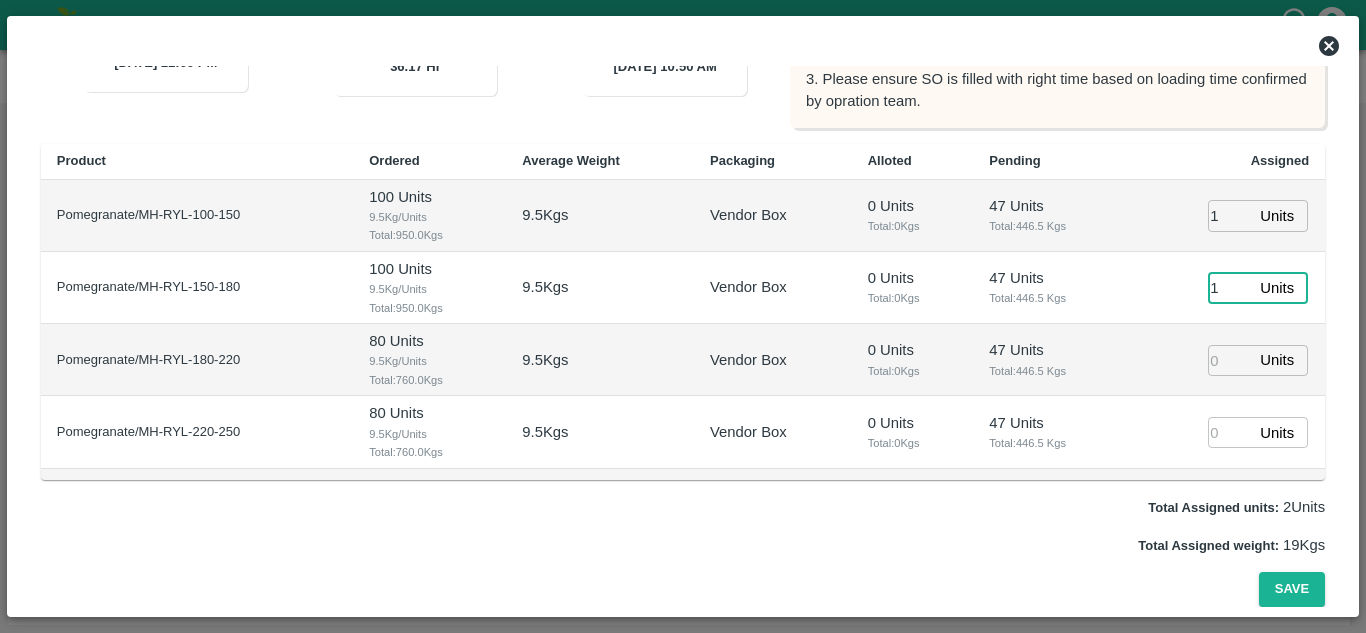 type on "1" 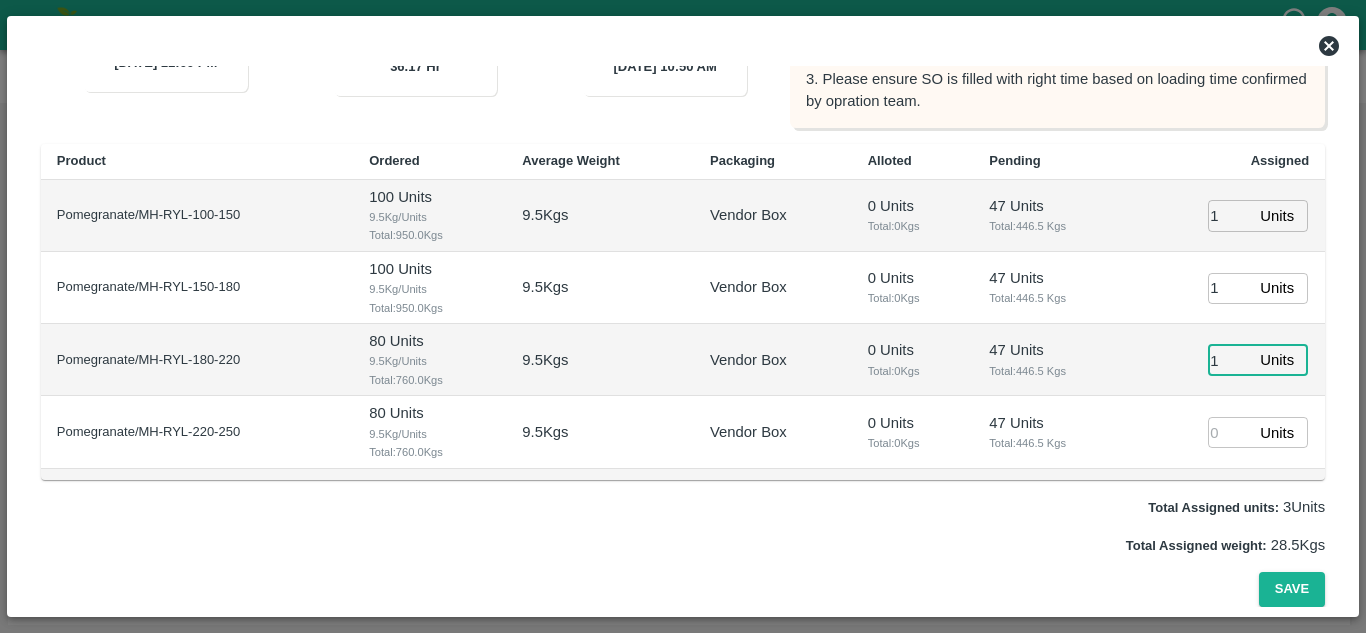type on "1" 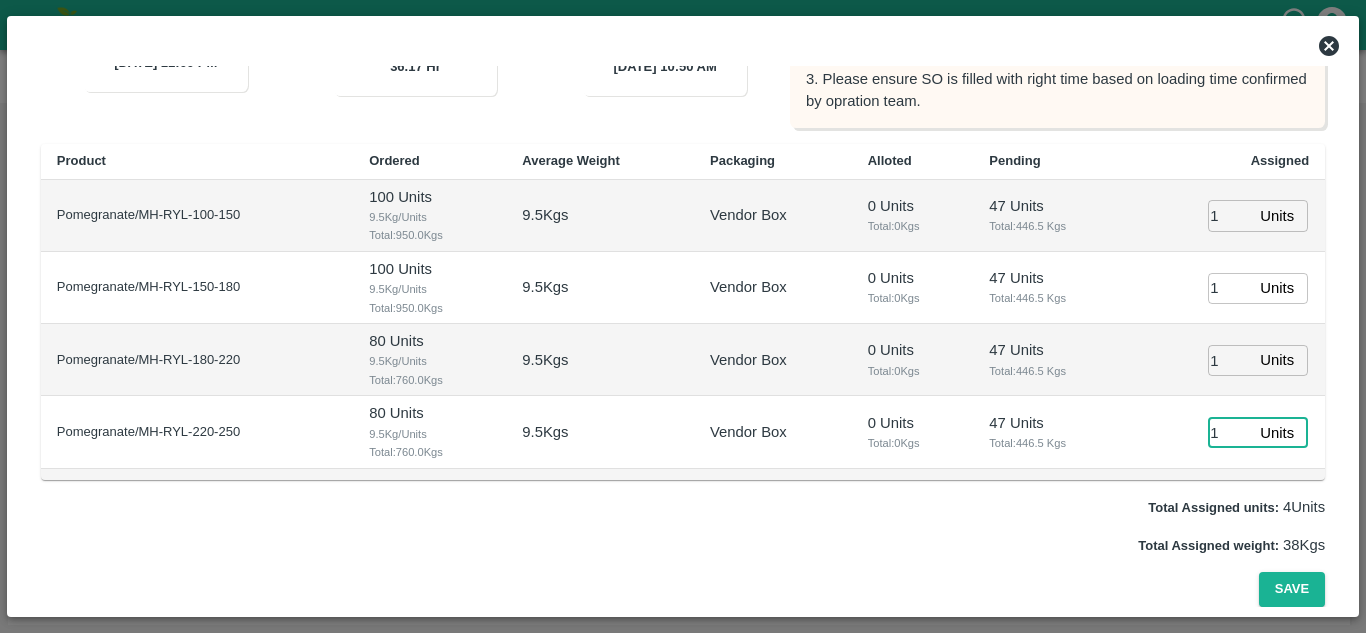 type on "1" 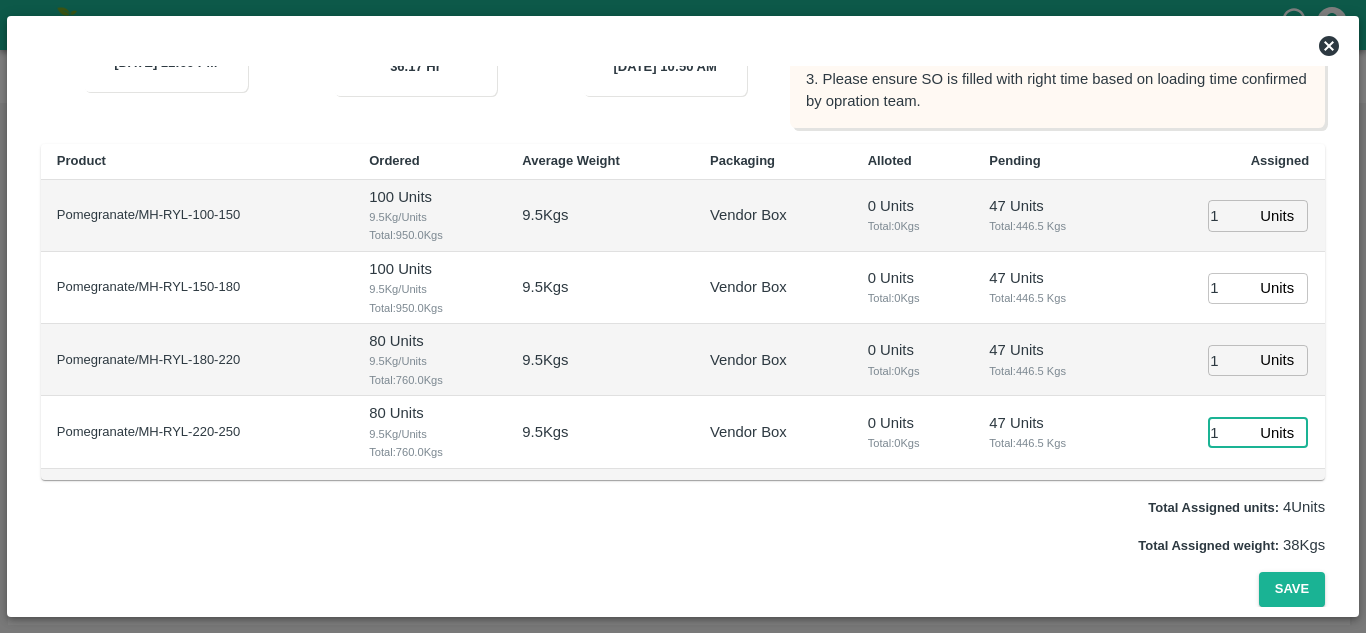 scroll, scrollTop: 193, scrollLeft: 0, axis: vertical 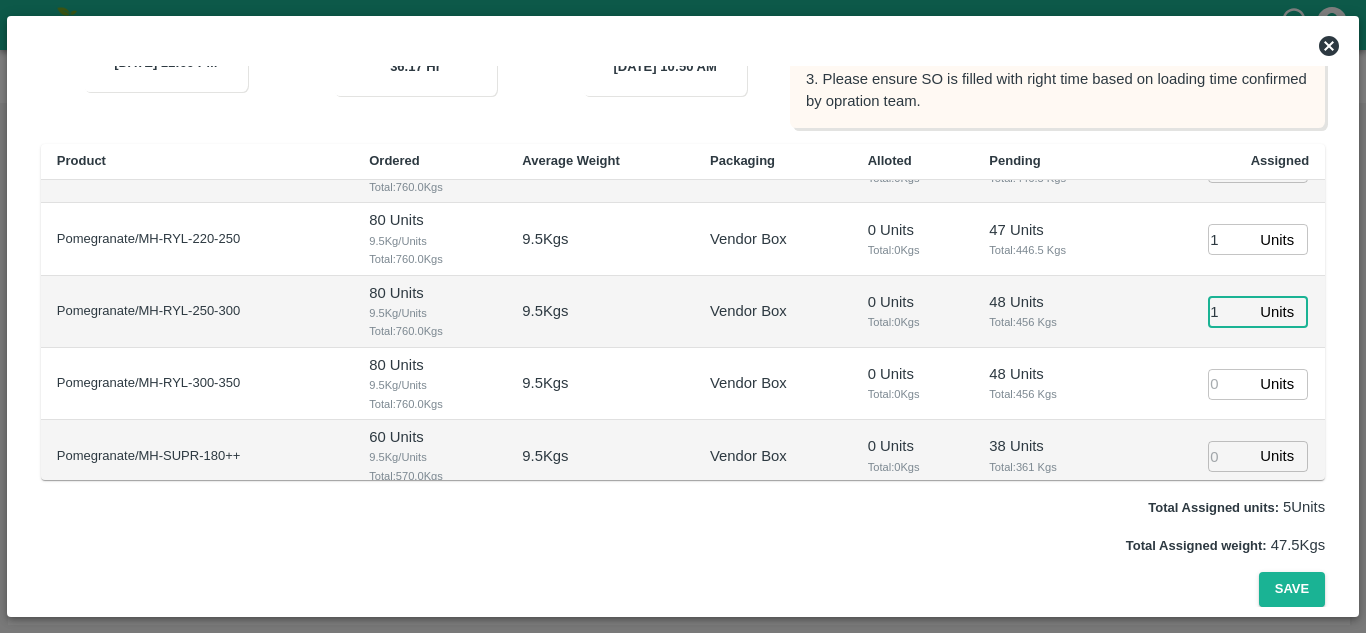 type on "1" 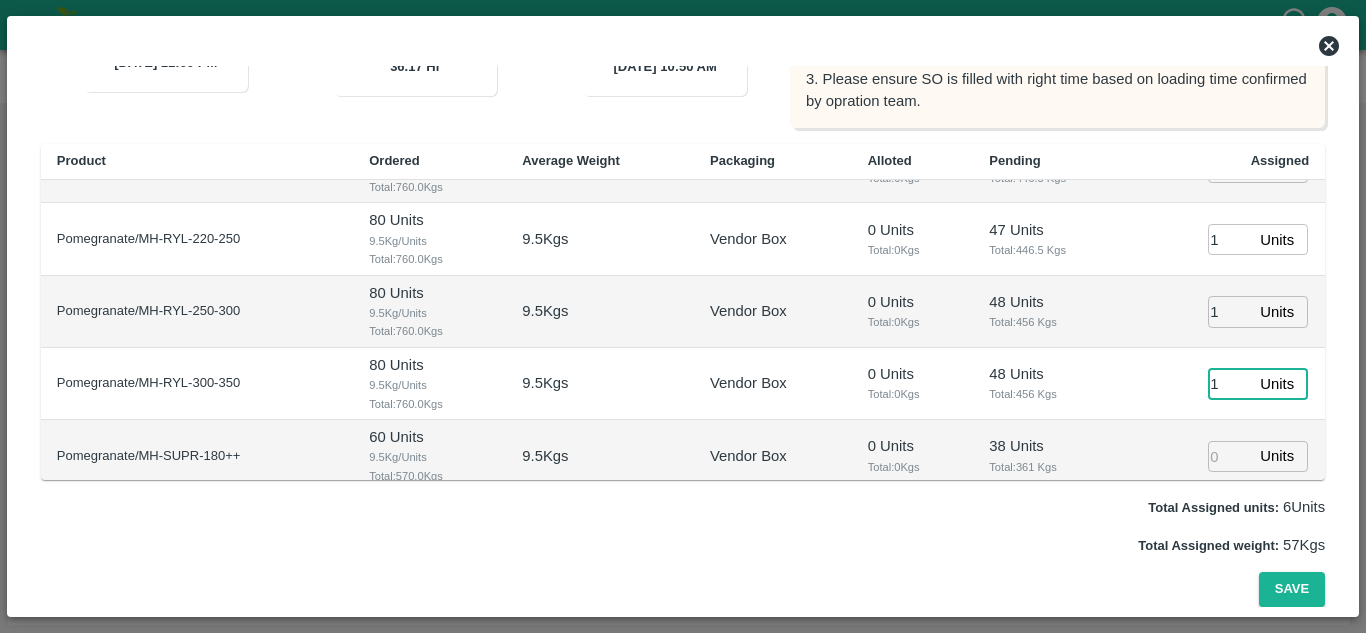 type on "1" 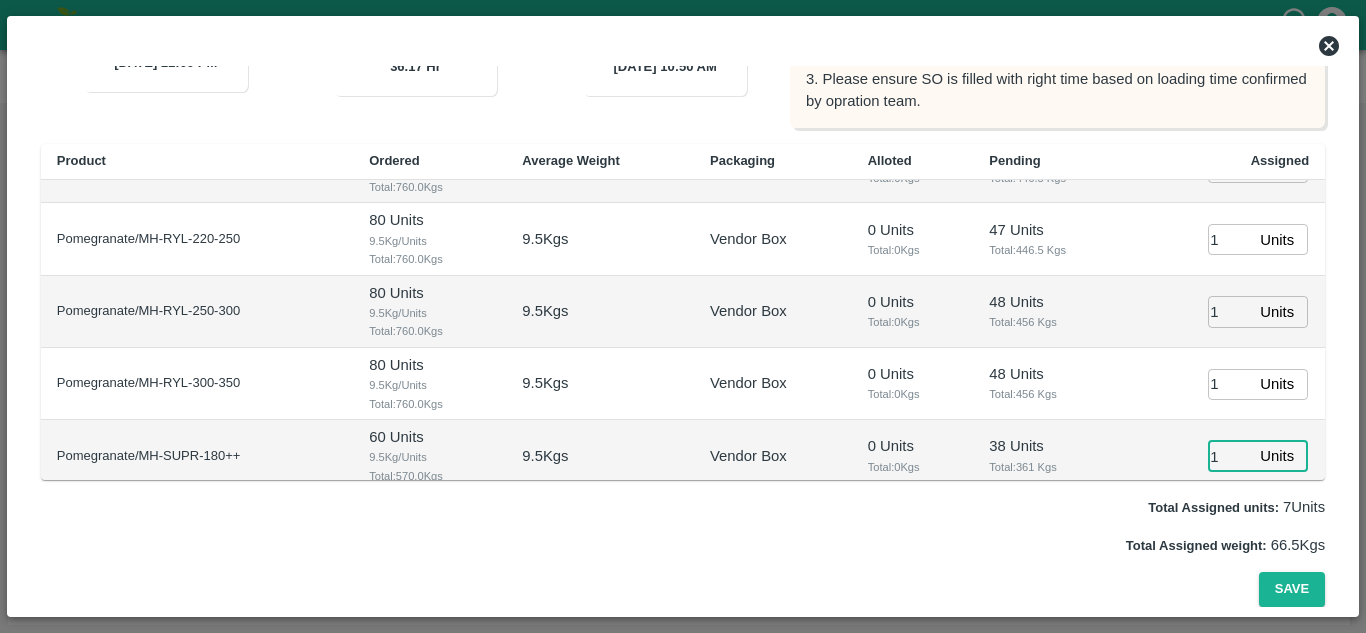 type on "1" 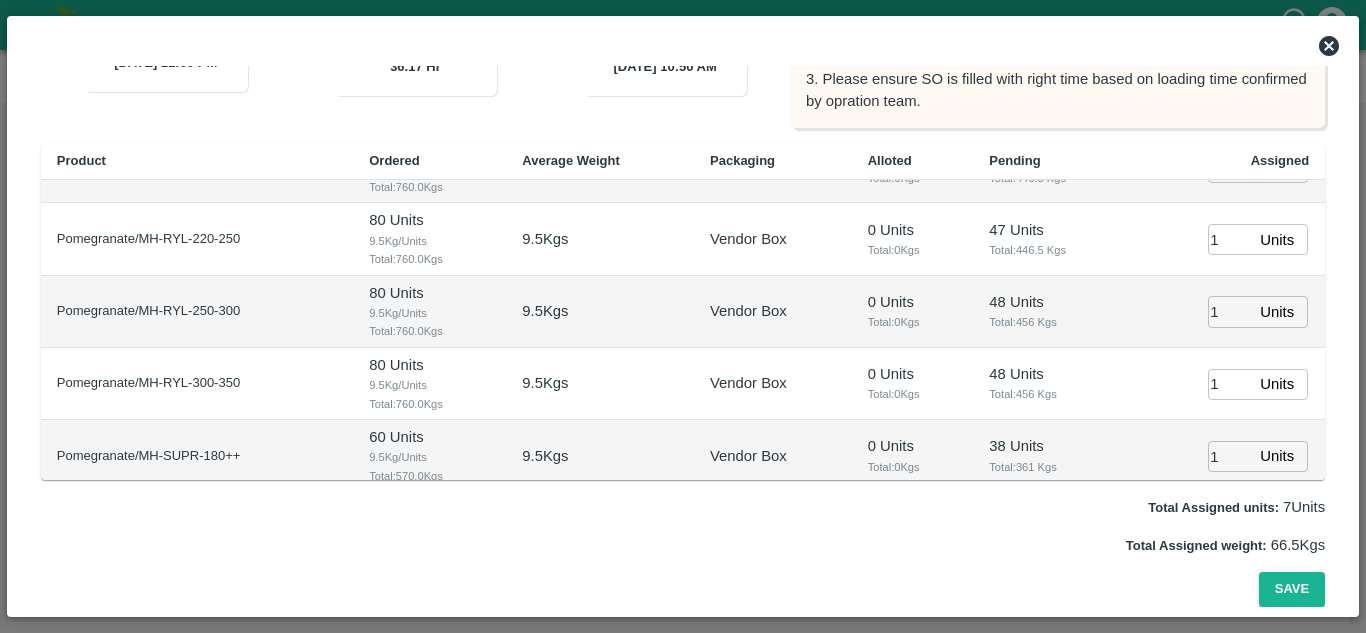 scroll, scrollTop: 351, scrollLeft: 0, axis: vertical 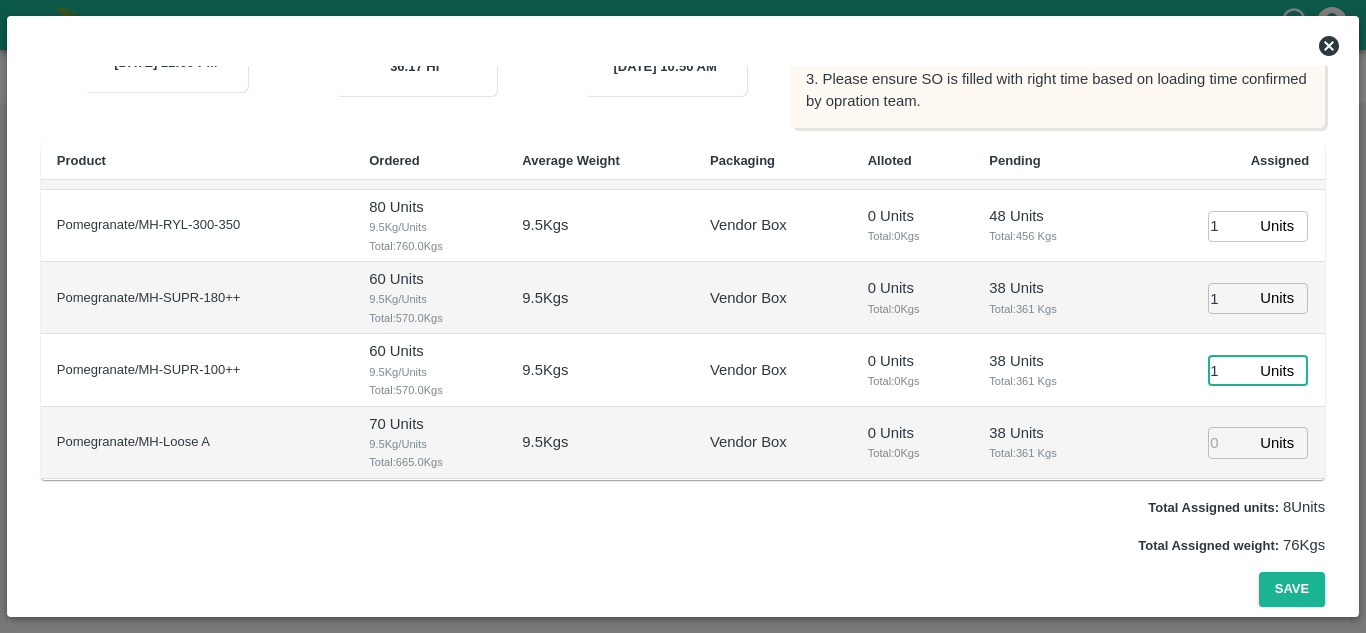 type on "1" 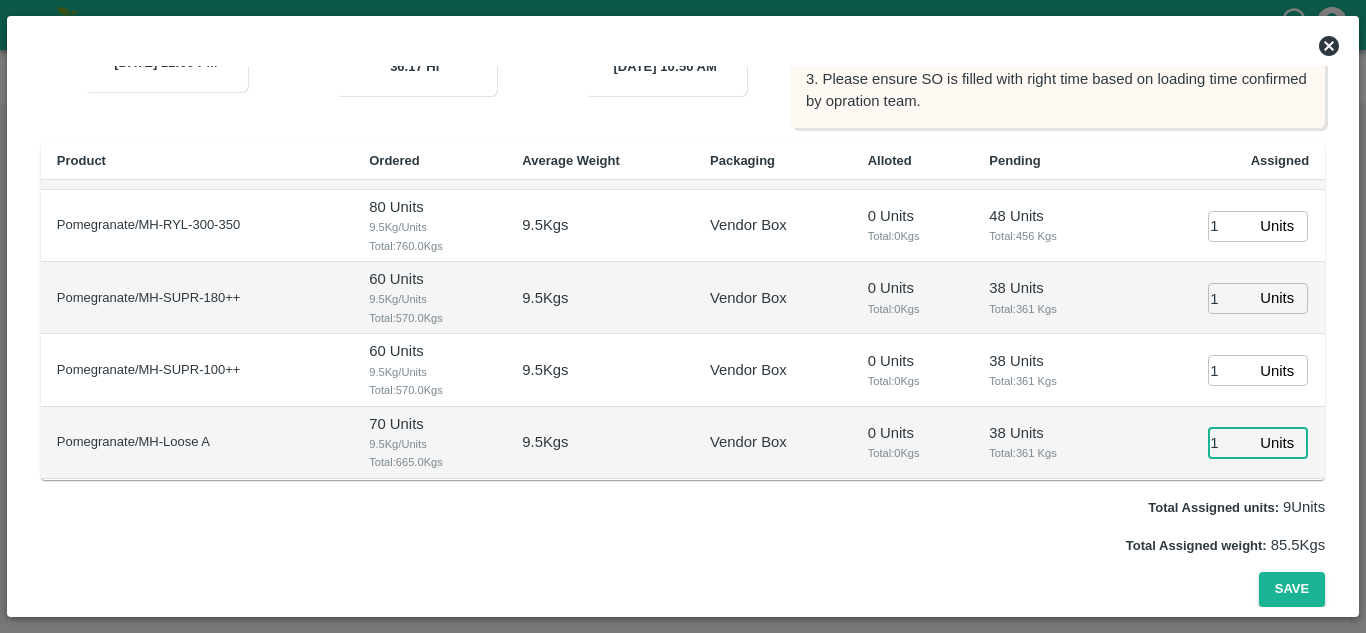 type on "1" 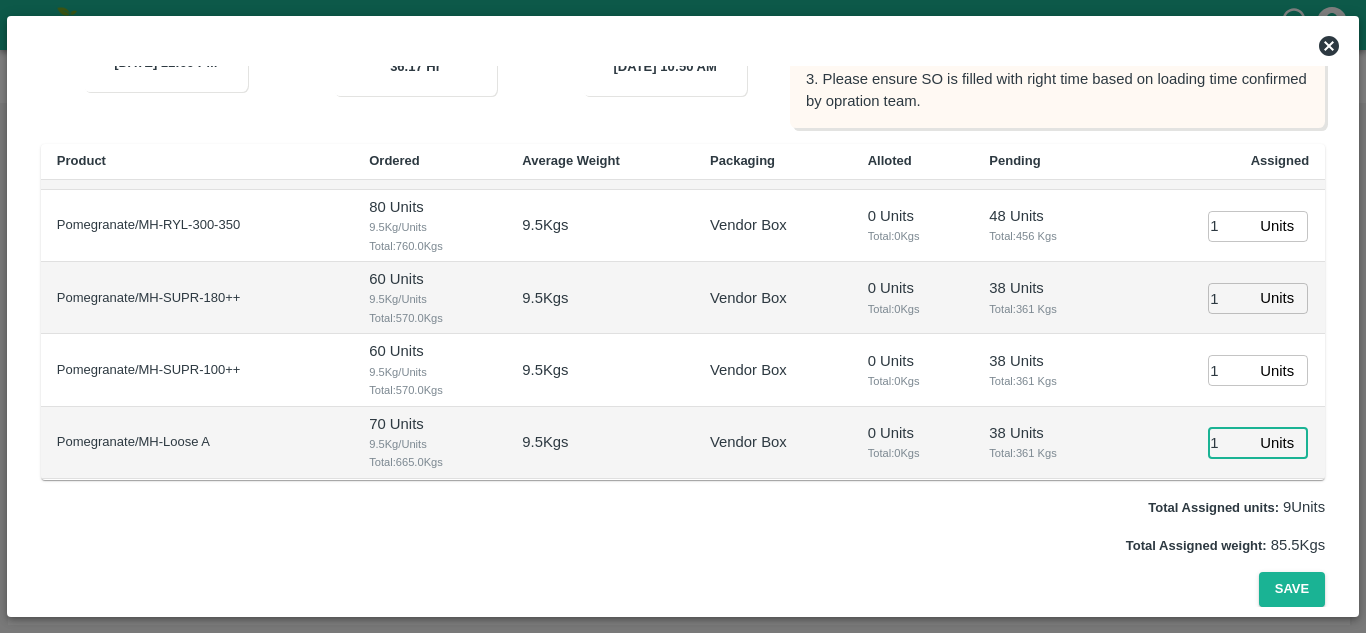 type 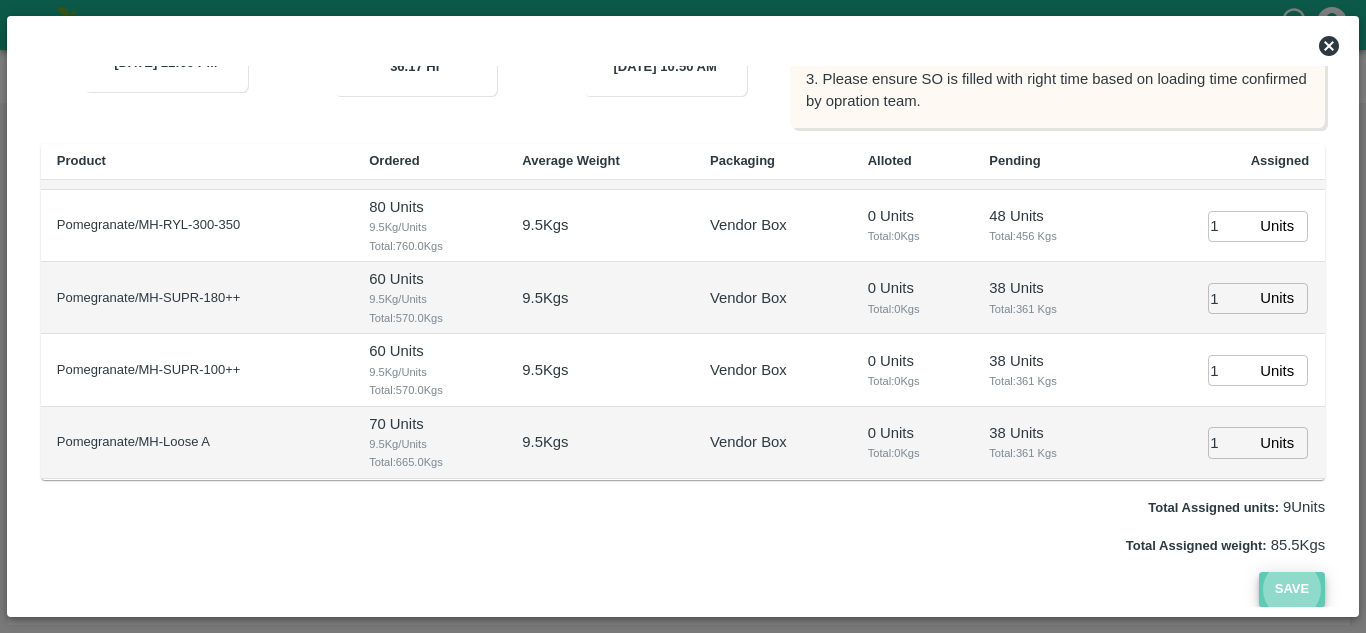 click on "Save" at bounding box center (1292, 589) 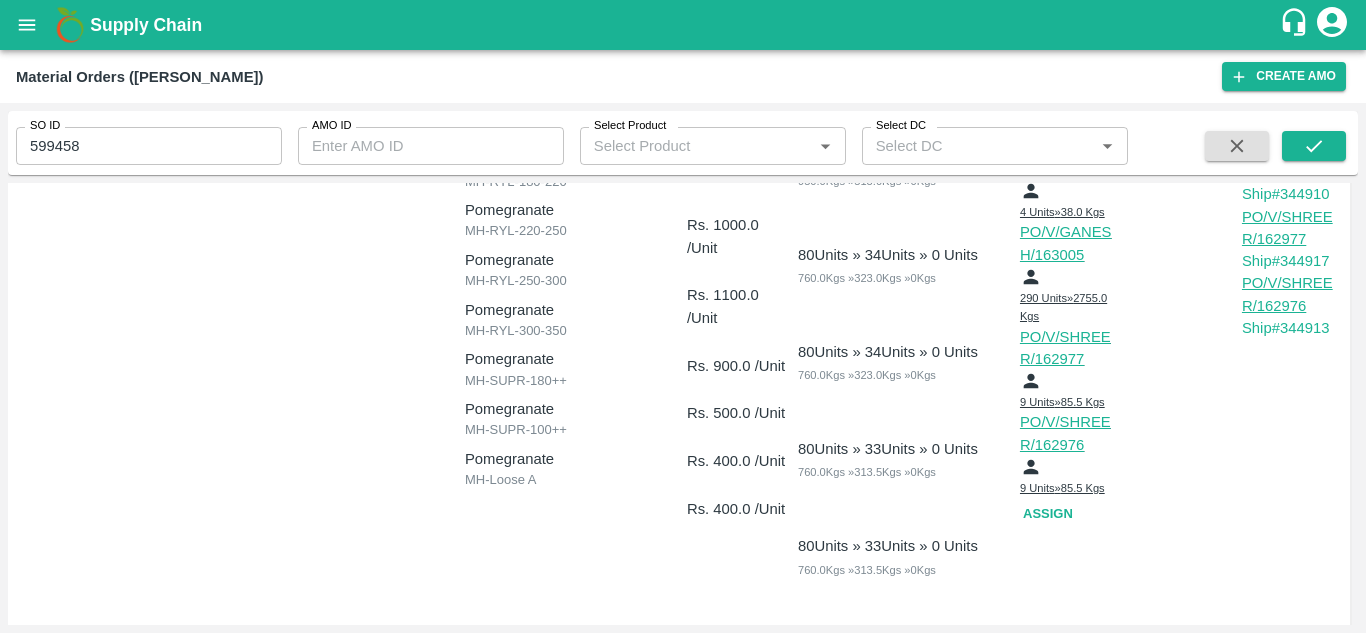 scroll, scrollTop: 0, scrollLeft: 0, axis: both 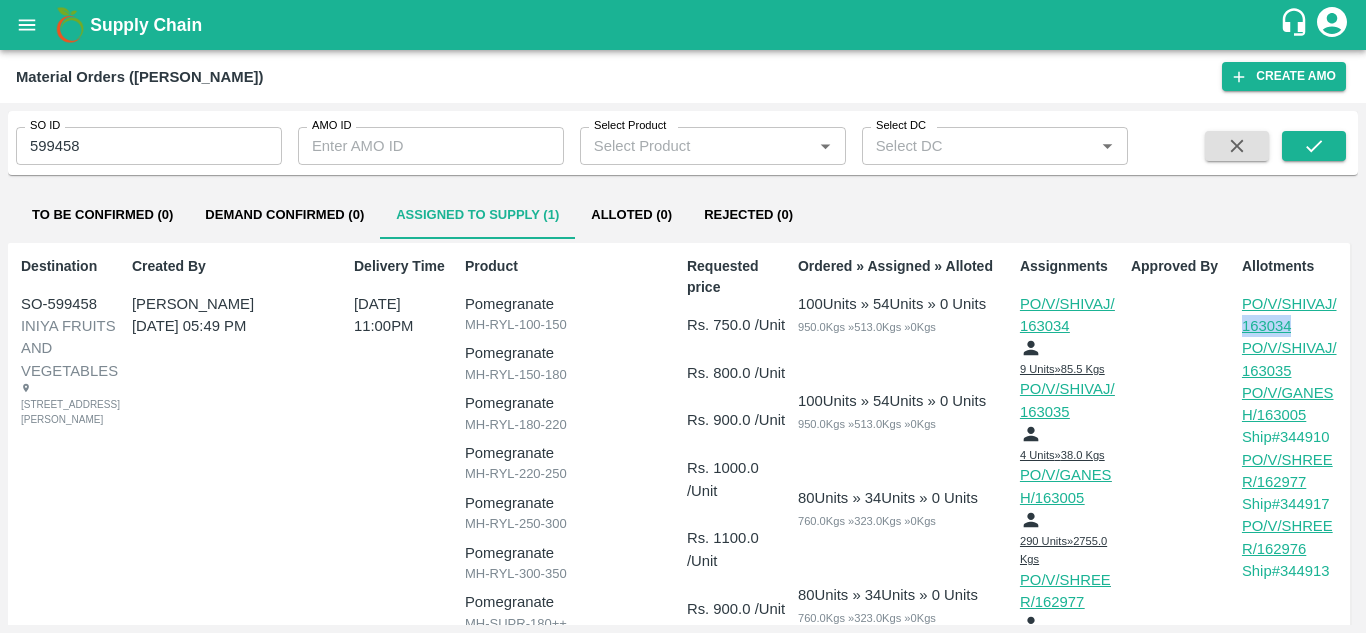 drag, startPoint x: 1232, startPoint y: 327, endPoint x: 1290, endPoint y: 325, distance: 58.034473 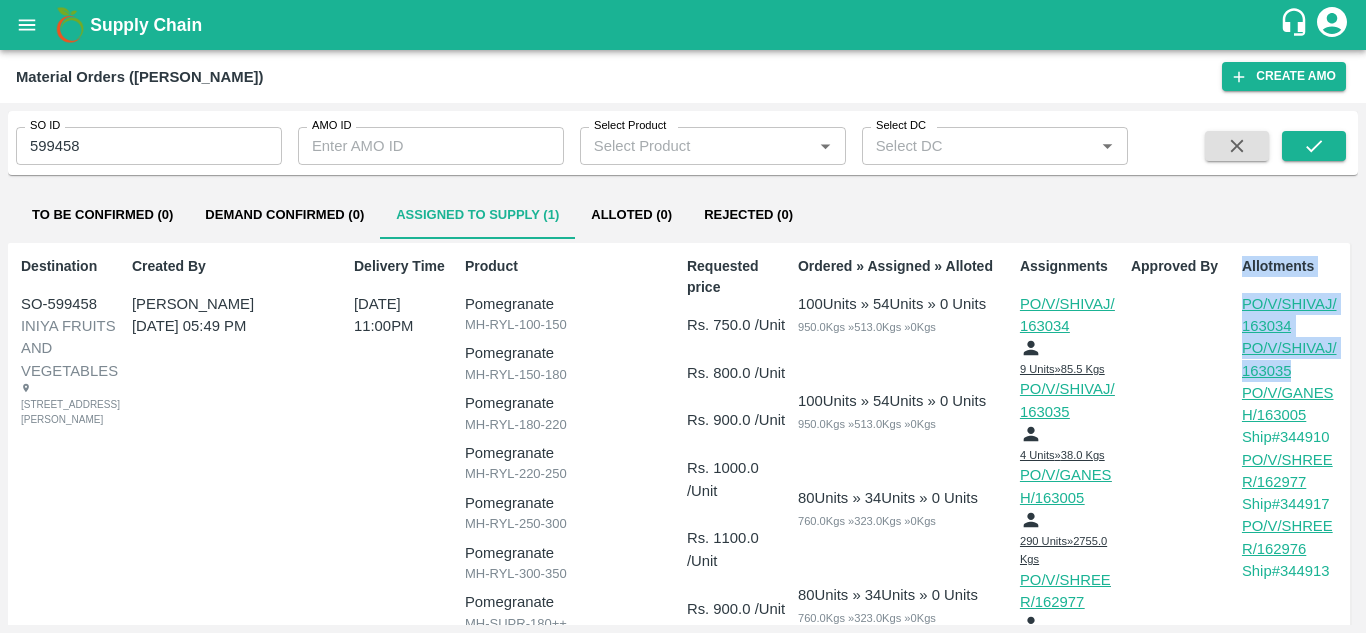 drag, startPoint x: 1227, startPoint y: 369, endPoint x: 1295, endPoint y: 367, distance: 68.0294 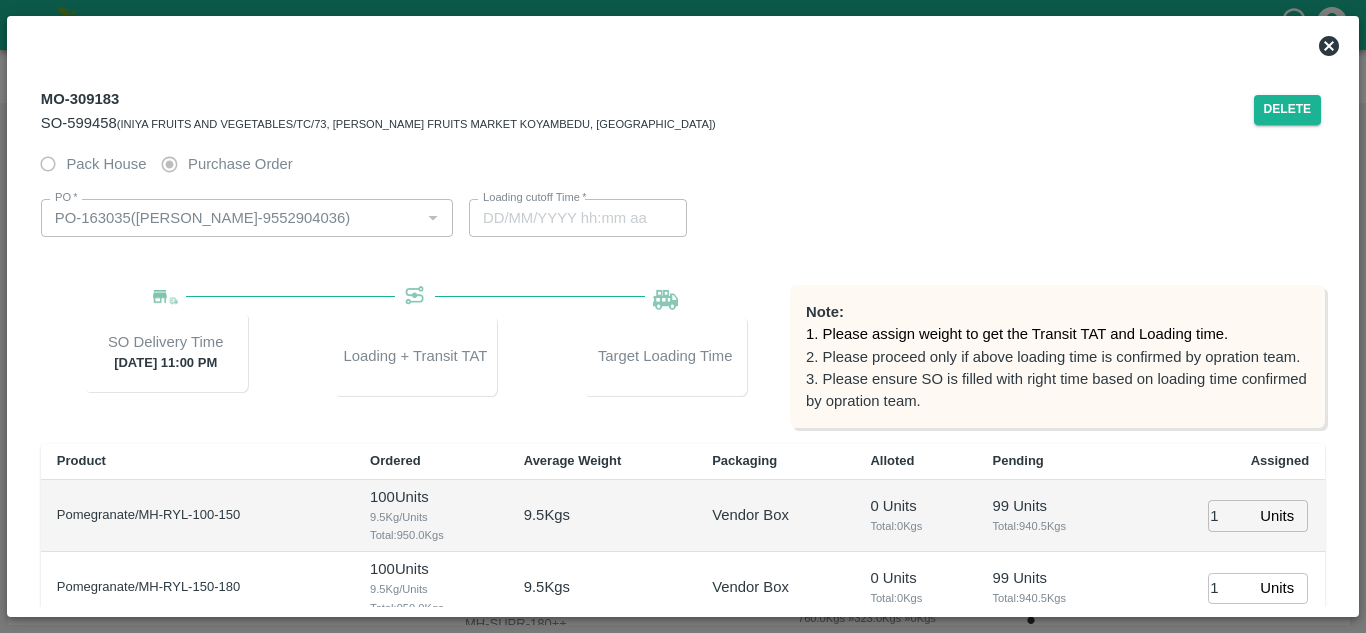 type on "12/07/2025 10:50 AM" 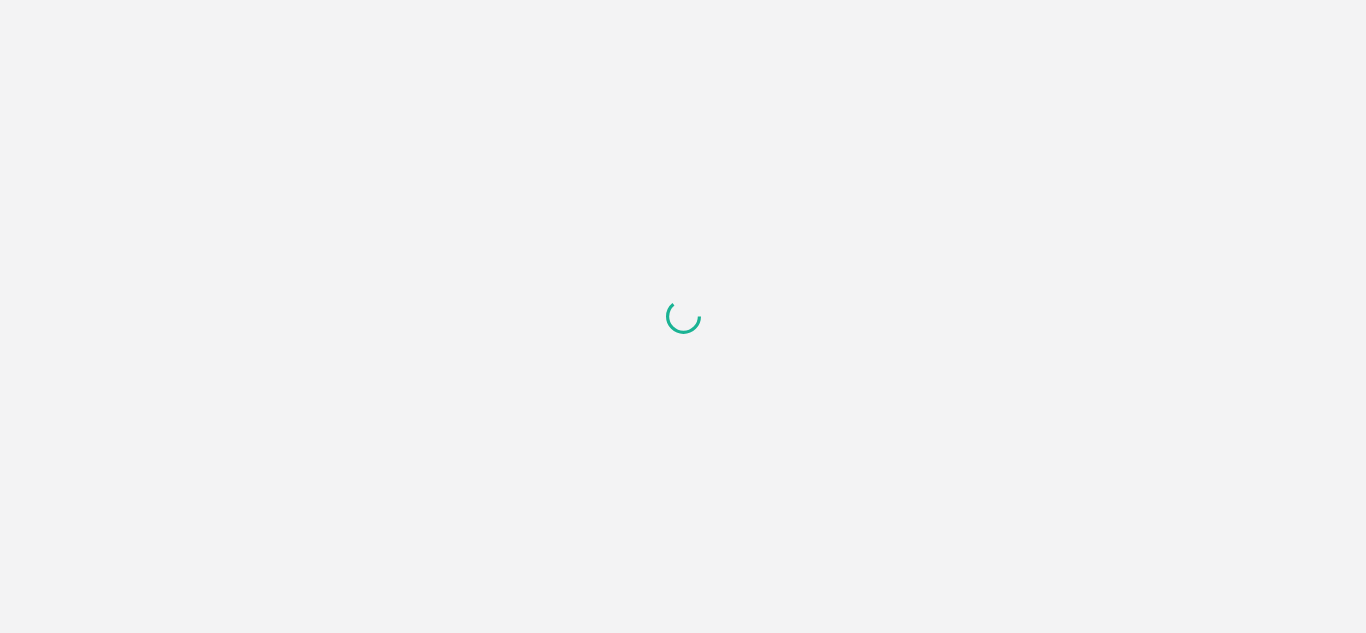scroll, scrollTop: 0, scrollLeft: 0, axis: both 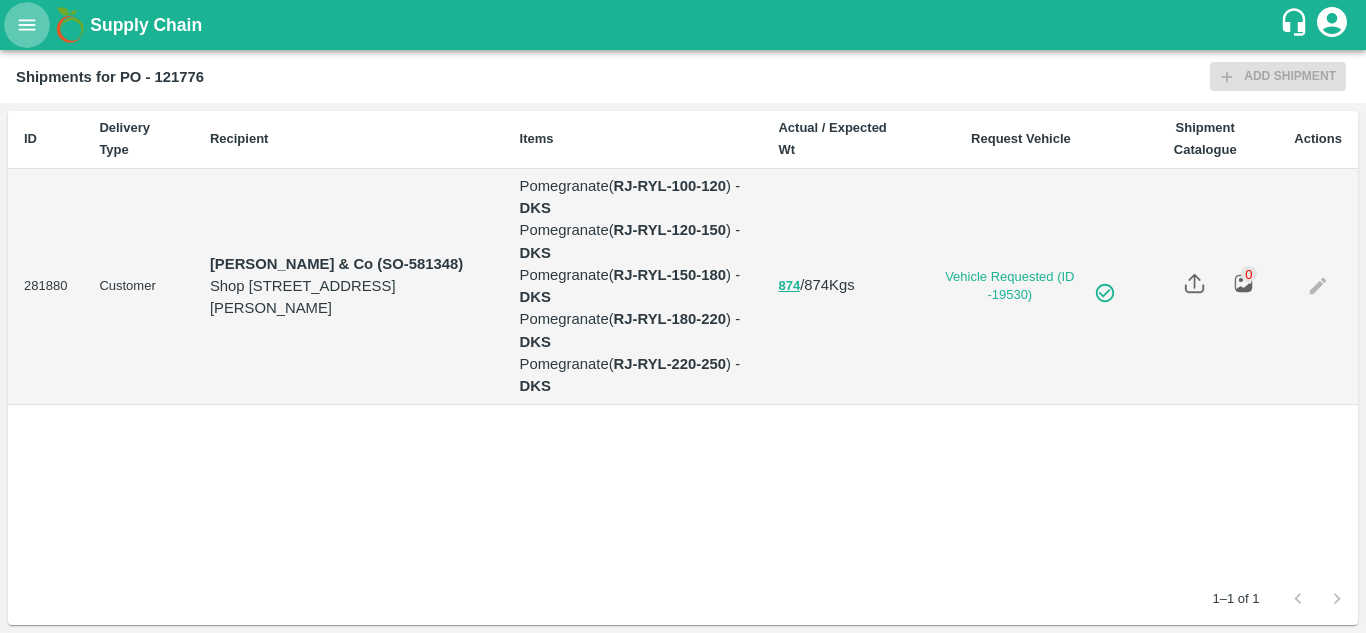 click 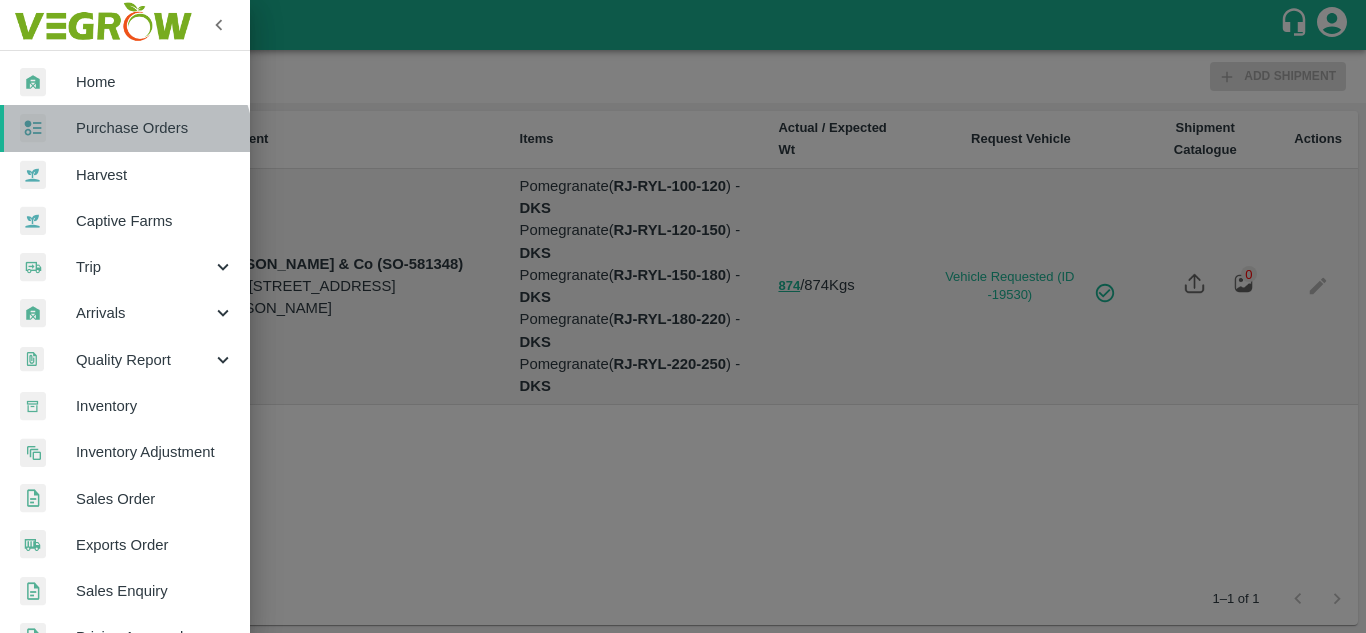 click on "Purchase Orders" at bounding box center [125, 128] 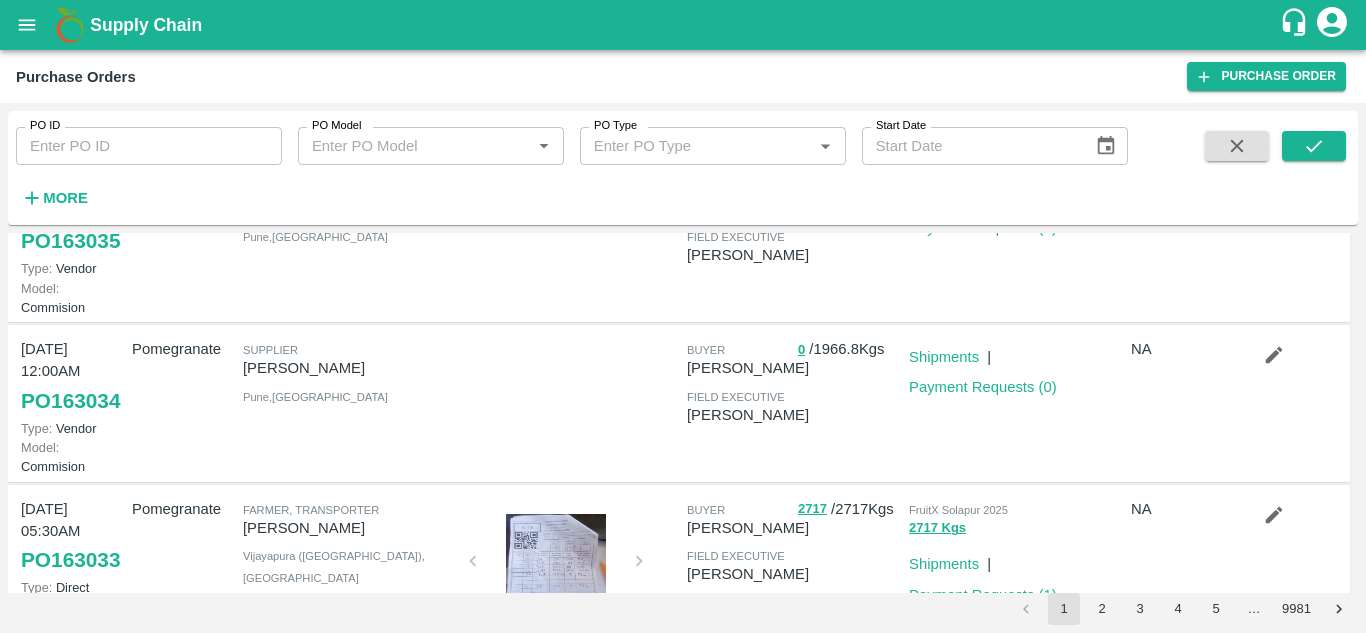 scroll, scrollTop: 0, scrollLeft: 0, axis: both 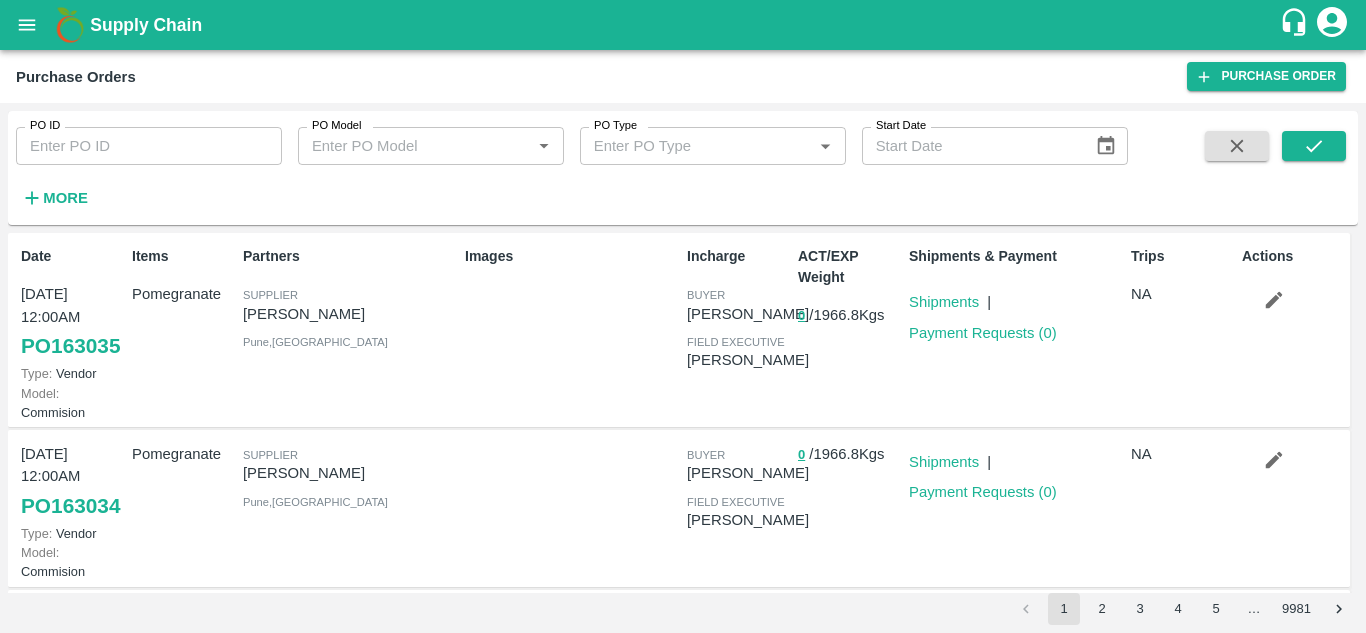 drag, startPoint x: 10, startPoint y: 372, endPoint x: 24, endPoint y: 376, distance: 14.56022 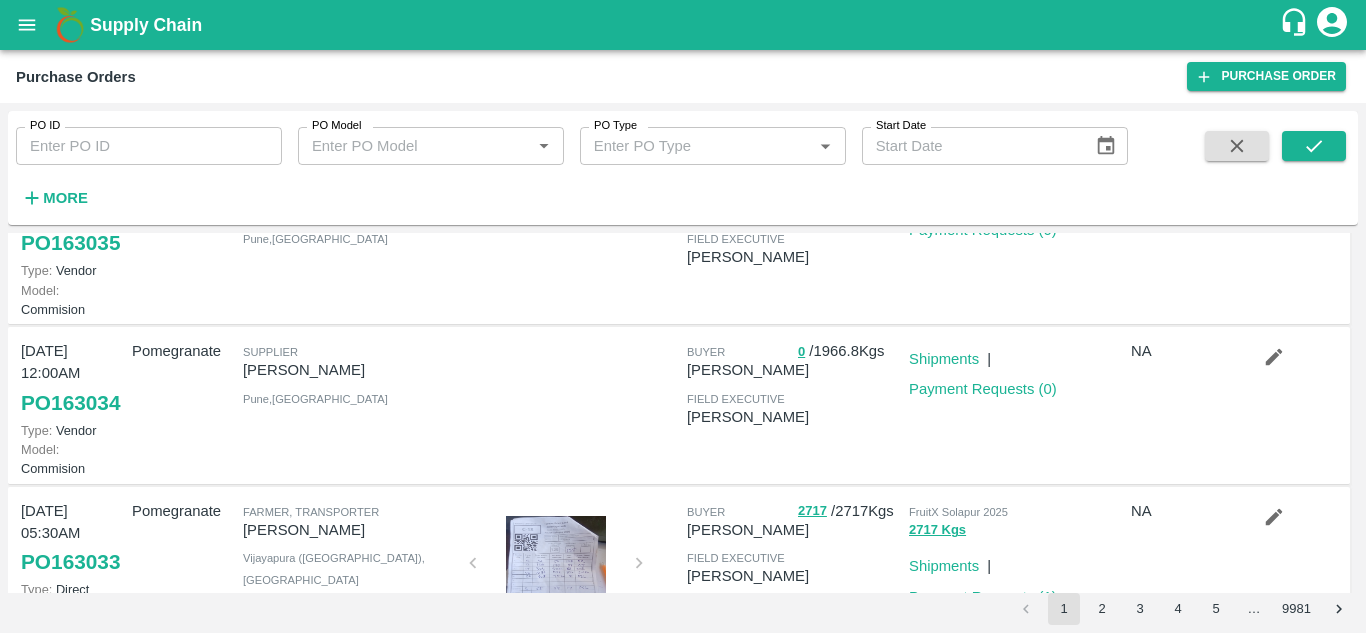 scroll, scrollTop: 127, scrollLeft: 0, axis: vertical 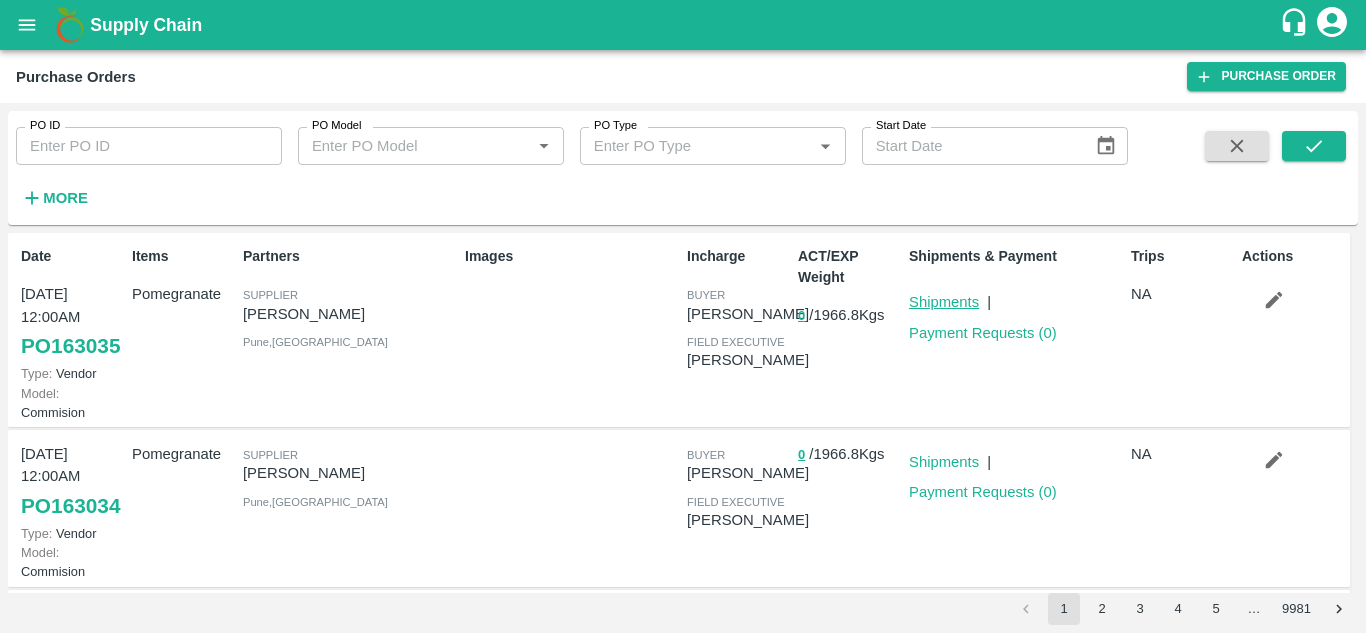 click on "Shipments" at bounding box center (944, 302) 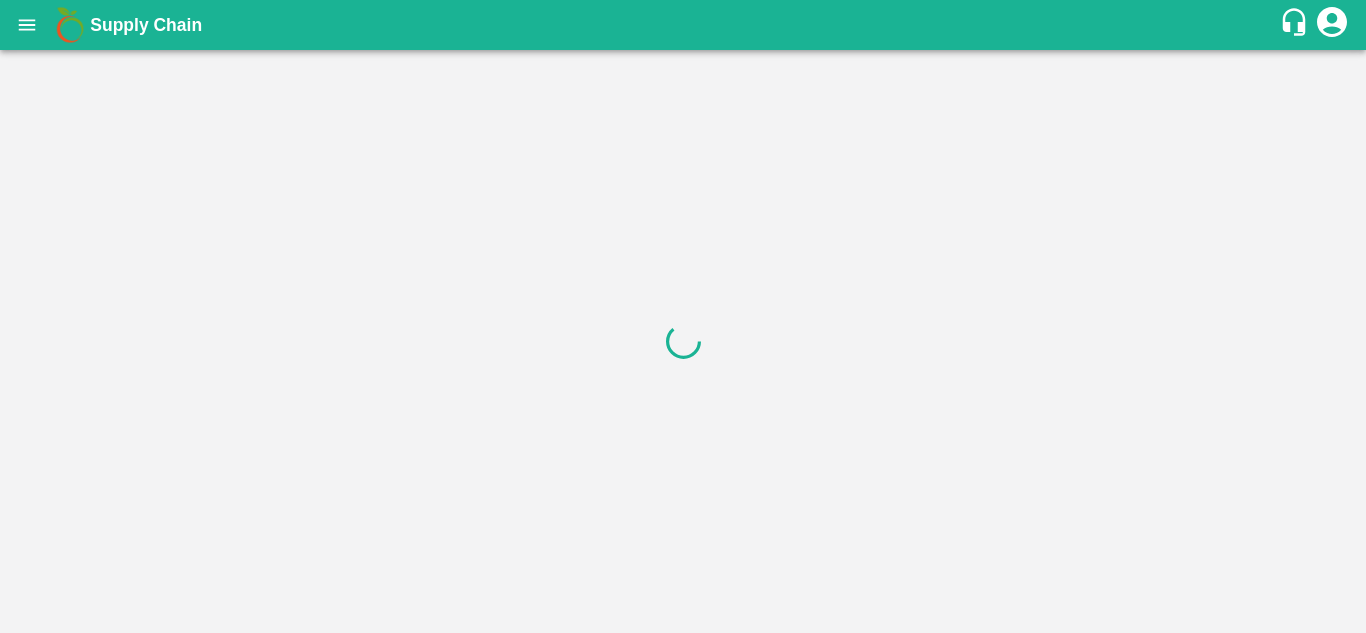 scroll, scrollTop: 0, scrollLeft: 0, axis: both 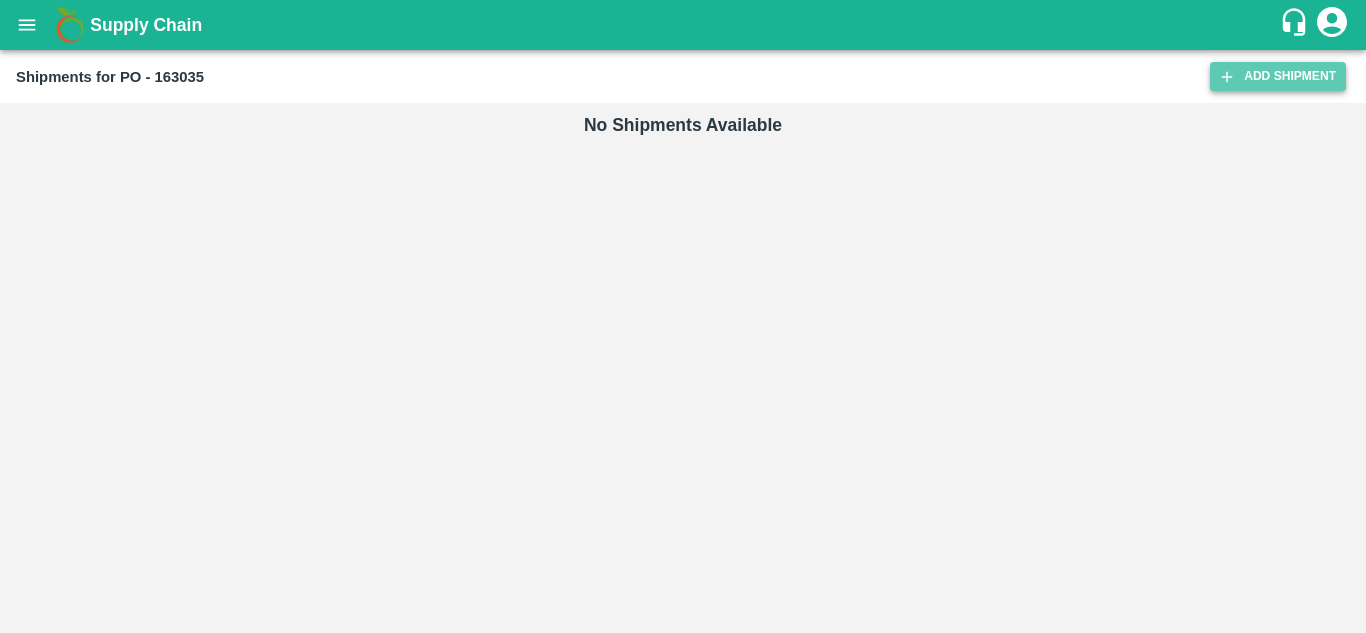click on "Add Shipment" at bounding box center (1278, 76) 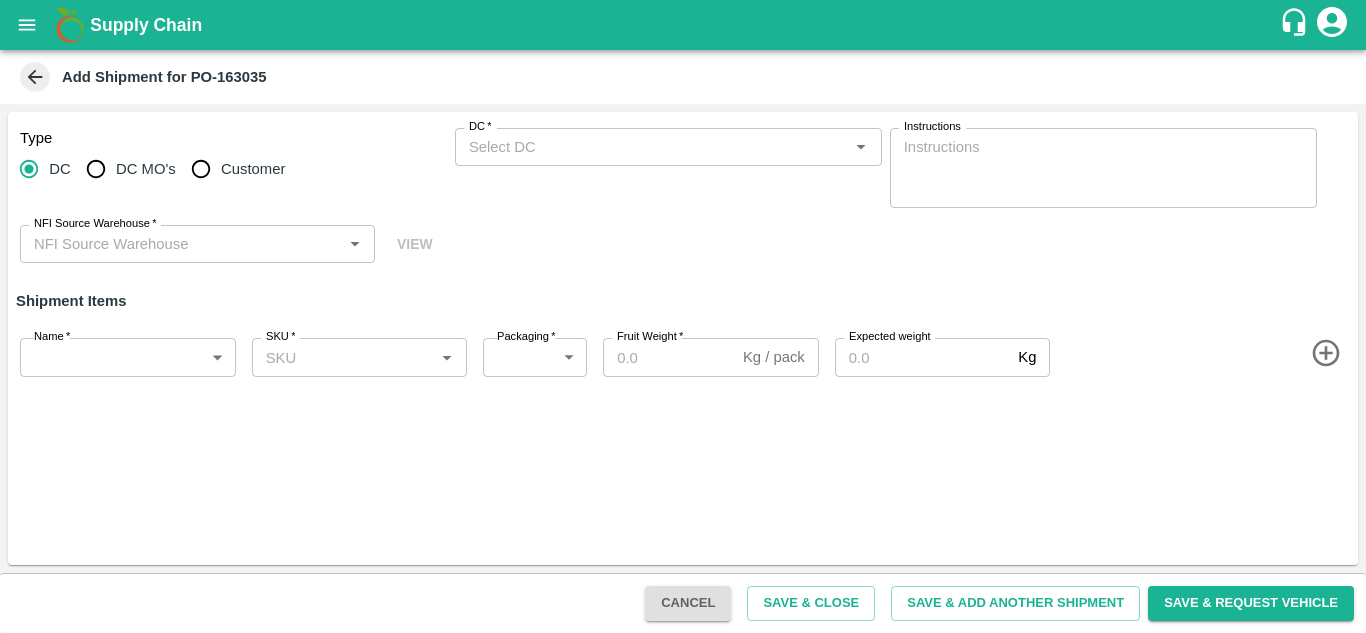 scroll, scrollTop: 0, scrollLeft: 0, axis: both 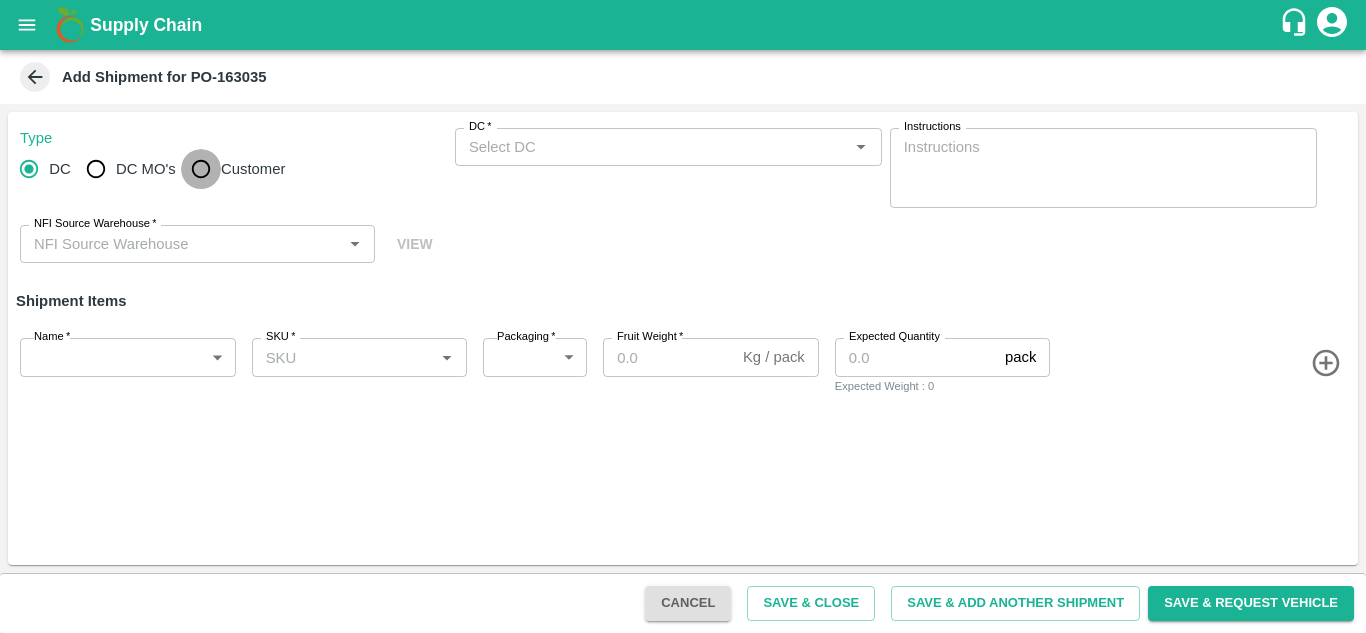 click on "Customer" at bounding box center (201, 169) 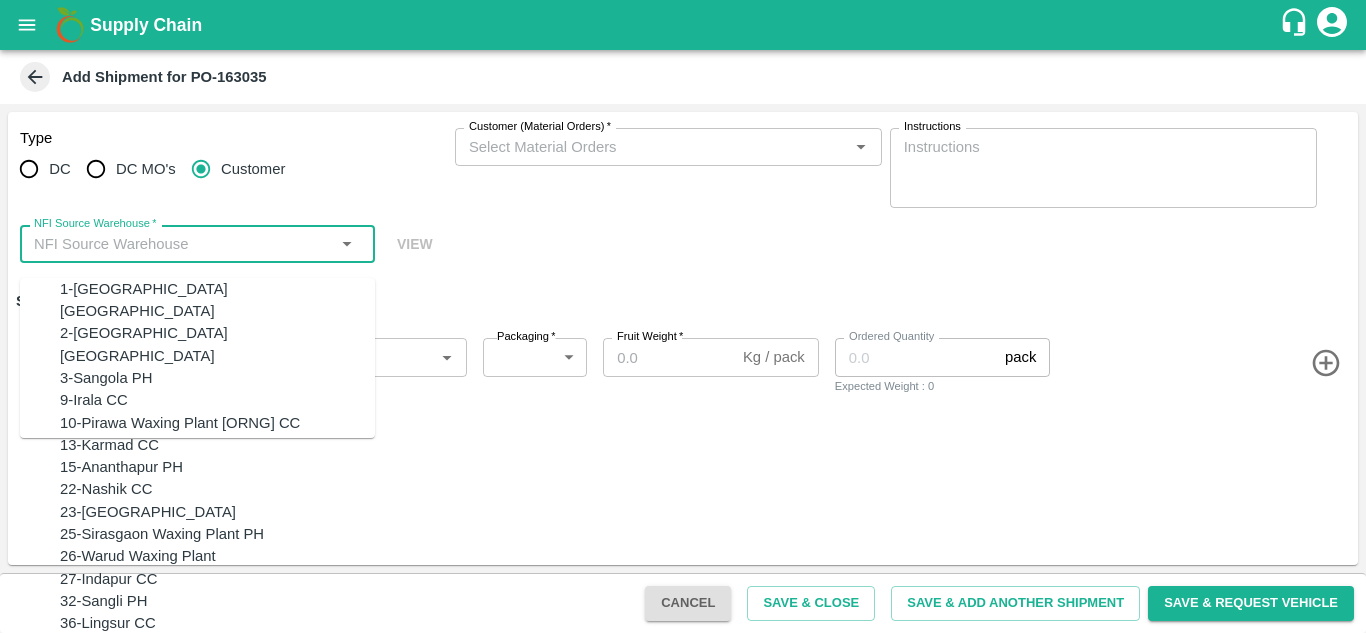 click on "NFI Source Warehouse   *" at bounding box center [181, 244] 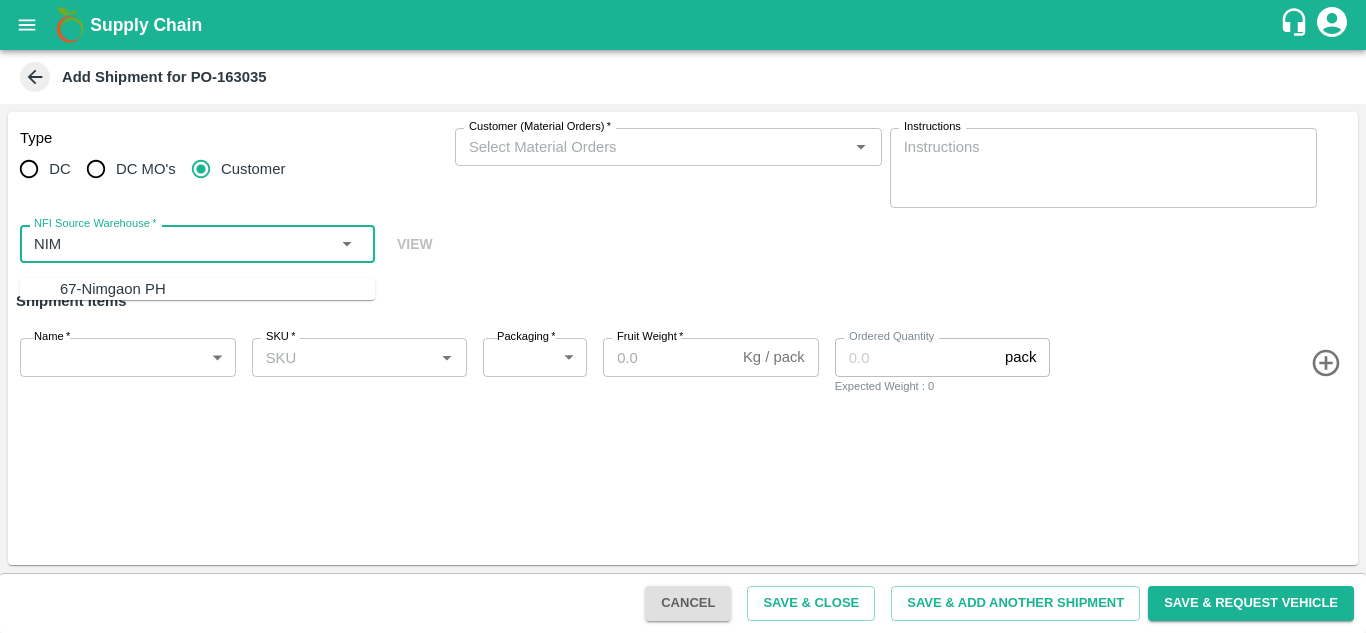 click on "67-Nimgaon PH" at bounding box center [217, 289] 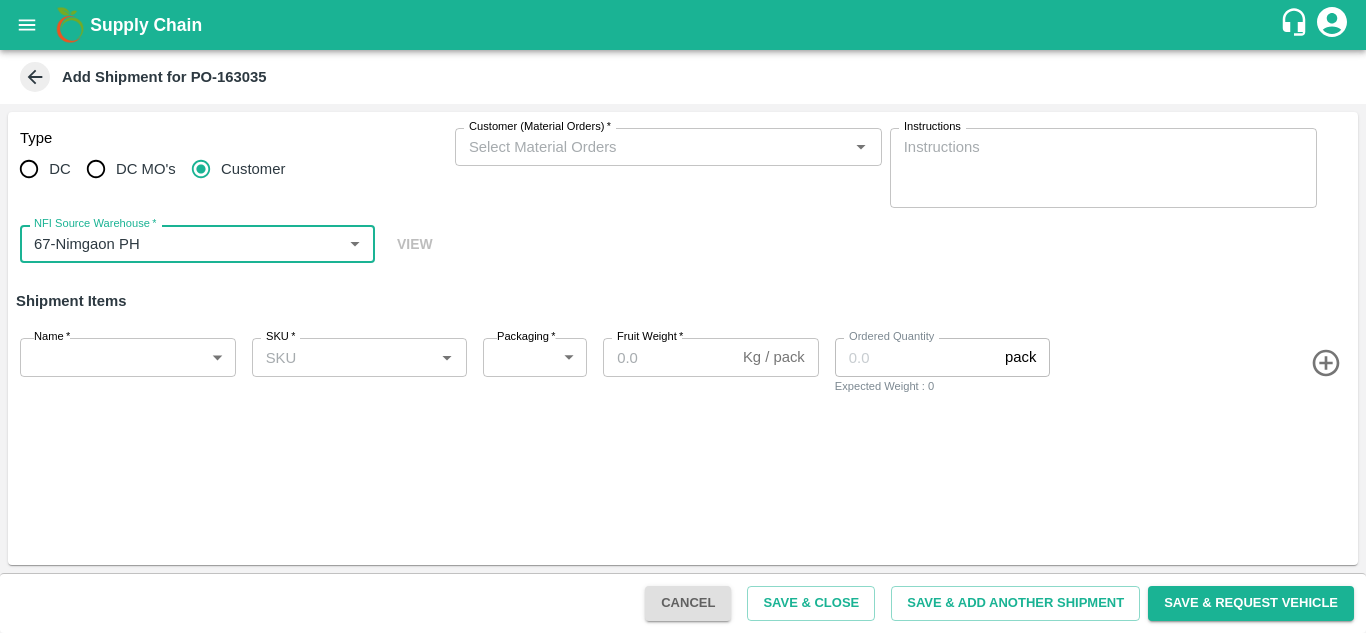 type on "67-Nimgaon PH" 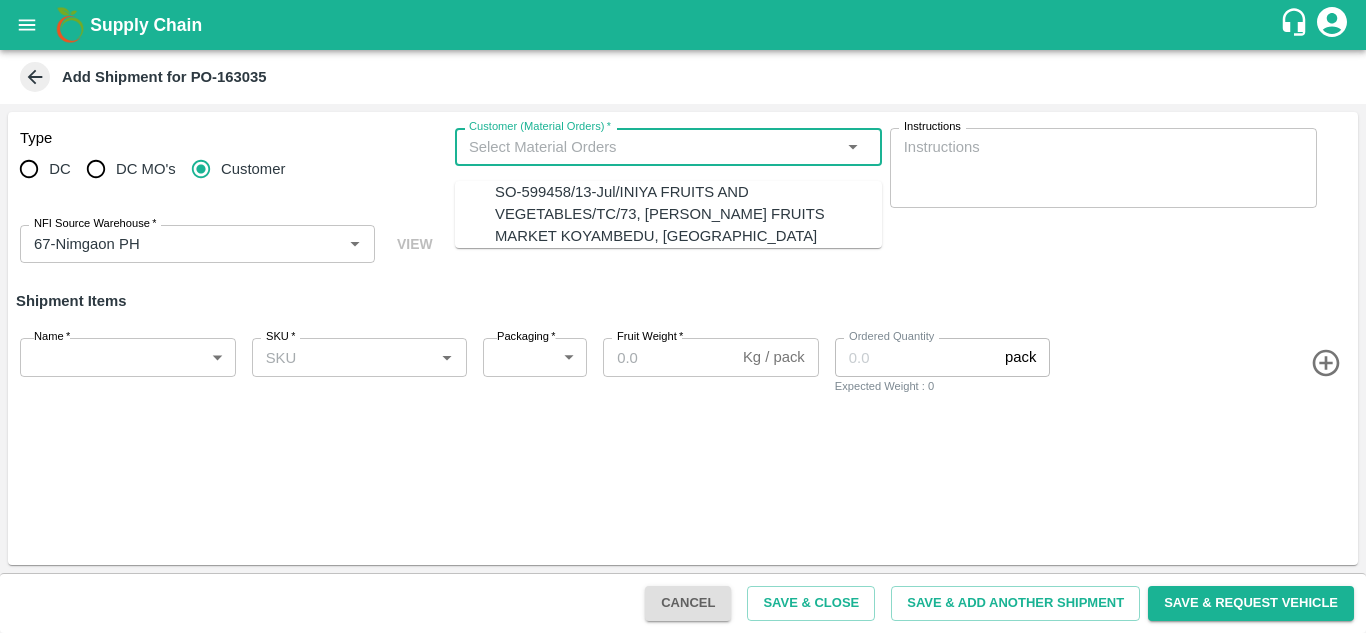 click on "Customer (Material Orders)   *" at bounding box center [652, 147] 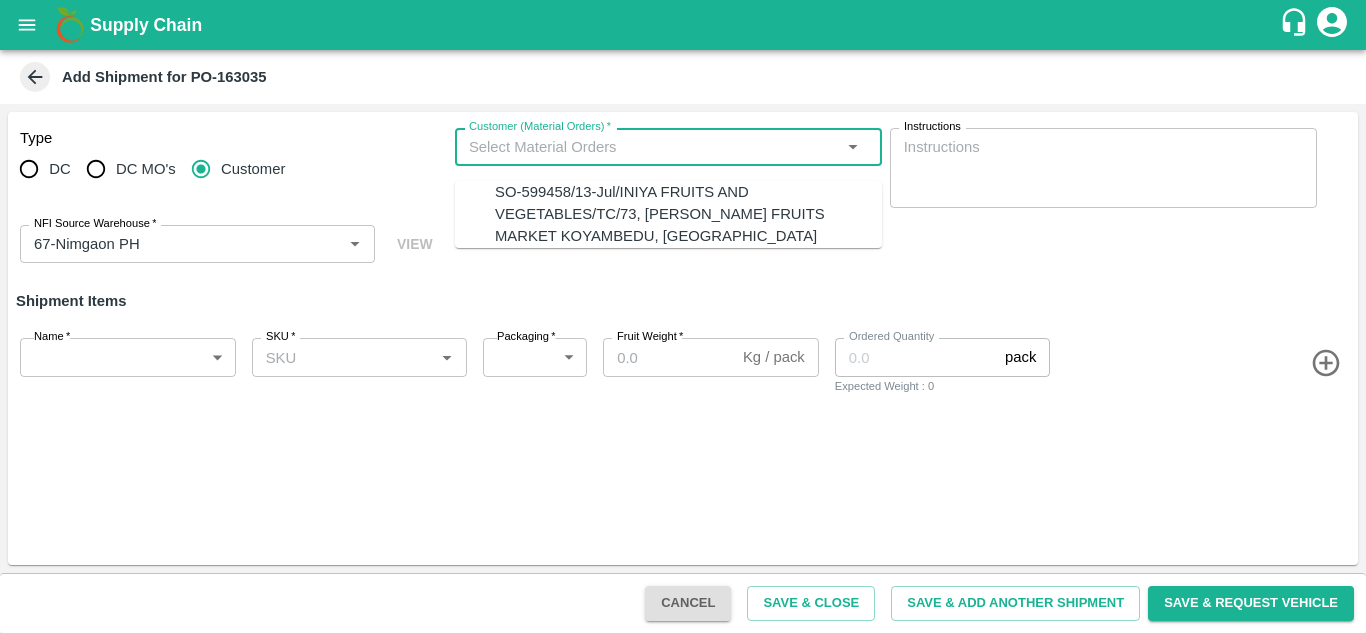 click on "SO-599458/13-Jul/INIYA FRUITS AND VEGETABLES/TC/73,  [PERSON_NAME] FRUITS MARKET KOYAMBEDU, [GEOGRAPHIC_DATA]" at bounding box center (688, 214) 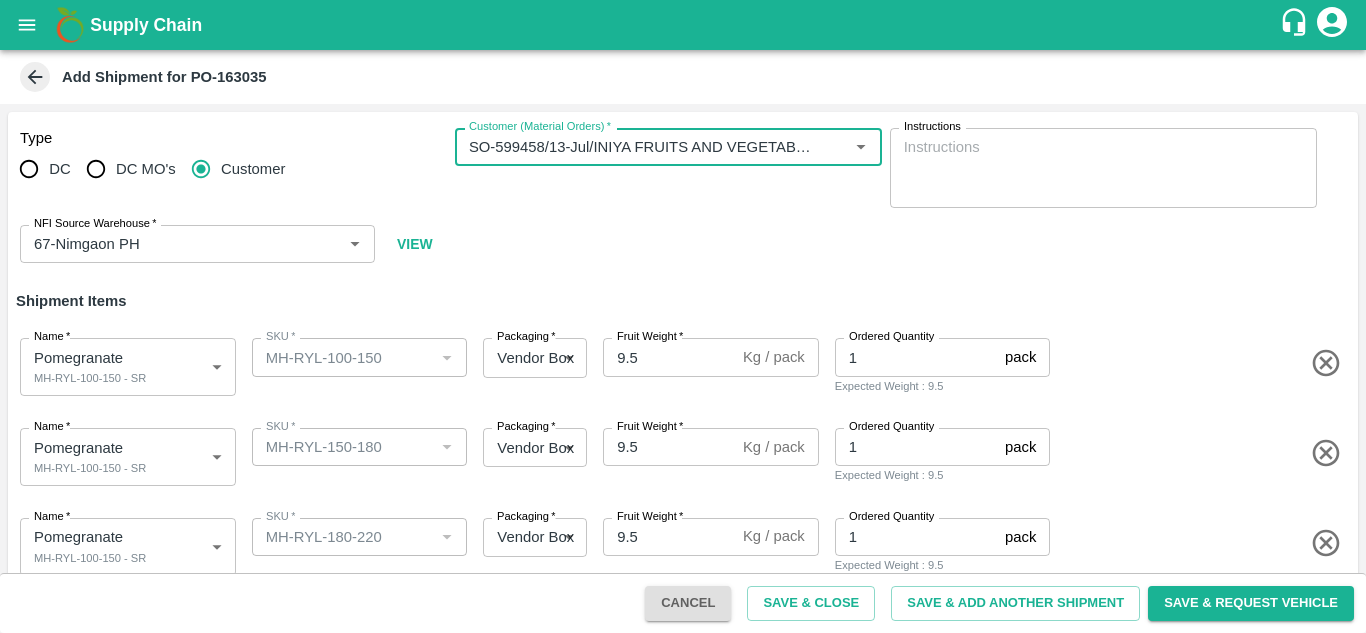 scroll, scrollTop: 116, scrollLeft: 0, axis: vertical 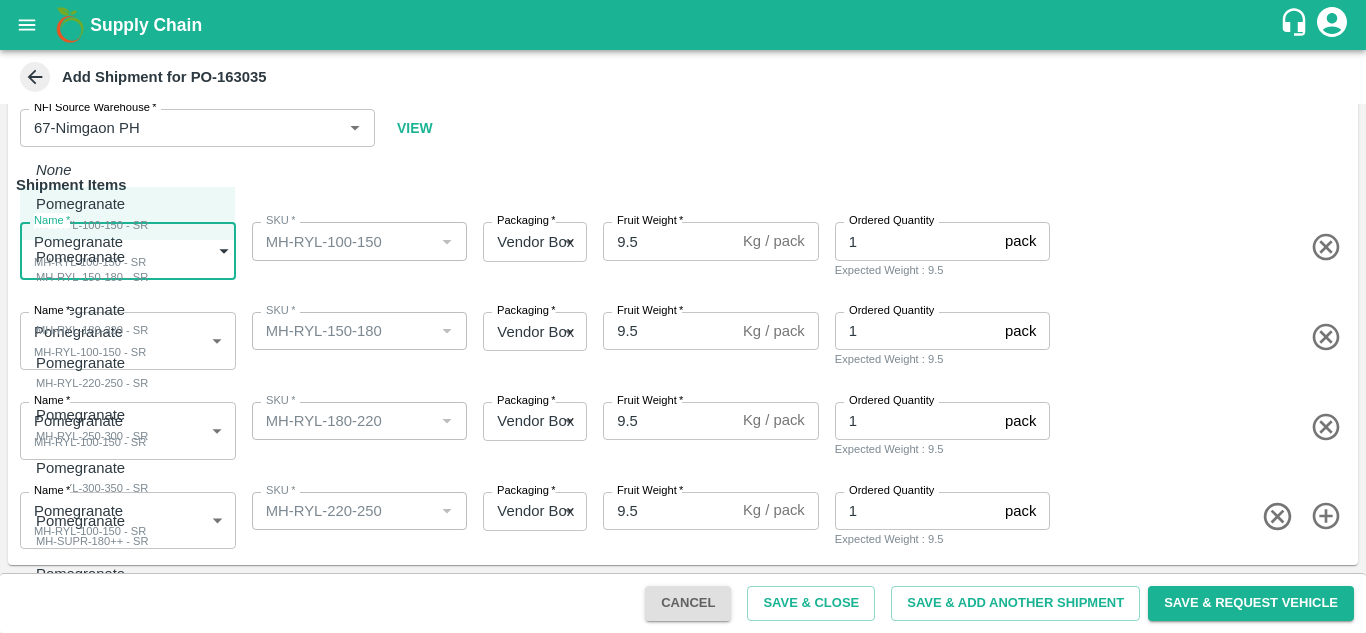 click on "Supply Chain Add Shipment for PO-163035 Type DC DC MO's Customer Customer (Material Orders)   * Customer (Material Orders)   * Instructions x Instructions NFI Source Warehouse   * NFI Source Warehouse   * VIEW Shipment Items Name   * Pomegranate MH-RYL-100-150 - SR  1816573 Name SKU   * SKU   * Packaging   * Vendor Box 276 Packaging Fruit Weight   * 9.5 Kg /   pack Fruit Weight Ordered Quantity 1 pack Ordered Quantity Expected Weight :   9.5 Name   * Pomegranate MH-RYL-100-150 - SR  1816573 Name SKU   * SKU   * Packaging   * Vendor Box 276 Packaging Fruit Weight   * 9.5 Kg /   pack Fruit Weight Ordered Quantity 1 pack Ordered Quantity Expected Weight :   9.5 Name   * Pomegranate MH-RYL-100-150 - SR  1816573 Name SKU   * SKU   * Packaging   * Vendor Box 276 Packaging Fruit Weight   * 9.5 Kg /   pack Fruit Weight Ordered Quantity 1 pack Ordered Quantity Expected Weight :   9.5 Name   * Pomegranate MH-RYL-100-150 - SR  1816573 Name SKU   * SKU   * Packaging   * 276 *" at bounding box center (683, 316) 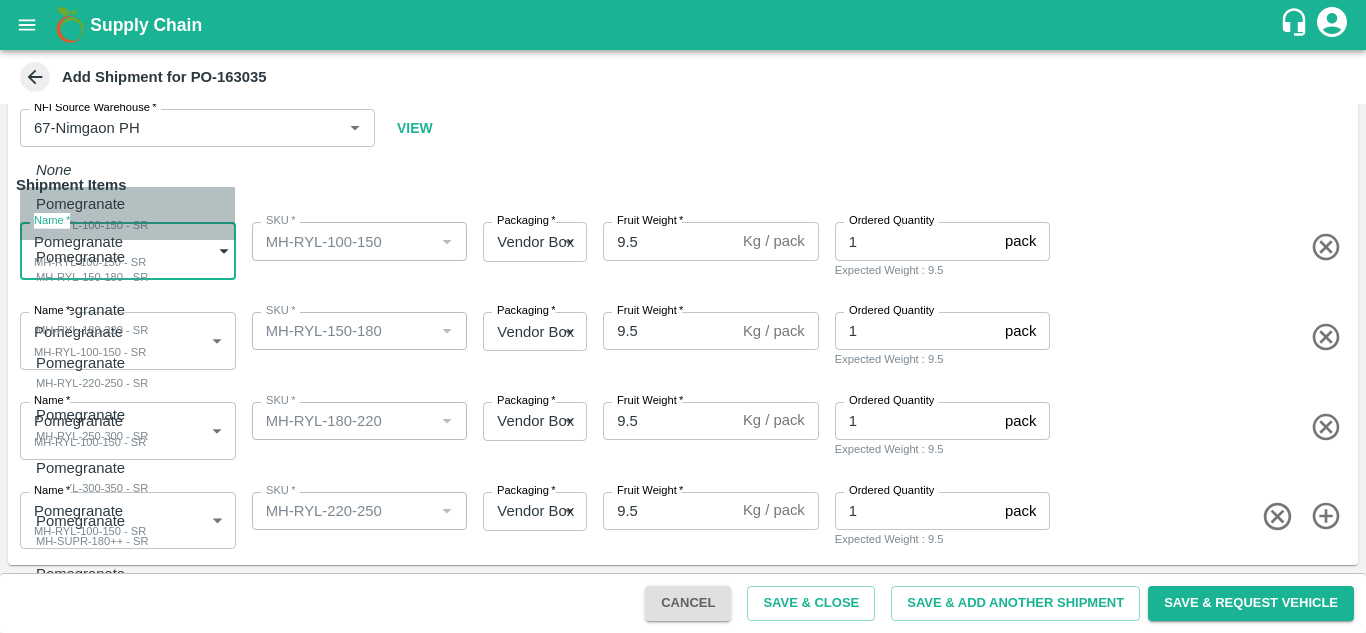 click on "Pomegranate MH-RYL-100-150 - SR" at bounding box center [92, 213] 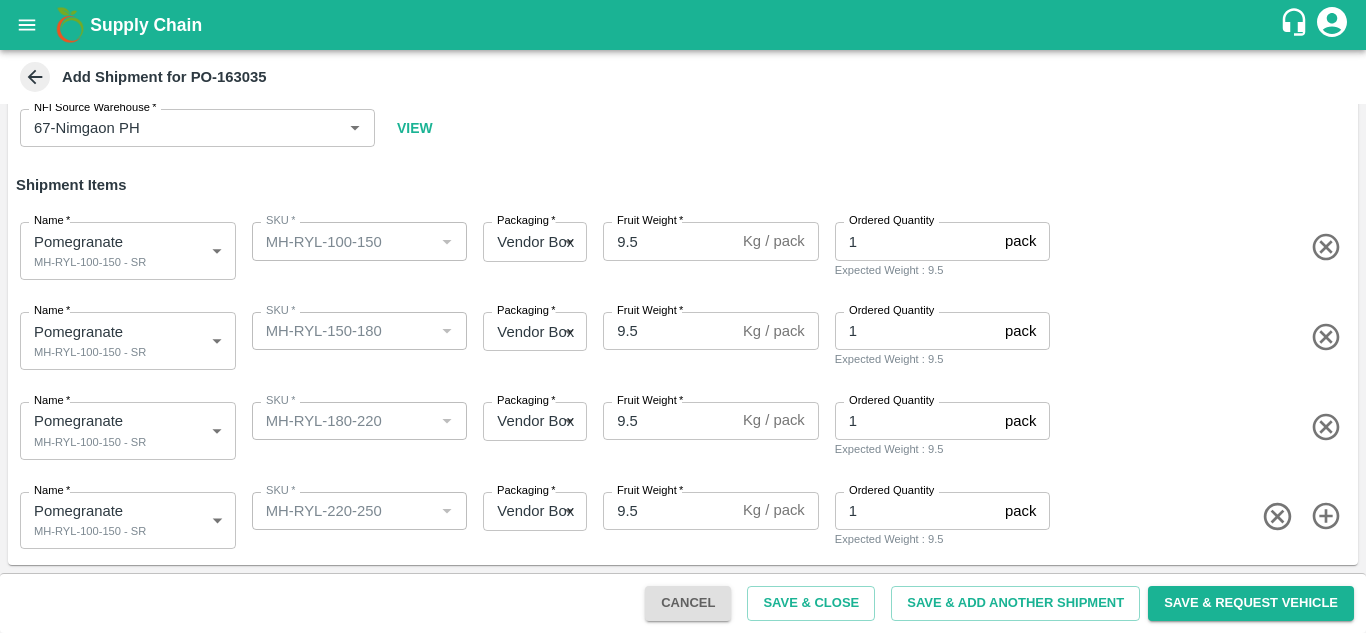 click on "SKU   * SKU   *" at bounding box center (356, 247) 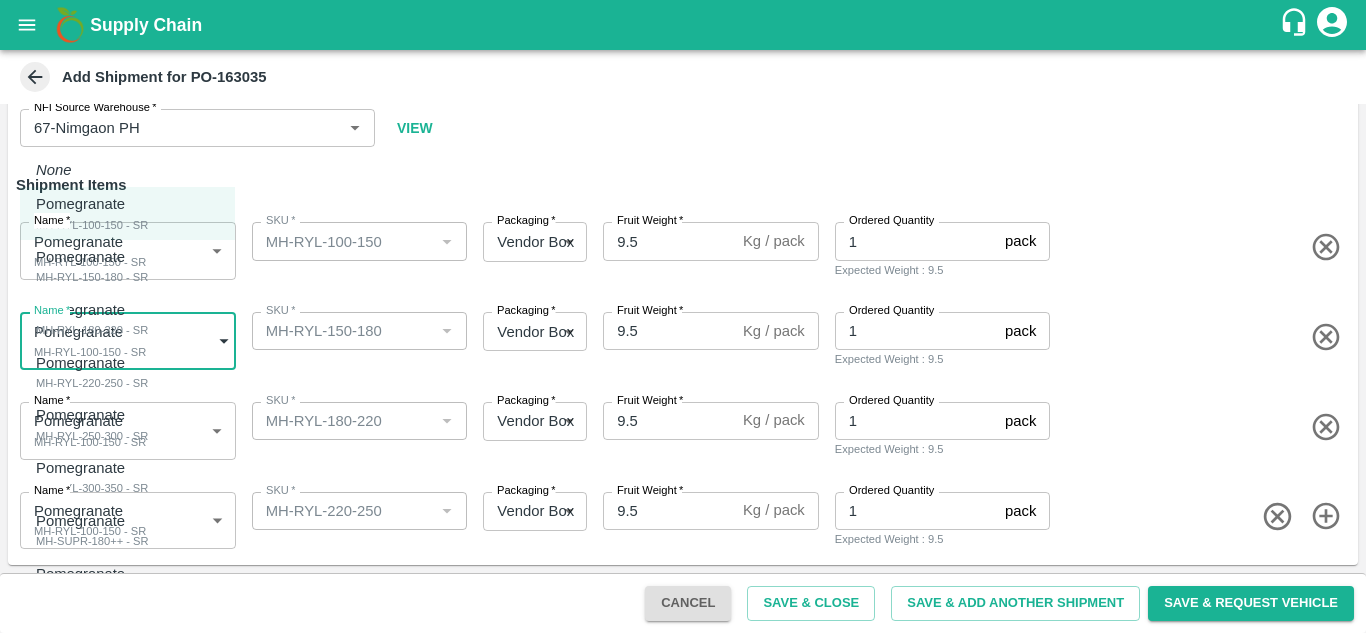 click on "Supply Chain Add Shipment for PO-163035 Type DC DC MO's Customer Customer (Material Orders)   * Customer (Material Orders)   * Instructions x Instructions NFI Source Warehouse   * NFI Source Warehouse   * VIEW Shipment Items Name   * Pomegranate MH-RYL-100-150 - SR  1816573 Name SKU   * SKU   * Packaging   * Vendor Box 276 Packaging Fruit Weight   * 9.5 Kg /   pack Fruit Weight Ordered Quantity 1 pack Ordered Quantity Expected Weight :   9.5 Name   * Pomegranate MH-RYL-100-150 - SR  1816573 Name SKU   * SKU   * Packaging   * Vendor Box 276 Packaging Fruit Weight   * 9.5 Kg /   pack Fruit Weight Ordered Quantity 1 pack Ordered Quantity Expected Weight :   9.5 Name   * Pomegranate MH-RYL-100-150 - SR  1816573 Name SKU   * SKU   * Packaging   * Vendor Box 276 Packaging Fruit Weight   * 9.5 Kg /   pack Fruit Weight Ordered Quantity 1 pack Ordered Quantity Expected Weight :   9.5 Name   * Pomegranate MH-RYL-100-150 - SR  1816573 Name SKU   * SKU   * Packaging   * 276 *" at bounding box center (683, 316) 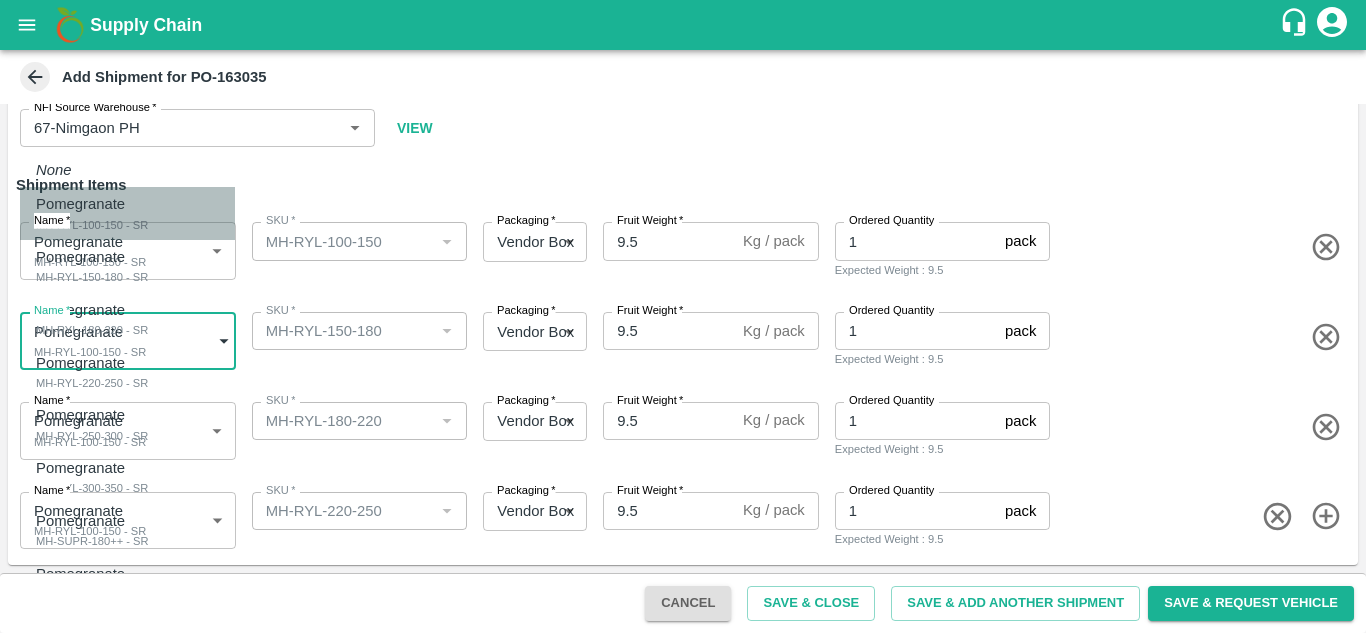 click on "Pomegranate MH-RYL-100-150 - SR" at bounding box center (127, 213) 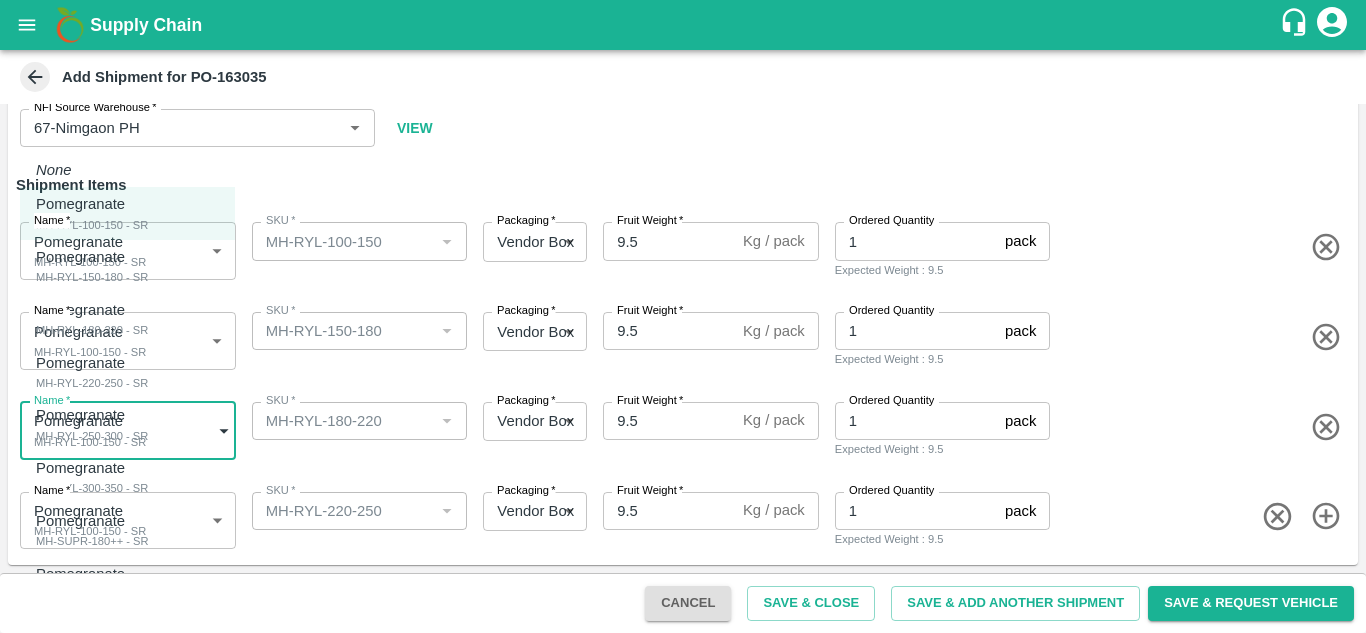 click on "Supply Chain Add Shipment for PO-163035 Type DC DC MO's Customer Customer (Material Orders)   * Customer (Material Orders)   * Instructions x Instructions NFI Source Warehouse   * NFI Source Warehouse   * VIEW Shipment Items Name   * Pomegranate MH-RYL-100-150 - SR  1816573 Name SKU   * SKU   * Packaging   * Vendor Box 276 Packaging Fruit Weight   * 9.5 Kg /   pack Fruit Weight Ordered Quantity 1 pack Ordered Quantity Expected Weight :   9.5 Name   * Pomegranate MH-RYL-100-150 - SR  1816573 Name SKU   * SKU   * Packaging   * Vendor Box 276 Packaging Fruit Weight   * 9.5 Kg /   pack Fruit Weight Ordered Quantity 1 pack Ordered Quantity Expected Weight :   9.5 Name   * Pomegranate MH-RYL-100-150 - SR  1816573 Name SKU   * SKU   * Packaging   * Vendor Box 276 Packaging Fruit Weight   * 9.5 Kg /   pack Fruit Weight Ordered Quantity 1 pack Ordered Quantity Expected Weight :   9.5 Name   * Pomegranate MH-RYL-100-150 - SR  1816573 Name SKU   * SKU   * Packaging   * 276 *" at bounding box center [683, 316] 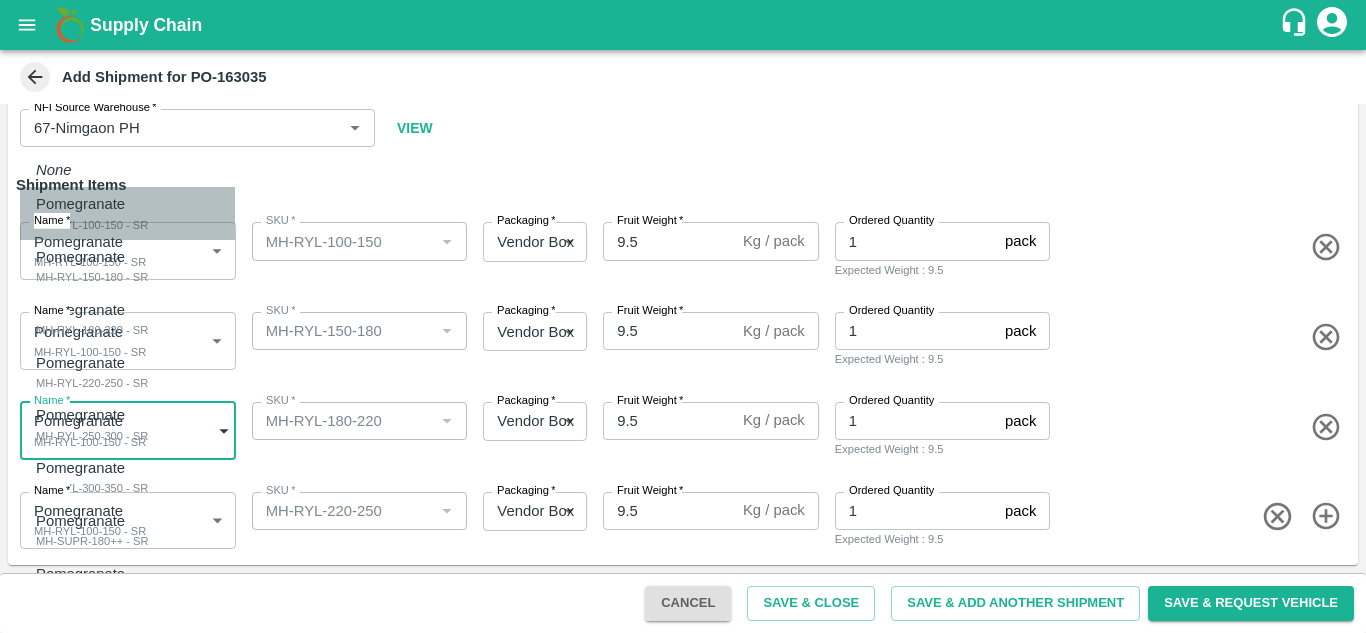 click on "MH-RYL-100-150 - SR" at bounding box center [92, 225] 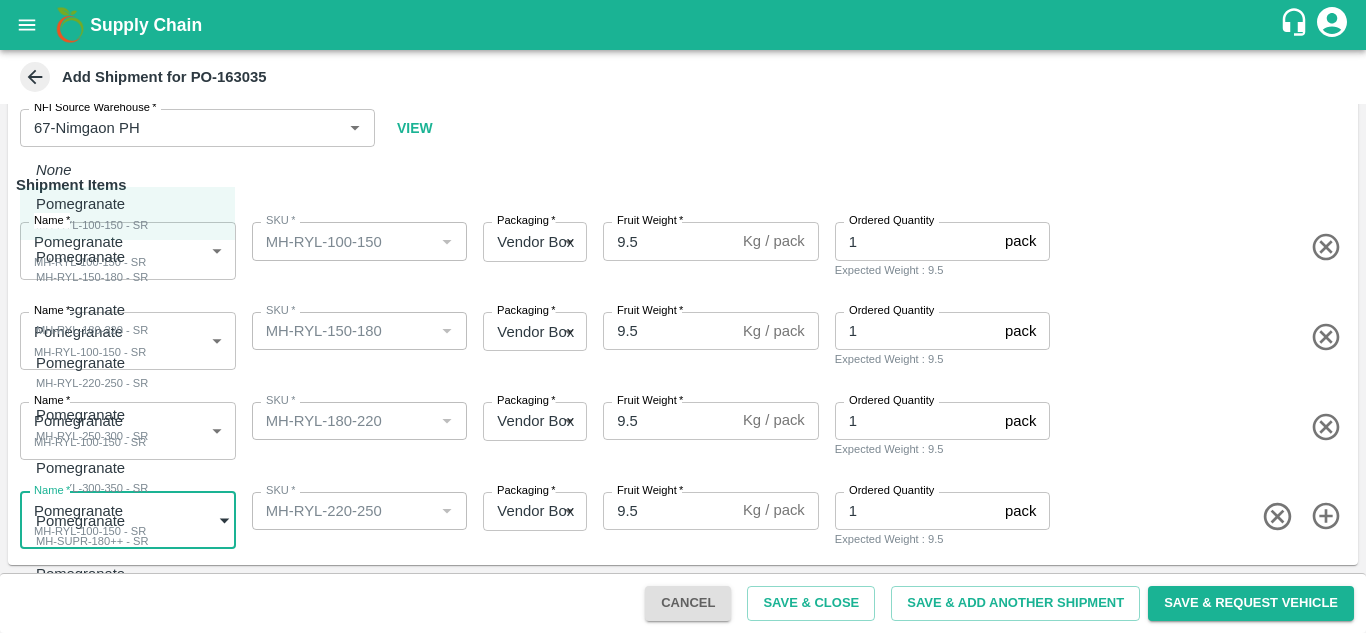 click on "Supply Chain Add Shipment for PO-163035 Type DC DC MO's Customer Customer (Material Orders)   * Customer (Material Orders)   * Instructions x Instructions NFI Source Warehouse   * NFI Source Warehouse   * VIEW Shipment Items Name   * Pomegranate MH-RYL-100-150 - SR  1816573 Name SKU   * SKU   * Packaging   * Vendor Box 276 Packaging Fruit Weight   * 9.5 Kg /   pack Fruit Weight Ordered Quantity 1 pack Ordered Quantity Expected Weight :   9.5 Name   * Pomegranate MH-RYL-100-150 - SR  1816573 Name SKU   * SKU   * Packaging   * Vendor Box 276 Packaging Fruit Weight   * 9.5 Kg /   pack Fruit Weight Ordered Quantity 1 pack Ordered Quantity Expected Weight :   9.5 Name   * Pomegranate MH-RYL-100-150 - SR  1816573 Name SKU   * SKU   * Packaging   * Vendor Box 276 Packaging Fruit Weight   * 9.5 Kg /   pack Fruit Weight Ordered Quantity 1 pack Ordered Quantity Expected Weight :   9.5 Name   * Pomegranate MH-RYL-100-150 - SR  1816573 Name SKU   * SKU   * Packaging   * 276 *" at bounding box center (683, 316) 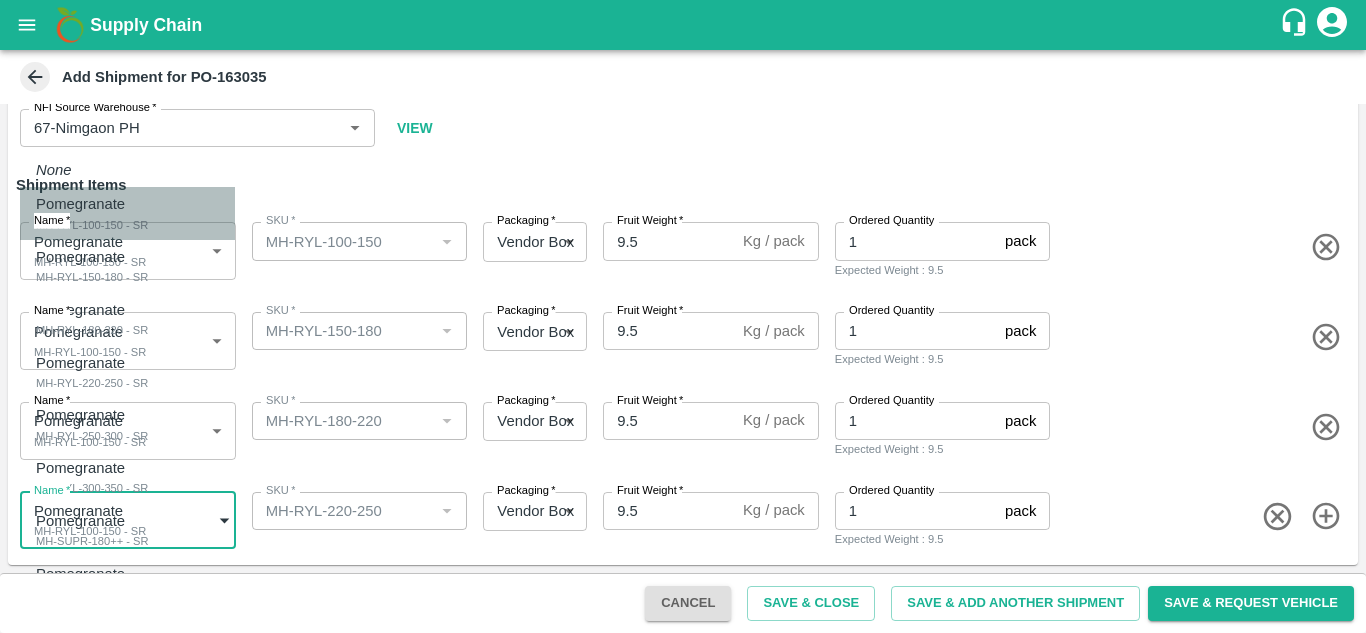 click on "Pomegranate MH-RYL-100-150 - SR" at bounding box center [92, 213] 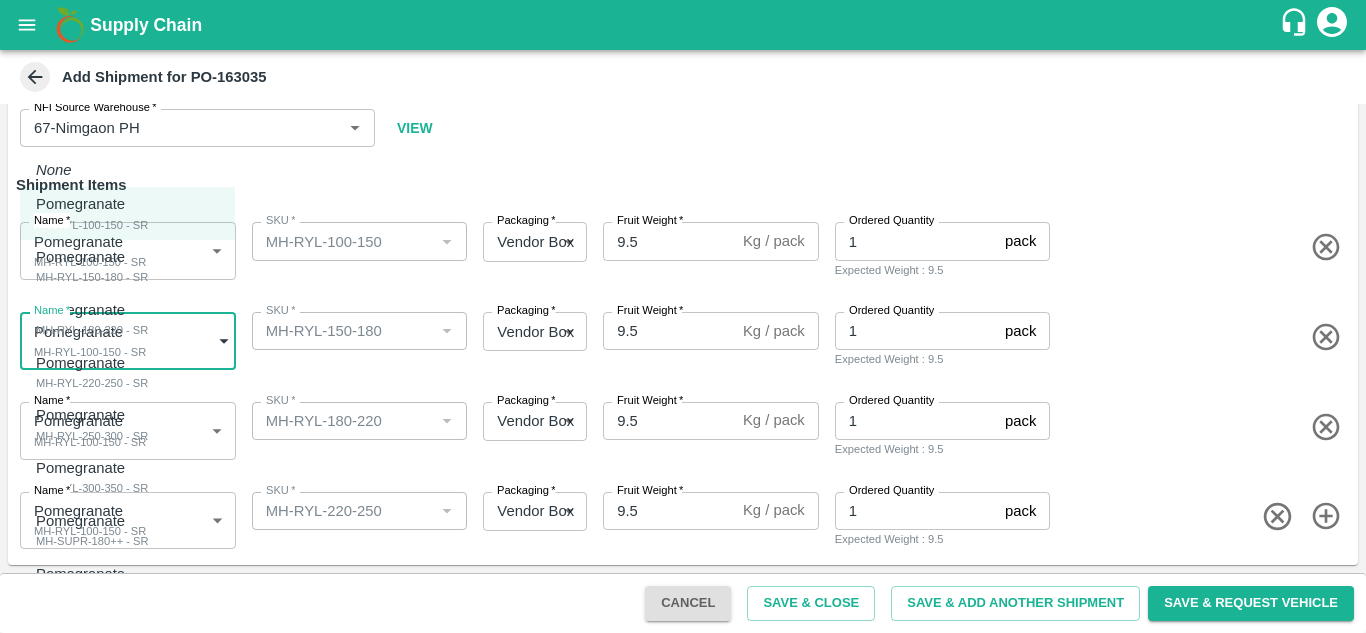 click on "Supply Chain Add Shipment for PO-163035 Type DC DC MO's Customer Customer (Material Orders)   * Customer (Material Orders)   * Instructions x Instructions NFI Source Warehouse   * NFI Source Warehouse   * VIEW Shipment Items Name   * Pomegranate MH-RYL-100-150 - SR  1816573 Name SKU   * SKU   * Packaging   * Vendor Box 276 Packaging Fruit Weight   * 9.5 Kg /   pack Fruit Weight Ordered Quantity 1 pack Ordered Quantity Expected Weight :   9.5 Name   * Pomegranate MH-RYL-100-150 - SR  1816573 Name SKU   * SKU   * Packaging   * Vendor Box 276 Packaging Fruit Weight   * 9.5 Kg /   pack Fruit Weight Ordered Quantity 1 pack Ordered Quantity Expected Weight :   9.5 Name   * Pomegranate MH-RYL-100-150 - SR  1816573 Name SKU   * SKU   * Packaging   * Vendor Box 276 Packaging Fruit Weight   * 9.5 Kg /   pack Fruit Weight Ordered Quantity 1 pack Ordered Quantity Expected Weight :   9.5 Name   * Pomegranate MH-RYL-100-150 - SR  1816573 Name SKU   * SKU   * Packaging   * 276 *" at bounding box center (683, 316) 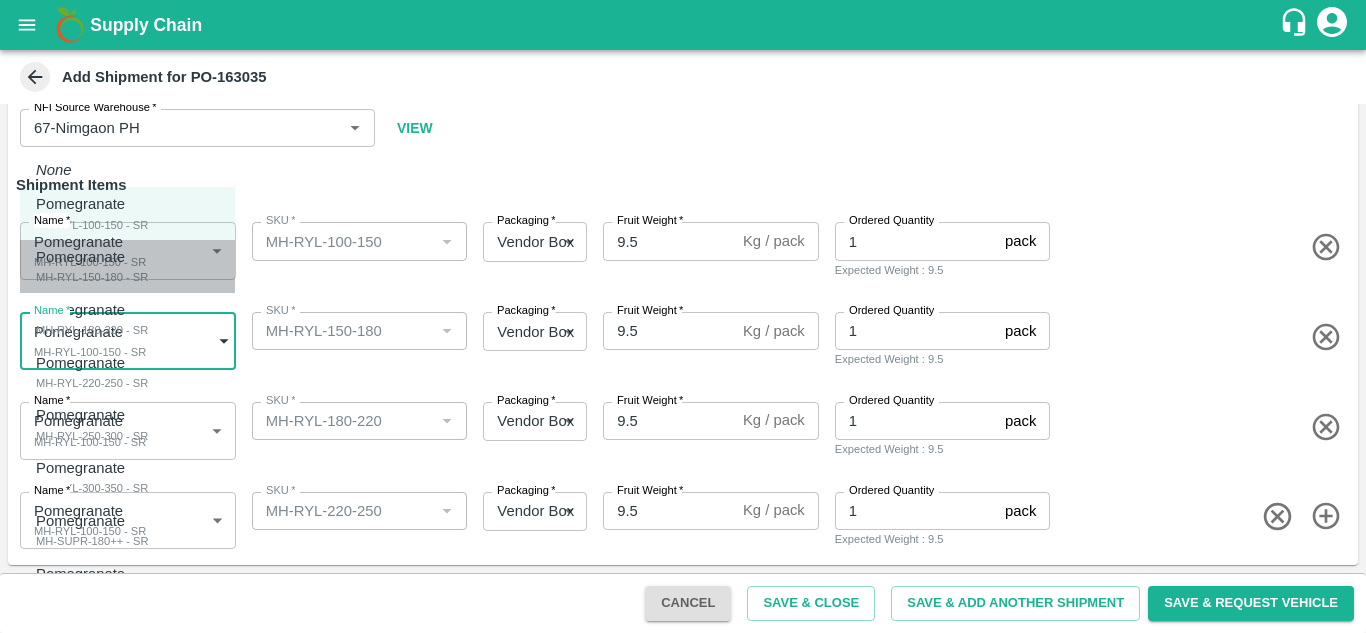 click on "Pomegranate MH-RYL-150-180 - SR" at bounding box center (92, 266) 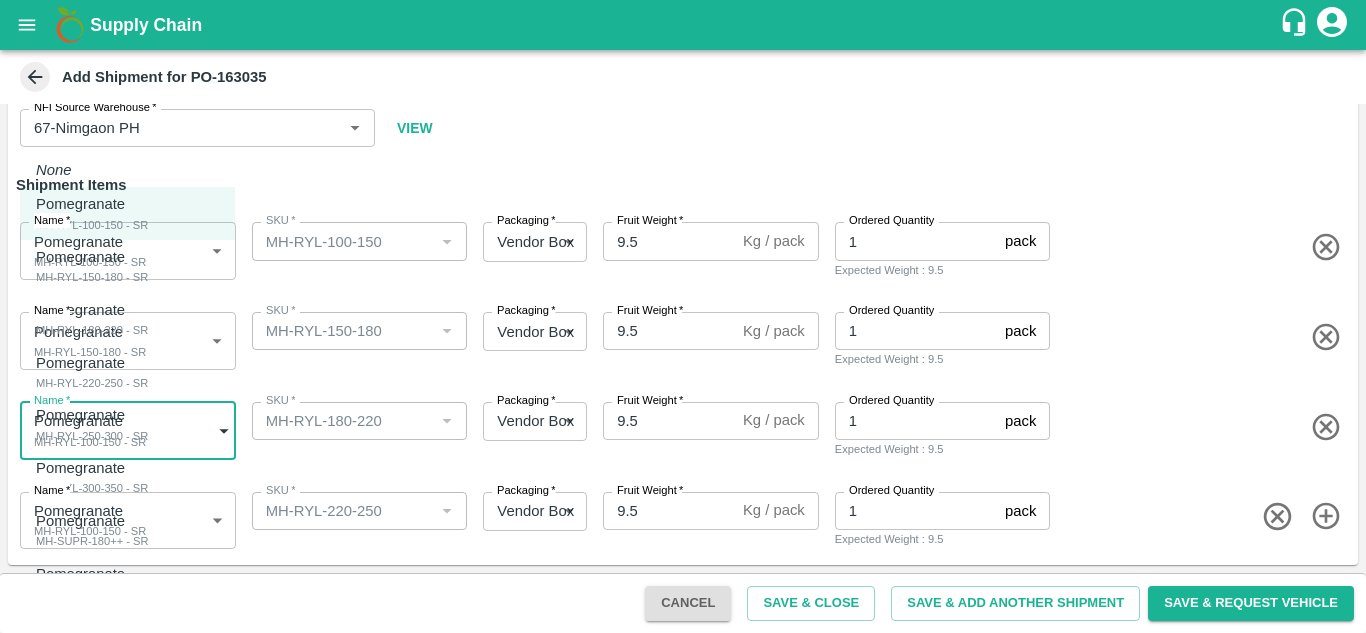 click on "Supply Chain Add Shipment for PO-163035 Type DC DC MO's Customer Customer (Material Orders)   * Customer (Material Orders)   * Instructions x Instructions NFI Source Warehouse   * NFI Source Warehouse   * VIEW Shipment Items Name   * Pomegranate MH-RYL-100-150 - SR  1816573 Name SKU   * SKU   * Packaging   * Vendor Box 276 Packaging Fruit Weight   * 9.5 Kg /   pack Fruit Weight Ordered Quantity 1 pack Ordered Quantity Expected Weight :   9.5 Name   * Pomegranate MH-RYL-150-180 - SR  1816574 Name SKU   * SKU   * Packaging   * Vendor Box 276 Packaging Fruit Weight   * 9.5 Kg /   pack Fruit Weight Ordered Quantity 1 pack Ordered Quantity Expected Weight :   9.5 Name   * Pomegranate MH-RYL-100-150 - SR  1816573 Name SKU   * SKU   * Packaging   * Vendor Box 276 Packaging Fruit Weight   * 9.5 Kg /   pack Fruit Weight Ordered Quantity 1 pack Ordered Quantity Expected Weight :   9.5 Name   * Pomegranate MH-RYL-100-150 - SR  1816573 Name SKU   * SKU   * Packaging   * 276 *" at bounding box center (683, 316) 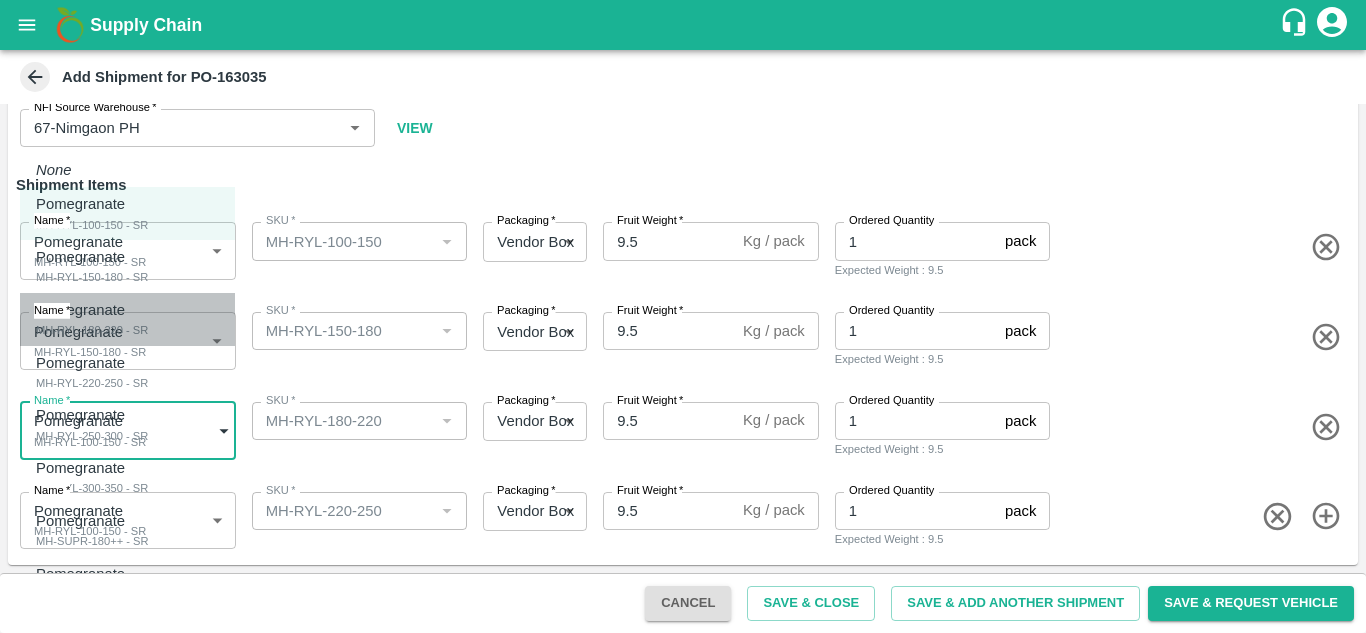click on "MH-RYL-180-220 - SR" at bounding box center [92, 330] 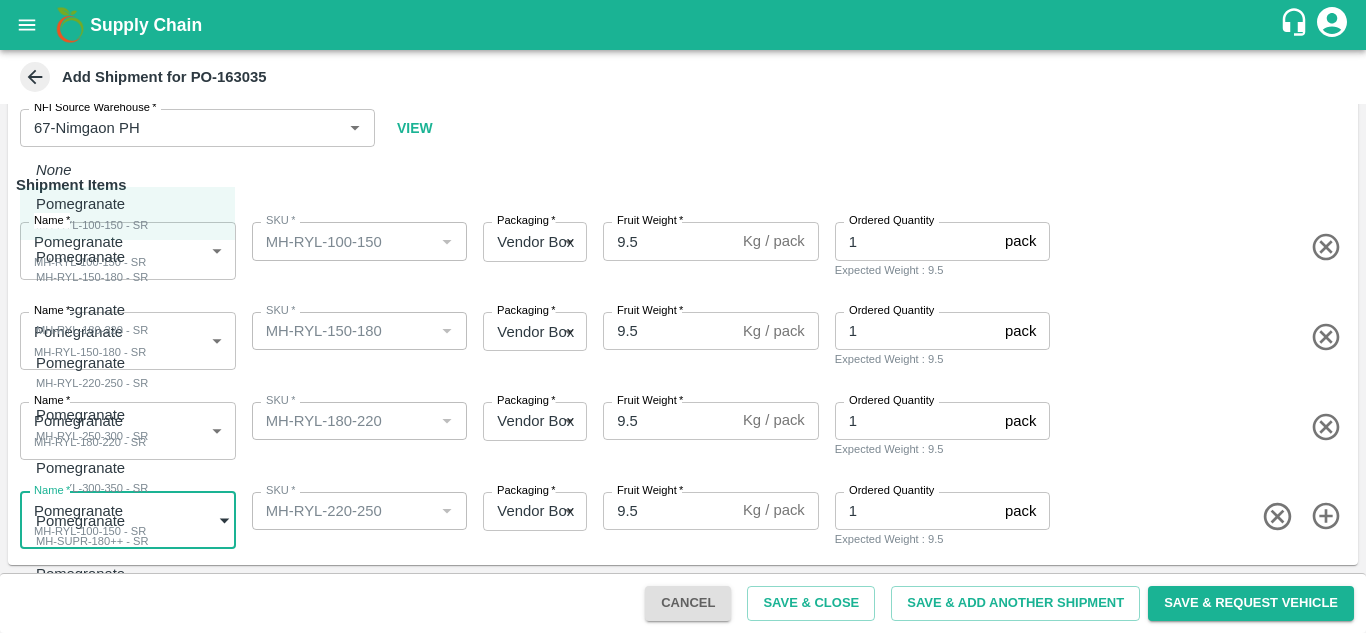 click on "Supply Chain Add Shipment for PO-163035 Type DC DC MO's Customer Customer (Material Orders)   * Customer (Material Orders)   * Instructions x Instructions NFI Source Warehouse   * NFI Source Warehouse   * VIEW Shipment Items Name   * Pomegranate MH-RYL-100-150 - SR  1816573 Name SKU   * SKU   * Packaging   * Vendor Box 276 Packaging Fruit Weight   * 9.5 Kg /   pack Fruit Weight Ordered Quantity 1 pack Ordered Quantity Expected Weight :   9.5 Name   * Pomegranate MH-RYL-150-180 - SR  1816574 Name SKU   * SKU   * Packaging   * Vendor Box 276 Packaging Fruit Weight   * 9.5 Kg /   pack Fruit Weight Ordered Quantity 1 pack Ordered Quantity Expected Weight :   9.5 Name   * Pomegranate MH-RYL-180-220 - SR  1816575 Name SKU   * SKU   * Packaging   * Vendor Box 276 Packaging Fruit Weight   * 9.5 Kg /   pack Fruit Weight Ordered Quantity 1 pack Ordered Quantity Expected Weight :   9.5 Name   * Pomegranate MH-RYL-100-150 - SR  1816573 Name SKU   * SKU   * Packaging   * 276 *" at bounding box center (683, 316) 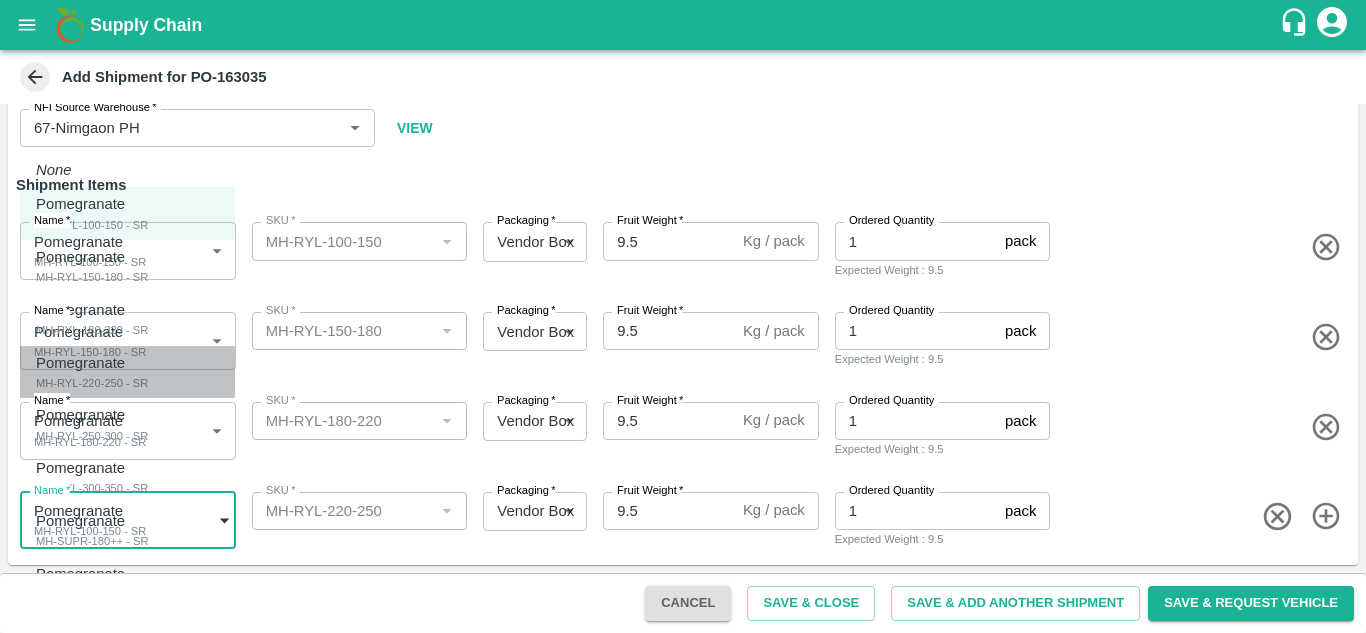 click on "MH-RYL-220-250 - SR" at bounding box center (92, 383) 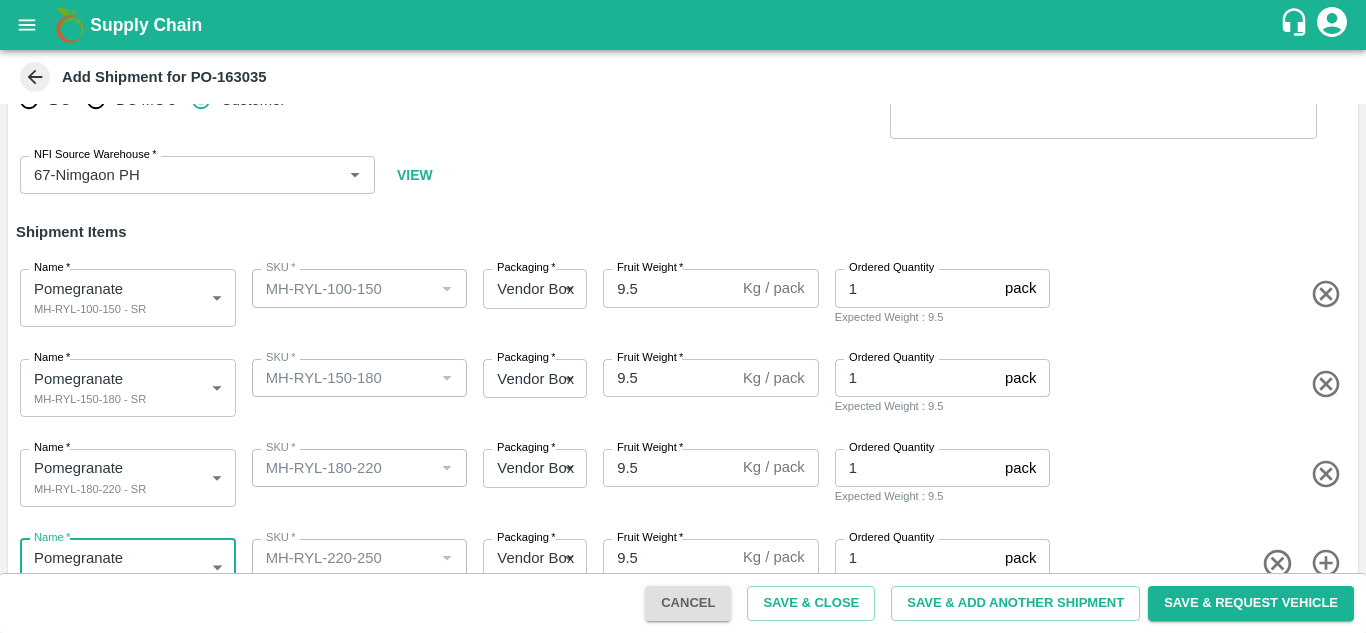 scroll, scrollTop: 116, scrollLeft: 0, axis: vertical 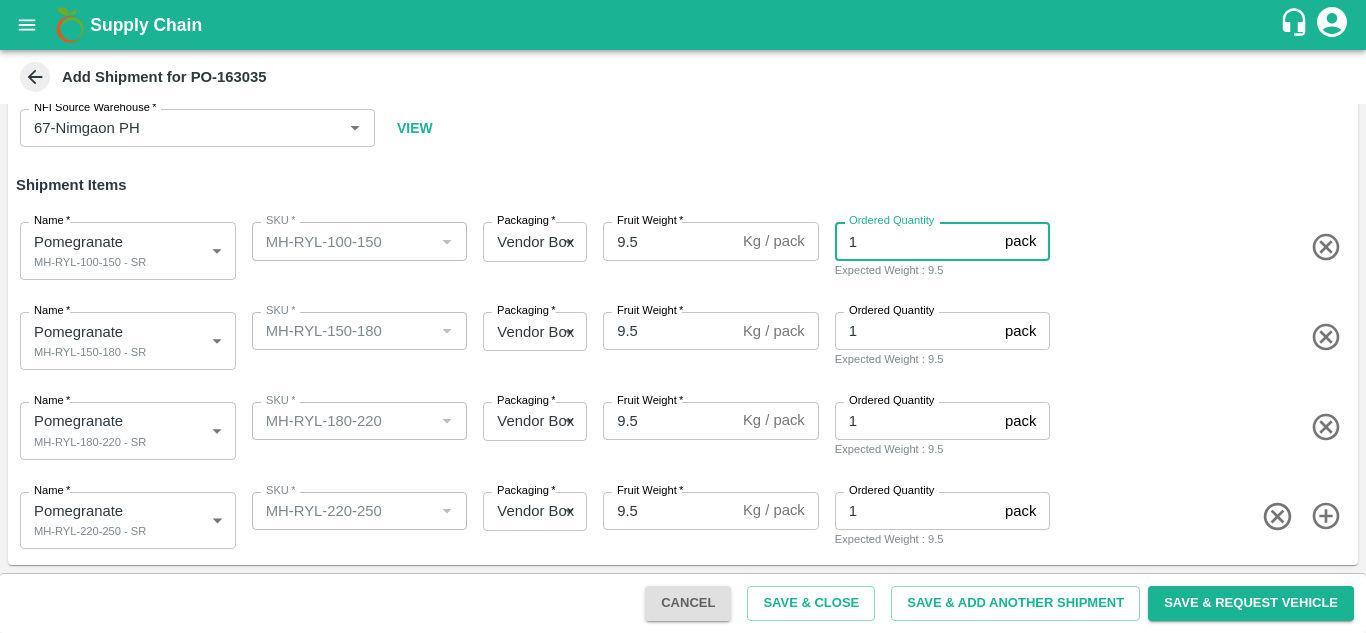 click on "1" at bounding box center (916, 241) 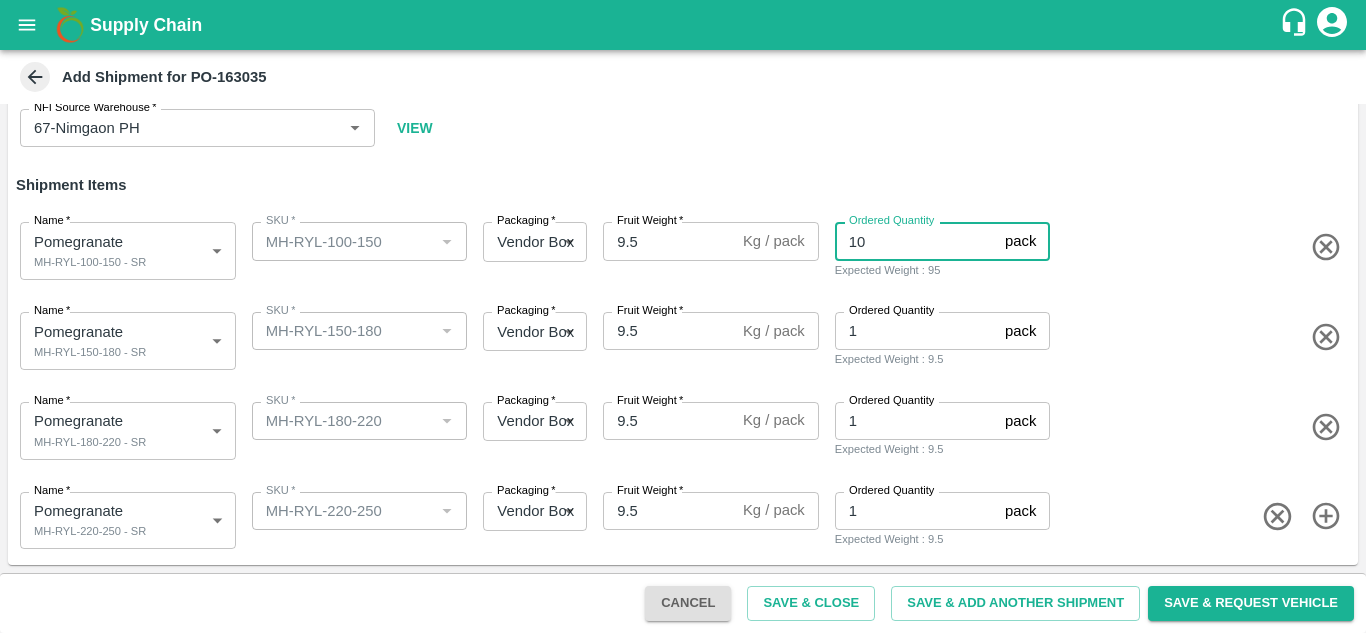 drag, startPoint x: 866, startPoint y: 239, endPoint x: 852, endPoint y: 240, distance: 14.035668 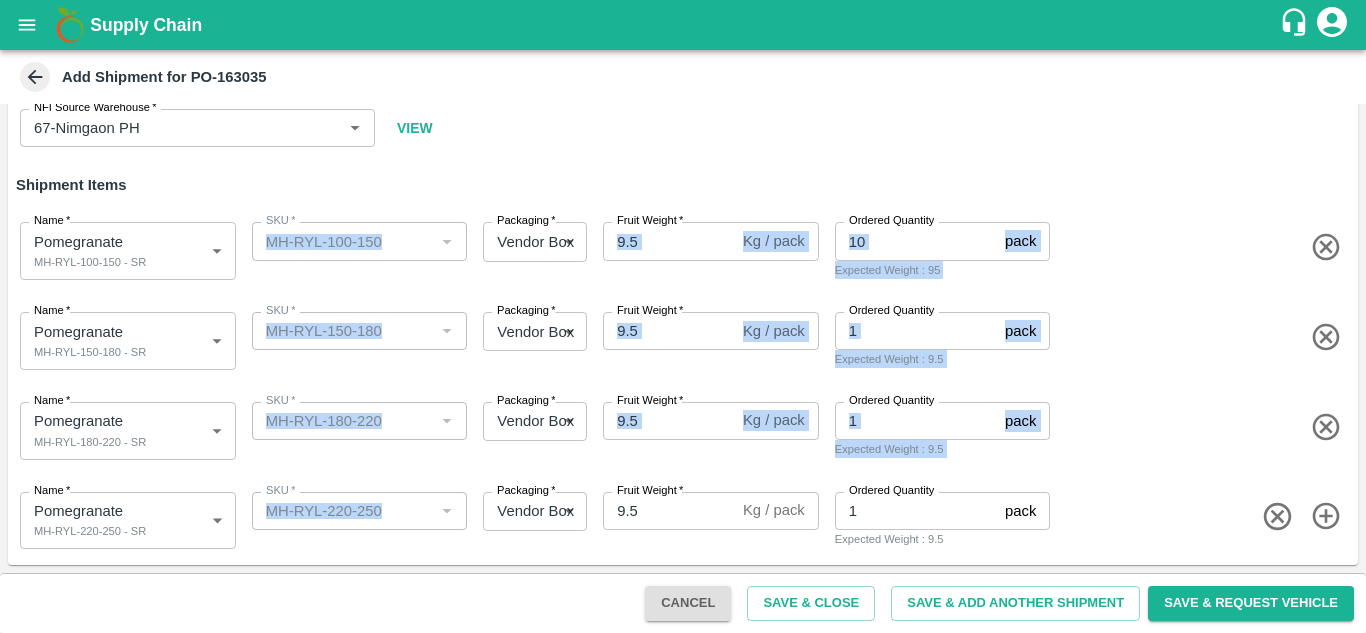 drag, startPoint x: 404, startPoint y: 182, endPoint x: 697, endPoint y: 475, distance: 414.36456 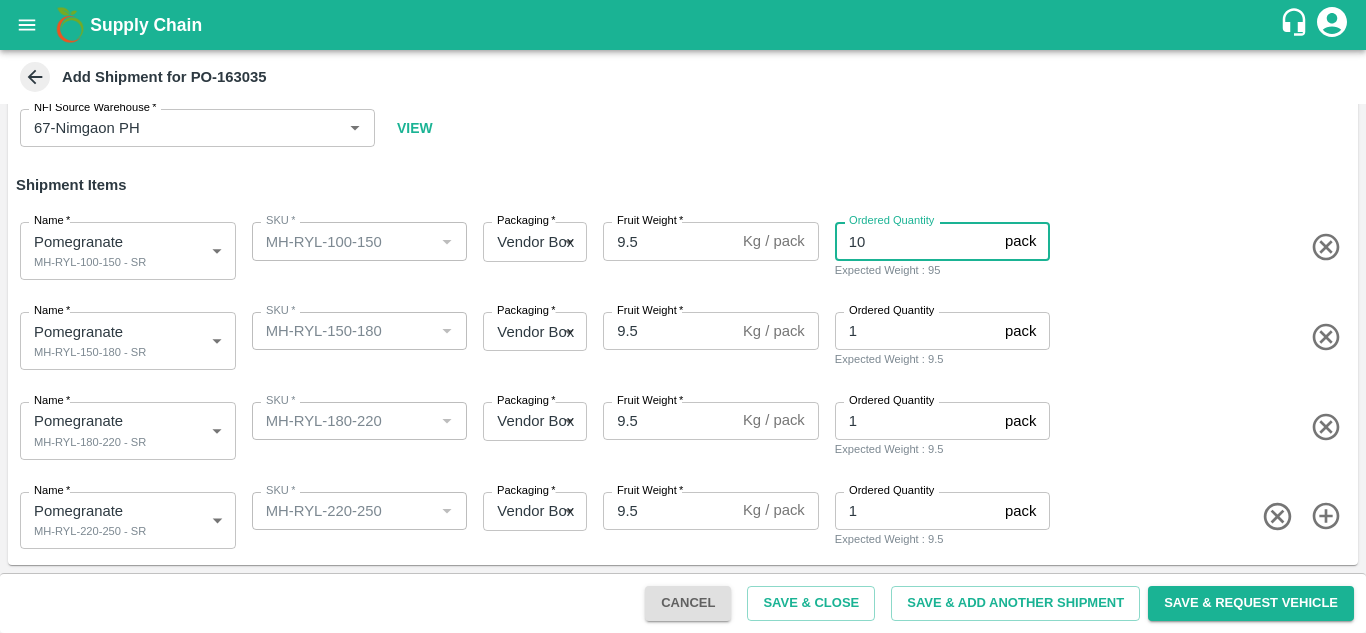 click on "10" at bounding box center (916, 241) 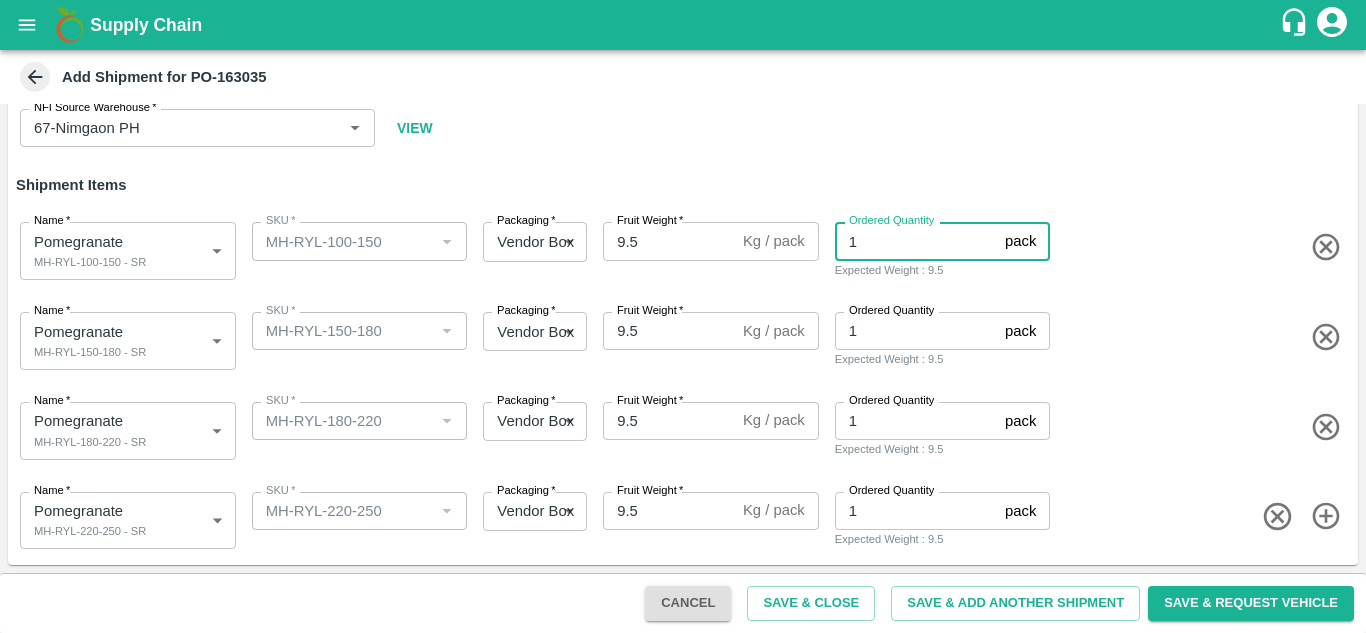 type on "1" 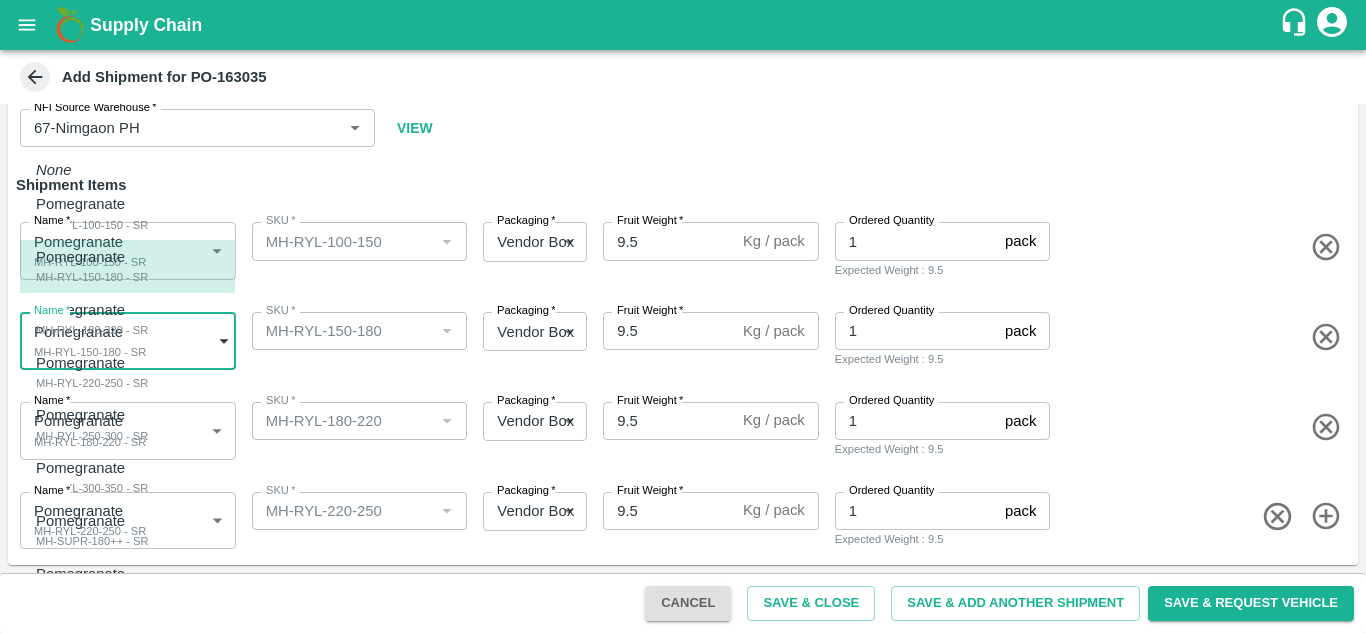 click on "Supply Chain Add Shipment for PO-163035 Type DC DC MO's Customer Customer (Material Orders)   * Customer (Material Orders)   * Instructions x Instructions NFI Source Warehouse   * NFI Source Warehouse   * VIEW Shipment Items Name   * Pomegranate MH-RYL-100-150 - SR  1816573 Name SKU   * SKU   * Packaging   * Vendor Box 276 Packaging Fruit Weight   * 9.5 Kg /   pack Fruit Weight Ordered Quantity 1 pack Ordered Quantity Expected Weight :   9.5 Name   * Pomegranate MH-RYL-150-180 - SR  1816574 Name SKU   * SKU   * Packaging   * Vendor Box 276 Packaging Fruit Weight   * 9.5 Kg /   pack Fruit Weight Ordered Quantity 1 pack Ordered Quantity Expected Weight :   9.5 Name   * Pomegranate MH-RYL-180-220 - SR  1816575 Name SKU   * SKU   * Packaging   * Vendor Box 276 Packaging Fruit Weight   * 9.5 Kg /   pack Fruit Weight Ordered Quantity 1 pack Ordered Quantity Expected Weight :   9.5 Name   * Pomegranate MH-RYL-220-250 - SR  1816576 Name SKU   * SKU   * Packaging   * 276 *" at bounding box center [683, 316] 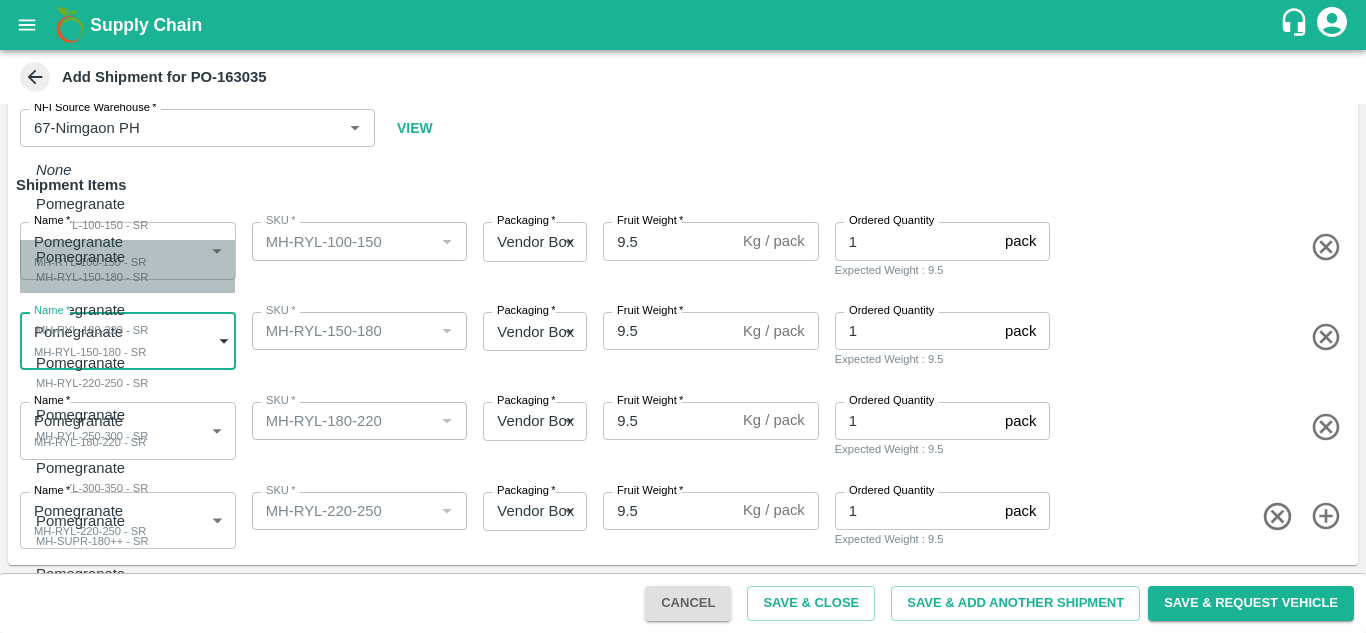 click on "Pomegranate MH-RYL-150-180 - SR" at bounding box center [92, 266] 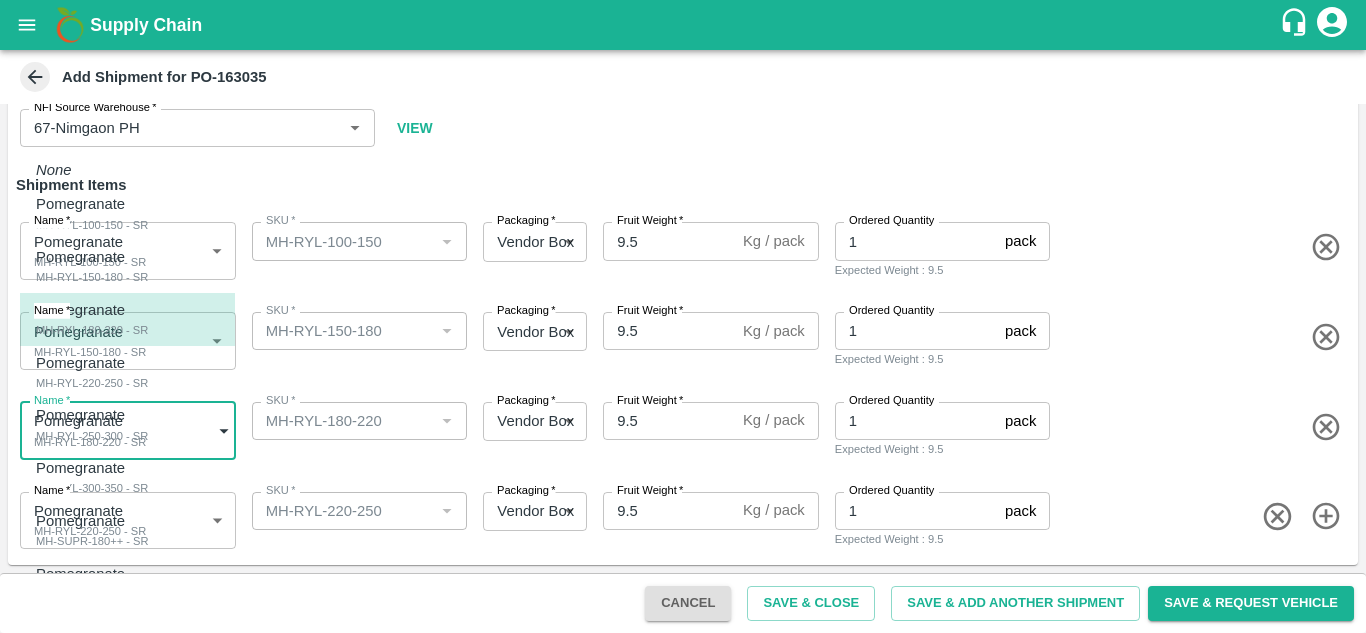click on "Supply Chain Add Shipment for PO-163035 Type DC DC MO's Customer Customer (Material Orders)   * Customer (Material Orders)   * Instructions x Instructions NFI Source Warehouse   * NFI Source Warehouse   * VIEW Shipment Items Name   * Pomegranate MH-RYL-100-150 - SR  1816573 Name SKU   * SKU   * Packaging   * Vendor Box 276 Packaging Fruit Weight   * 9.5 Kg /   pack Fruit Weight Ordered Quantity 1 pack Ordered Quantity Expected Weight :   9.5 Name   * Pomegranate MH-RYL-150-180 - SR  1816574 Name SKU   * SKU   * Packaging   * Vendor Box 276 Packaging Fruit Weight   * 9.5 Kg /   pack Fruit Weight Ordered Quantity 1 pack Ordered Quantity Expected Weight :   9.5 Name   * Pomegranate MH-RYL-180-220 - SR  1816575 Name SKU   * SKU   * Packaging   * Vendor Box 276 Packaging Fruit Weight   * 9.5 Kg /   pack Fruit Weight Ordered Quantity 1 pack Ordered Quantity Expected Weight :   9.5 Name   * Pomegranate MH-RYL-220-250 - SR  1816576 Name SKU   * SKU   * Packaging   * 276 *" at bounding box center (683, 316) 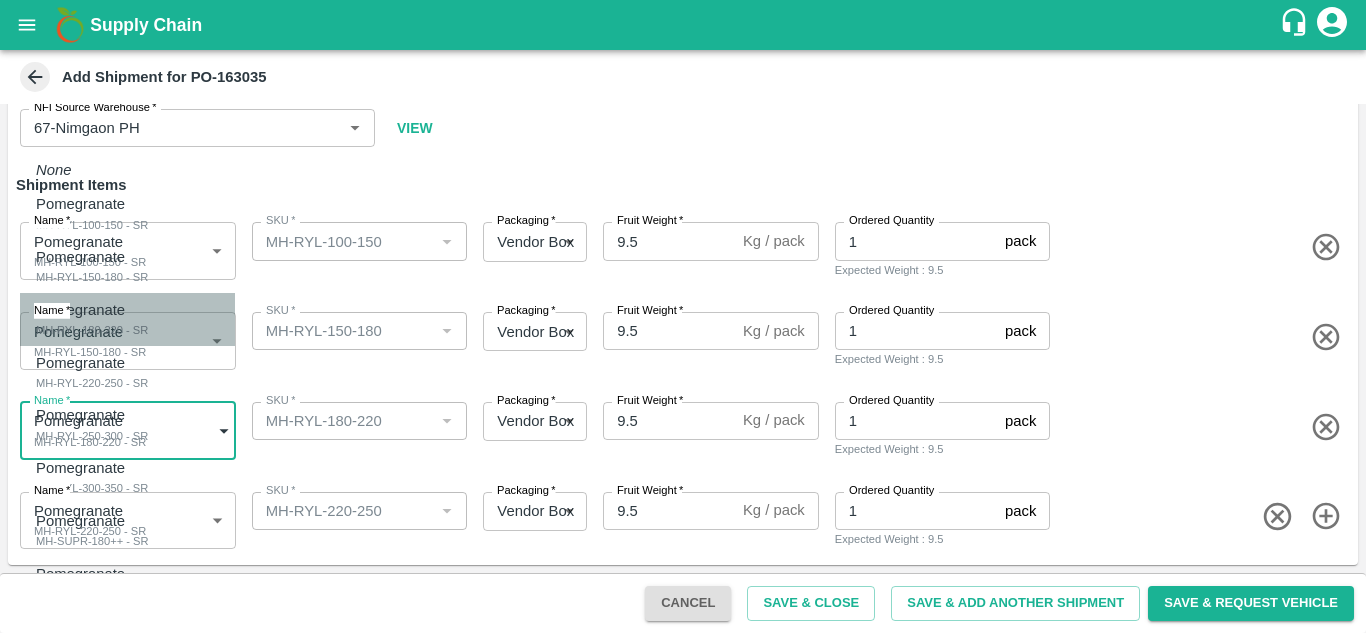 click on "Pomegranate MH-RYL-180-220 - SR" at bounding box center (92, 319) 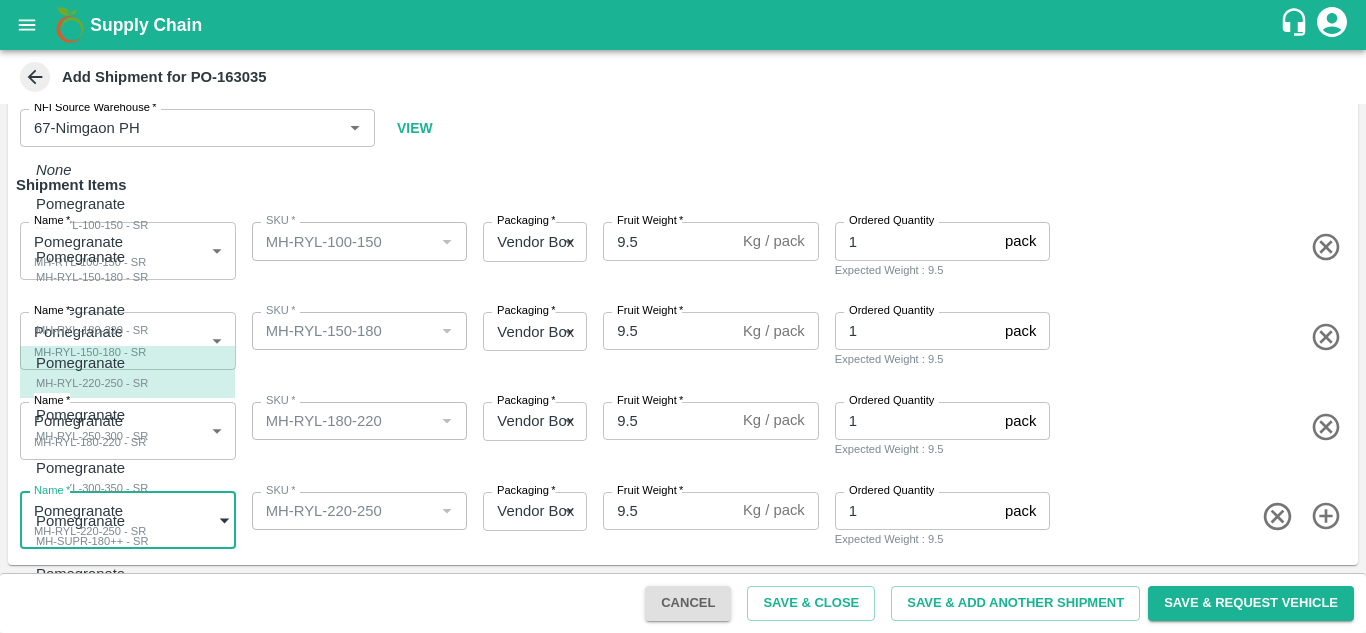 click on "Supply Chain Add Shipment for PO-163035 Type DC DC MO's Customer Customer (Material Orders)   * Customer (Material Orders)   * Instructions x Instructions NFI Source Warehouse   * NFI Source Warehouse   * VIEW Shipment Items Name   * Pomegranate MH-RYL-100-150 - SR  1816573 Name SKU   * SKU   * Packaging   * Vendor Box 276 Packaging Fruit Weight   * 9.5 Kg /   pack Fruit Weight Ordered Quantity 1 pack Ordered Quantity Expected Weight :   9.5 Name   * Pomegranate MH-RYL-150-180 - SR  1816574 Name SKU   * SKU   * Packaging   * Vendor Box 276 Packaging Fruit Weight   * 9.5 Kg /   pack Fruit Weight Ordered Quantity 1 pack Ordered Quantity Expected Weight :   9.5 Name   * Pomegranate MH-RYL-180-220 - SR  1816575 Name SKU   * SKU   * Packaging   * Vendor Box 276 Packaging Fruit Weight   * 9.5 Kg /   pack Fruit Weight Ordered Quantity 1 pack Ordered Quantity Expected Weight :   9.5 Name   * Pomegranate MH-RYL-220-250 - SR  1816576 Name SKU   * SKU   * Packaging   * 276 *" at bounding box center [683, 316] 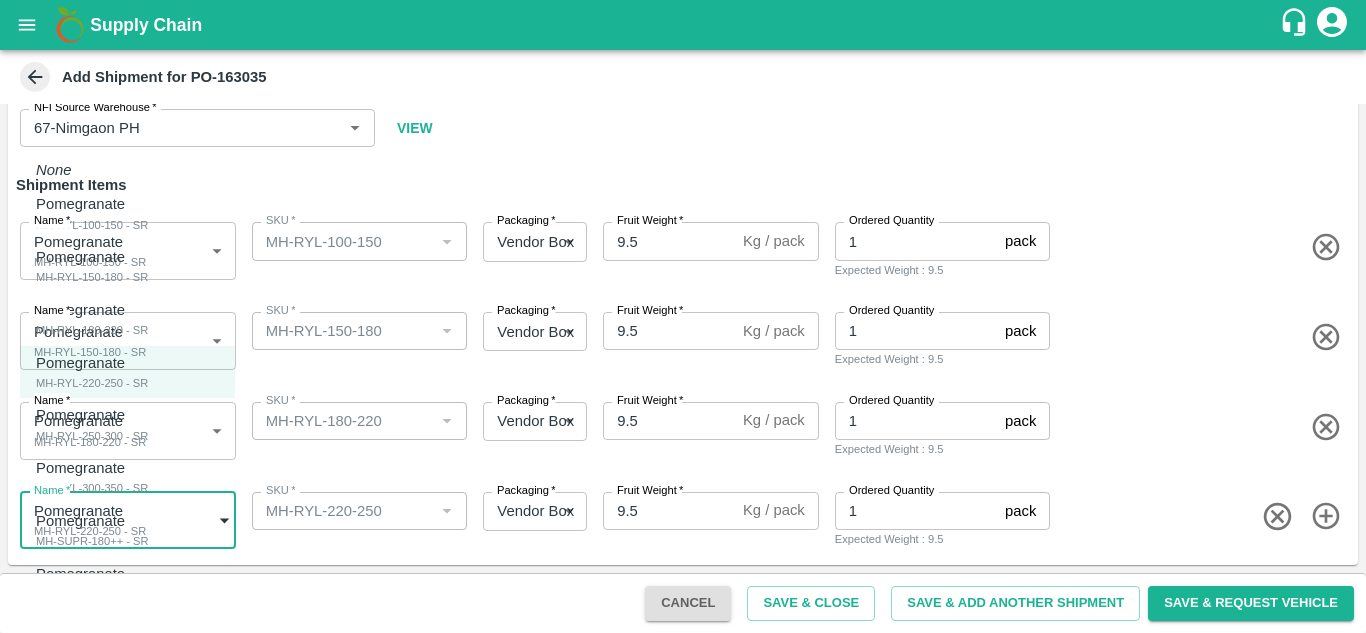 click on "Pomegranate MH-RYL-220-250 - SR" at bounding box center (92, 372) 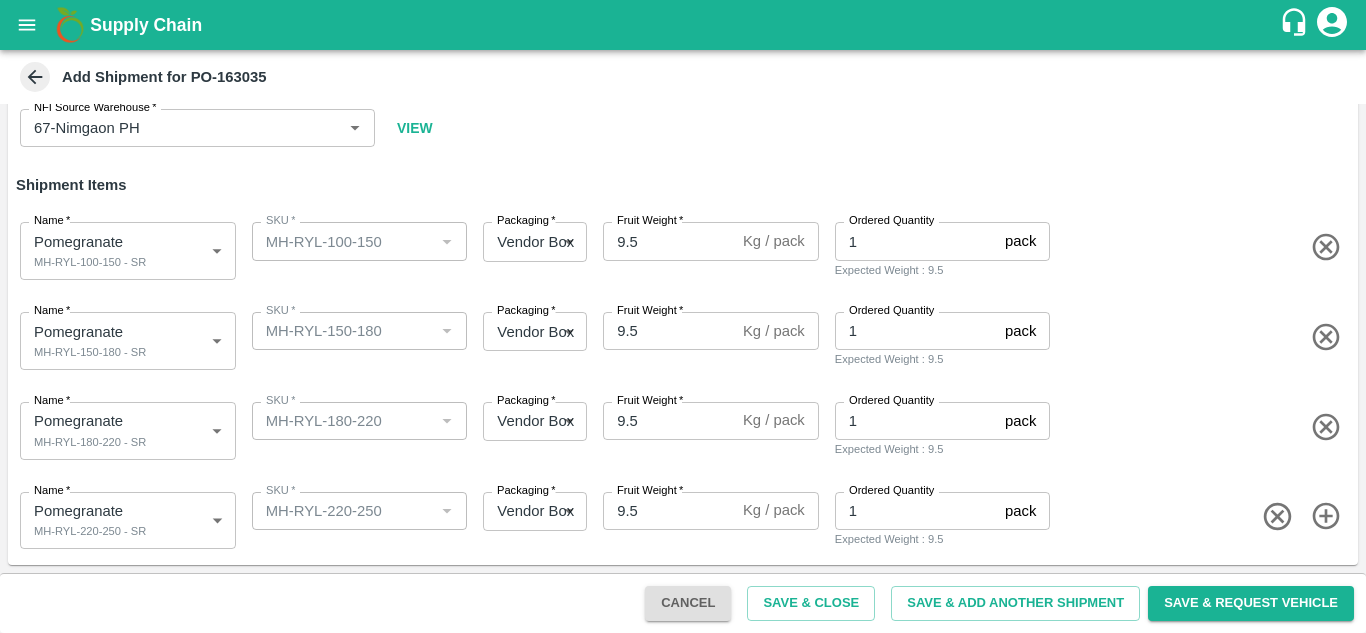 click on "Name   * Pomegranate MH-RYL-220-250 - SR  1816576 Name SKU   * SKU   * Packaging   * Vendor Box 276 Packaging Fruit Weight   * 9.5 Kg /   pack Fruit Weight Ordered Quantity 1 pack Ordered Quantity Expected Weight :   9.5" at bounding box center [679, 517] 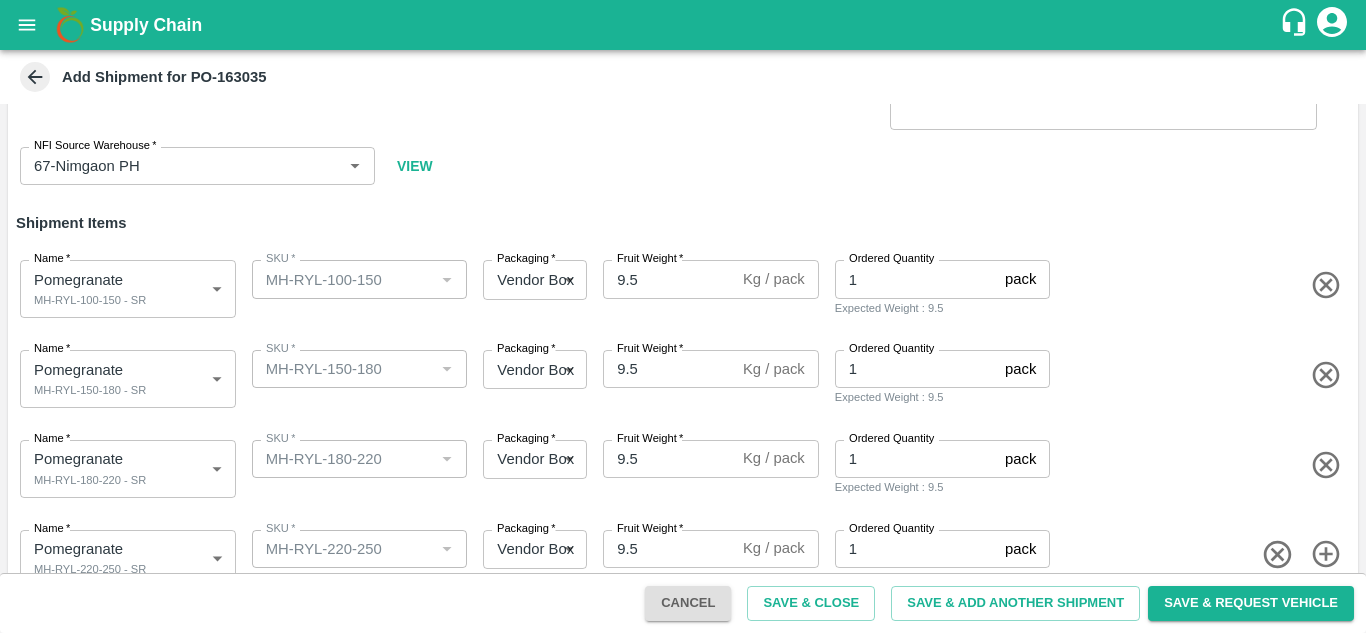 scroll, scrollTop: 116, scrollLeft: 0, axis: vertical 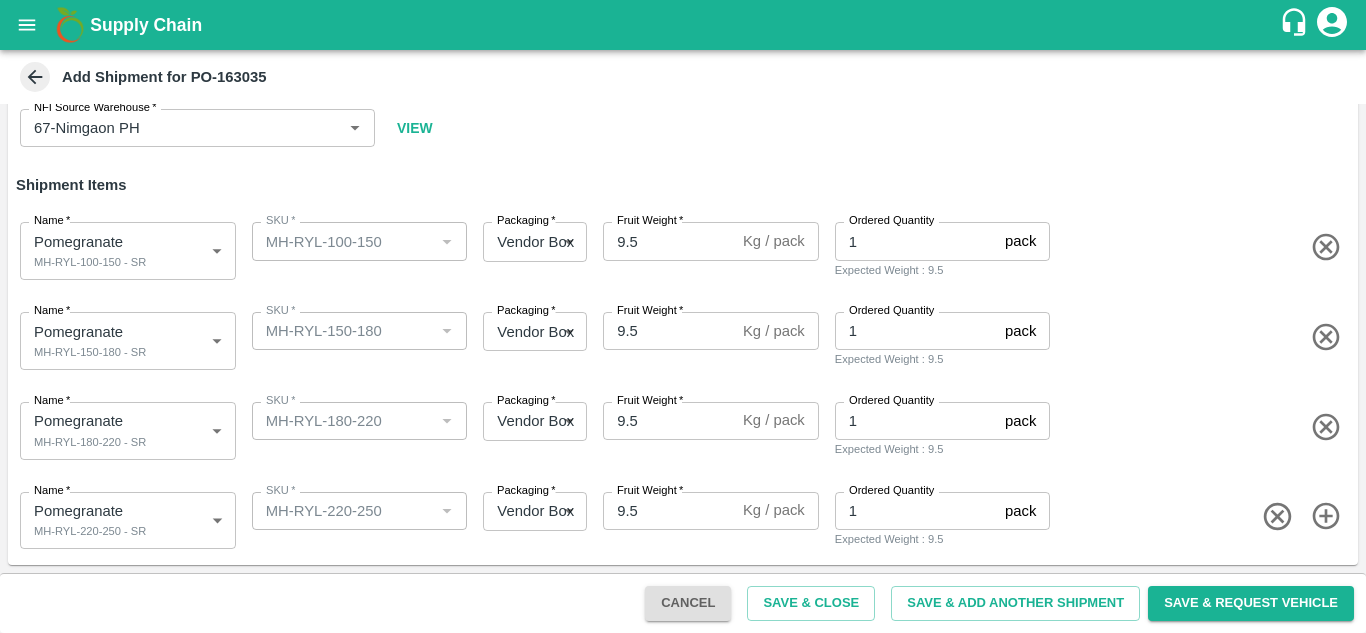 click 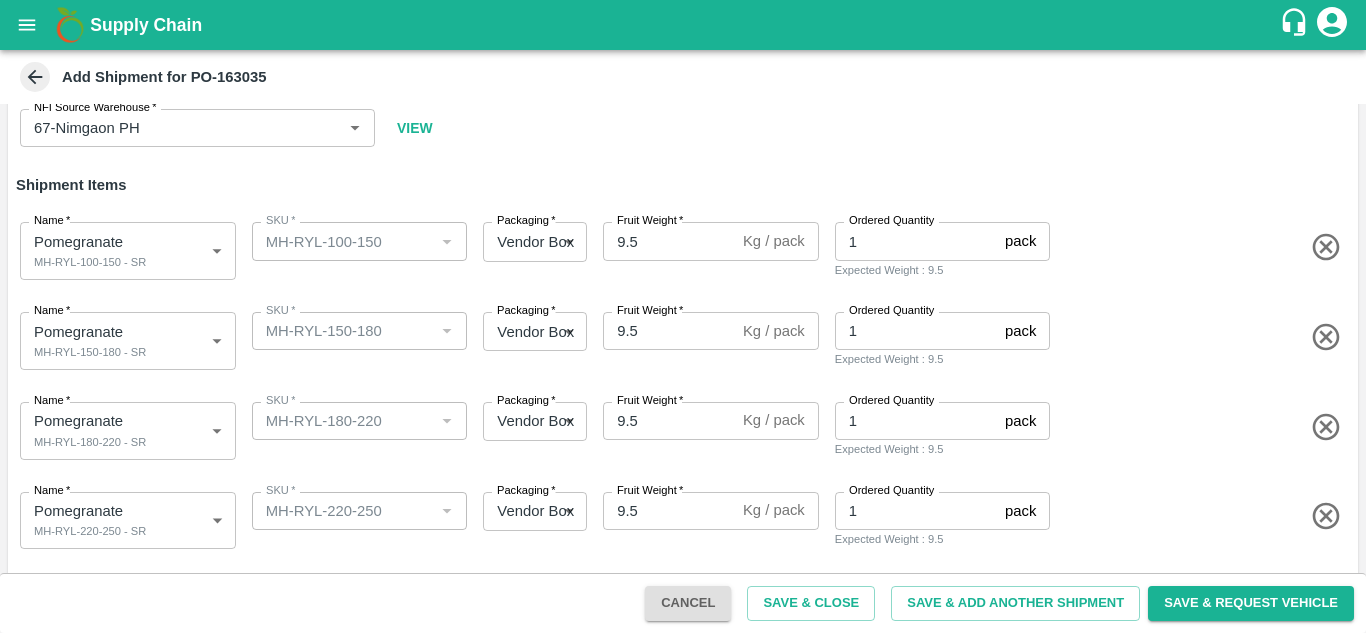 scroll, scrollTop: 205, scrollLeft: 0, axis: vertical 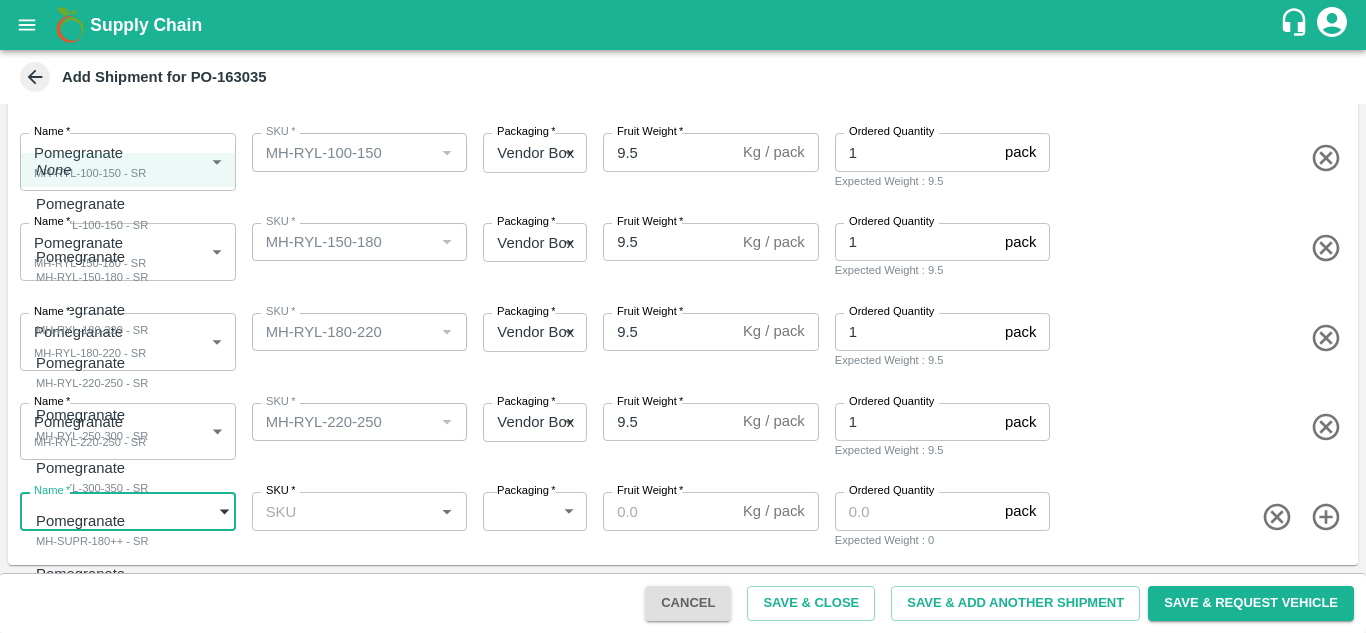 click on "Supply Chain Add Shipment for PO-163035 Type DC DC MO's Customer Customer (Material Orders)   * Customer (Material Orders)   * Instructions x Instructions NFI Source Warehouse   * NFI Source Warehouse   * VIEW Shipment Items Name   * Pomegranate MH-RYL-100-150 - SR  1816573 Name SKU   * SKU   * Packaging   * Vendor Box 276 Packaging Fruit Weight   * 9.5 Kg /   pack Fruit Weight Ordered Quantity 1 pack Ordered Quantity Expected Weight :   9.5 Name   * Pomegranate MH-RYL-150-180 - SR  1816574 Name SKU   * SKU   * Packaging   * Vendor Box 276 Packaging Fruit Weight   * 9.5 Kg /   pack Fruit Weight Ordered Quantity 1 pack Ordered Quantity Expected Weight :   9.5 Name   * Pomegranate MH-RYL-180-220 - SR  1816575 Name SKU   * SKU   * Packaging   * Vendor Box 276 Packaging Fruit Weight   * 9.5 Kg /   pack Fruit Weight Ordered Quantity 1 pack Ordered Quantity Expected Weight :   9.5 Name   * Pomegranate MH-RYL-220-250 - SR  1816576 Name SKU   * SKU   * Packaging   * 276 *" at bounding box center (683, 316) 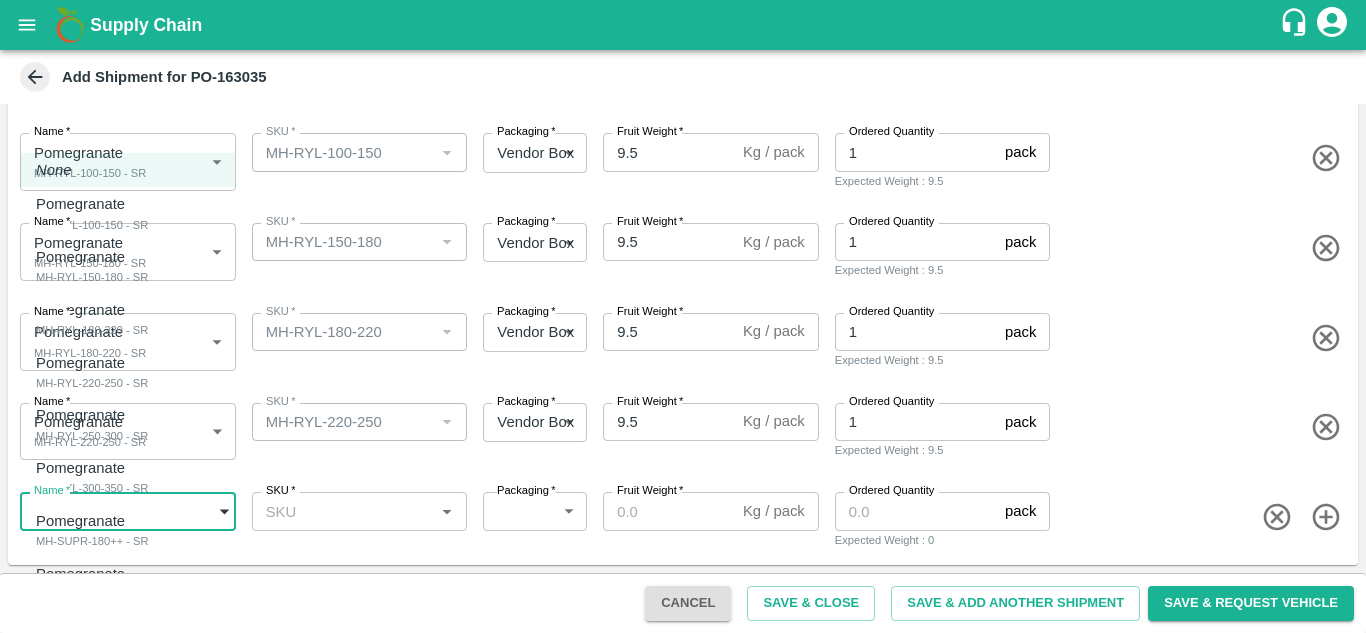 click on "MH-RYL-250-300 - SR" at bounding box center (92, 436) 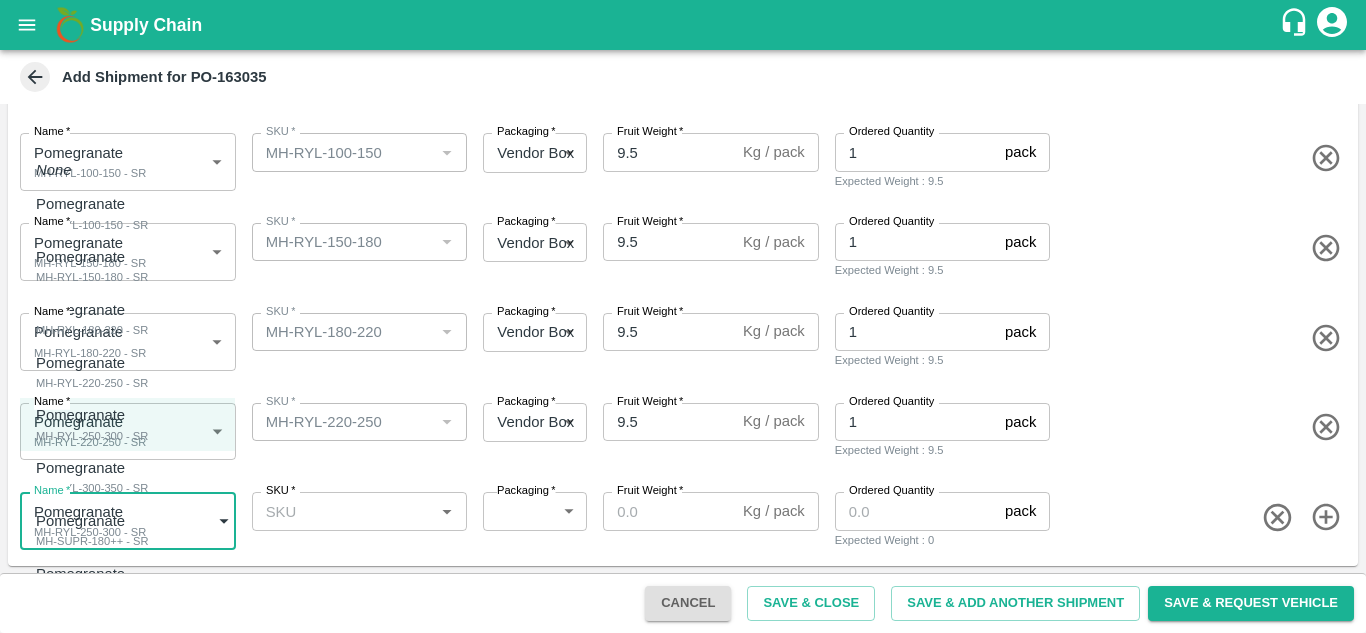 click on "Supply Chain Add Shipment for PO-163035 Type DC DC MO's Customer Customer (Material Orders)   * Customer (Material Orders)   * Instructions x Instructions NFI Source Warehouse   * NFI Source Warehouse   * VIEW Shipment Items Name   * Pomegranate MH-RYL-100-150 - SR  1816573 Name SKU   * SKU   * Packaging   * Vendor Box 276 Packaging Fruit Weight   * 9.5 Kg /   pack Fruit Weight Ordered Quantity 1 pack Ordered Quantity Expected Weight :   9.5 Name   * Pomegranate MH-RYL-150-180 - SR  1816574 Name SKU   * SKU   * Packaging   * Vendor Box 276 Packaging Fruit Weight   * 9.5 Kg /   pack Fruit Weight Ordered Quantity 1 pack Ordered Quantity Expected Weight :   9.5 Name   * Pomegranate MH-RYL-180-220 - SR  1816575 Name SKU   * SKU   * Packaging   * Vendor Box 276 Packaging Fruit Weight   * 9.5 Kg /   pack Fruit Weight Ordered Quantity 1 pack Ordered Quantity Expected Weight :   9.5 Name   * Pomegranate MH-RYL-220-250 - SR  1816576 Name SKU   * SKU   * Packaging   * 276 *" at bounding box center [683, 316] 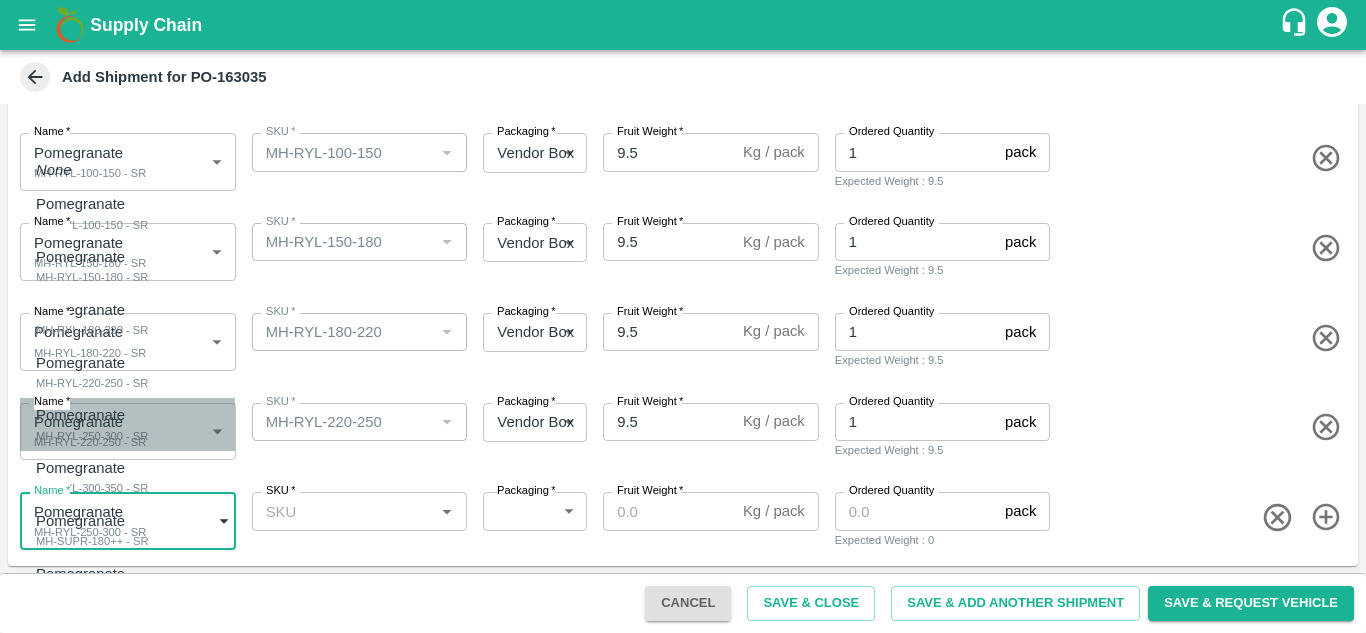 click on "Pomegranate" at bounding box center [87, 415] 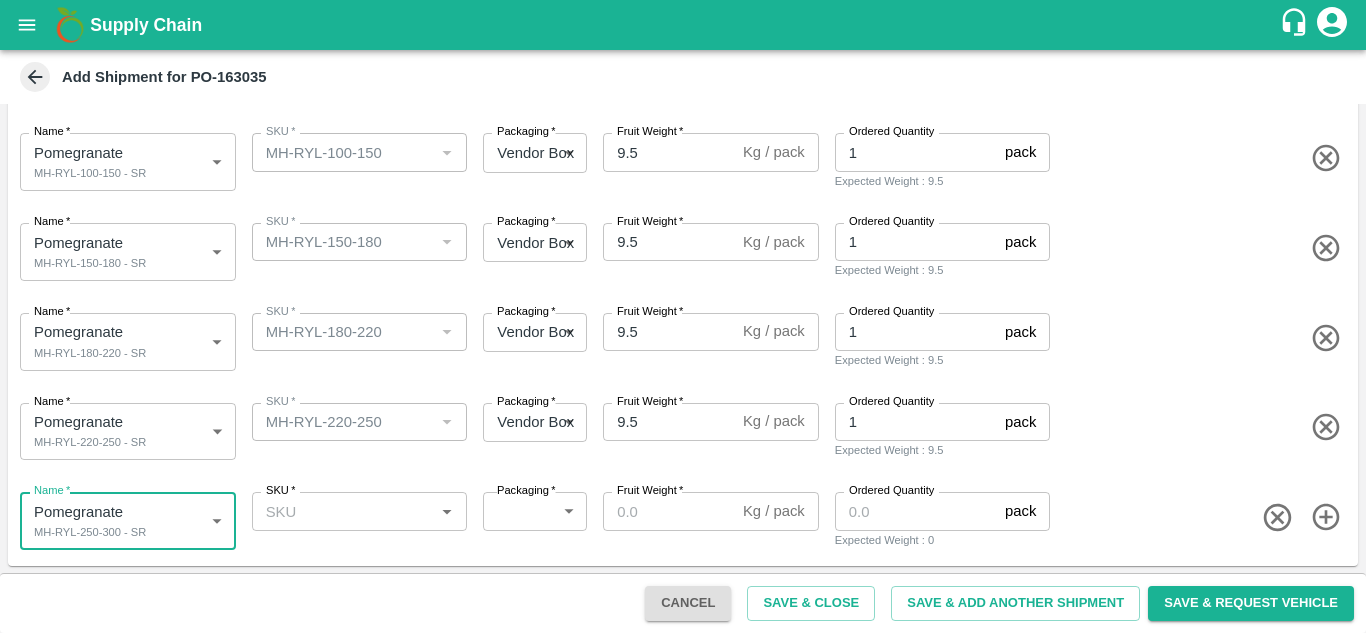 scroll, scrollTop: 206, scrollLeft: 0, axis: vertical 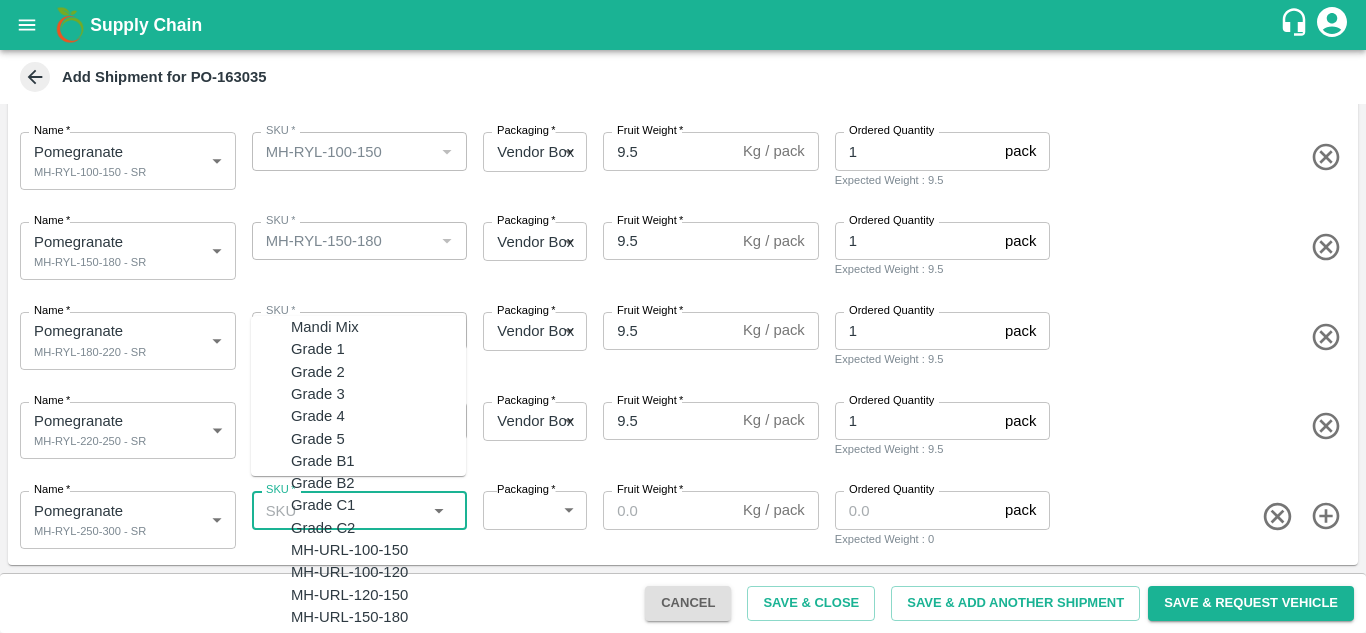 click on "SKU   *" at bounding box center (343, 510) 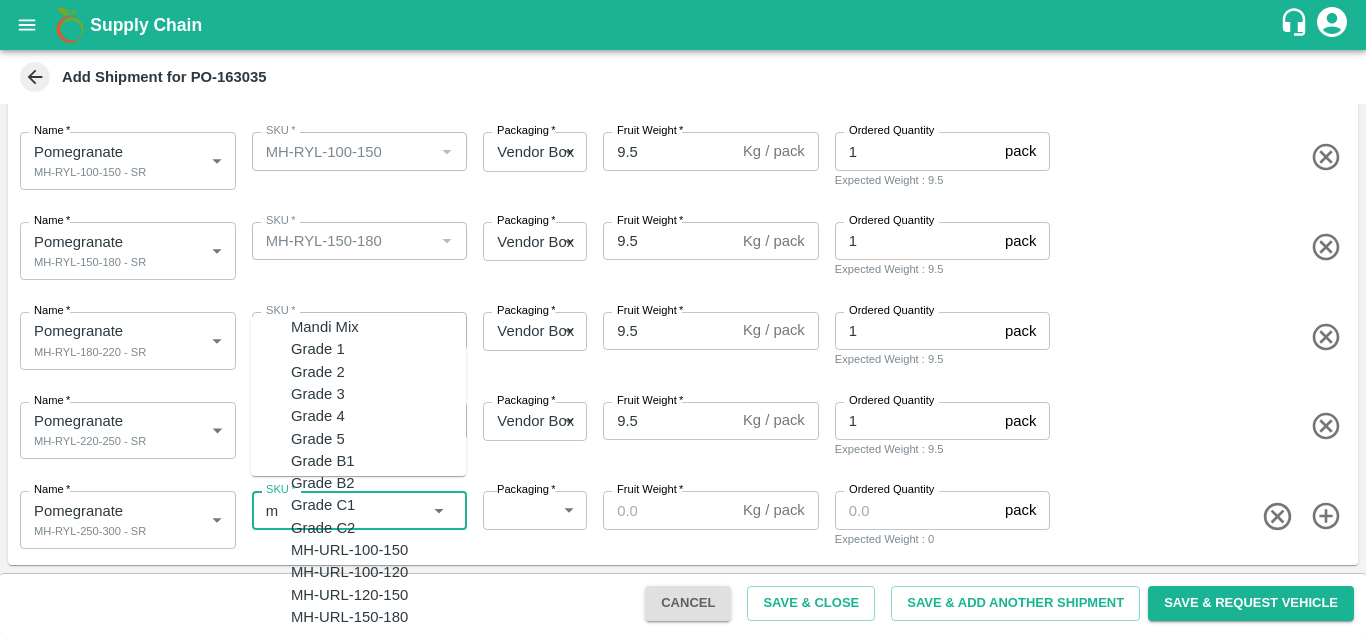 scroll, scrollTop: 0, scrollLeft: 0, axis: both 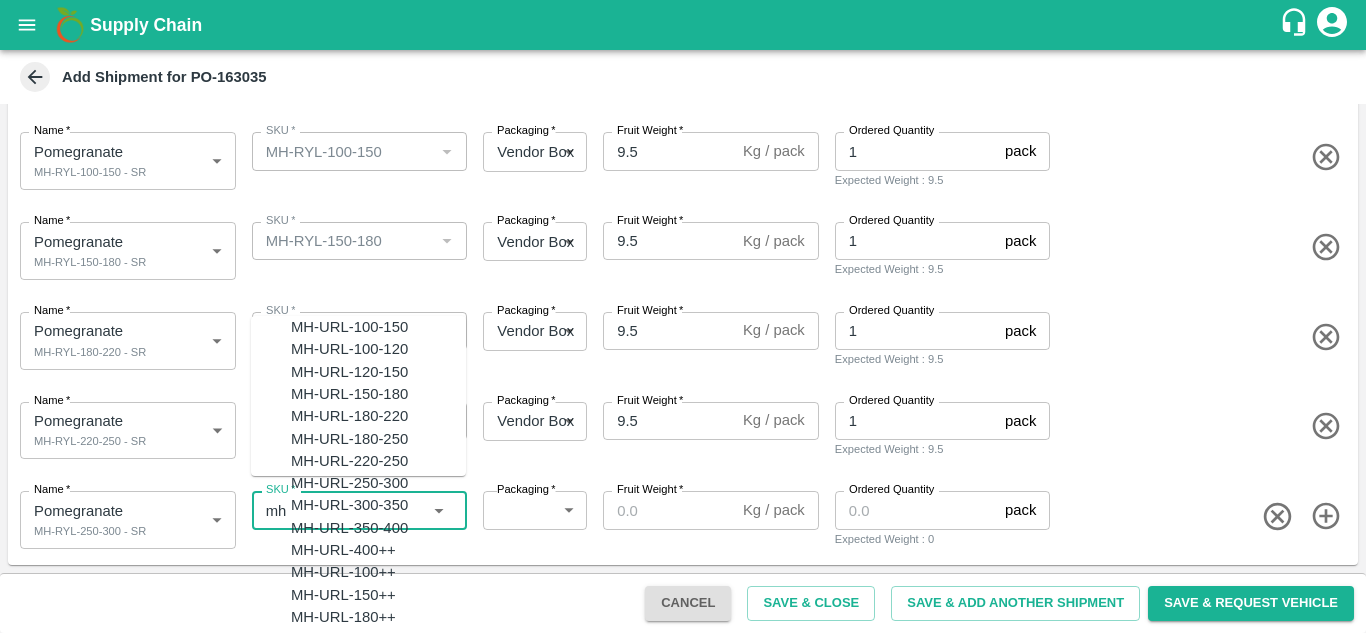 type on "m" 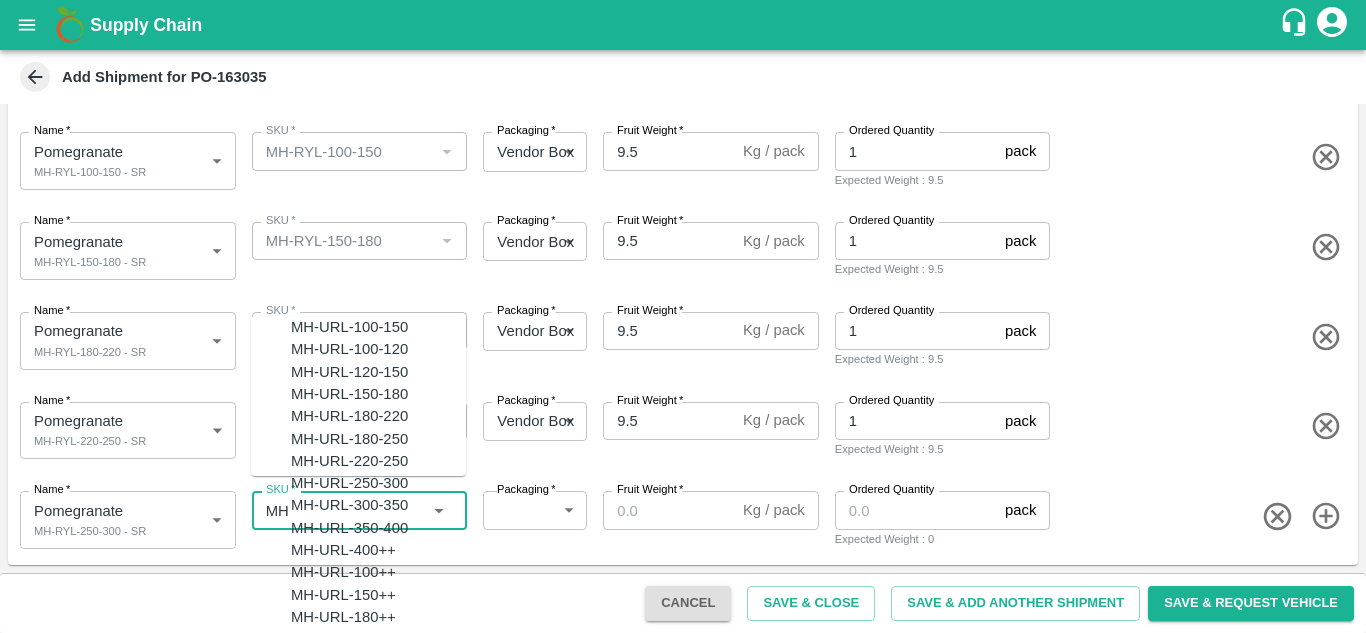 drag, startPoint x: 310, startPoint y: 507, endPoint x: 232, endPoint y: 515, distance: 78.40918 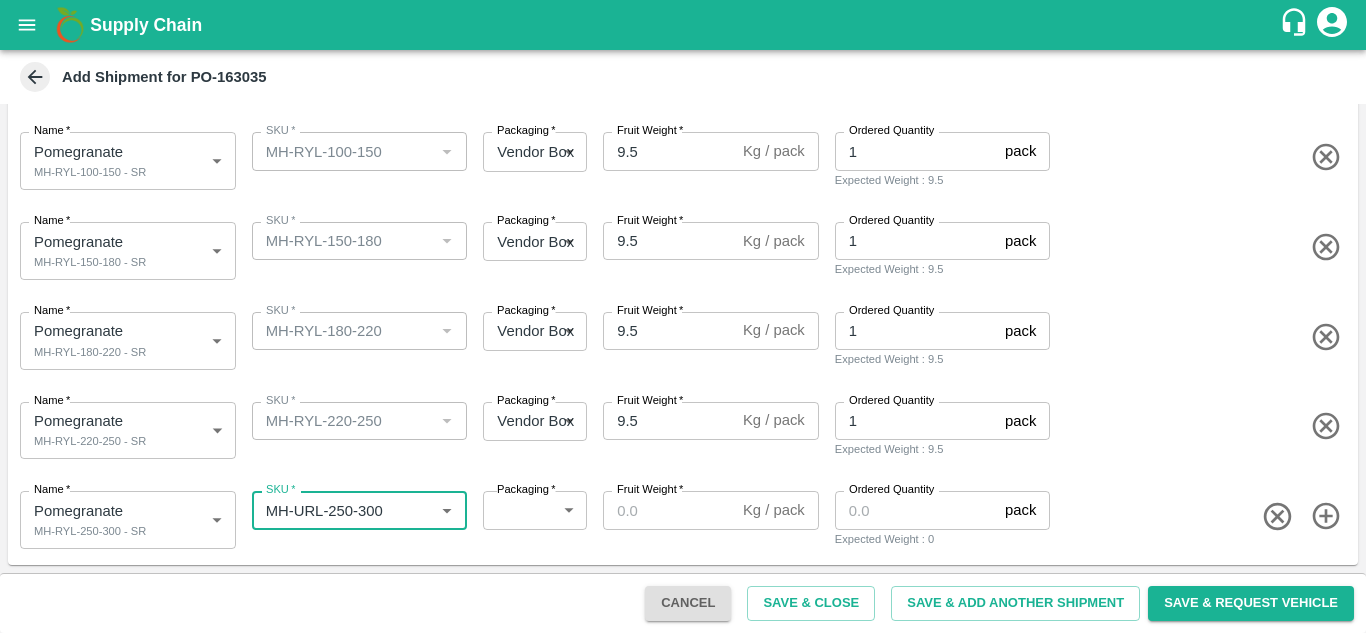 type on "MH-URL-250-300" 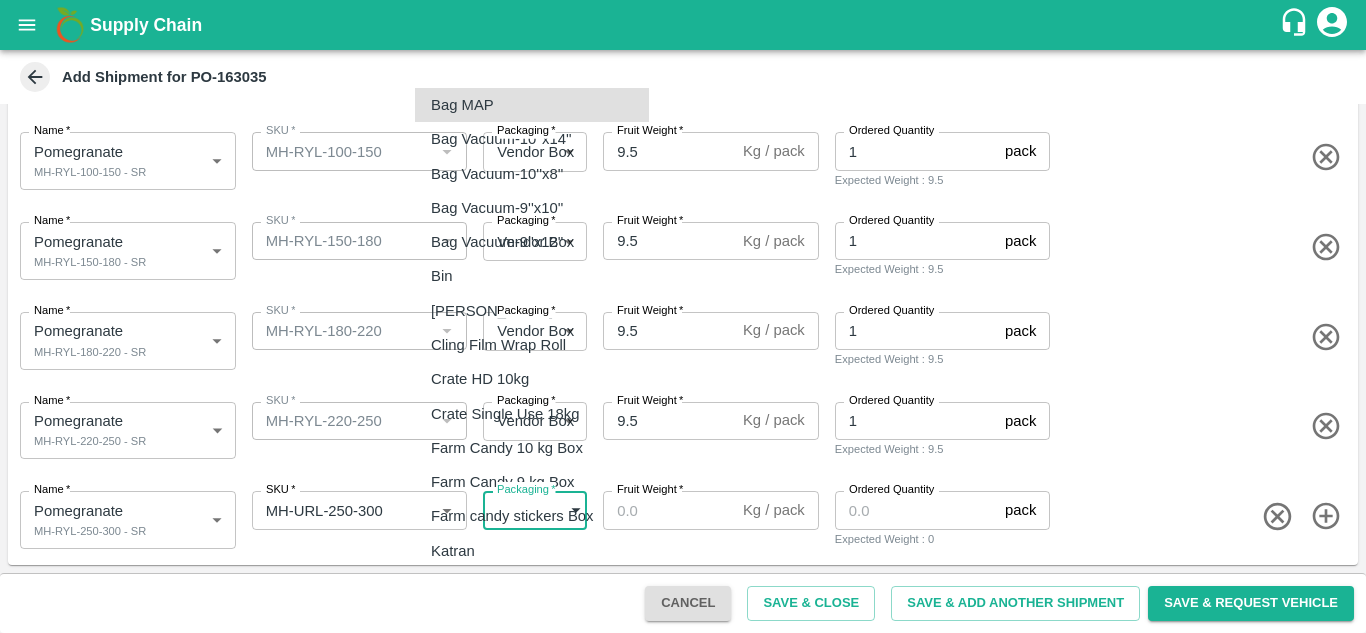 click on "Supply Chain Add Shipment for PO-163035 Type DC DC MO's Customer Customer (Material Orders)   * Customer (Material Orders)   * Instructions x Instructions NFI Source Warehouse   * NFI Source Warehouse   * VIEW Shipment Items Name   * Pomegranate MH-RYL-100-150 - SR  1816573 Name SKU   * SKU   * Packaging   * Vendor Box 276 Packaging Fruit Weight   * 9.5 Kg /   pack Fruit Weight Ordered Quantity 1 pack Ordered Quantity Expected Weight :   9.5 Name   * Pomegranate MH-RYL-150-180 - SR  1816574 Name SKU   * SKU   * Packaging   * Vendor Box 276 Packaging Fruit Weight   * 9.5 Kg /   pack Fruit Weight Ordered Quantity 1 pack Ordered Quantity Expected Weight :   9.5 Name   * Pomegranate MH-RYL-180-220 - SR  1816575 Name SKU   * SKU   * Packaging   * Vendor Box 276 Packaging Fruit Weight   * 9.5 Kg /   pack Fruit Weight Ordered Quantity 1 pack Ordered Quantity Expected Weight :   9.5 Name   * Pomegranate MH-RYL-220-250 - SR  1816576 Name SKU   * SKU   * Packaging   * 276 *" at bounding box center (683, 316) 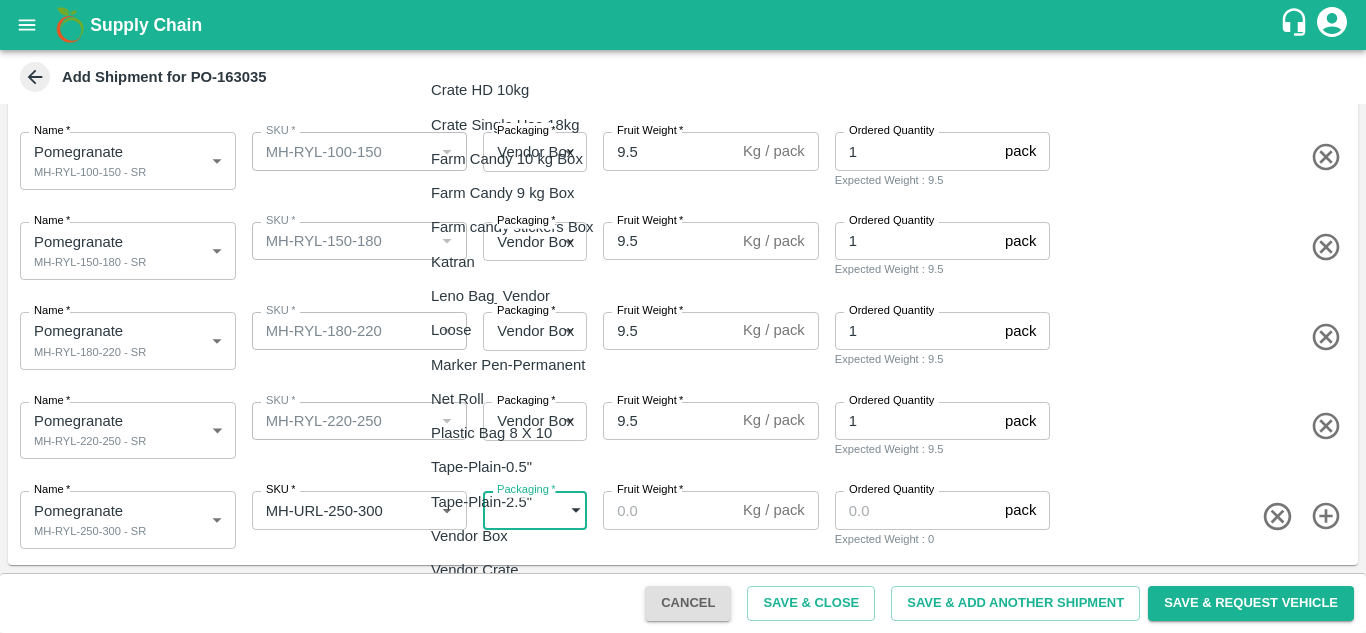 scroll, scrollTop: 336, scrollLeft: 0, axis: vertical 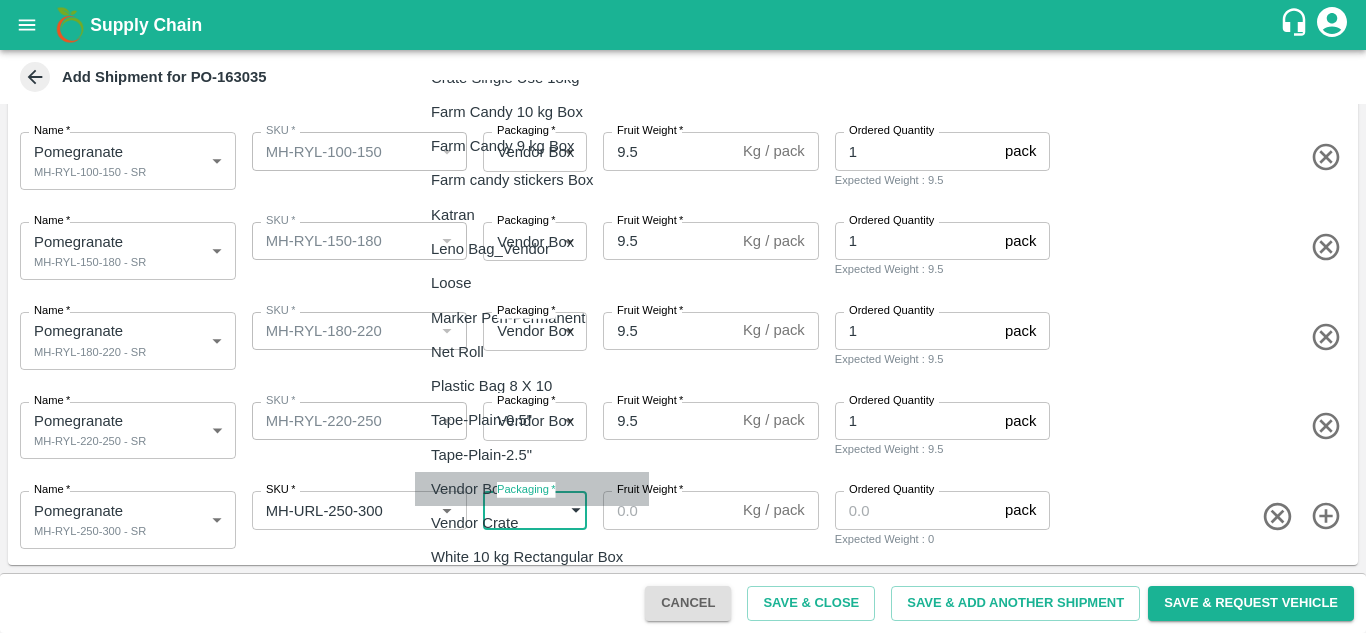 click on "Vendor Box" at bounding box center (474, 489) 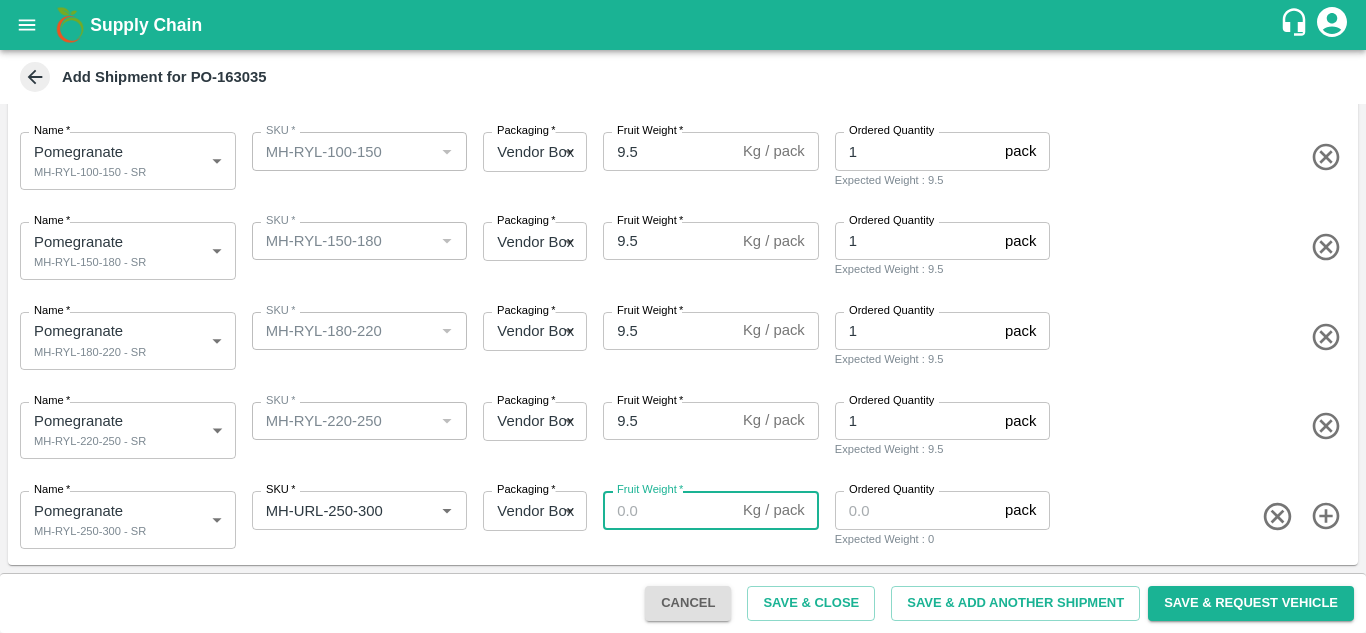 click on "Fruit Weight   *" at bounding box center [669, 510] 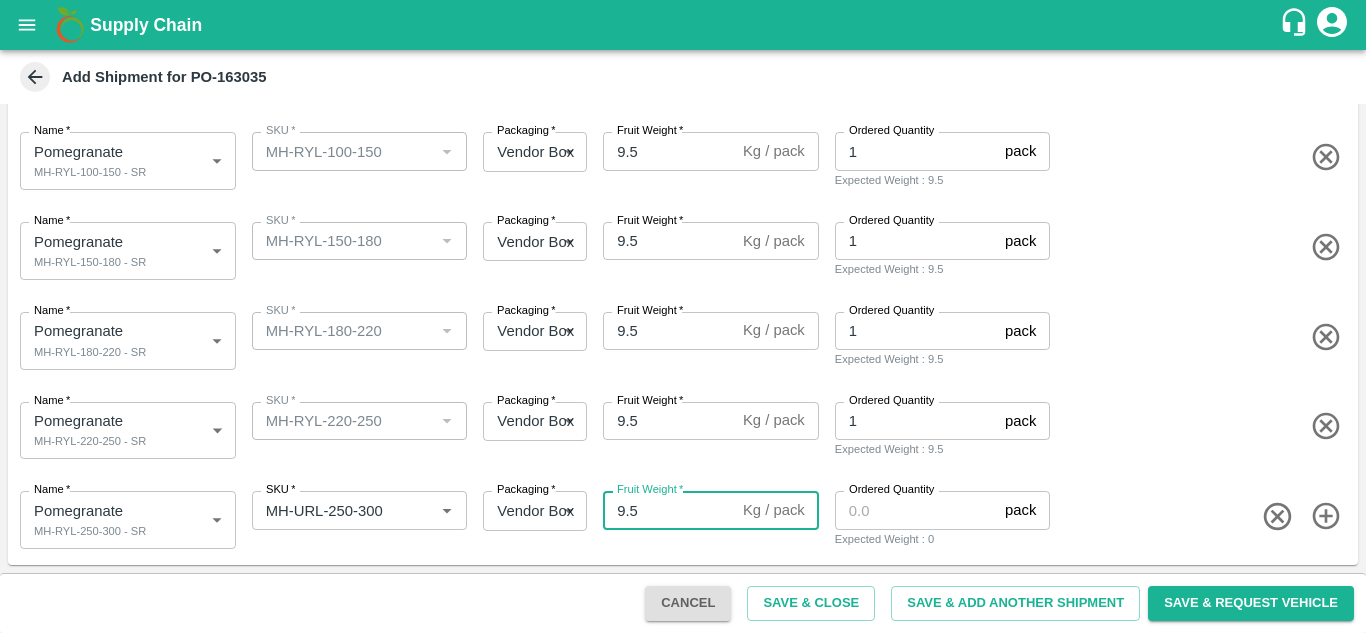 type on "9.5" 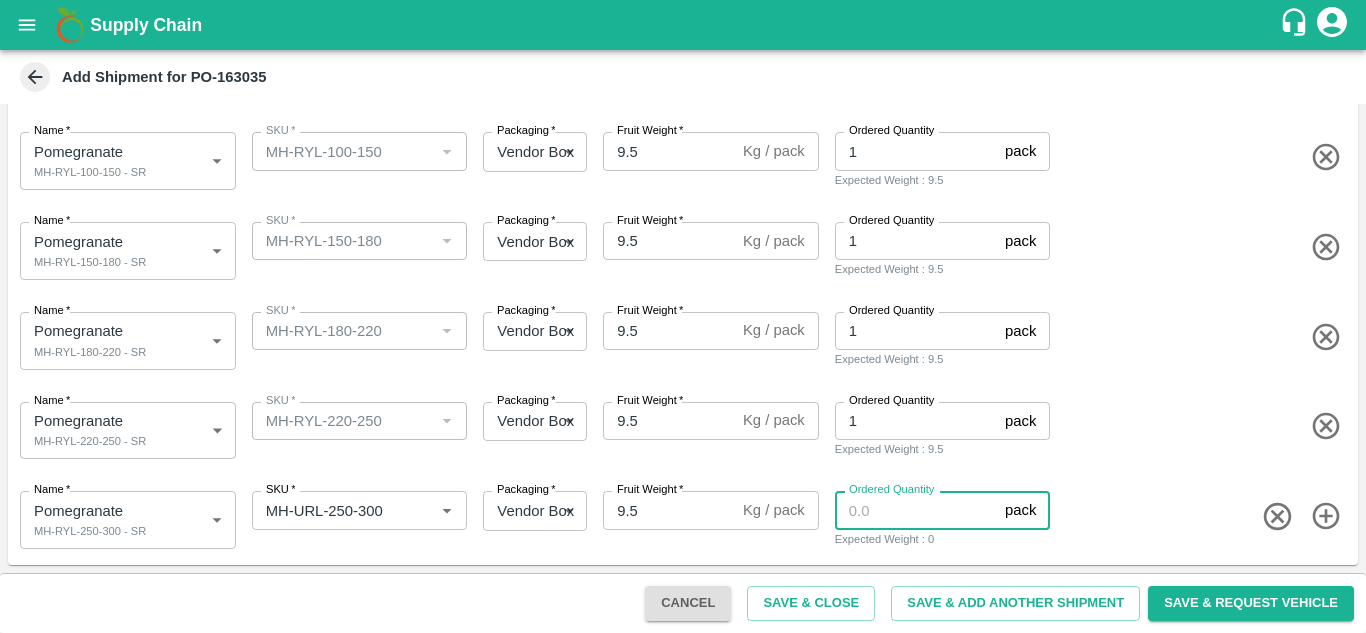 click on "Ordered Quantity" at bounding box center [916, 510] 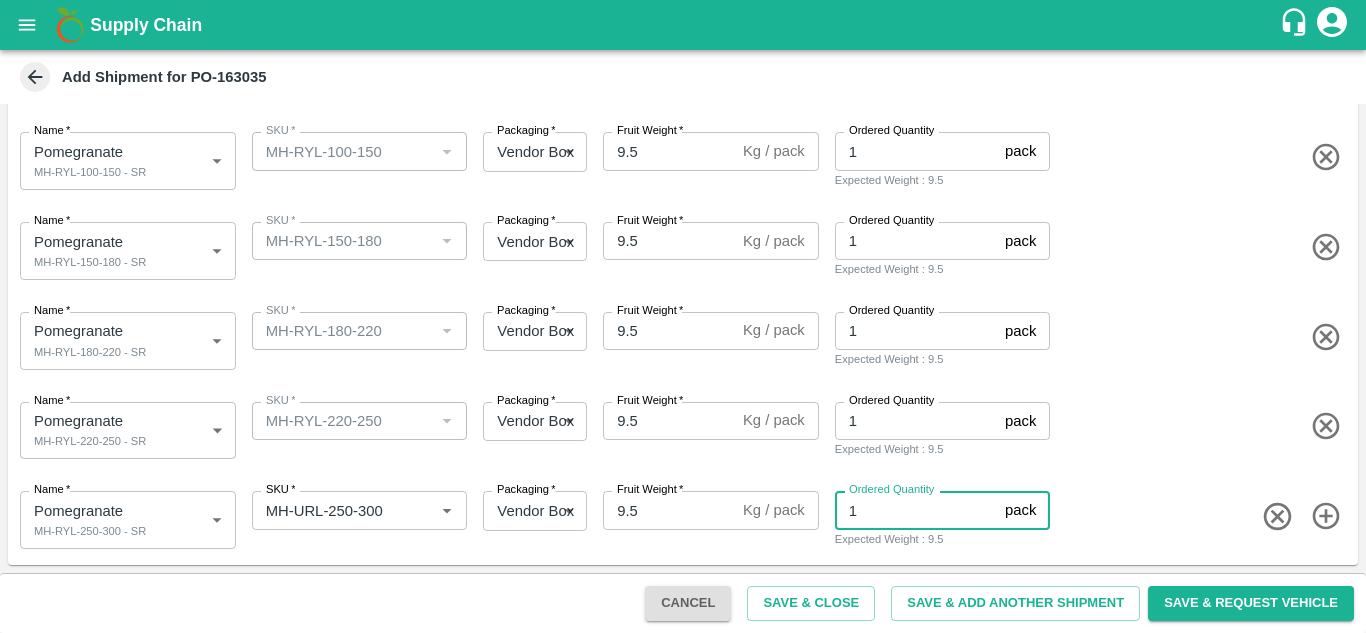 type on "1" 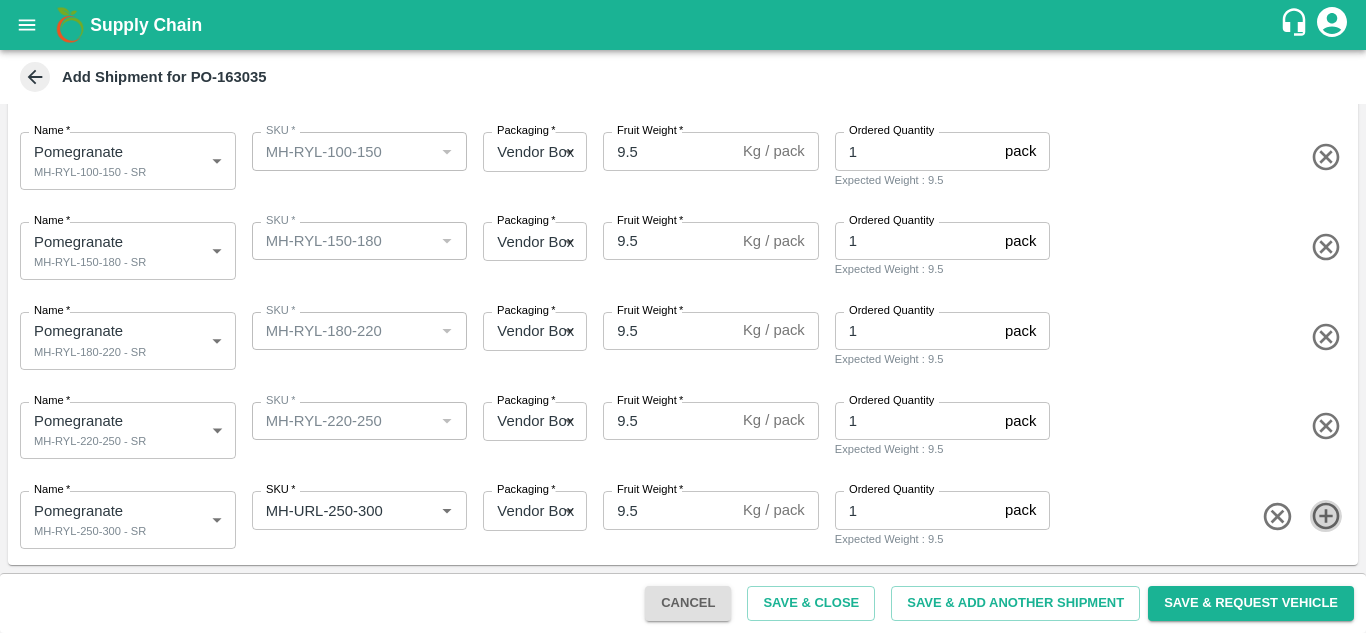 click 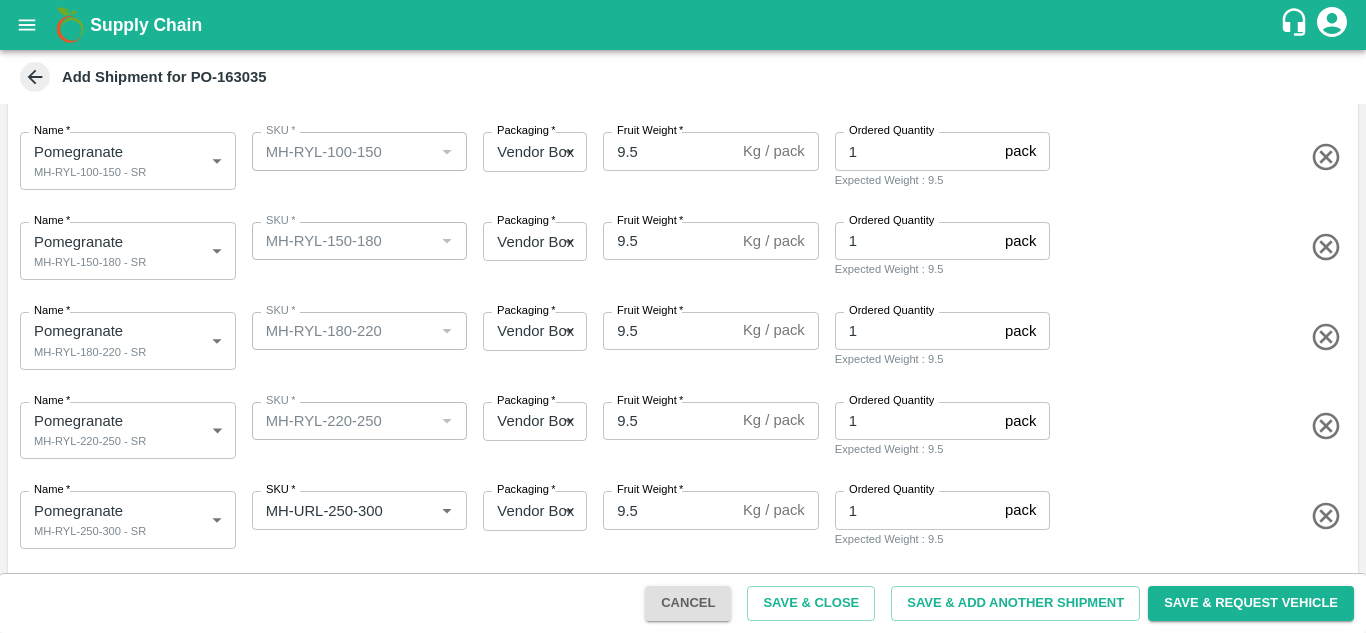 scroll, scrollTop: 295, scrollLeft: 0, axis: vertical 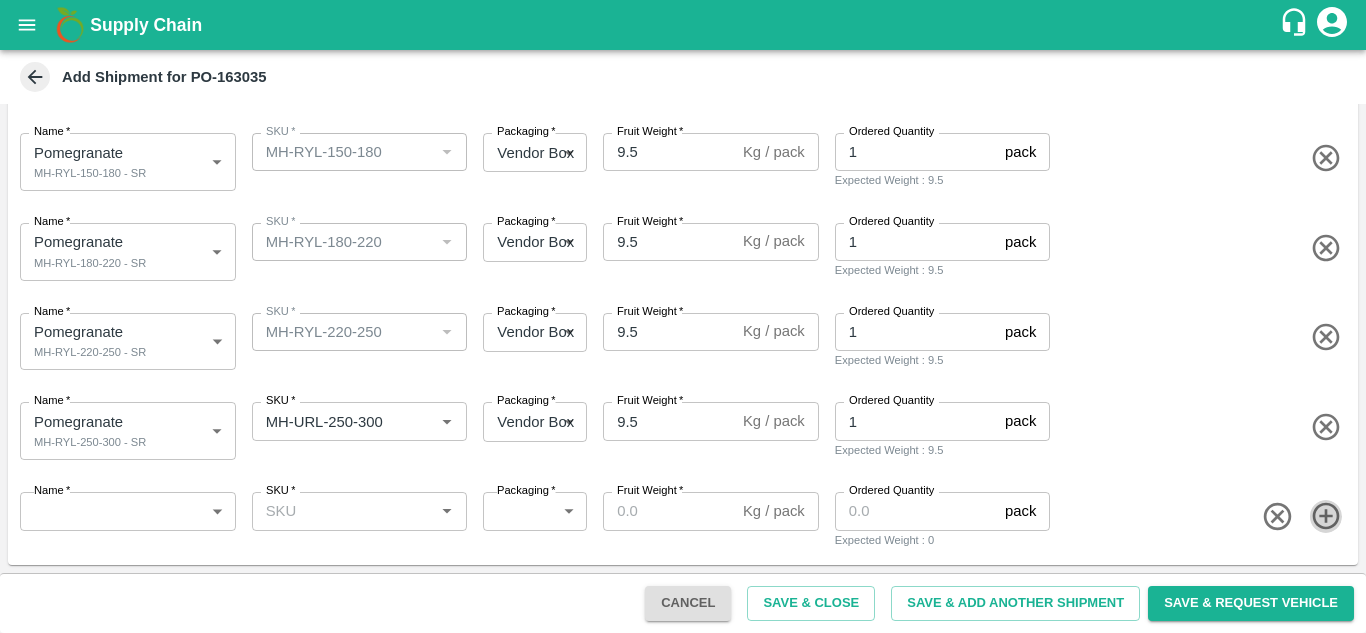 click 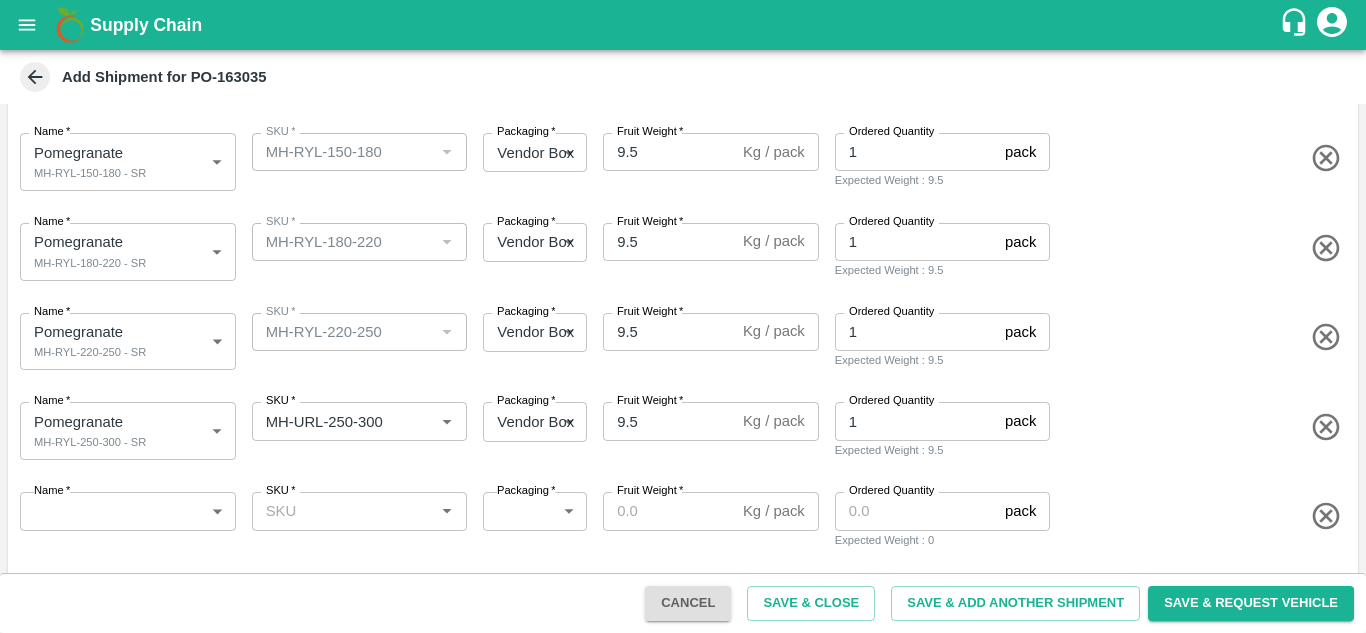 scroll, scrollTop: 384, scrollLeft: 0, axis: vertical 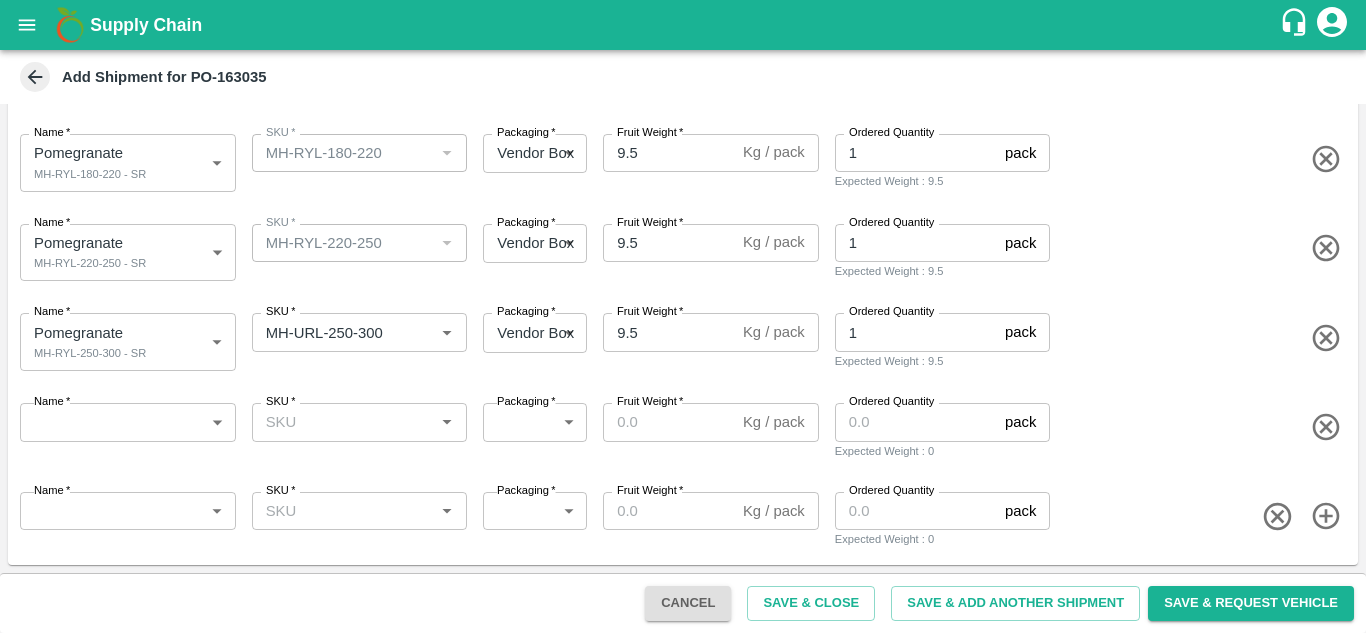 click on "Supply Chain Add Shipment for PO-163035 Type DC DC MO's Customer Customer (Material Orders)   * Customer (Material Orders)   * Instructions x Instructions NFI Source Warehouse   * NFI Source Warehouse   * VIEW Shipment Items Name   * Pomegranate MH-RYL-100-150 - SR  1816573 Name SKU   * SKU   * Packaging   * Vendor Box 276 Packaging Fruit Weight   * 9.5 Kg /   pack Fruit Weight Ordered Quantity 1 pack Ordered Quantity Expected Weight :   9.5 Name   * Pomegranate MH-RYL-150-180 - SR  1816574 Name SKU   * SKU   * Packaging   * Vendor Box 276 Packaging Fruit Weight   * 9.5 Kg /   pack Fruit Weight Ordered Quantity 1 pack Ordered Quantity Expected Weight :   9.5 Name   * Pomegranate MH-RYL-180-220 - SR  1816575 Name SKU   * SKU   * Packaging   * Vendor Box 276 Packaging Fruit Weight   * 9.5 Kg /   pack Fruit Weight Ordered Quantity 1 pack Ordered Quantity Expected Weight :   9.5 Name   * Pomegranate MH-RYL-220-250 - SR  1816576 Name SKU   * SKU   * Packaging   * 276 *" at bounding box center [683, 316] 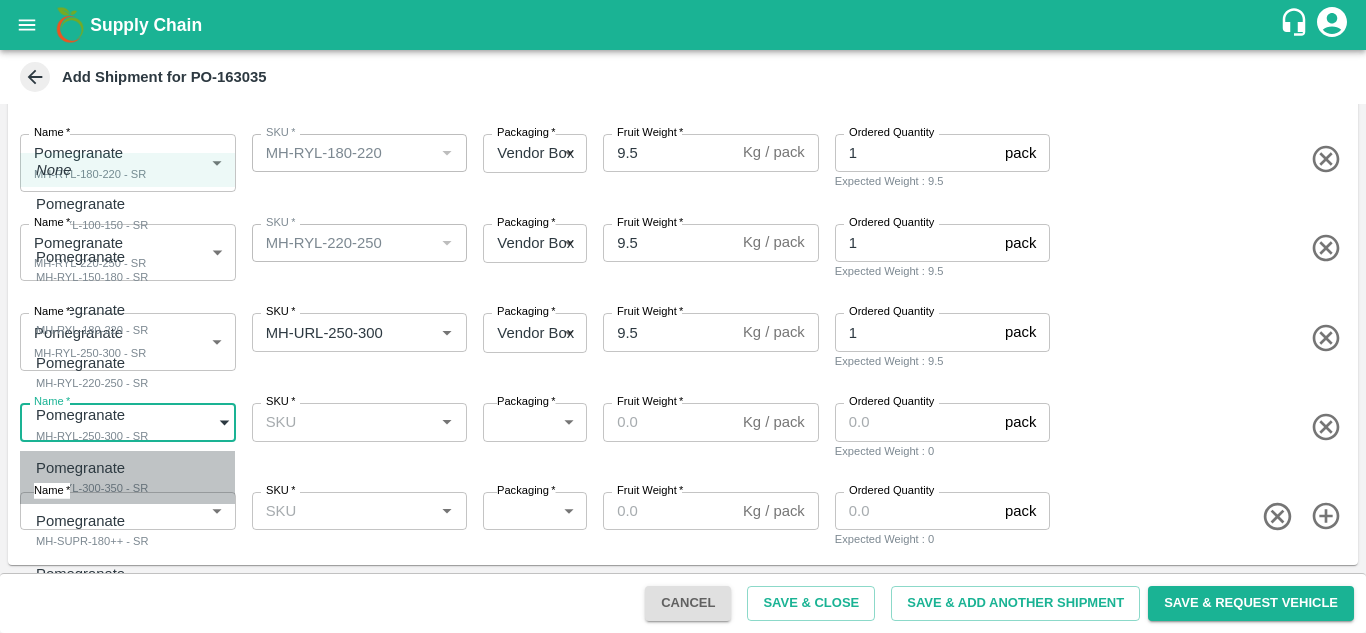 click on "Pomegranate MH-RYL-300-350 - SR" at bounding box center (92, 477) 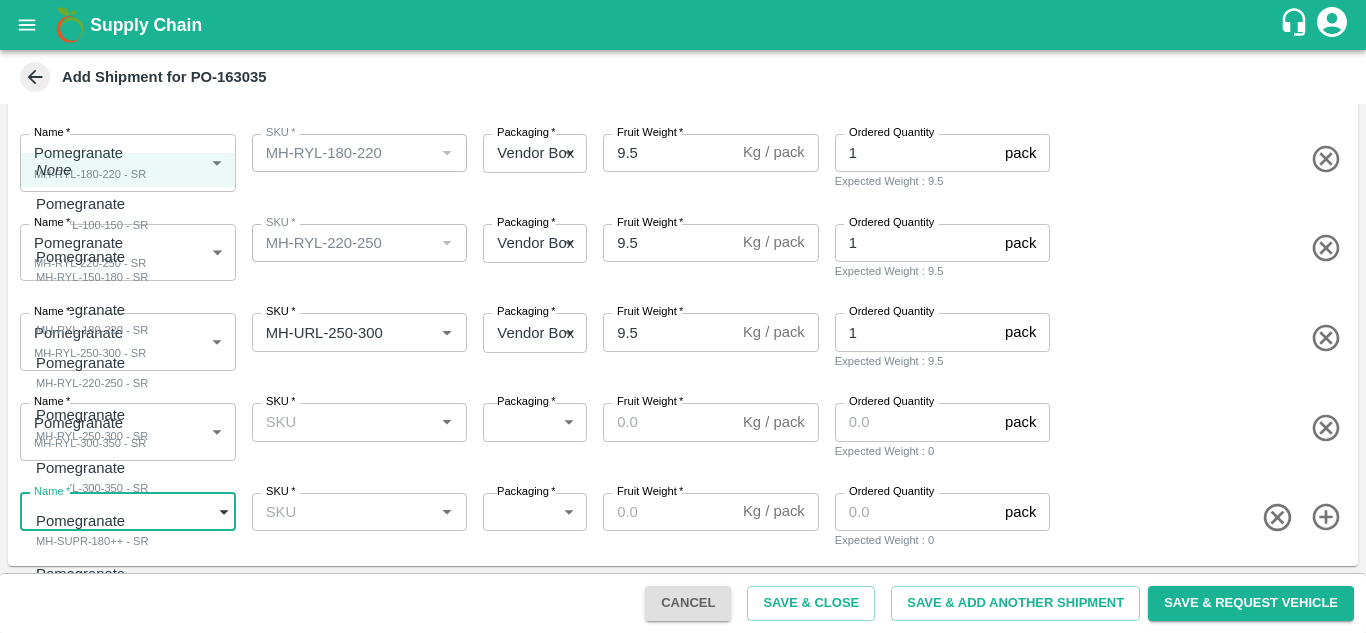 click on "Supply Chain Add Shipment for PO-163035 Type DC DC MO's Customer Customer (Material Orders)   * Customer (Material Orders)   * Instructions x Instructions NFI Source Warehouse   * NFI Source Warehouse   * VIEW Shipment Items Name   * Pomegranate MH-RYL-100-150 - SR  1816573 Name SKU   * SKU   * Packaging   * Vendor Box 276 Packaging Fruit Weight   * 9.5 Kg /   pack Fruit Weight Ordered Quantity 1 pack Ordered Quantity Expected Weight :   9.5 Name   * Pomegranate MH-RYL-150-180 - SR  1816574 Name SKU   * SKU   * Packaging   * Vendor Box 276 Packaging Fruit Weight   * 9.5 Kg /   pack Fruit Weight Ordered Quantity 1 pack Ordered Quantity Expected Weight :   9.5 Name   * Pomegranate MH-RYL-180-220 - SR  1816575 Name SKU   * SKU   * Packaging   * Vendor Box 276 Packaging Fruit Weight   * 9.5 Kg /   pack Fruit Weight Ordered Quantity 1 pack Ordered Quantity Expected Weight :   9.5 Name   * Pomegranate MH-RYL-220-250 - SR  1816576 Name SKU   * SKU   * Packaging   * 276 *" at bounding box center (683, 316) 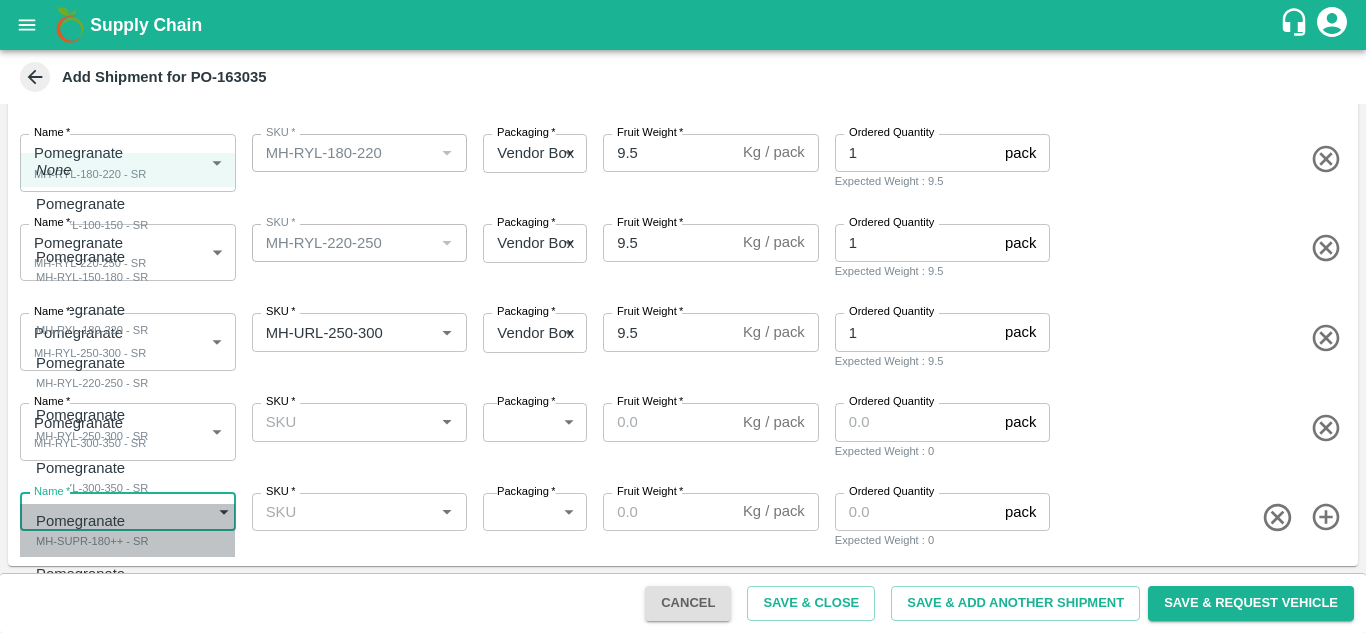 click on "MH-SUPR-180++ - SR" at bounding box center [92, 541] 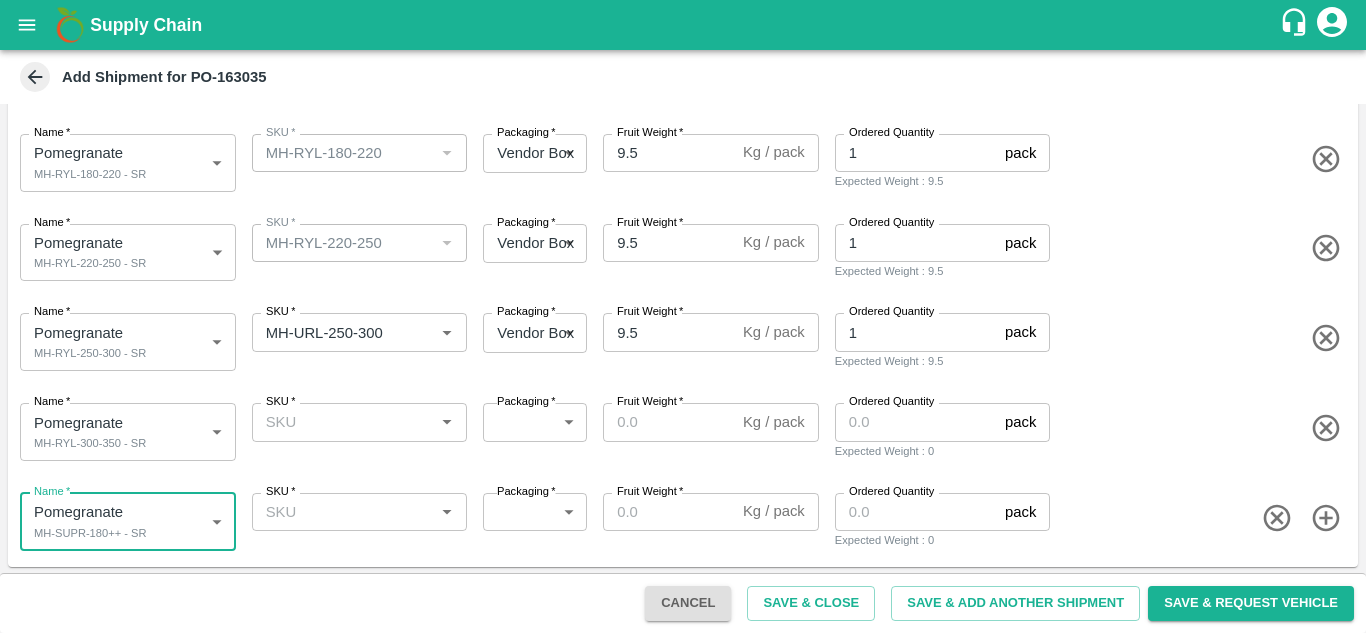 scroll, scrollTop: 386, scrollLeft: 0, axis: vertical 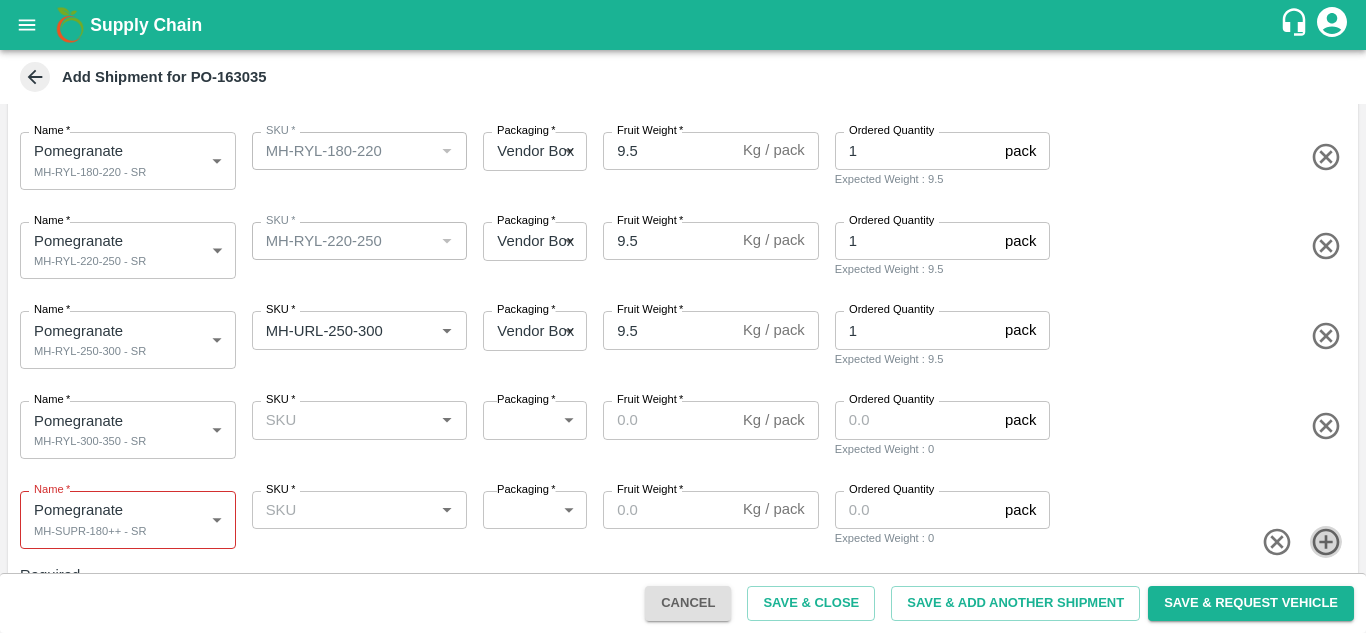 click 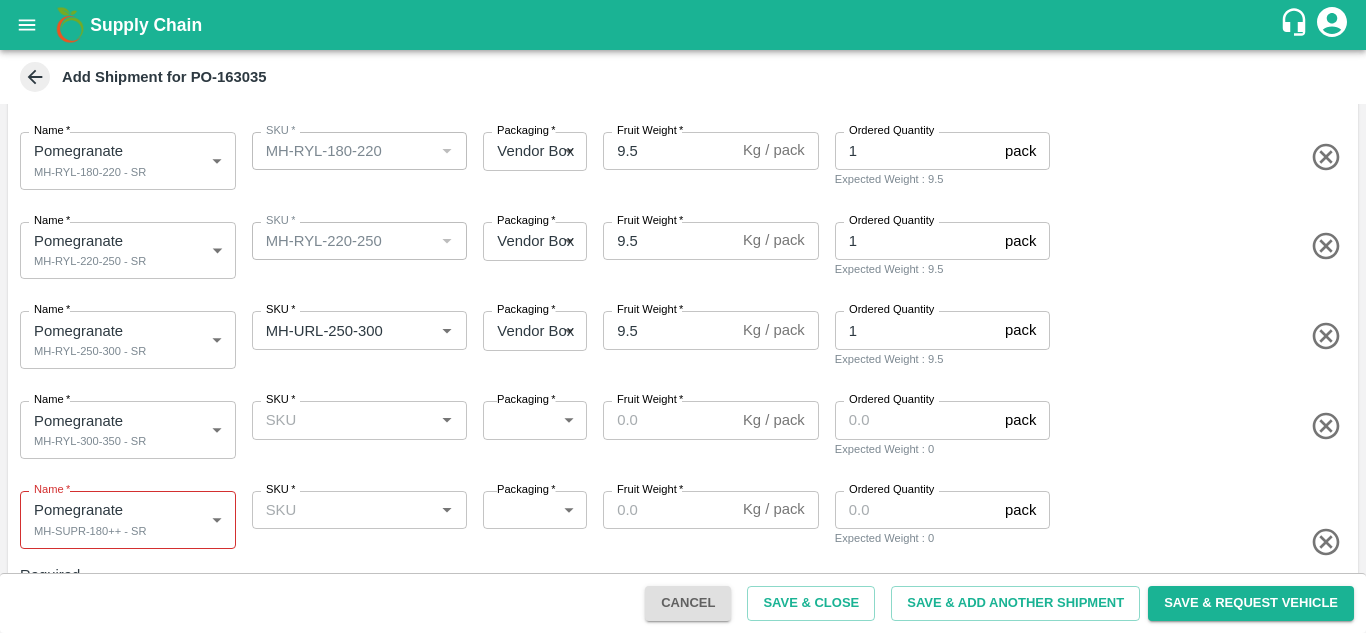scroll, scrollTop: 497, scrollLeft: 0, axis: vertical 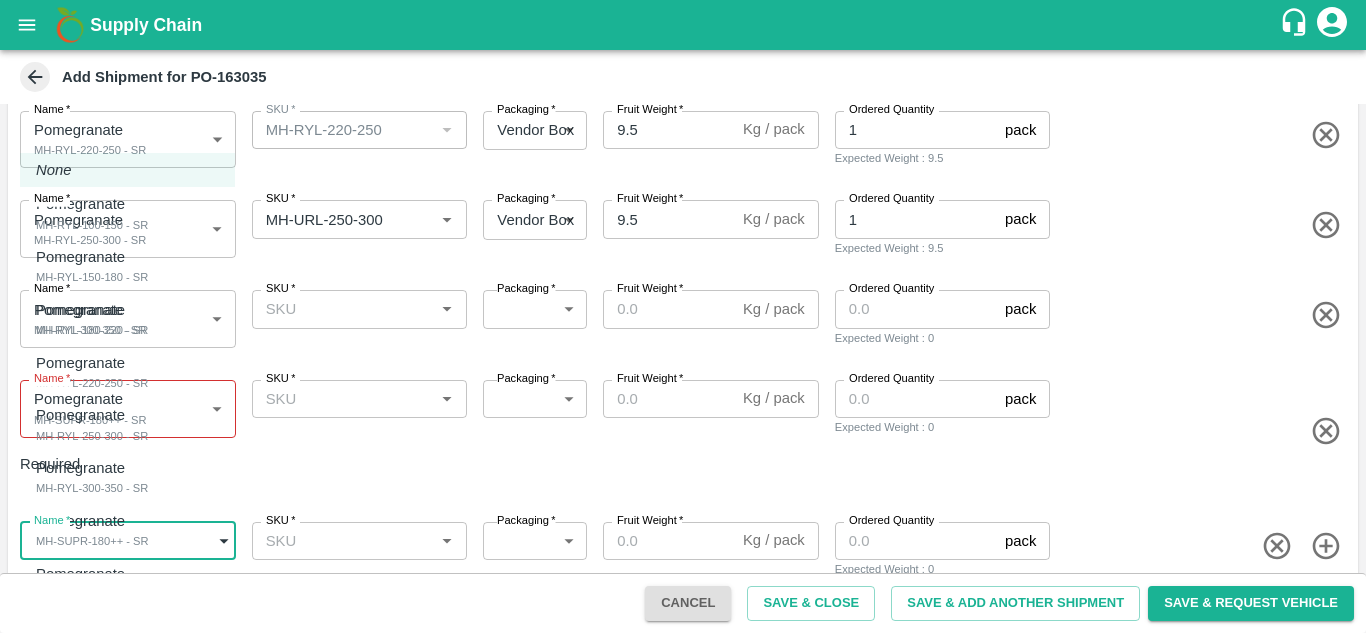 click on "Supply Chain Add Shipment for PO-163035 Type DC DC MO's Customer Customer (Material Orders)   * Customer (Material Orders)   * Instructions x Instructions NFI Source Warehouse   * NFI Source Warehouse   * VIEW Shipment Items Name   * Pomegranate MH-RYL-100-150 - SR  1816573 Name SKU   * SKU   * Packaging   * Vendor Box 276 Packaging Fruit Weight   * 9.5 Kg /   pack Fruit Weight Ordered Quantity 1 pack Ordered Quantity Expected Weight :   9.5 Name   * Pomegranate MH-RYL-150-180 - SR  1816574 Name SKU   * SKU   * Packaging   * Vendor Box 276 Packaging Fruit Weight   * 9.5 Kg /   pack Fruit Weight Ordered Quantity 1 pack Ordered Quantity Expected Weight :   9.5 Name   * Pomegranate MH-RYL-180-220 - SR  1816575 Name SKU   * SKU   * Packaging   * Vendor Box 276 Packaging Fruit Weight   * 9.5 Kg /   pack Fruit Weight Ordered Quantity 1 pack Ordered Quantity Expected Weight :   9.5 Name   * Pomegranate MH-RYL-220-250 - SR  1816576 Name SKU   * SKU   * Packaging   * 276 *" at bounding box center (683, 316) 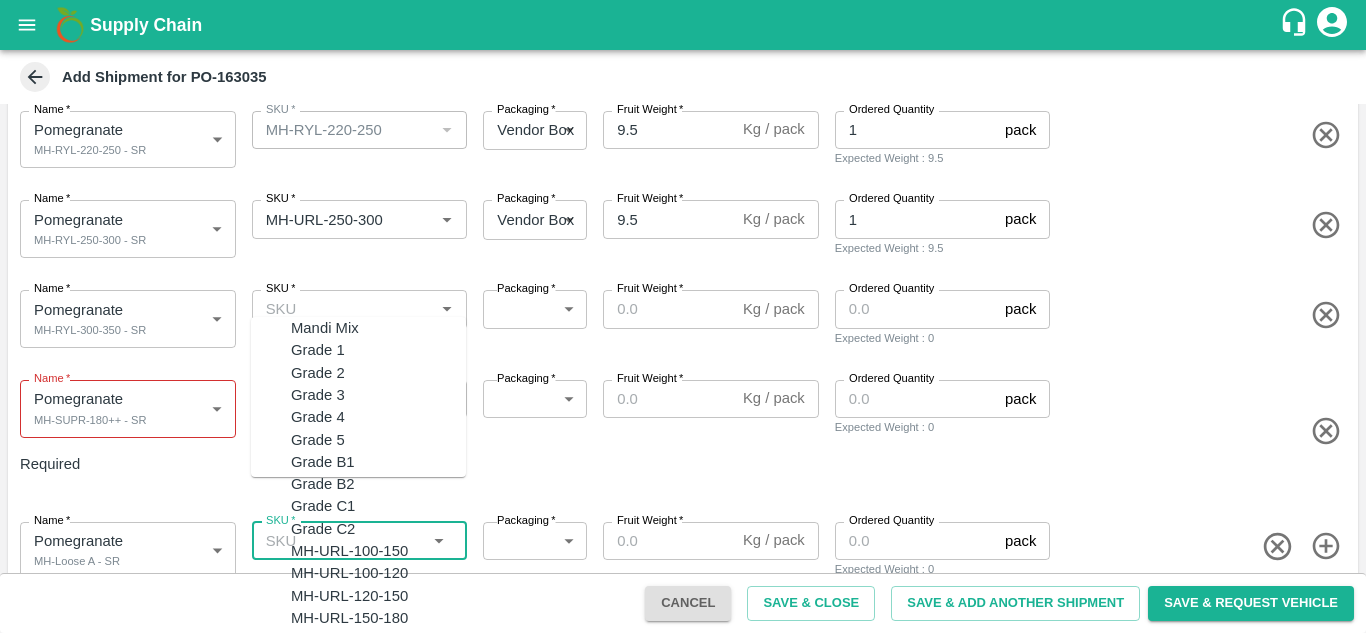 click on "SKU   *" at bounding box center (343, 541) 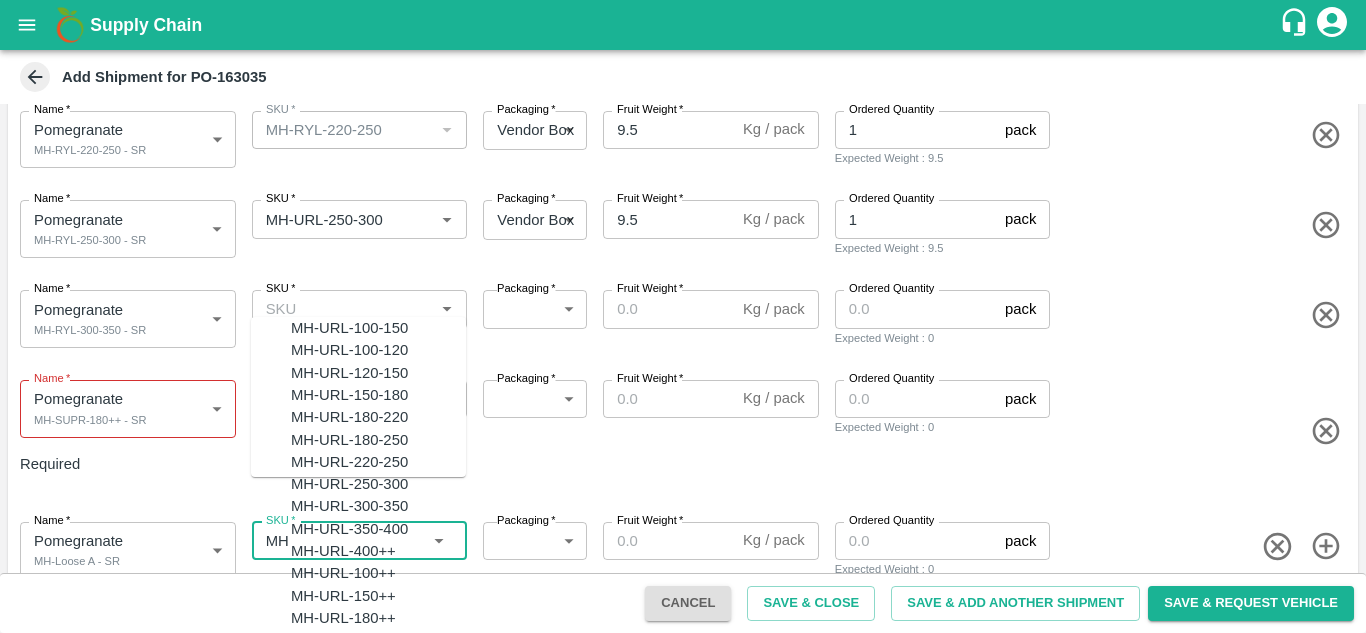 scroll, scrollTop: 1857, scrollLeft: 0, axis: vertical 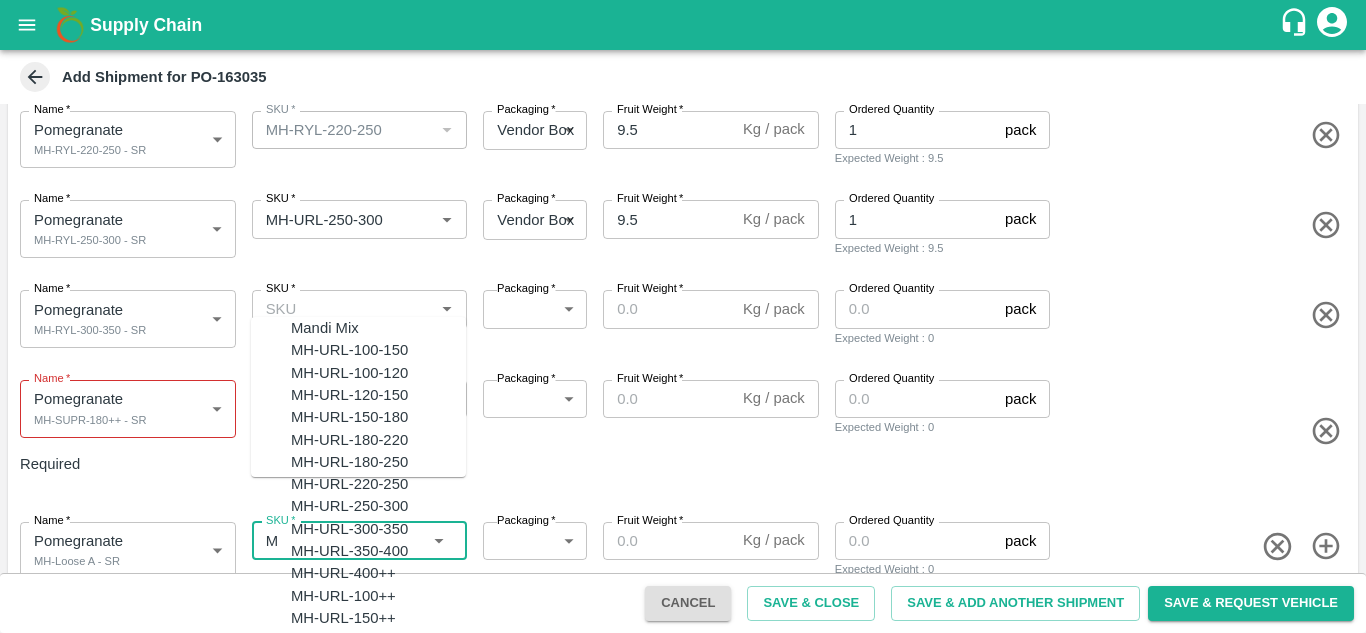 type on "M" 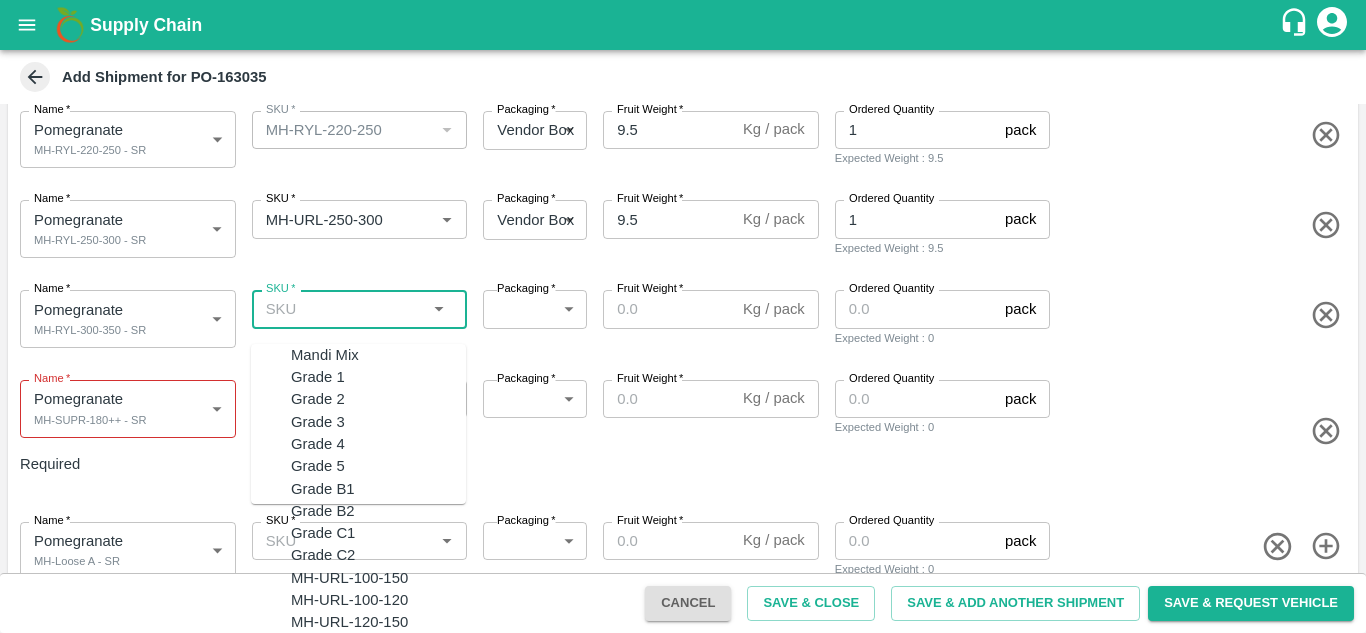 click on "SKU   *" at bounding box center [343, 309] 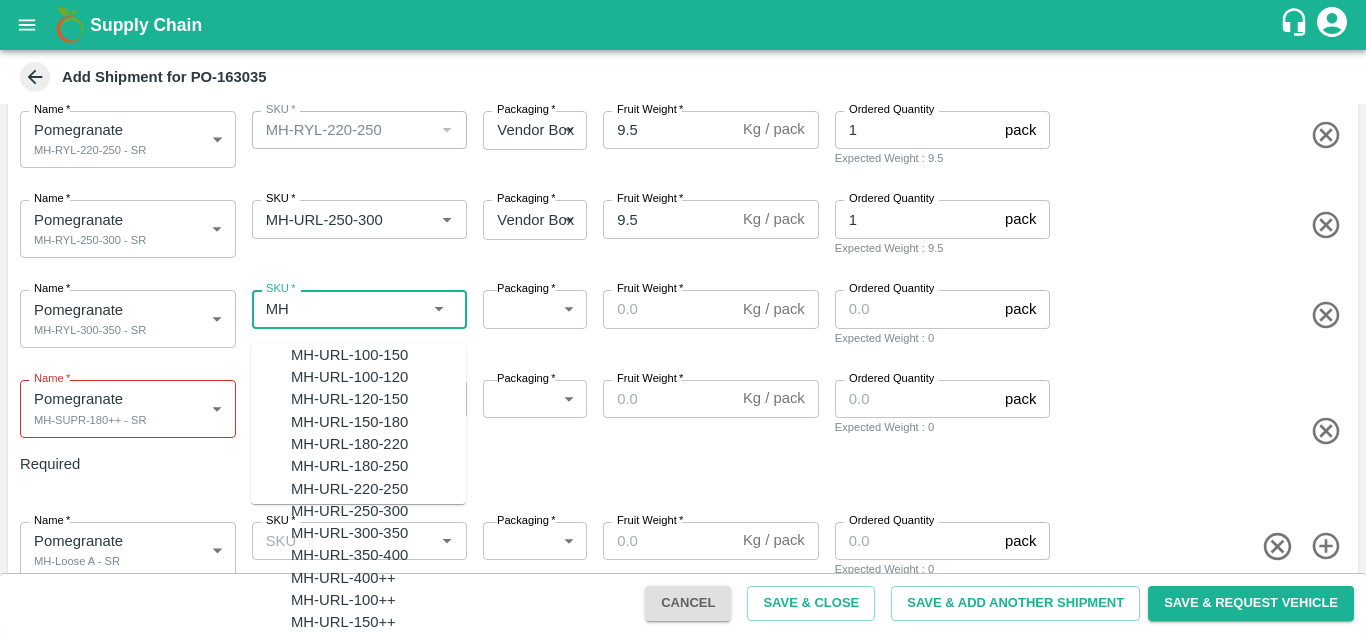 scroll, scrollTop: 205, scrollLeft: 0, axis: vertical 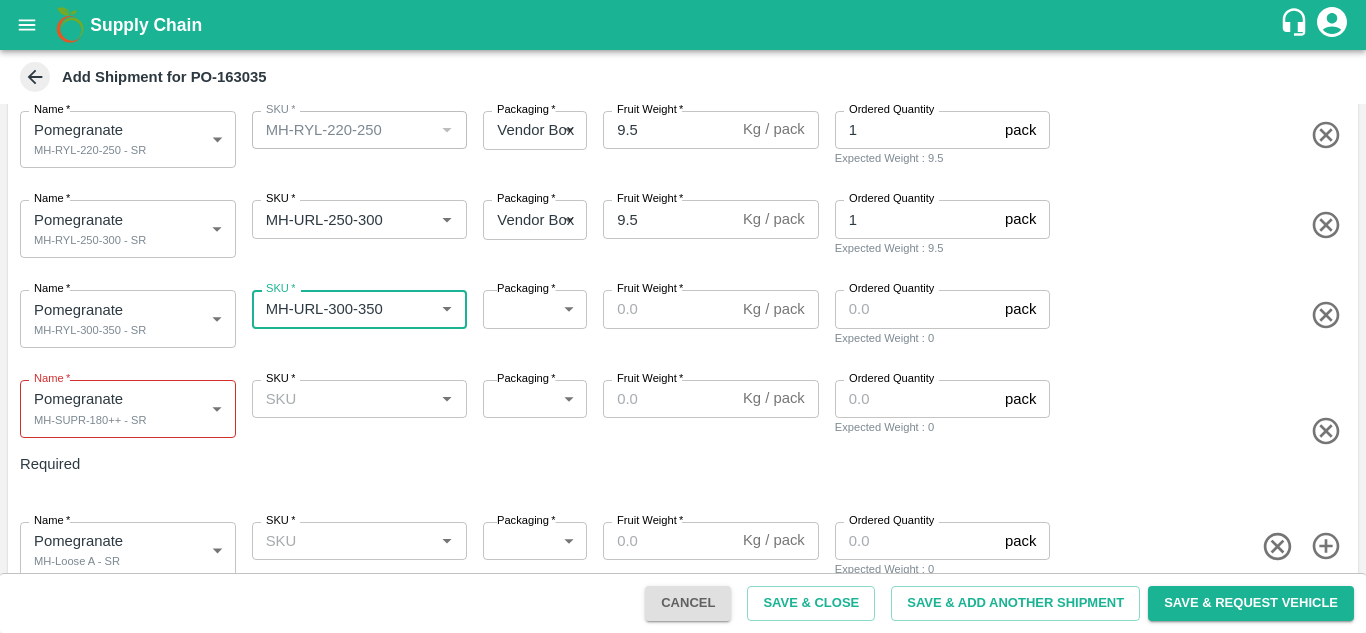 type on "MH-URL-300-350" 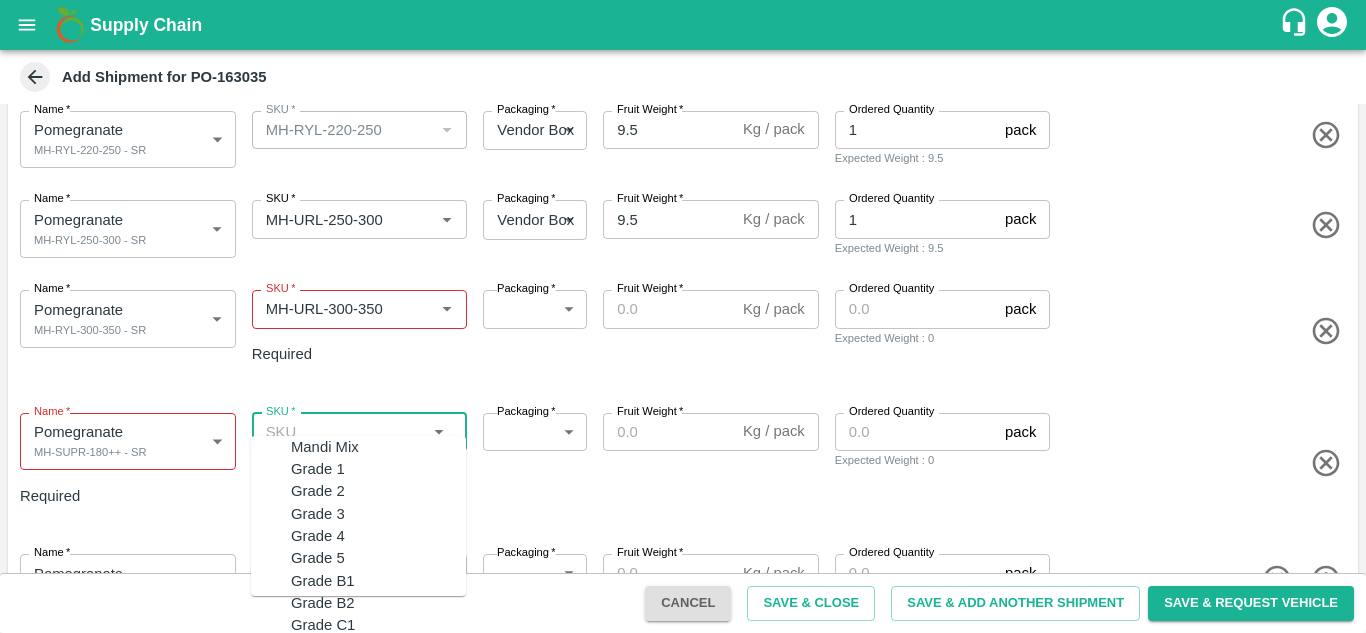 click on "SKU   *" at bounding box center (343, 432) 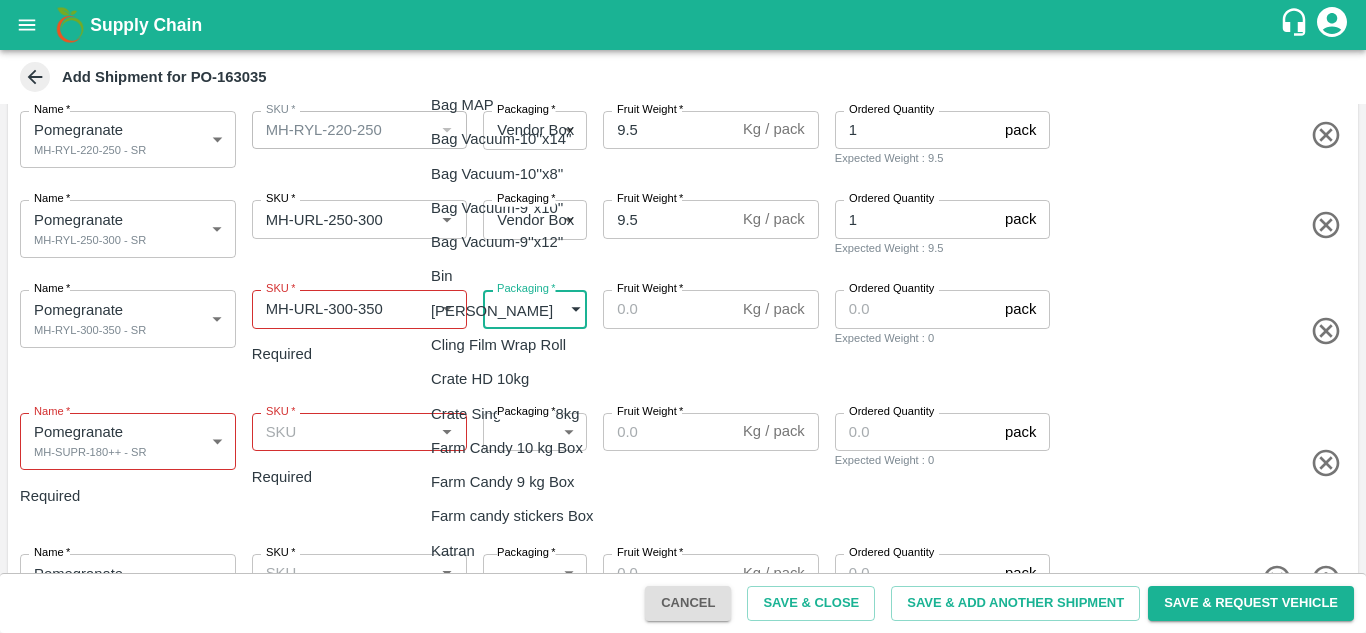 click on "Supply Chain Add Shipment for PO-163035 Type DC DC MO's Customer Customer (Material Orders)   * Customer (Material Orders)   * Instructions x Instructions NFI Source Warehouse   * NFI Source Warehouse   * VIEW Shipment Items Name   * Pomegranate MH-RYL-100-150 - SR  1816573 Name SKU   * SKU   * Packaging   * Vendor Box 276 Packaging Fruit Weight   * 9.5 Kg /   pack Fruit Weight Ordered Quantity 1 pack Ordered Quantity Expected Weight :   9.5 Name   * Pomegranate MH-RYL-150-180 - SR  1816574 Name SKU   * SKU   * Packaging   * Vendor Box 276 Packaging Fruit Weight   * 9.5 Kg /   pack Fruit Weight Ordered Quantity 1 pack Ordered Quantity Expected Weight :   9.5 Name   * Pomegranate MH-RYL-180-220 - SR  1816575 Name SKU   * SKU   * Packaging   * Vendor Box 276 Packaging Fruit Weight   * 9.5 Kg /   pack Fruit Weight Ordered Quantity 1 pack Ordered Quantity Expected Weight :   9.5 Name   * Pomegranate MH-RYL-220-250 - SR  1816576 Name SKU   * SKU   * Packaging   * 276 *" at bounding box center (683, 316) 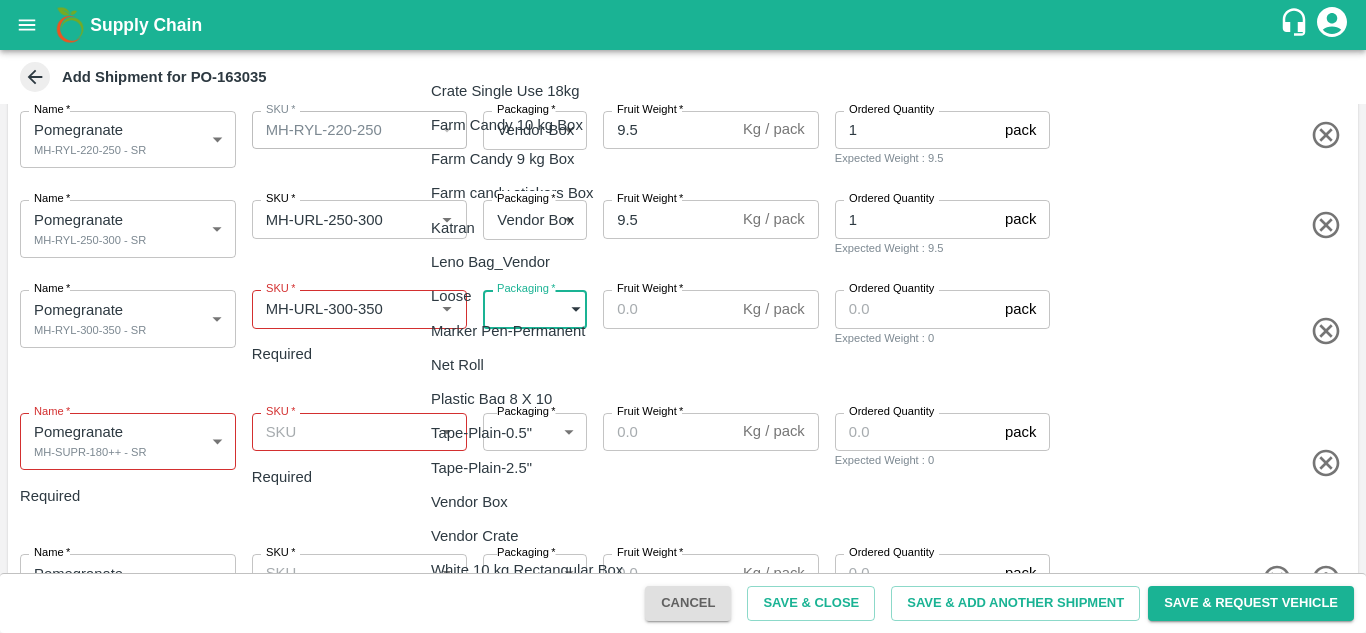 scroll, scrollTop: 336, scrollLeft: 0, axis: vertical 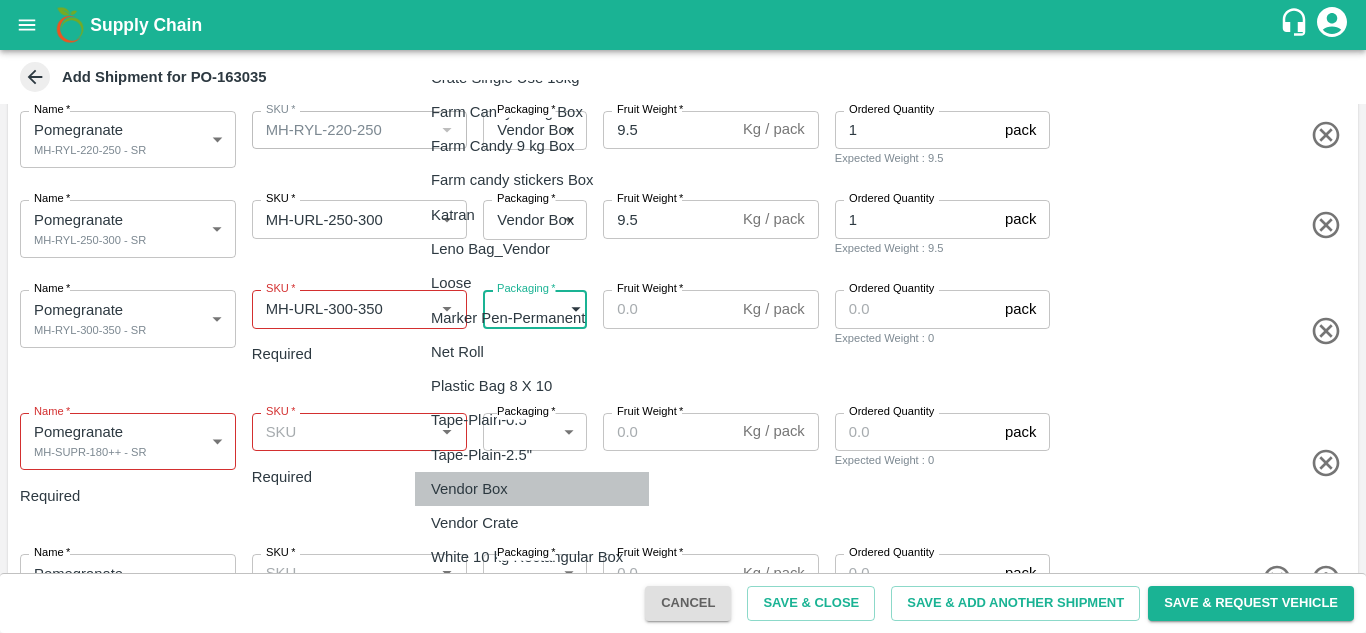 click on "Vendor Box" at bounding box center [469, 489] 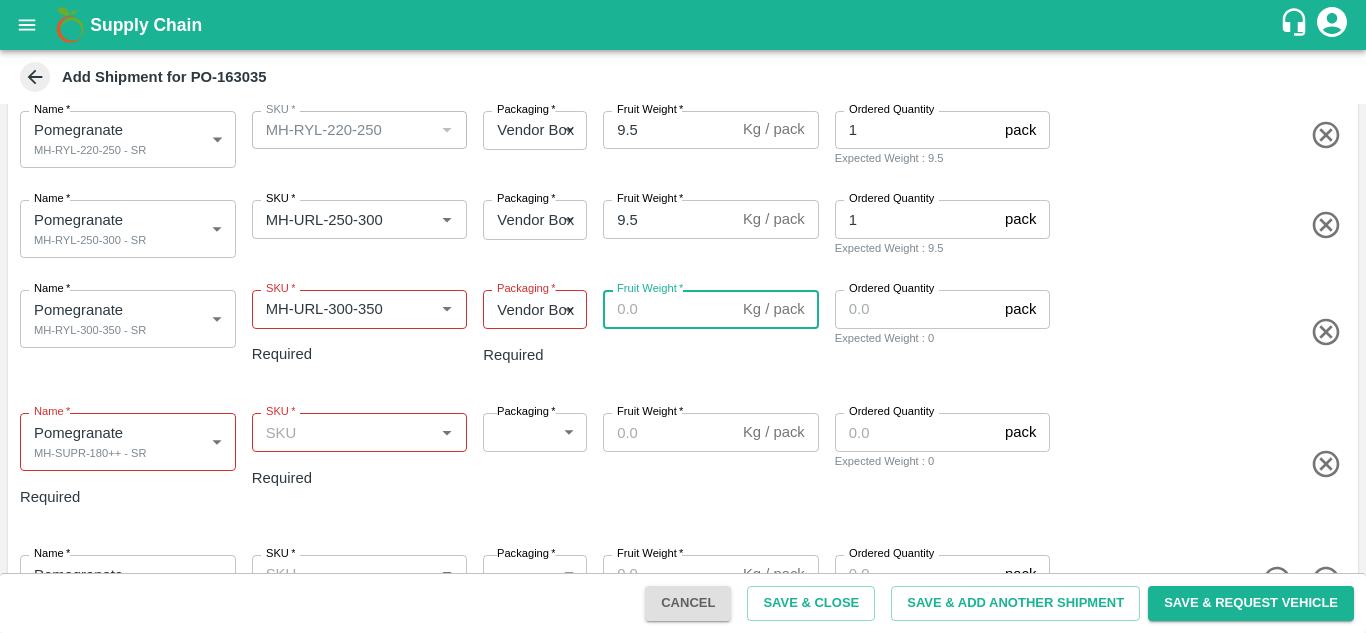 click on "Fruit Weight   *" at bounding box center [669, 309] 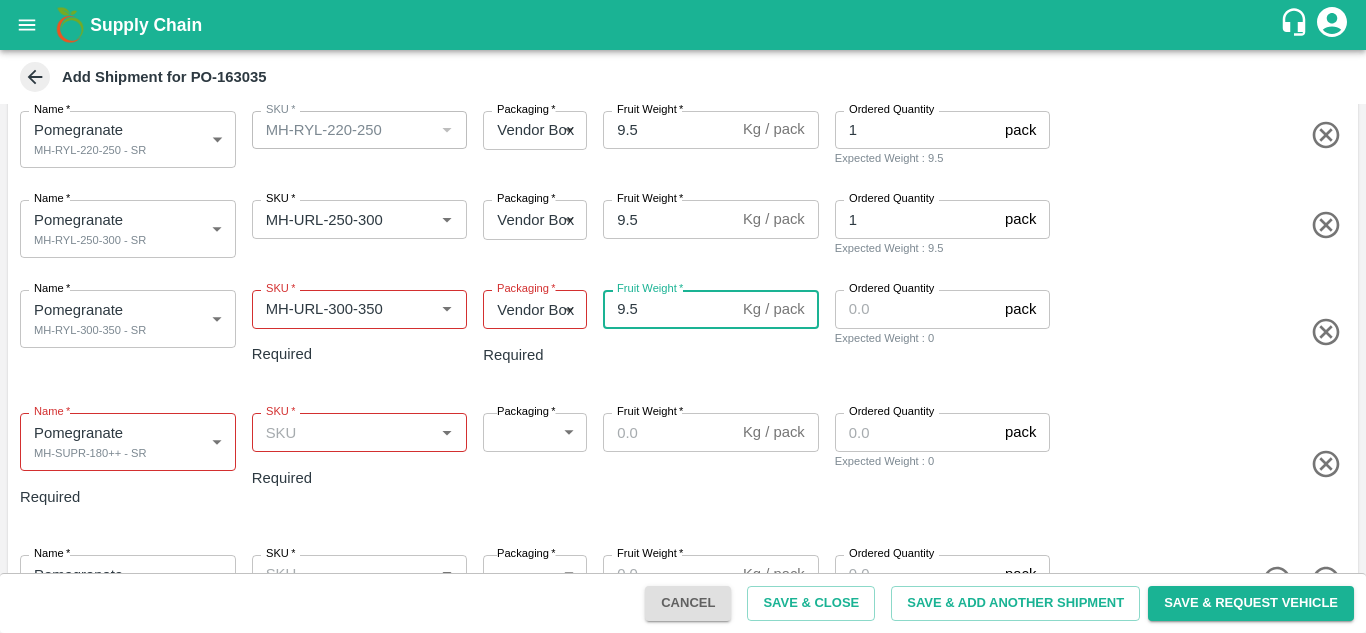 type on "9.5" 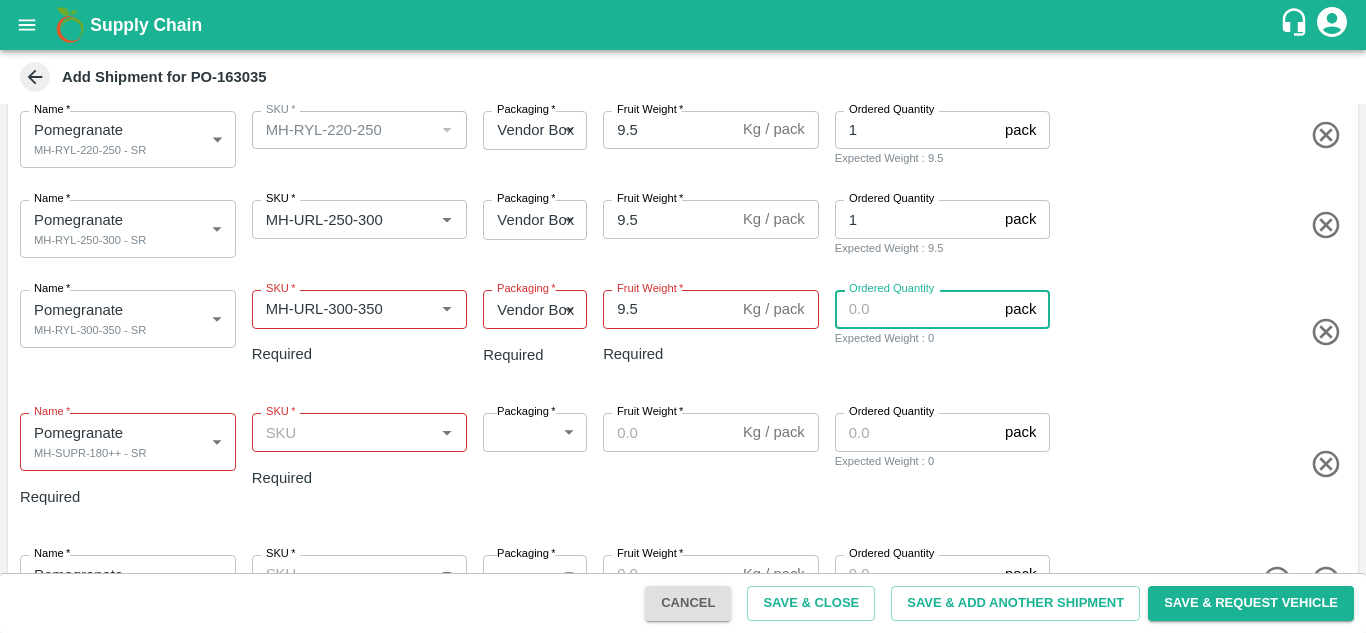click on "Ordered Quantity" at bounding box center (916, 309) 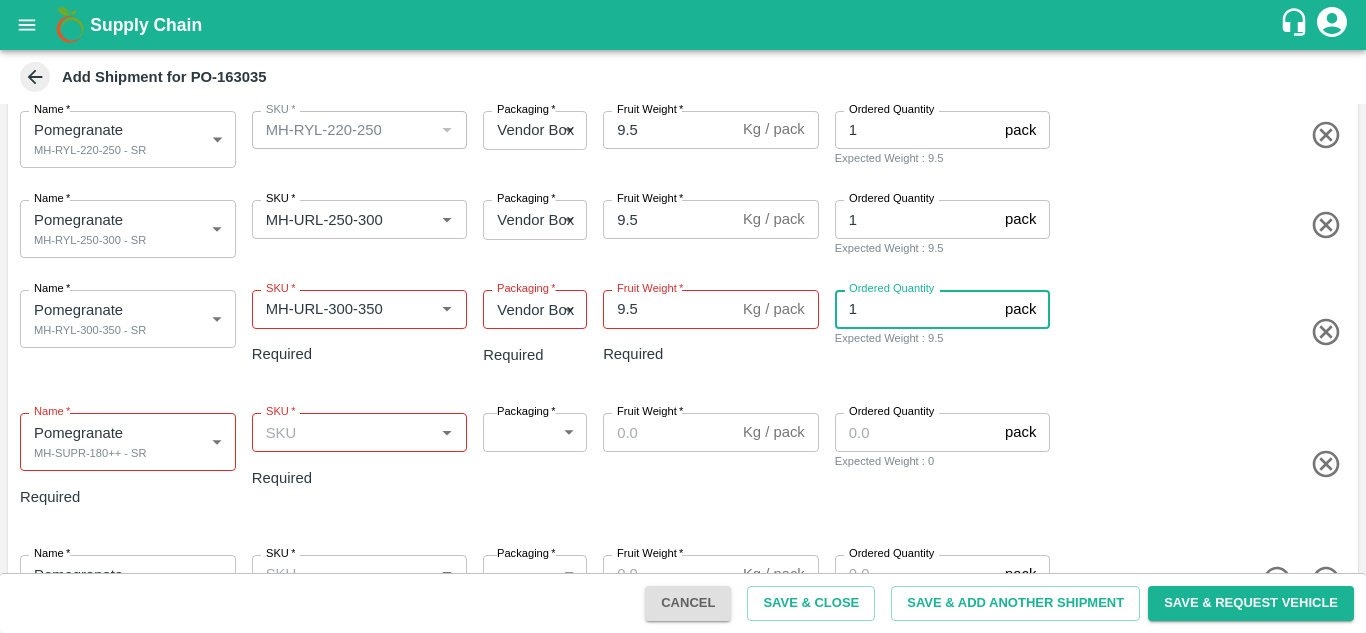 type on "1" 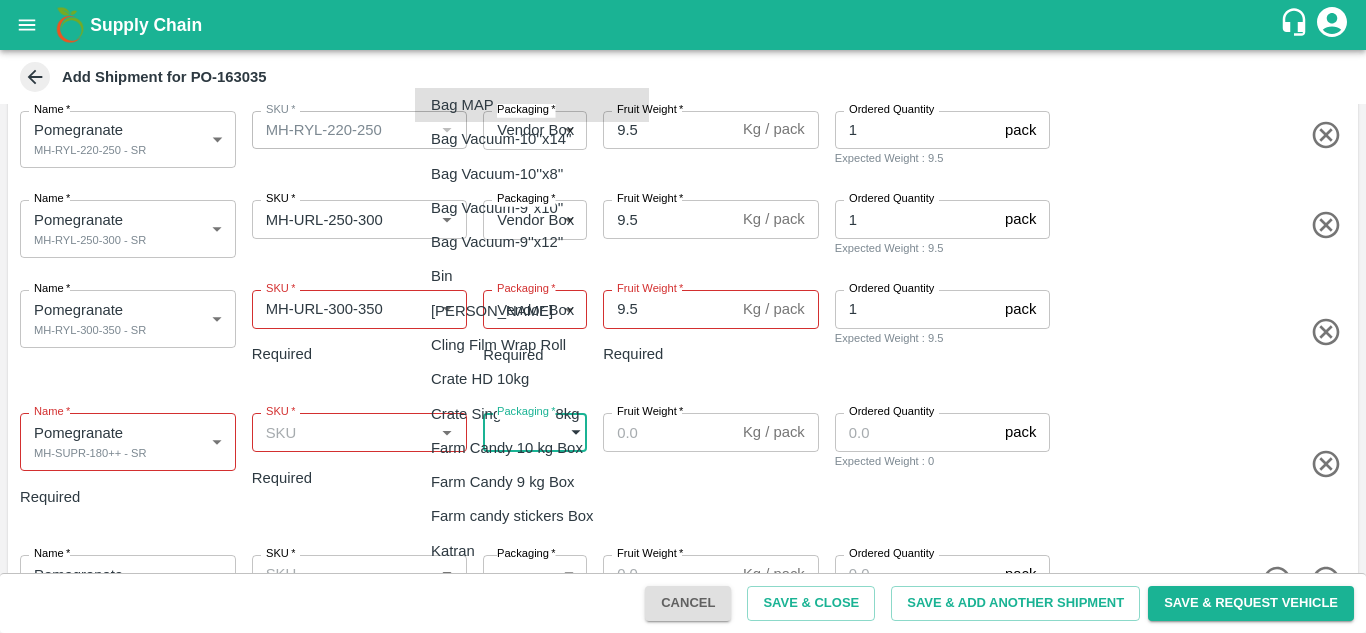 click on "Supply Chain Add Shipment for PO-163035 Type DC DC MO's Customer Customer (Material Orders)   * Customer (Material Orders)   * Instructions x Instructions NFI Source Warehouse   * NFI Source Warehouse   * VIEW Shipment Items Name   * Pomegranate MH-RYL-100-150 - SR  1816573 Name SKU   * SKU   * Packaging   * Vendor Box 276 Packaging Fruit Weight   * 9.5 Kg /   pack Fruit Weight Ordered Quantity 1 pack Ordered Quantity Expected Weight :   9.5 Name   * Pomegranate MH-RYL-150-180 - SR  1816574 Name SKU   * SKU   * Packaging   * Vendor Box 276 Packaging Fruit Weight   * 9.5 Kg /   pack Fruit Weight Ordered Quantity 1 pack Ordered Quantity Expected Weight :   9.5 Name   * Pomegranate MH-RYL-180-220 - SR  1816575 Name SKU   * SKU   * Packaging   * Vendor Box 276 Packaging Fruit Weight   * 9.5 Kg /   pack Fruit Weight Ordered Quantity 1 pack Ordered Quantity Expected Weight :   9.5 Name   * Pomegranate MH-RYL-220-250 - SR  1816576 Name SKU   * SKU   * Packaging   * 276 *" at bounding box center (683, 316) 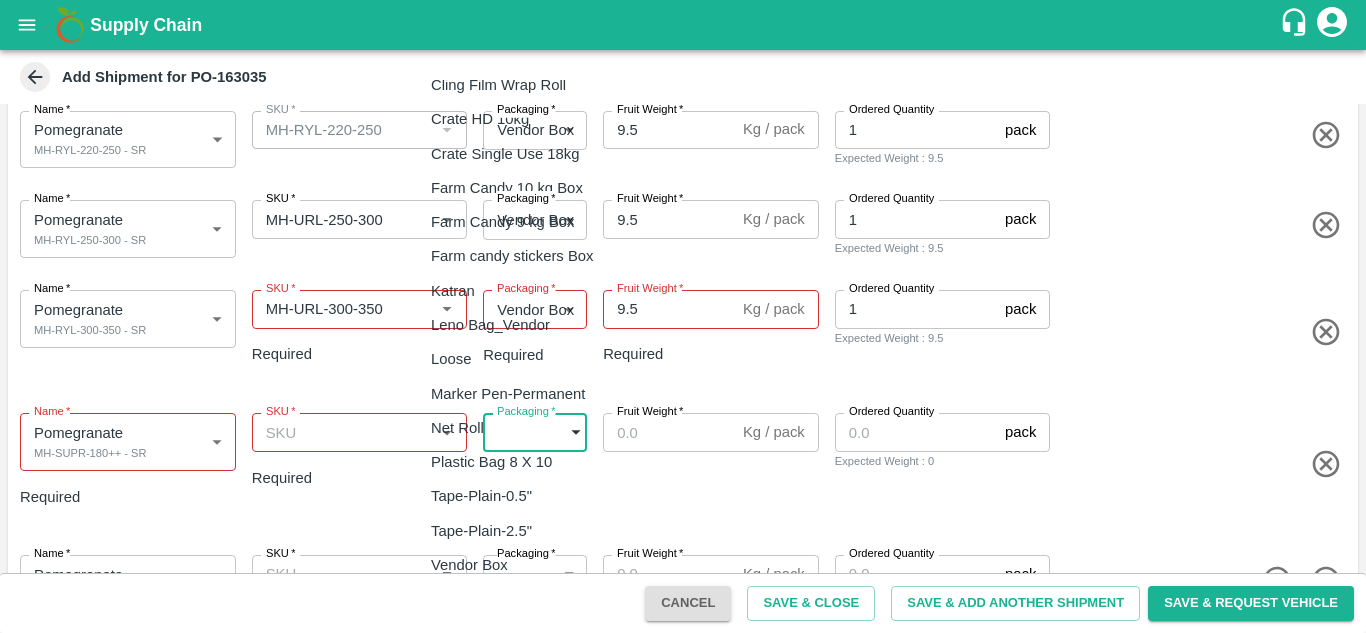 scroll, scrollTop: 336, scrollLeft: 0, axis: vertical 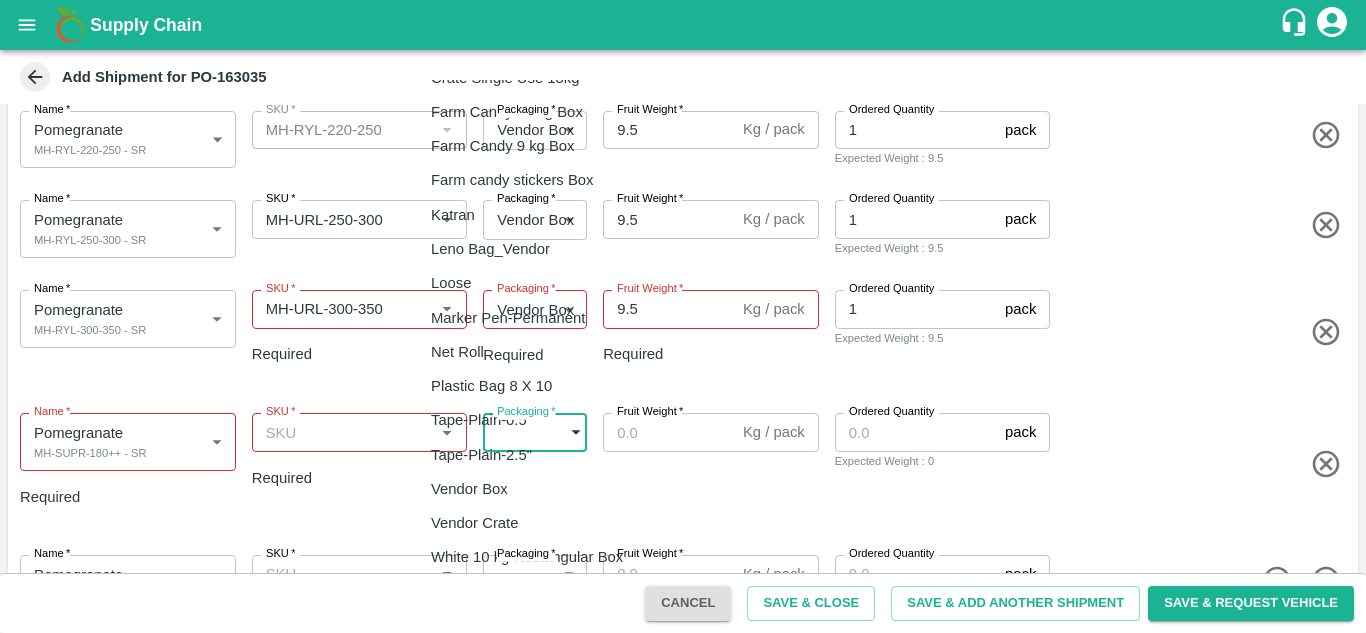 click on "Vendor Box" at bounding box center (469, 489) 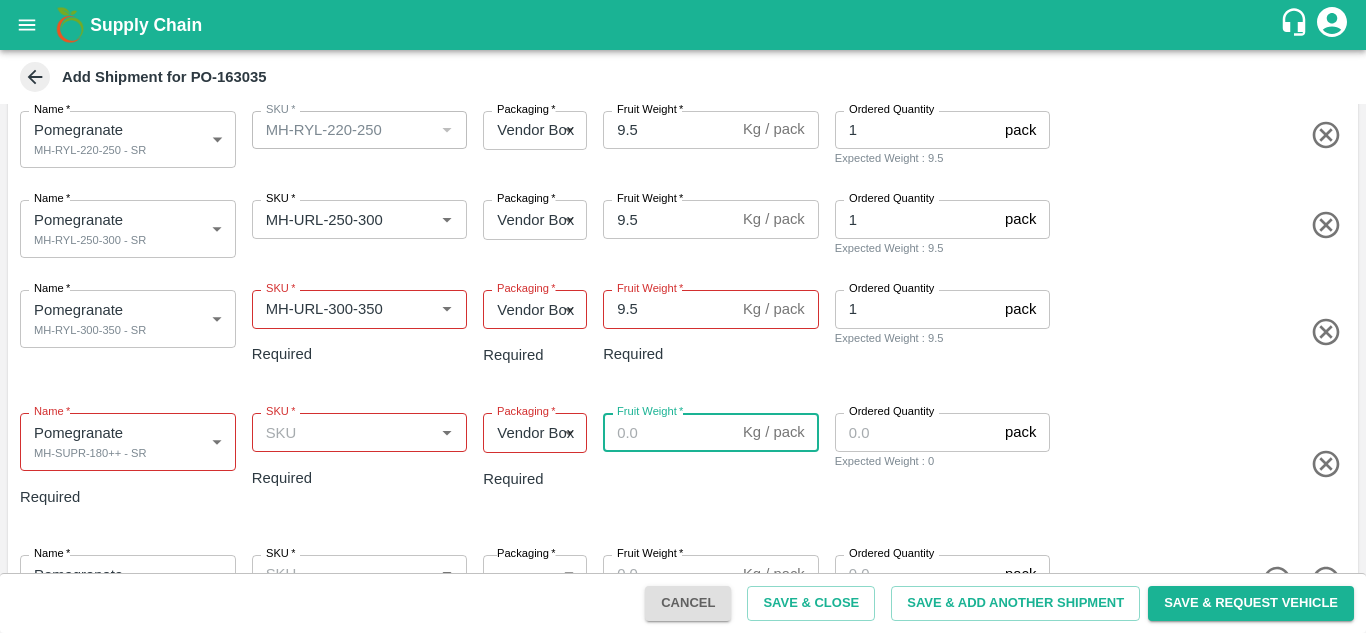 click on "Fruit Weight   *" at bounding box center (669, 432) 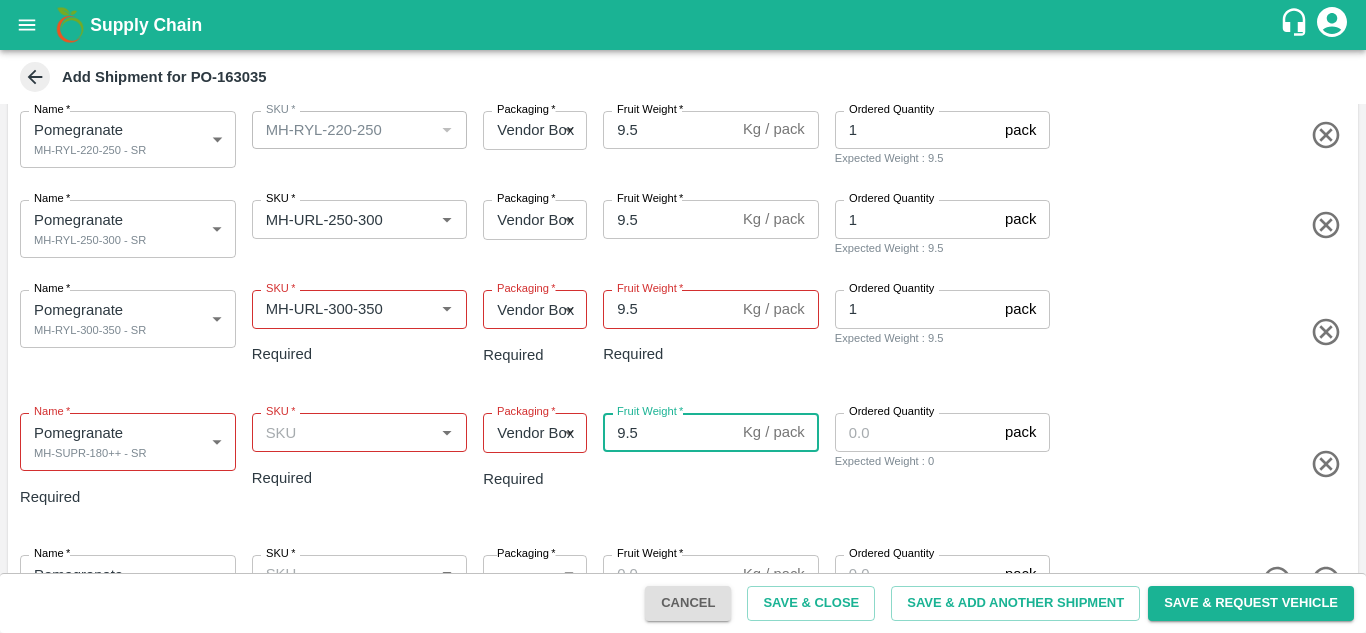 type on "9.5" 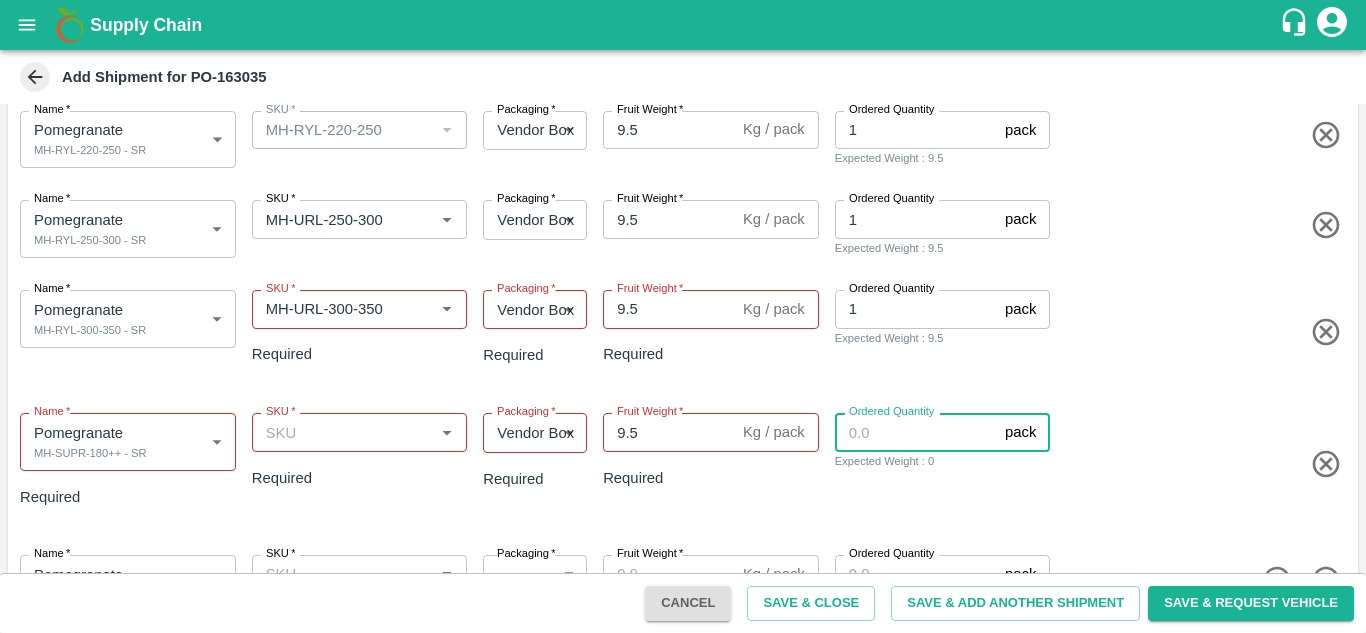 click on "Ordered Quantity" at bounding box center (916, 432) 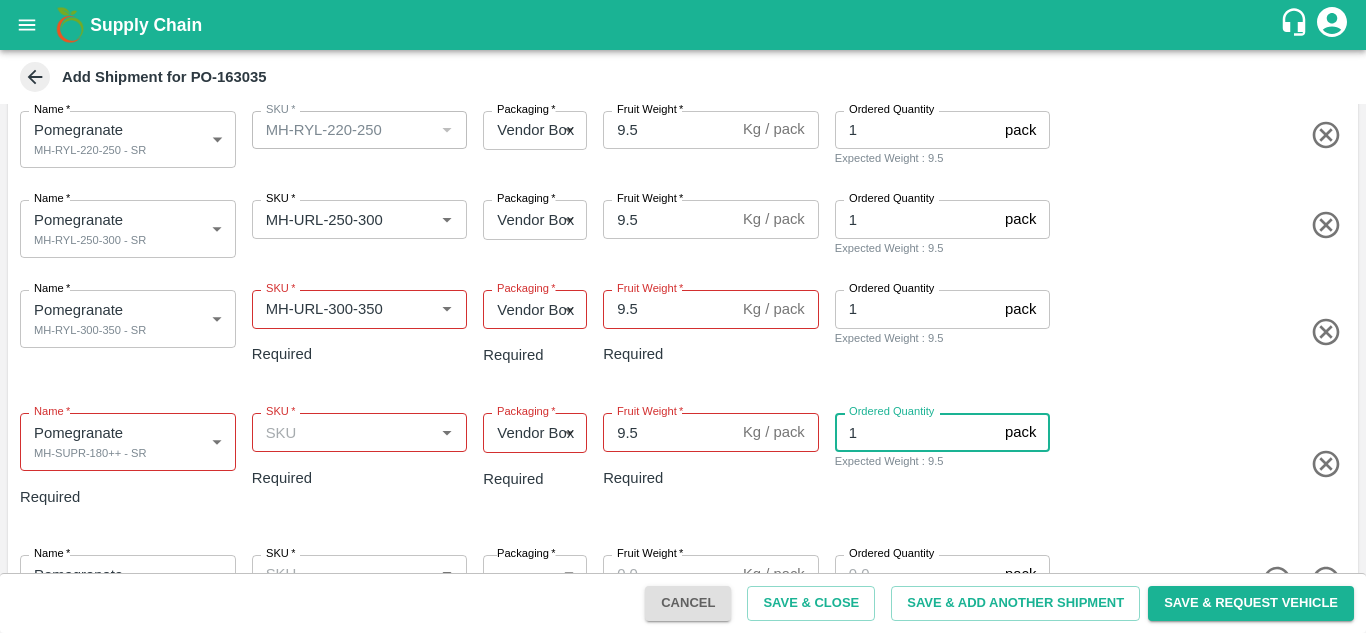 type on "1" 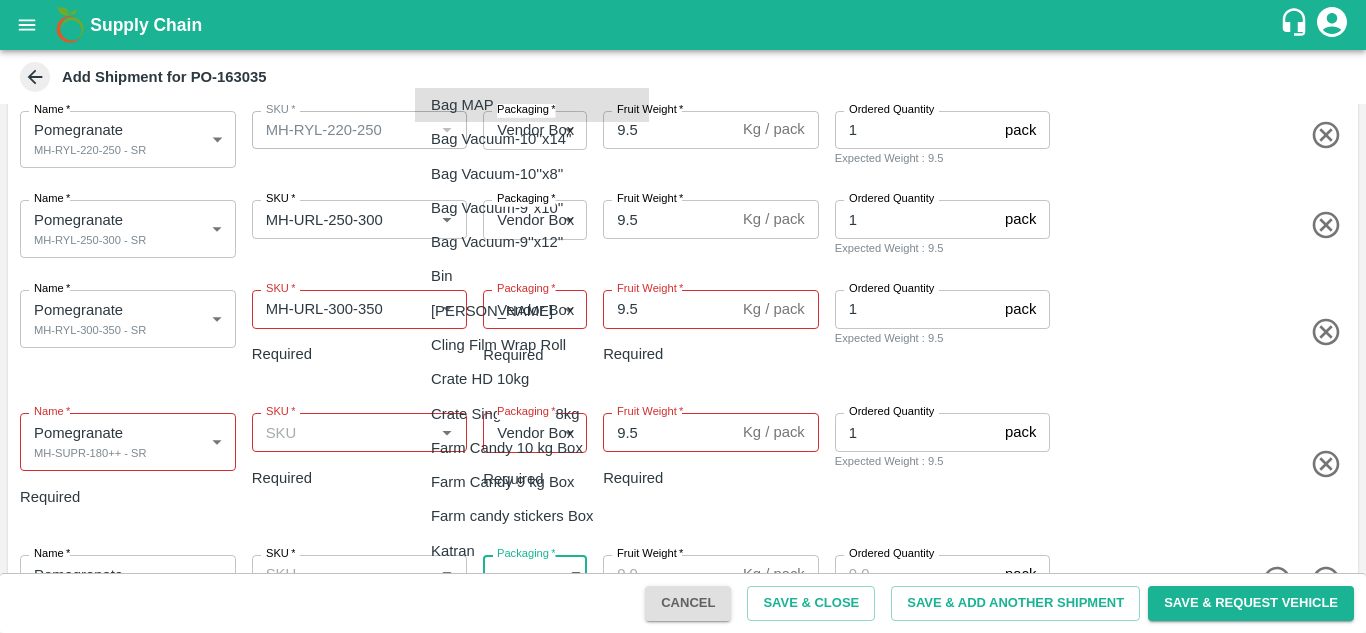 click on "Supply Chain Add Shipment for PO-163035 Type DC DC MO's Customer Customer (Material Orders)   * Customer (Material Orders)   * Instructions x Instructions NFI Source Warehouse   * NFI Source Warehouse   * VIEW Shipment Items Name   * Pomegranate MH-RYL-100-150 - SR  1816573 Name SKU   * SKU   * Packaging   * Vendor Box 276 Packaging Fruit Weight   * 9.5 Kg /   pack Fruit Weight Ordered Quantity 1 pack Ordered Quantity Expected Weight :   9.5 Name   * Pomegranate MH-RYL-150-180 - SR  1816574 Name SKU   * SKU   * Packaging   * Vendor Box 276 Packaging Fruit Weight   * 9.5 Kg /   pack Fruit Weight Ordered Quantity 1 pack Ordered Quantity Expected Weight :   9.5 Name   * Pomegranate MH-RYL-180-220 - SR  1816575 Name SKU   * SKU   * Packaging   * Vendor Box 276 Packaging Fruit Weight   * 9.5 Kg /   pack Fruit Weight Ordered Quantity 1 pack Ordered Quantity Expected Weight :   9.5 Name   * Pomegranate MH-RYL-220-250 - SR  1816576 Name SKU   * SKU   * Packaging   * 276 *" at bounding box center (683, 316) 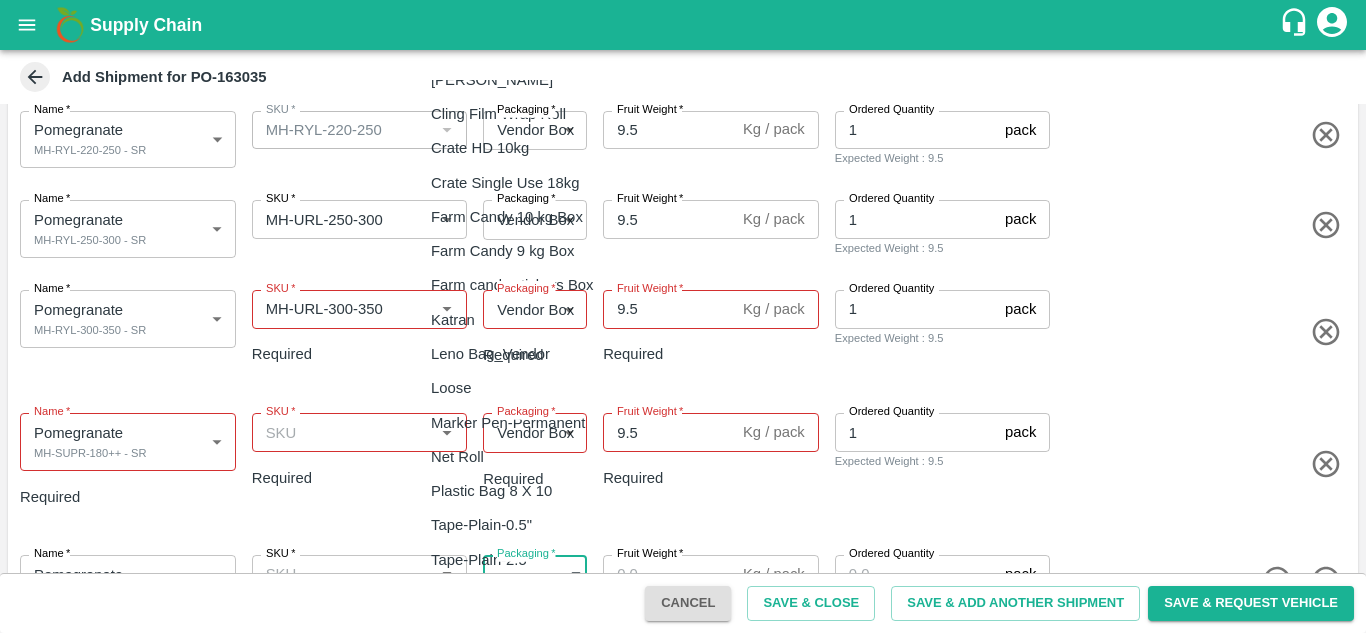 scroll, scrollTop: 336, scrollLeft: 0, axis: vertical 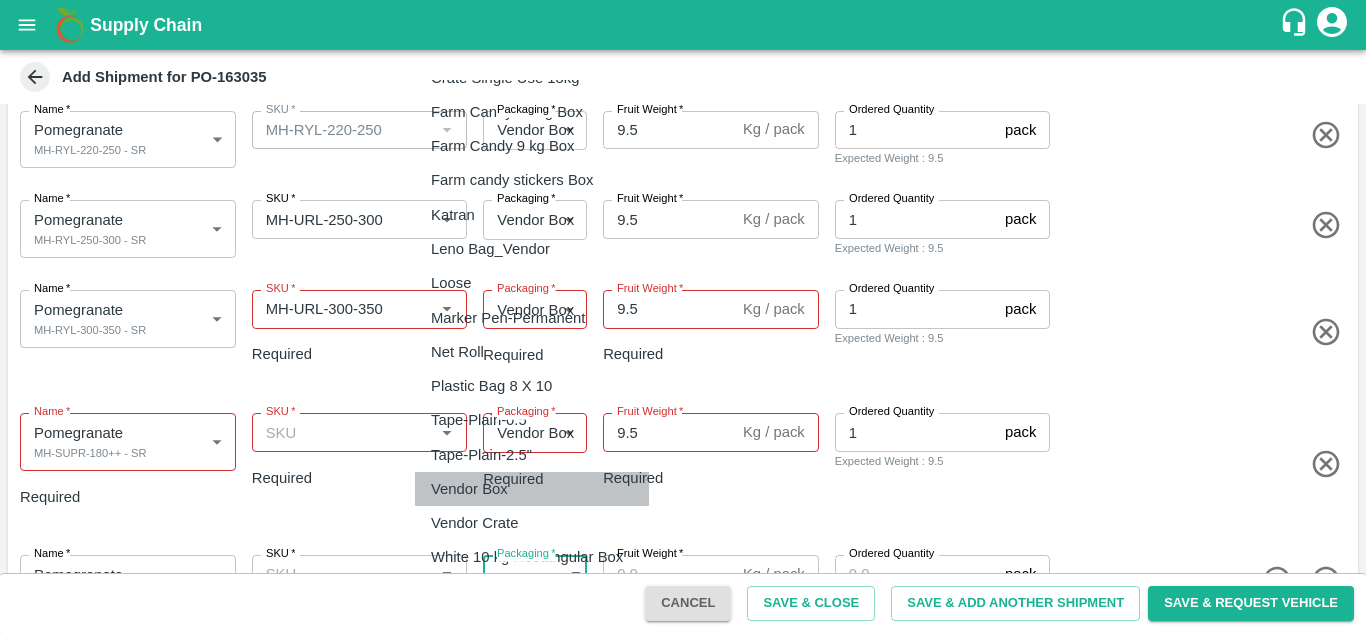 click on "Vendor Box" at bounding box center (469, 489) 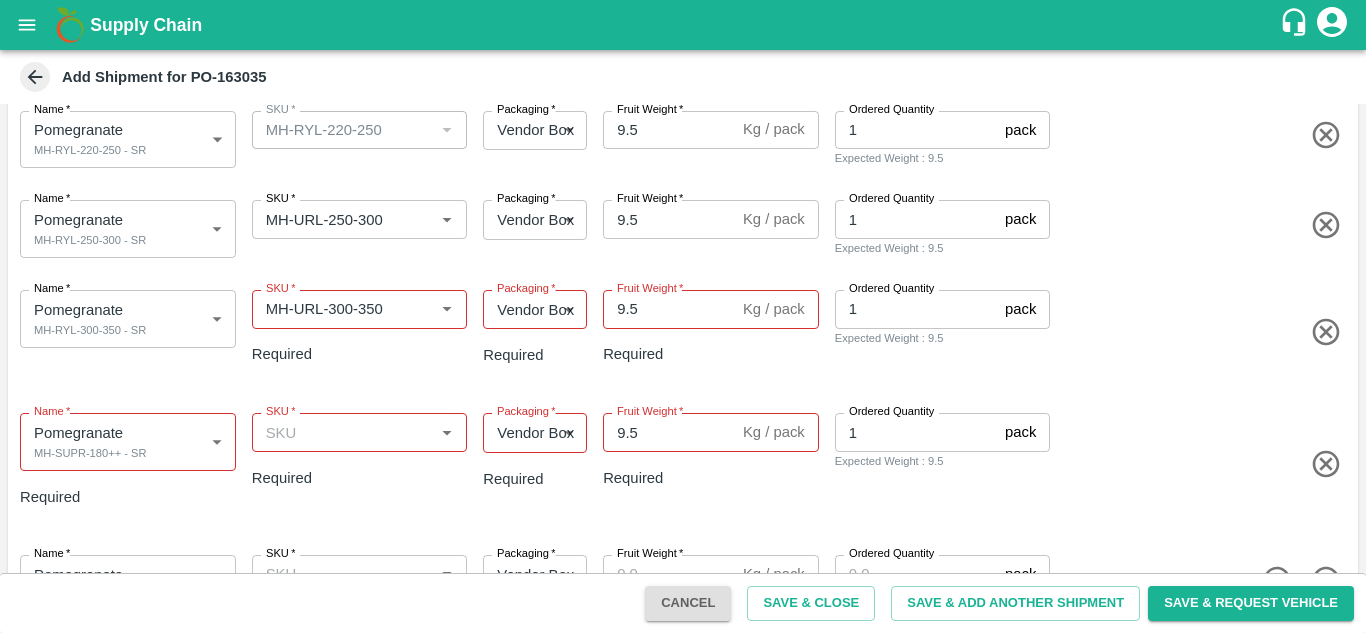 click on "Fruit Weight   *" at bounding box center [650, 554] 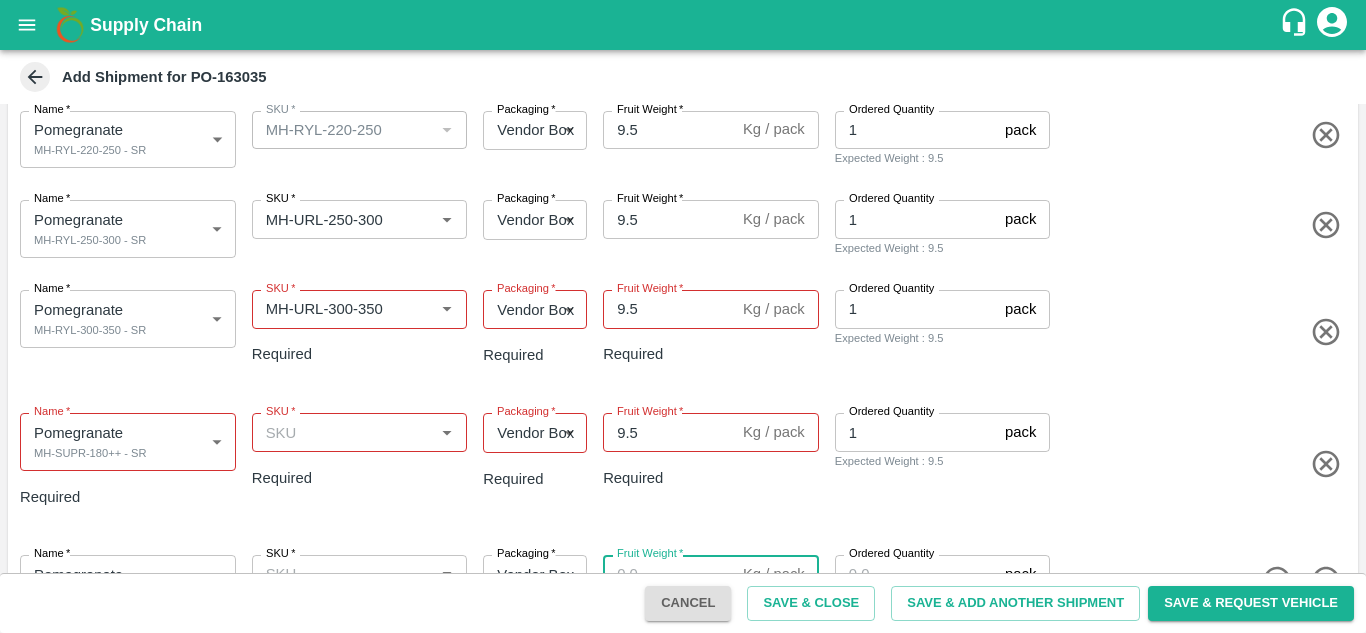 click on "Fruit Weight   *" at bounding box center (669, 574) 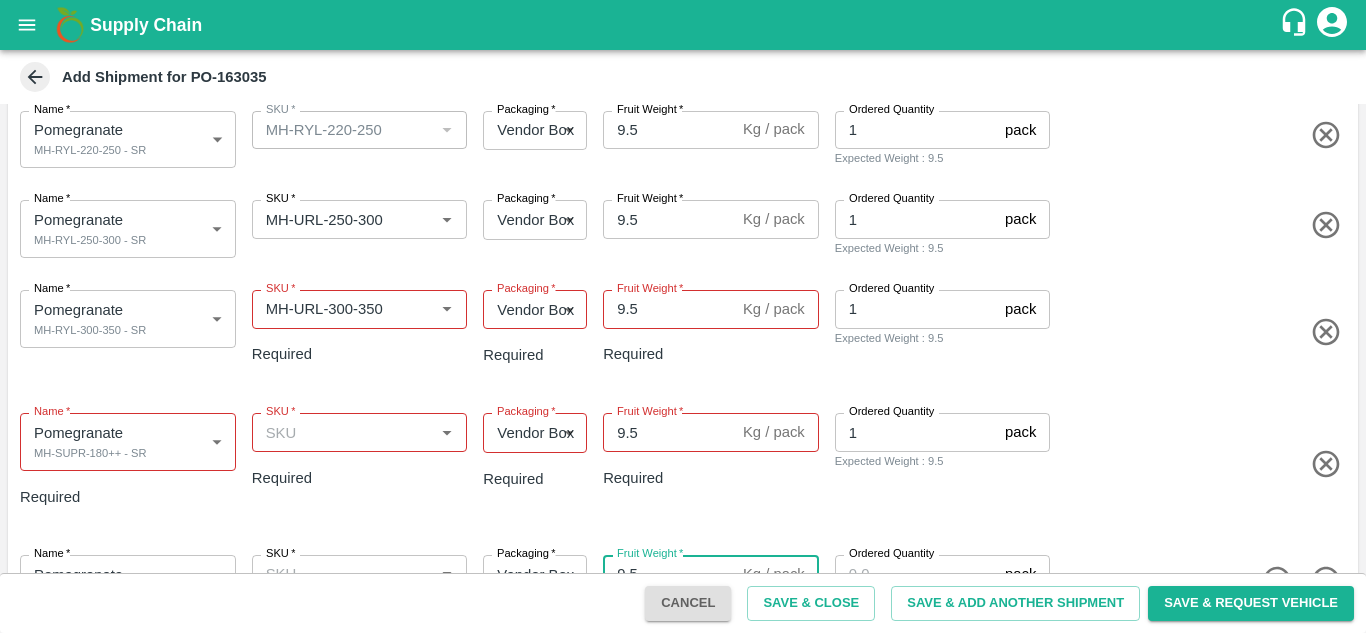 type on "9.5" 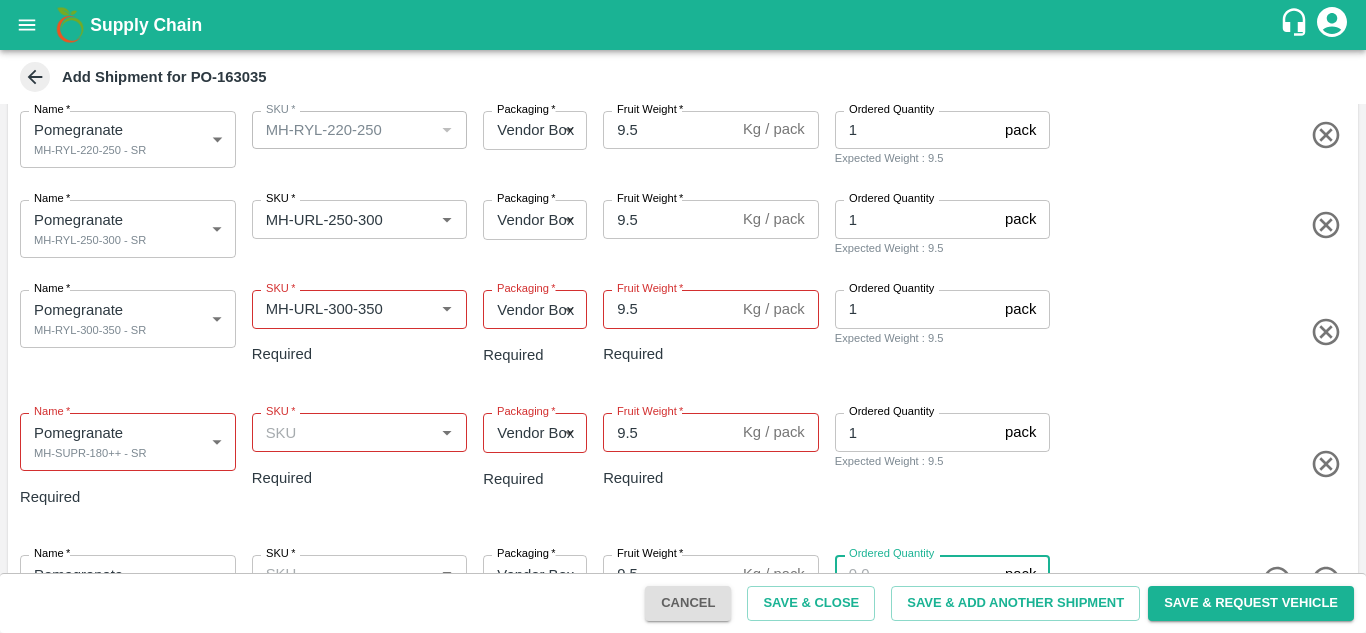 click on "Ordered Quantity" at bounding box center [916, 574] 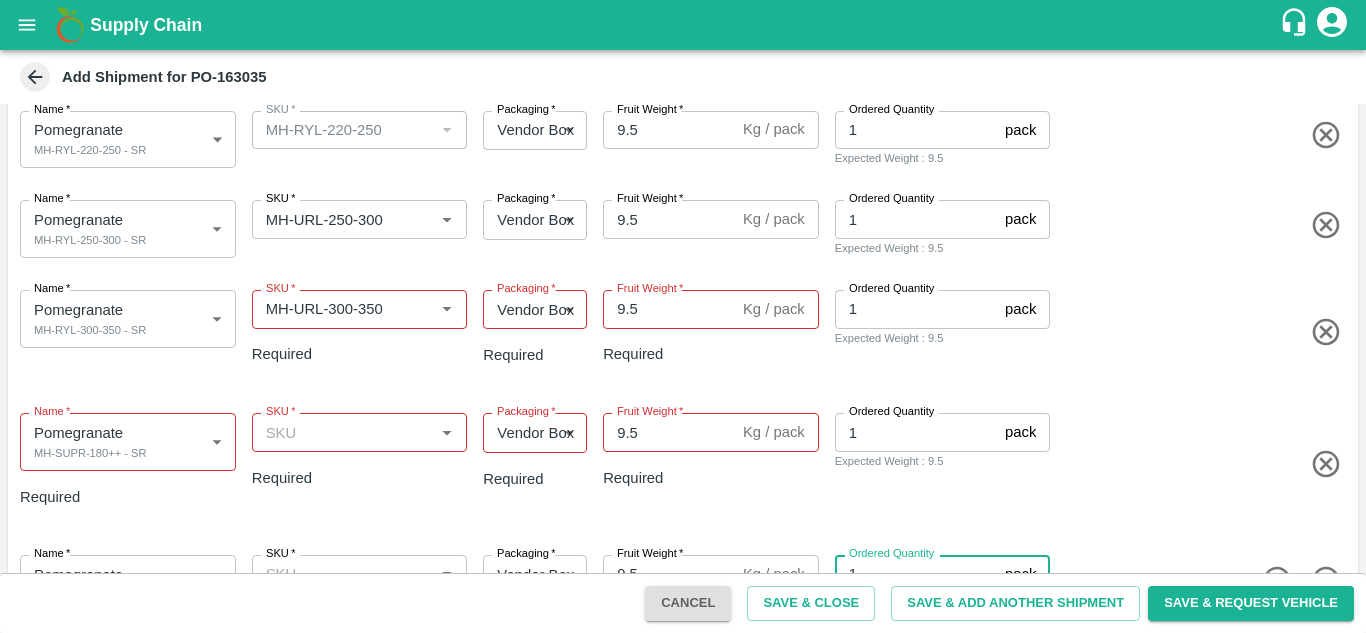 type on "1" 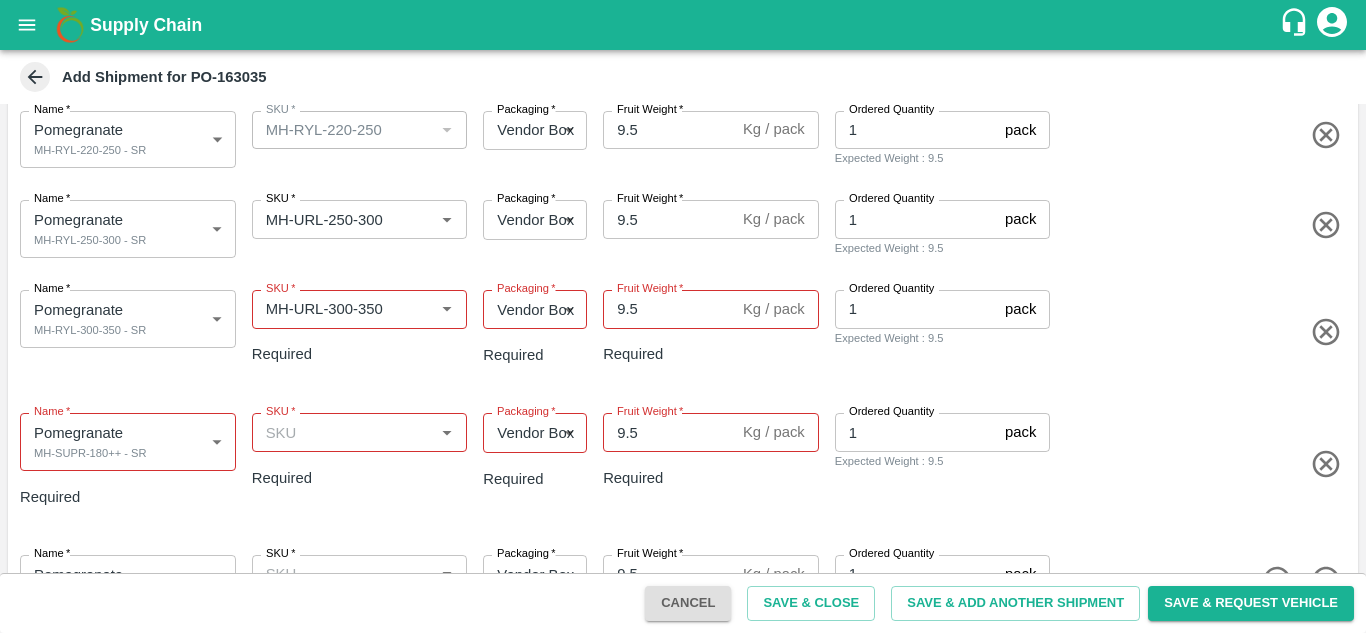 click at bounding box center (1202, 464) 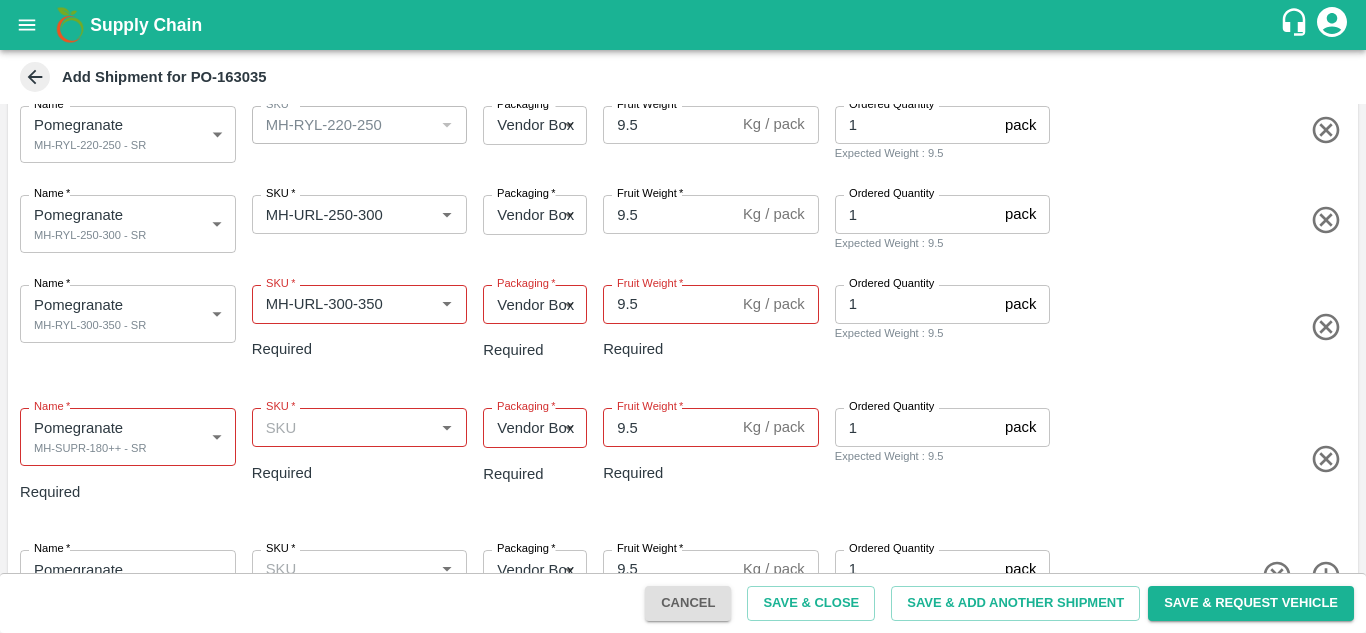 click on "SKU   *" at bounding box center [343, 427] 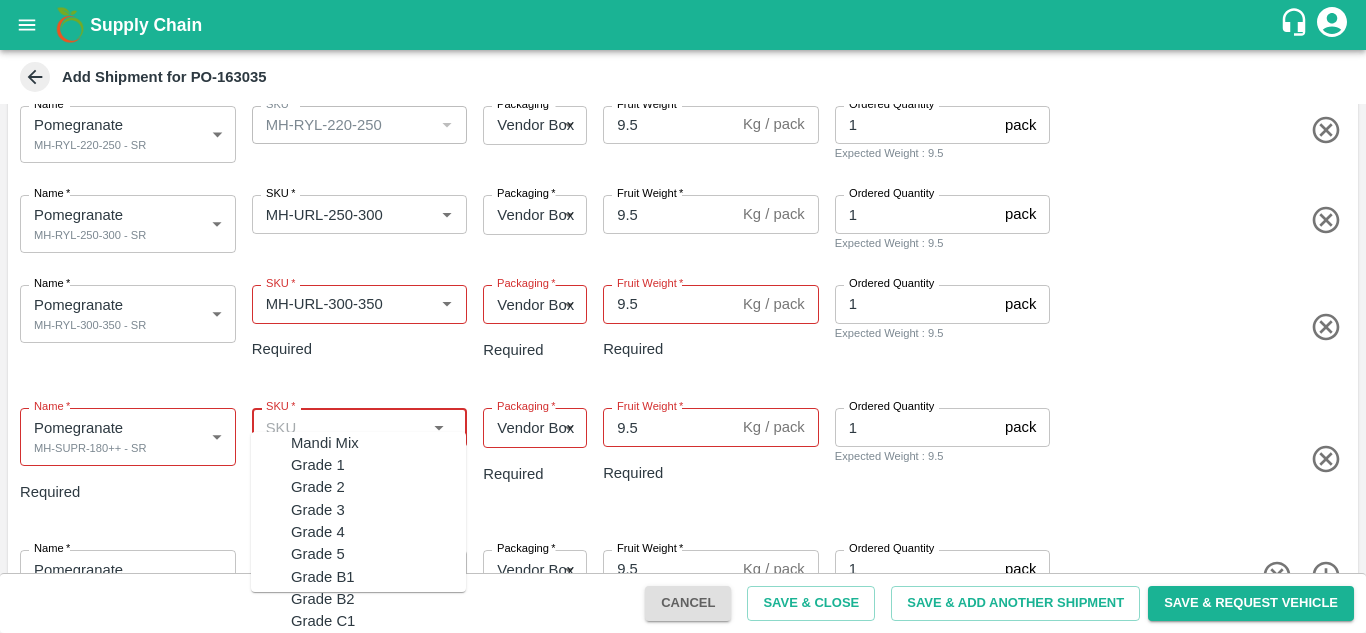 scroll, scrollTop: 2254, scrollLeft: 0, axis: vertical 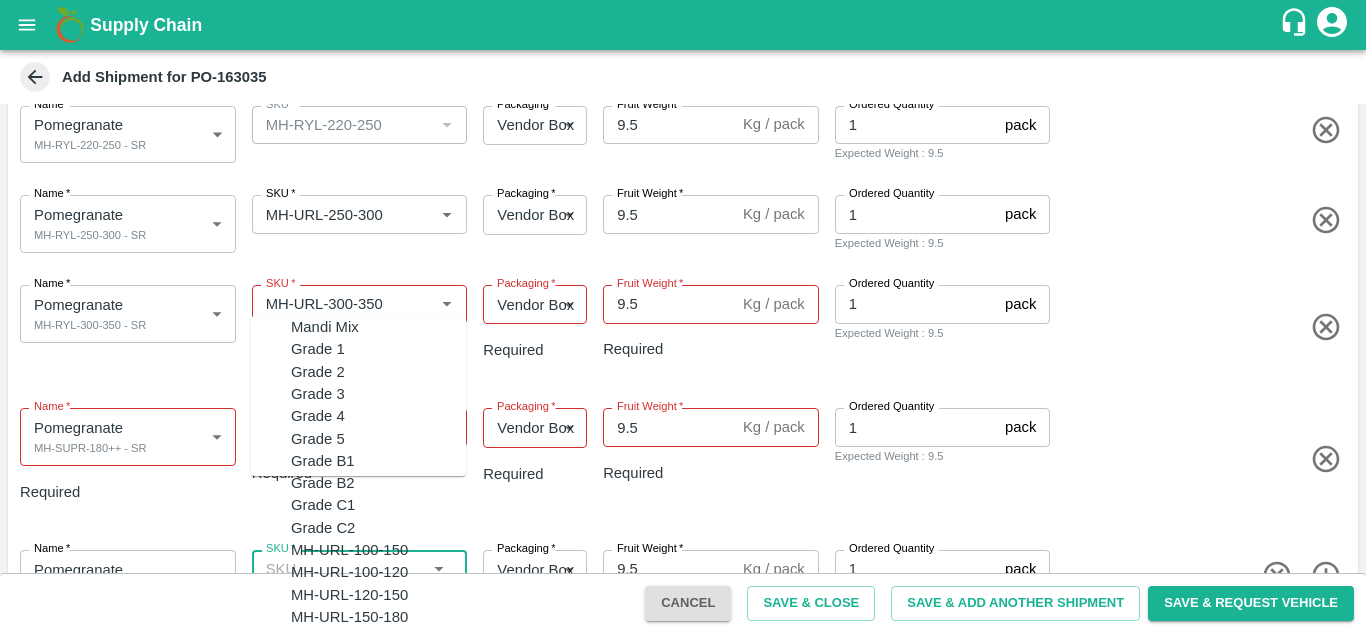 click on "SKU   *" at bounding box center [343, 569] 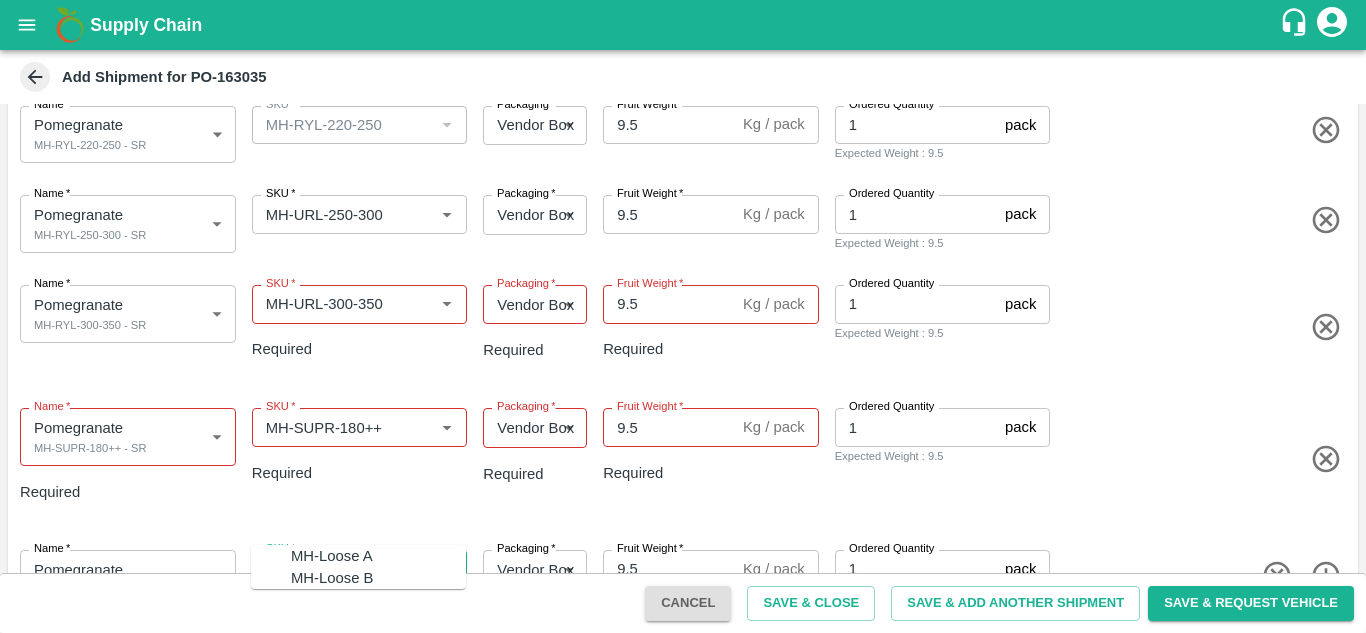 click on "MH-Loose A" at bounding box center [332, 556] 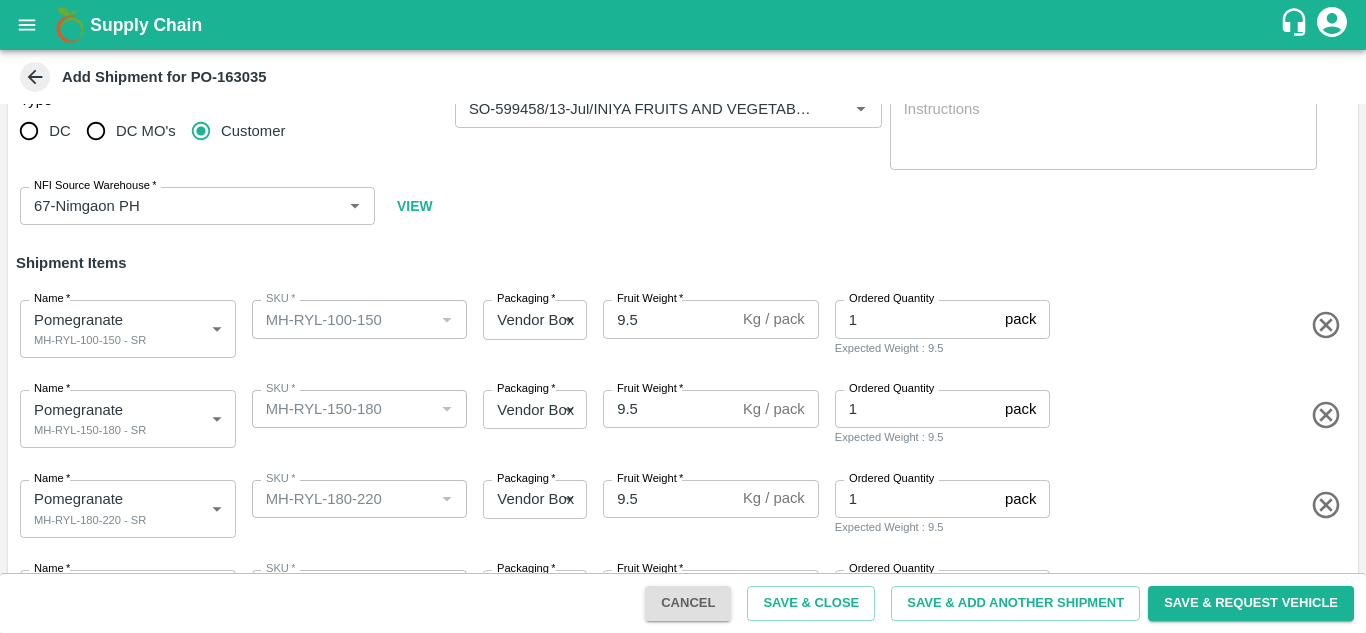 scroll, scrollTop: 502, scrollLeft: 0, axis: vertical 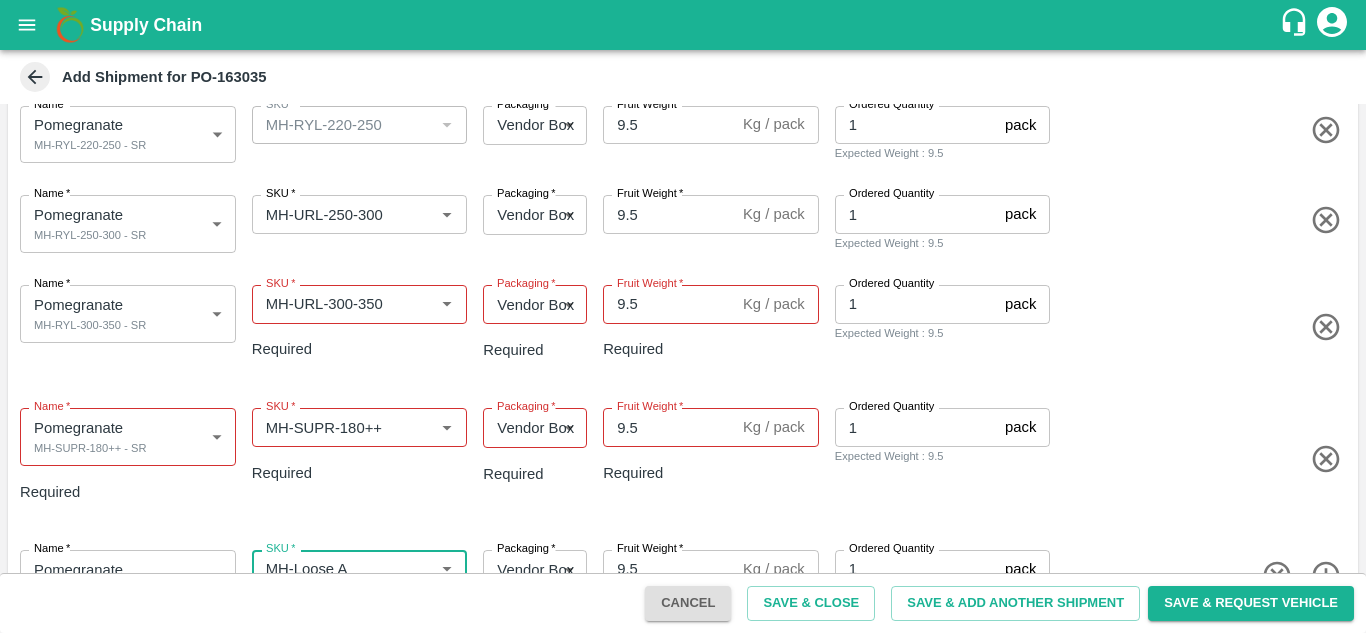 type on "MH-Loose A" 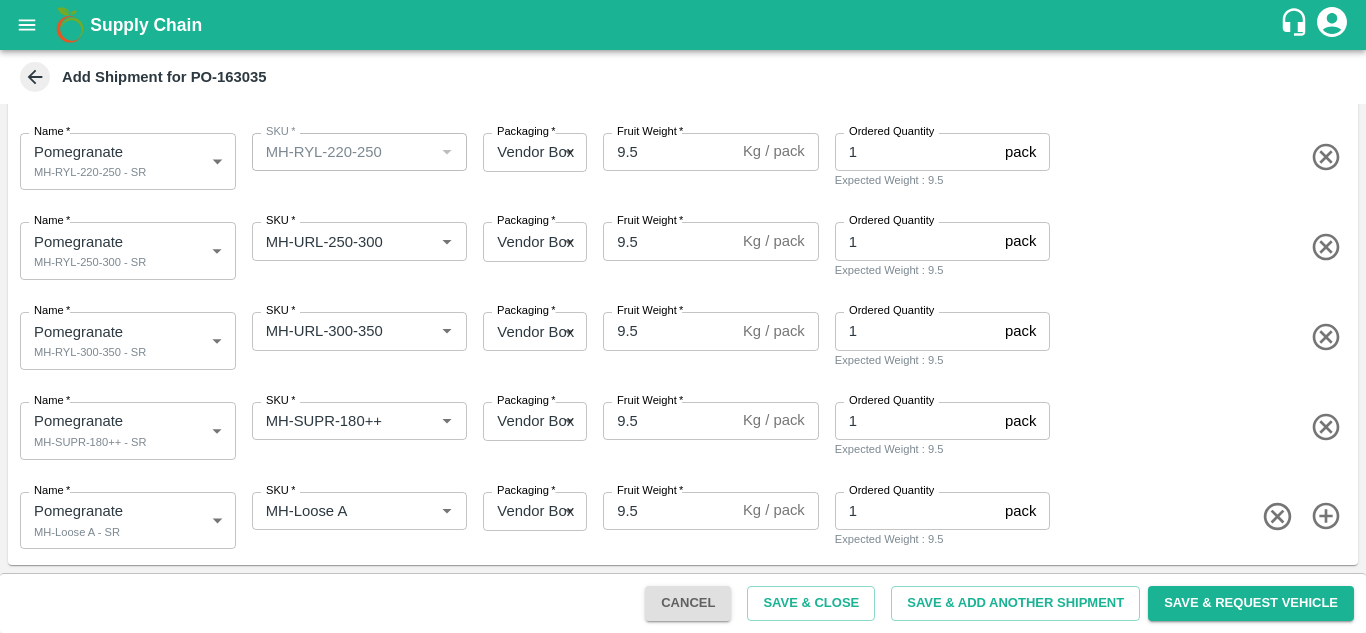 click on "Name   * Pomegranate MH-Loose A - SR  1816580 Name SKU   * SKU   * Packaging   * Vendor Box 276 Packaging Fruit Weight   * 9.5 Kg /   pack Fruit Weight Ordered Quantity 1 pack Ordered Quantity Expected Weight :   9.5" at bounding box center [679, 517] 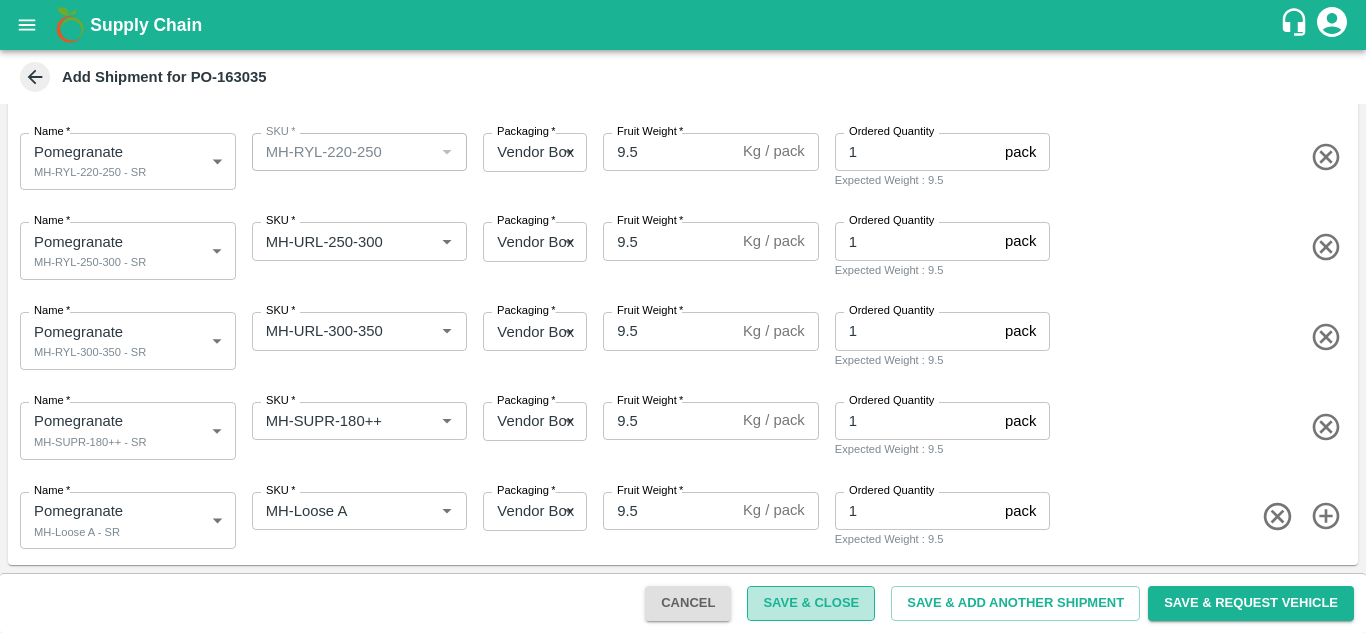 click on "Save & Close" at bounding box center (811, 603) 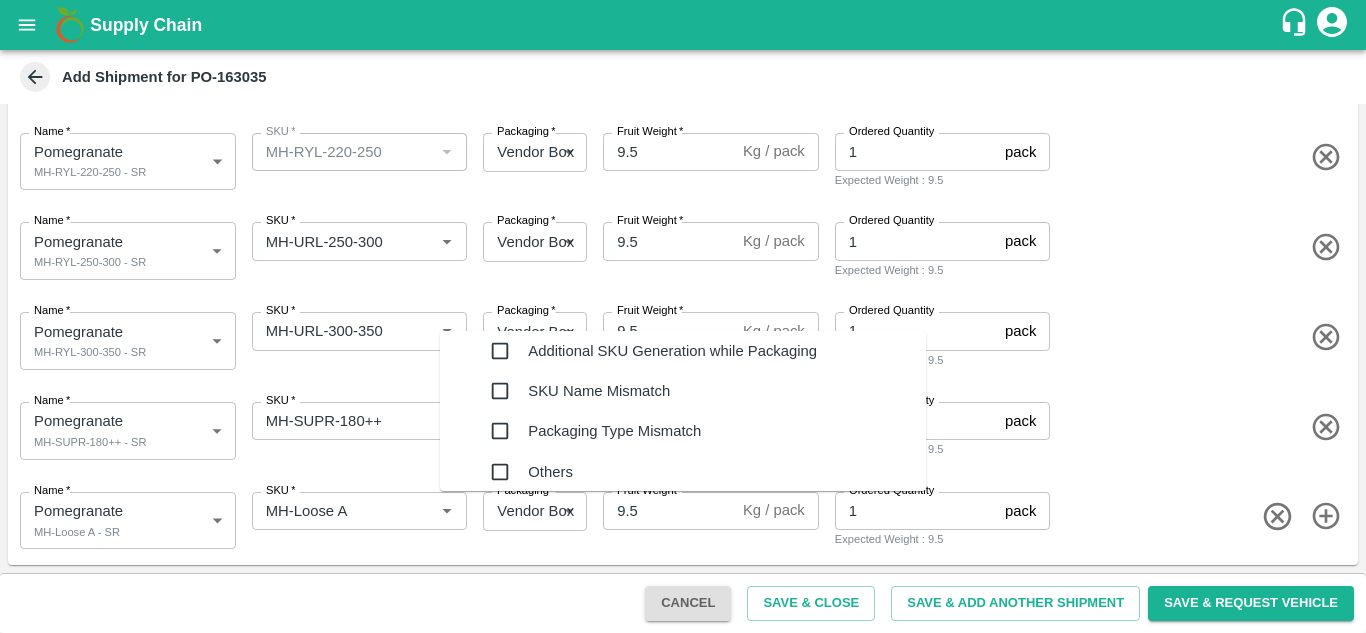 click on "Reasons   *" at bounding box center (663, 842) 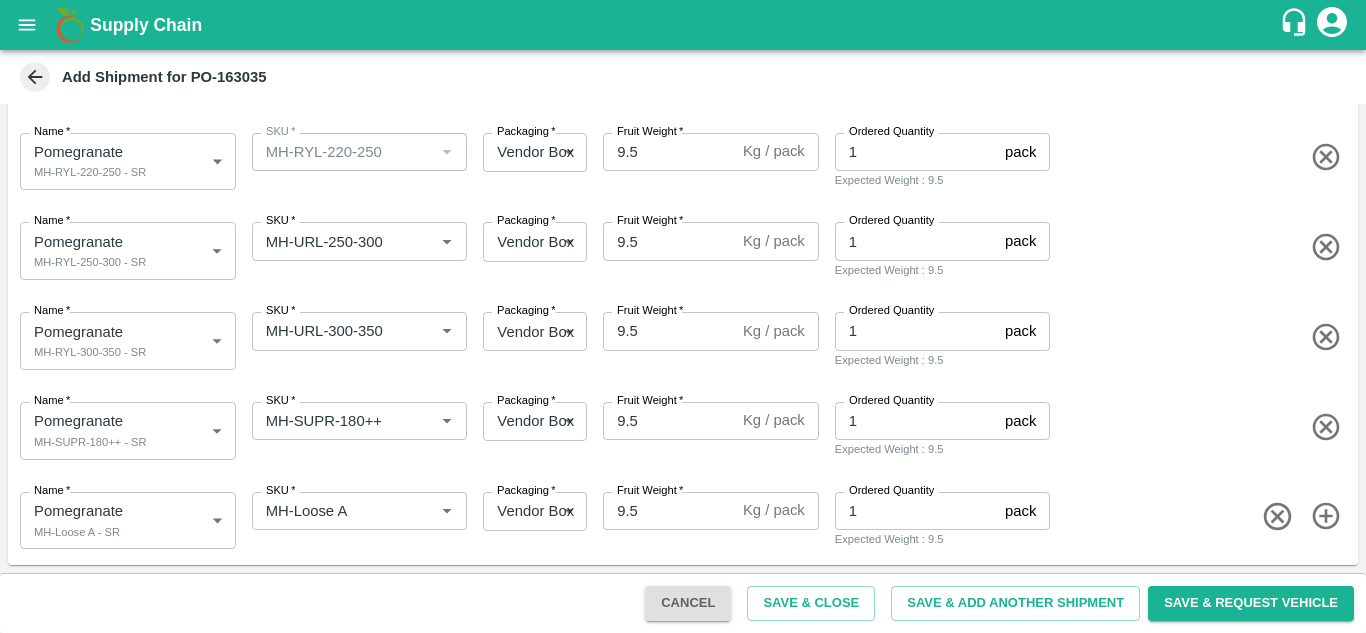 click on "Submit" at bounding box center [485, 1054] 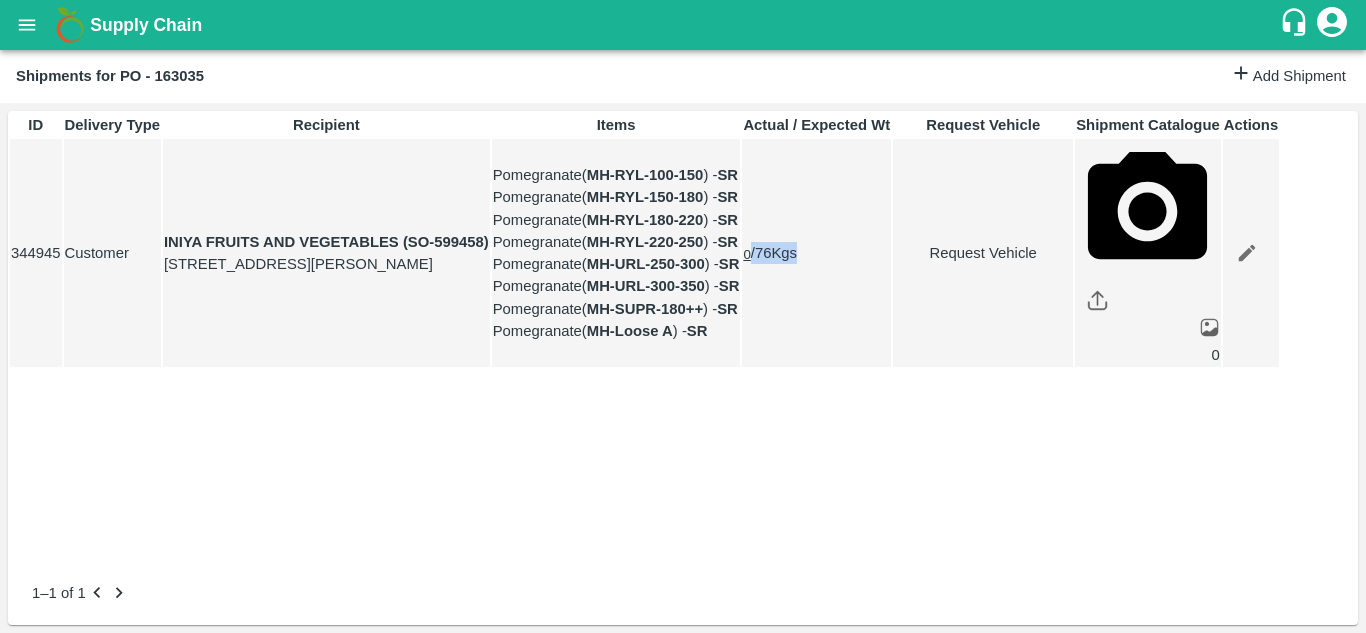 drag, startPoint x: 901, startPoint y: 336, endPoint x: 849, endPoint y: 349, distance: 53.600372 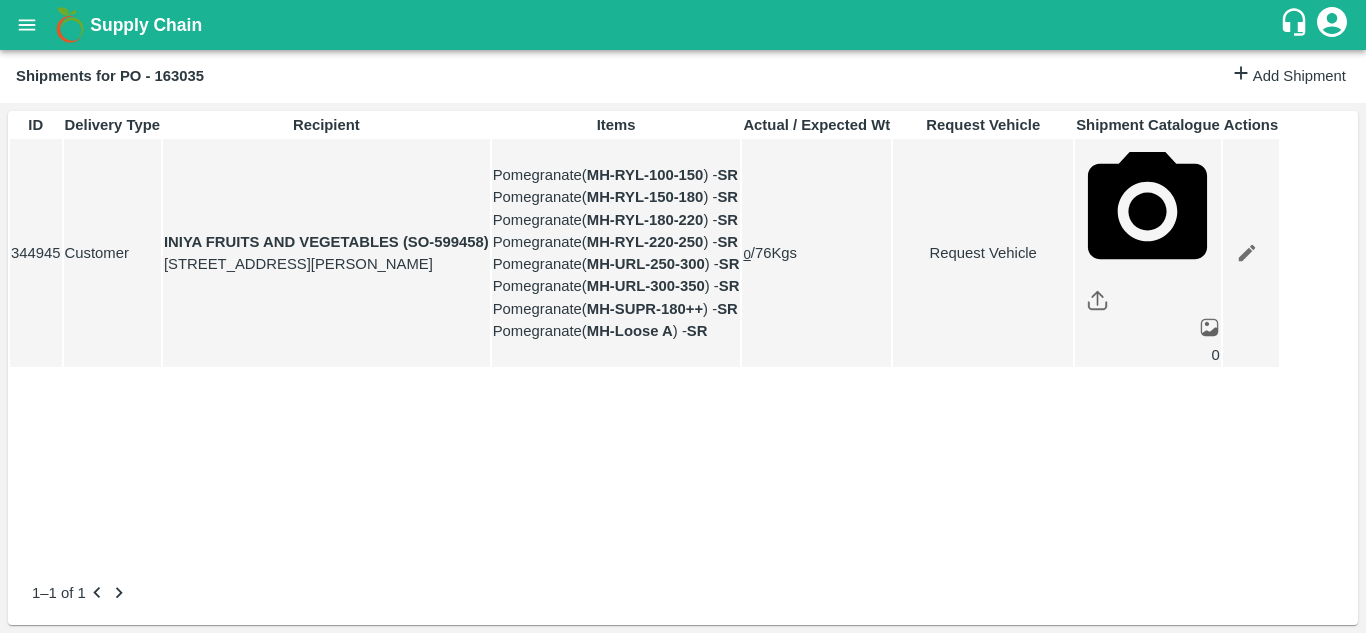 click on "0 / 76  Kgs" at bounding box center [816, 253] 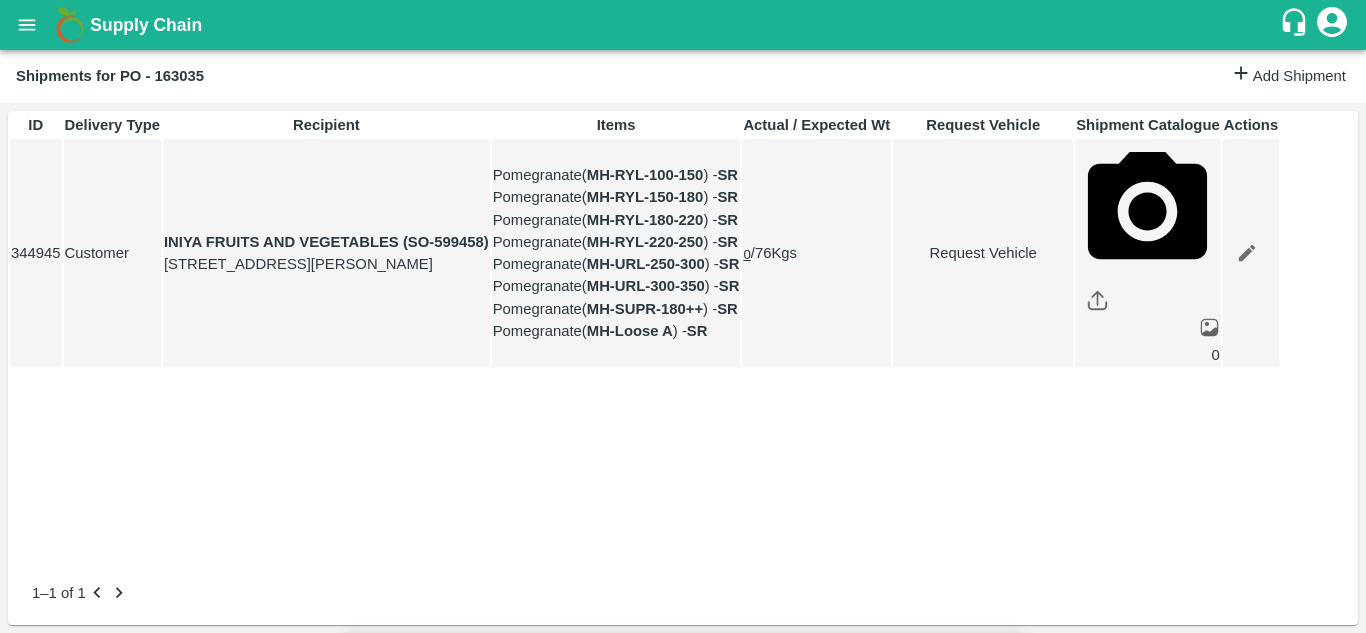type on "12/07/2025 10:50 AM" 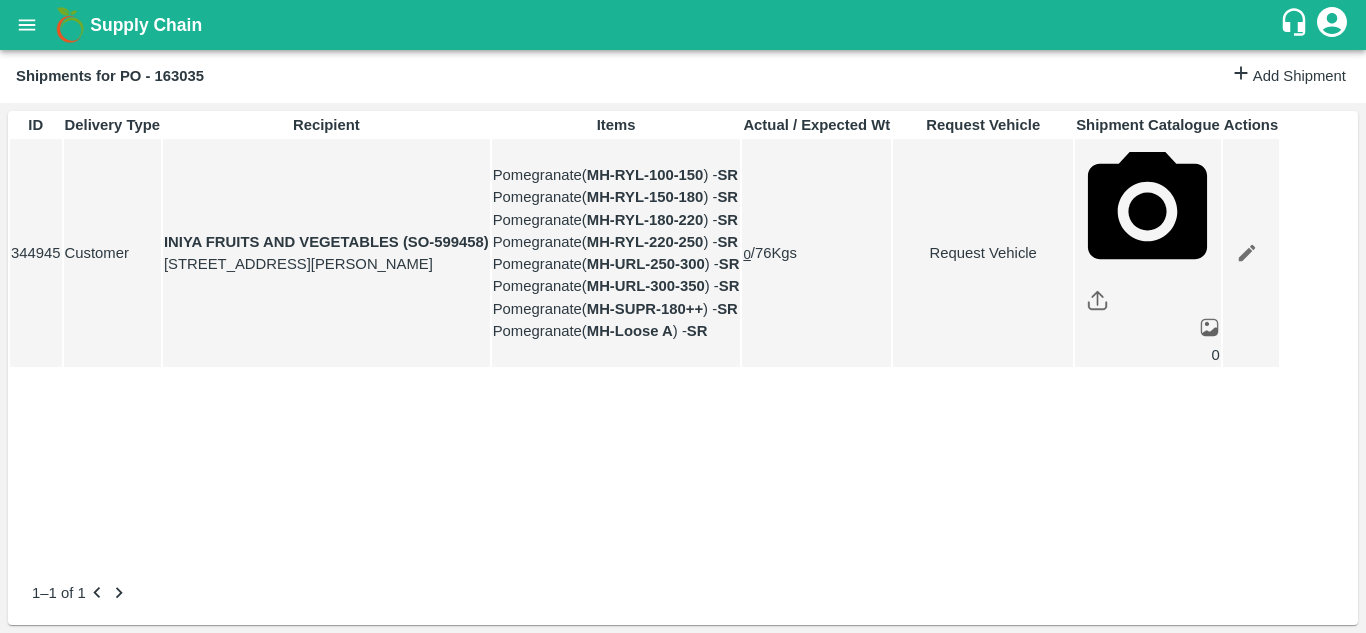 click on "Request Vehicle" at bounding box center (983, 253) 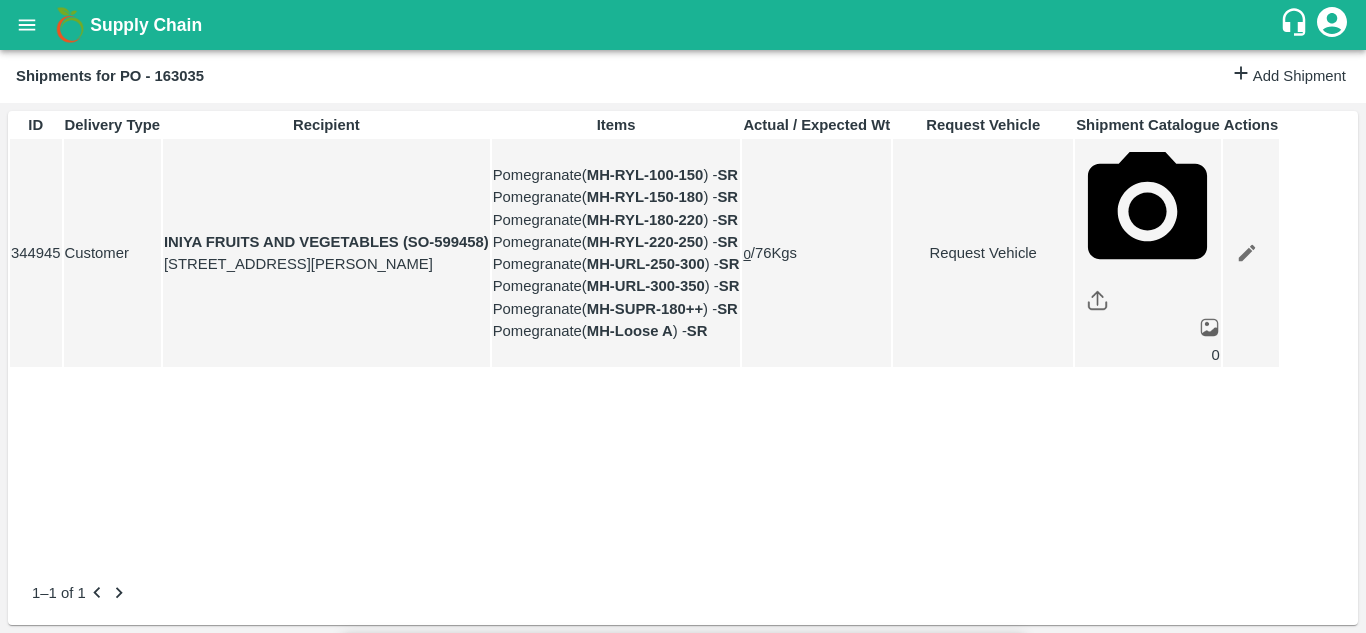 type on "12/07/2025 10:50 AM" 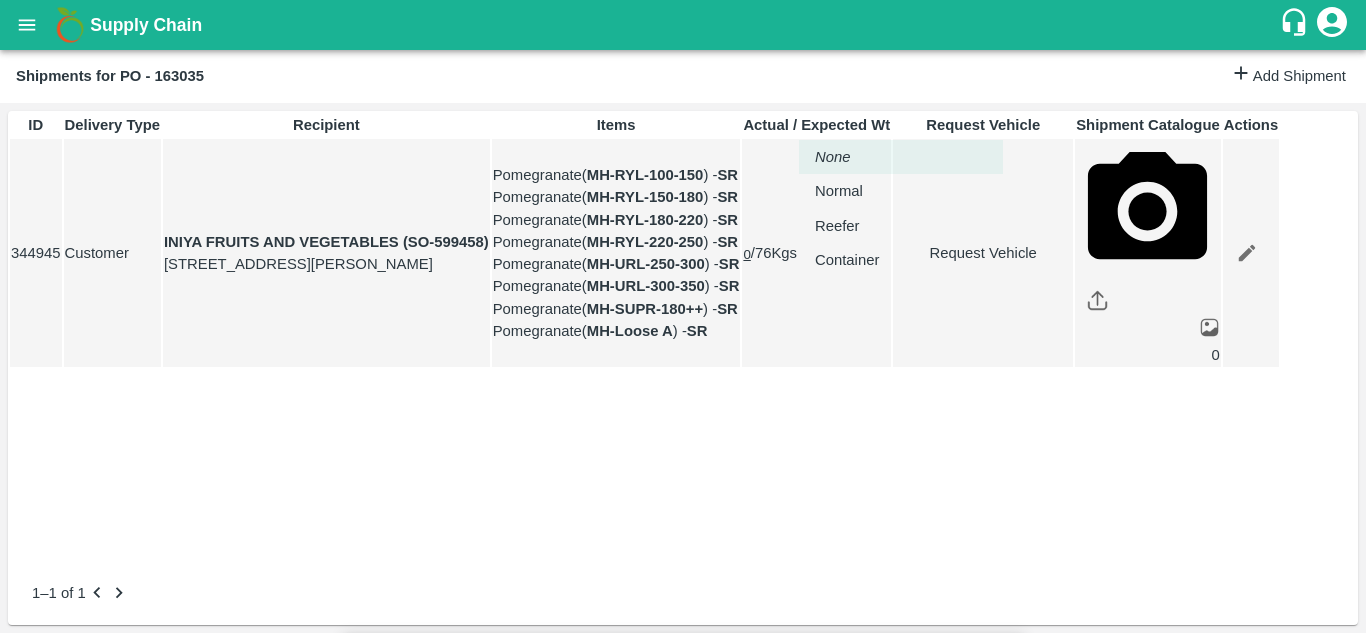 click on "Supply Chain Shipments for PO - 163035 Add Shipment ID Delivery Type Recipient Items Actual / Expected Wt Request Vehicle Shipment Catalogue Actions 344945 Customer INIYA FRUITS AND VEGETABLES (SO-599458) TC/73,  ANNA FRUITS MARKET KOYAMBEDU, Chennai, Chennai, TAMILNADU, 600092 Pomegranate  ( MH-RYL-100-150 )   -  SR Pomegranate  ( MH-RYL-150-180 )   -  SR Pomegranate  ( MH-RYL-180-220 )   -  SR Pomegranate  ( MH-RYL-220-250 )   -  SR Pomegranate  ( MH-URL-250-300 )   -  SR Pomegranate  ( MH-URL-300-350 )   -  SR Pomegranate  ( MH-SUPR-180++ )   -  SR Pomegranate  ( MH-Loose A )   -  SR 0 / 76  Kgs Request Vehicle   0 1–1 of 1 Jeewana CC Avinash kumar Logout Request Vehicle Expected Loading Time   * 09/07/2025 12:00 AM Expected Loading Time Expected Delivery Time   * 12/07/2025 10:50 AM Expected Delivery Time Vehicle type   * ​ Vehicle type Pick Up: PO/V/SHIVAJ/163035 Indapur, Pune, , Maharashtra Delivery: INIYA FRUITS AND VEGETABLES (SO-599458) Product Category Brand/Marka Packaging Quantity Kgs" at bounding box center (683, 316) 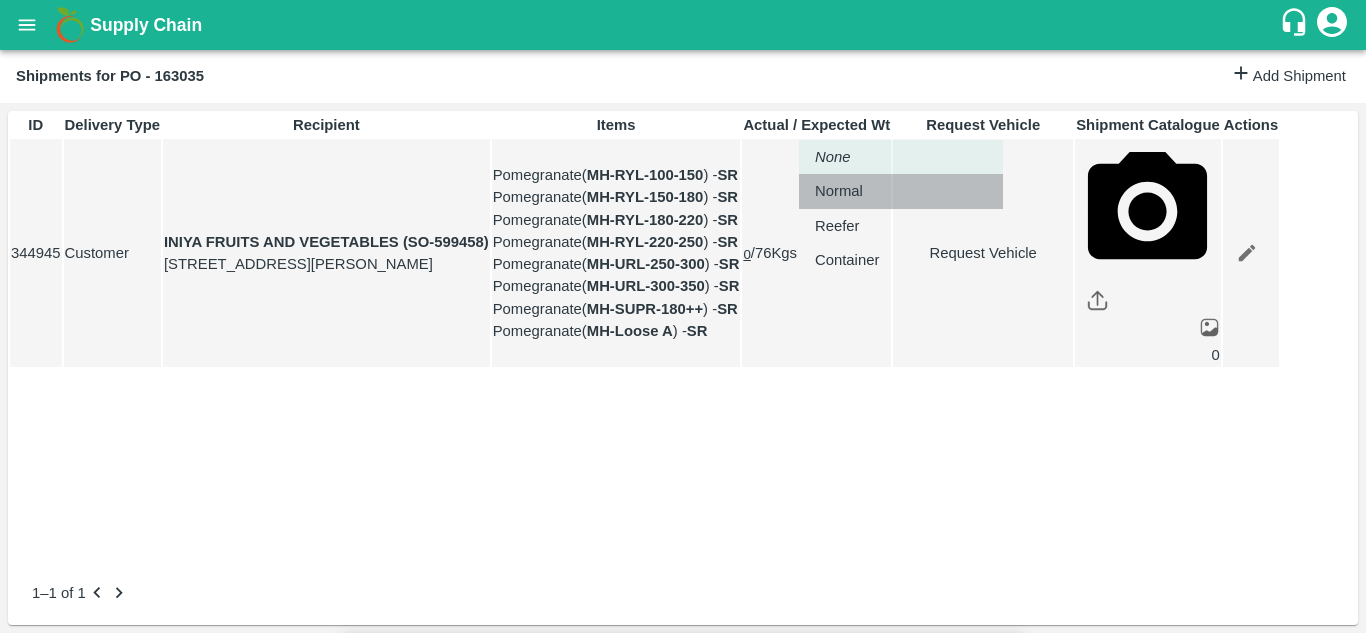 click on "Normal" at bounding box center (901, 191) 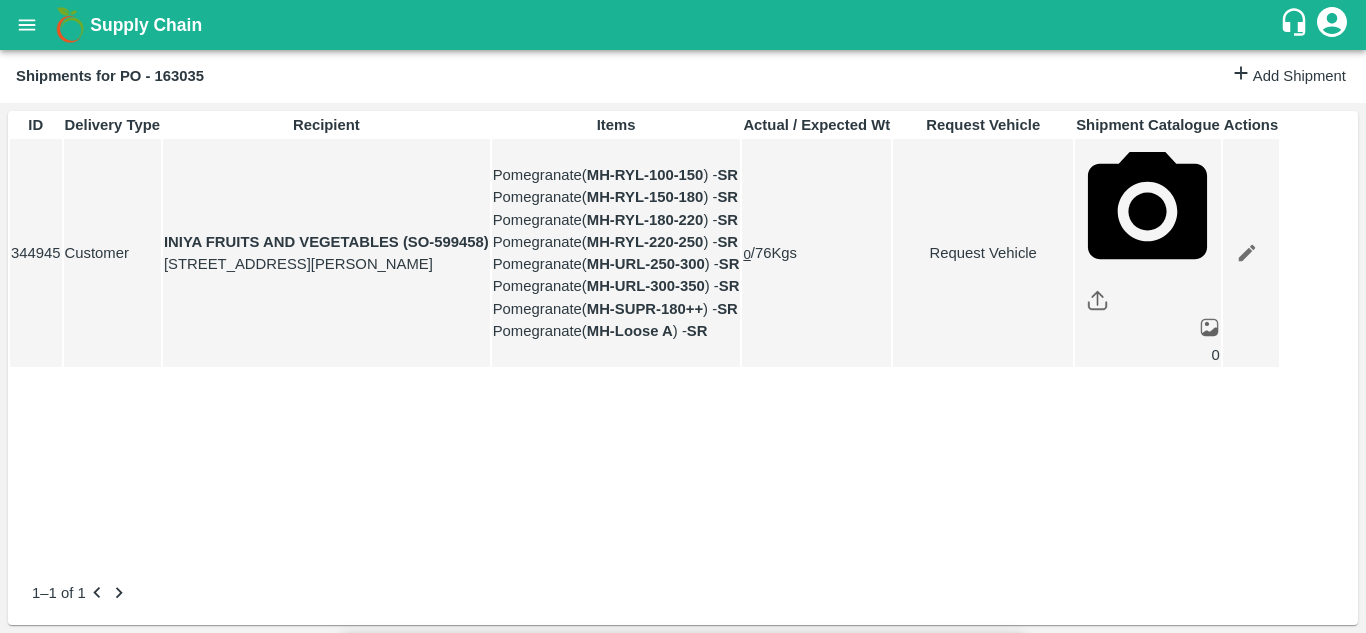 scroll, scrollTop: 192, scrollLeft: 0, axis: vertical 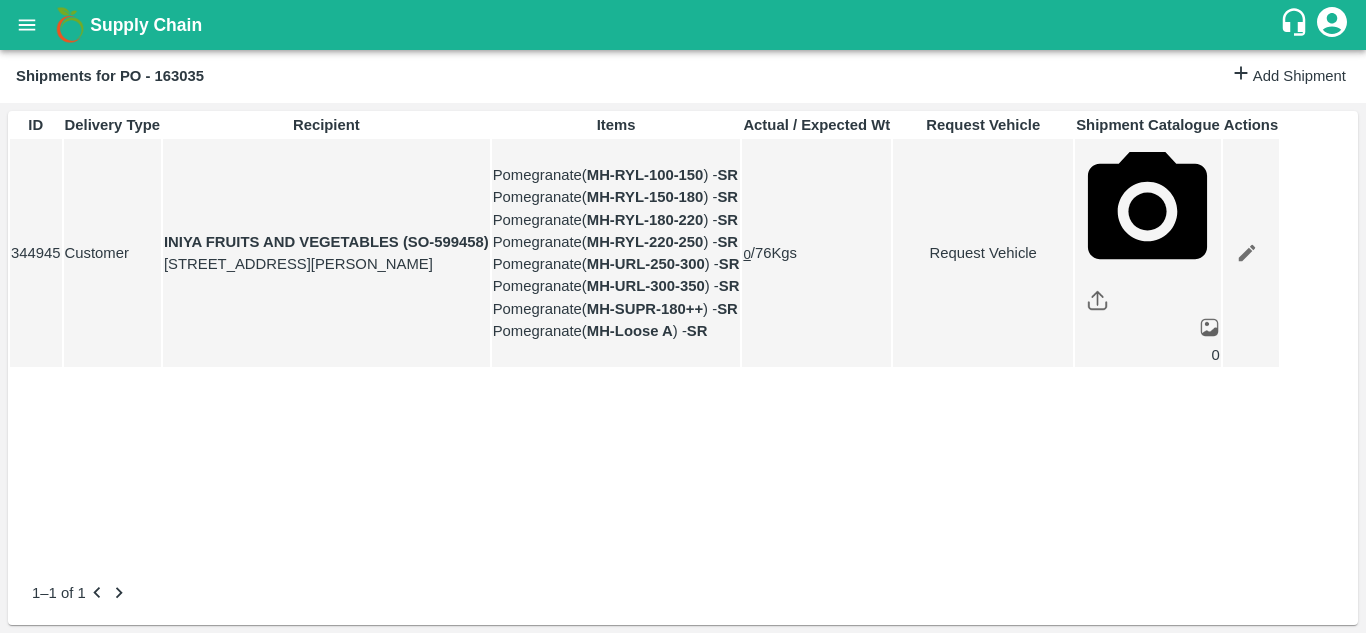 click on "Request Vehicle" at bounding box center [983, 253] 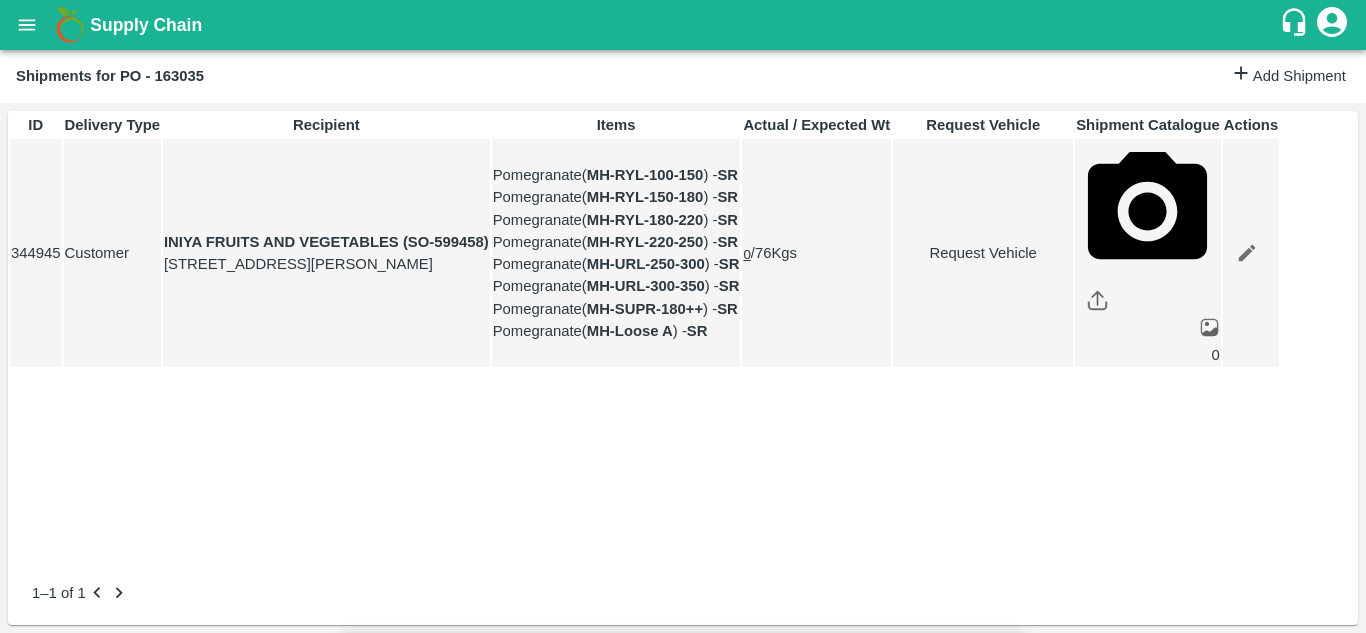 type on "1" 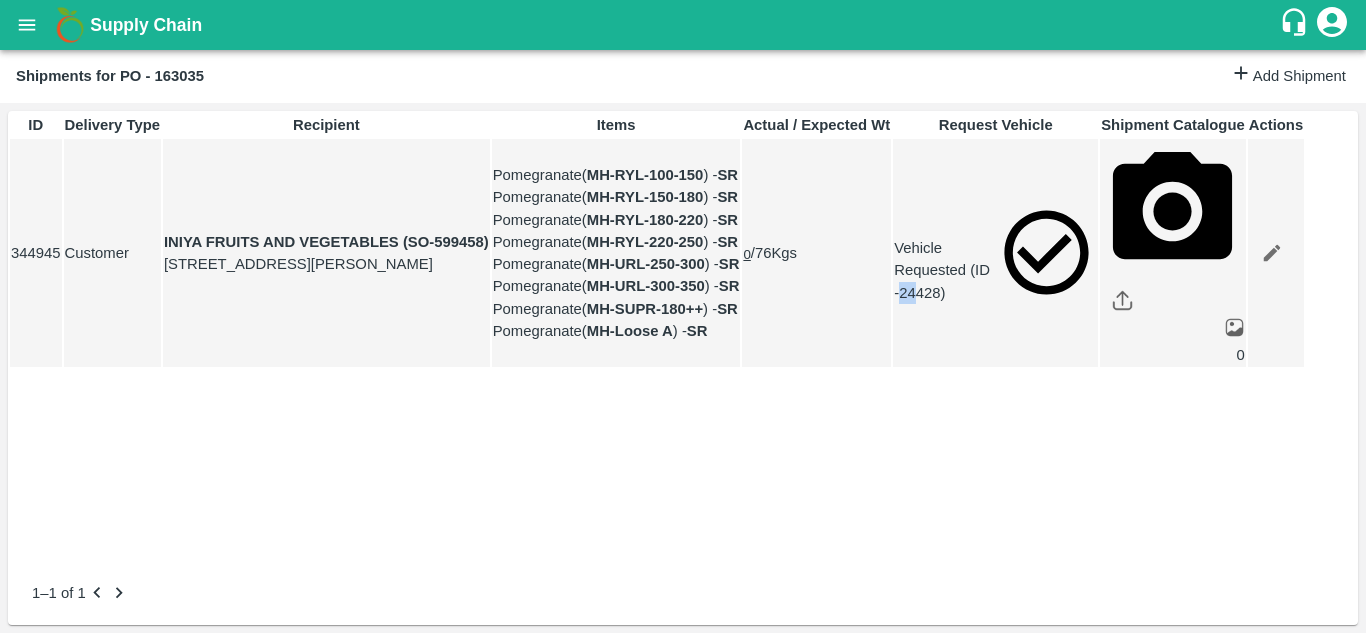 drag, startPoint x: 1016, startPoint y: 369, endPoint x: 1028, endPoint y: 371, distance: 12.165525 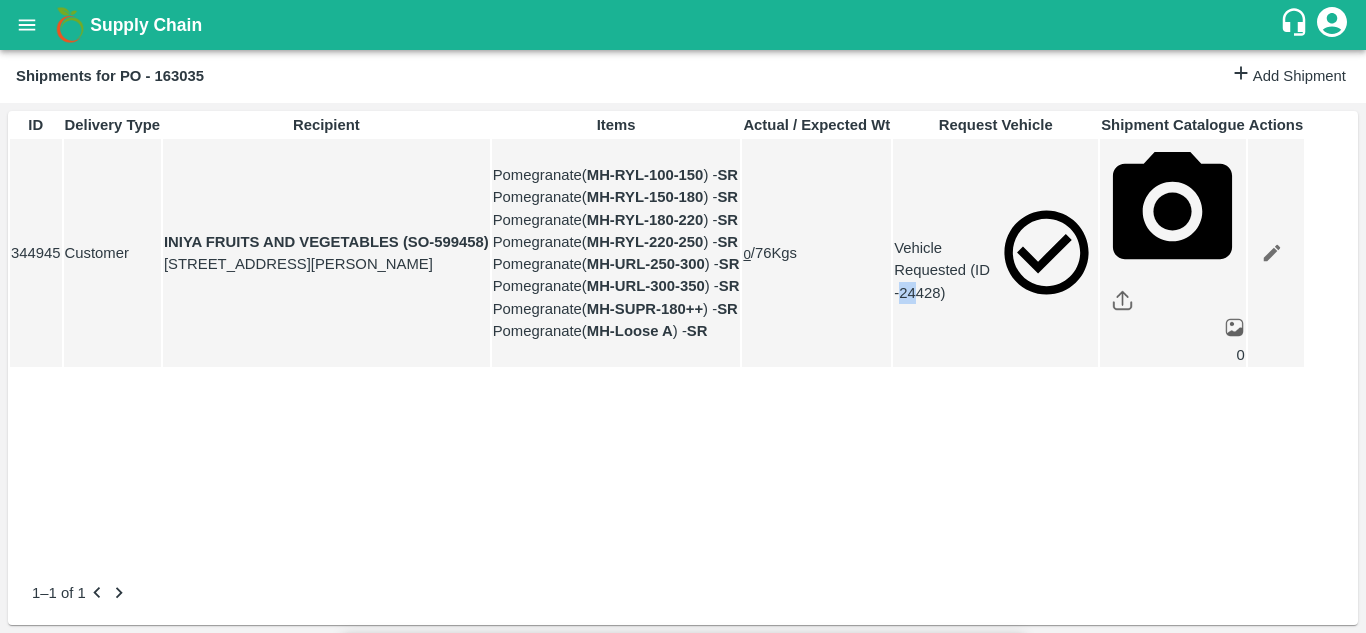 type on "1" 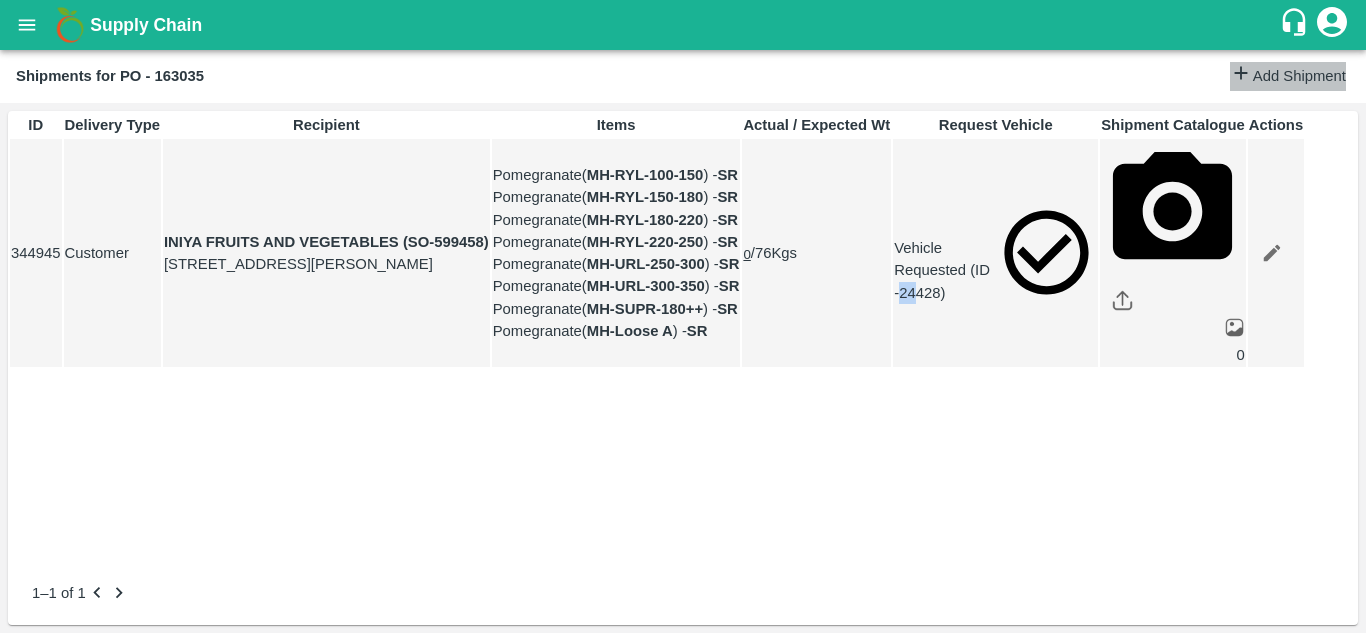 click on "Add Shipment" at bounding box center (1288, 76) 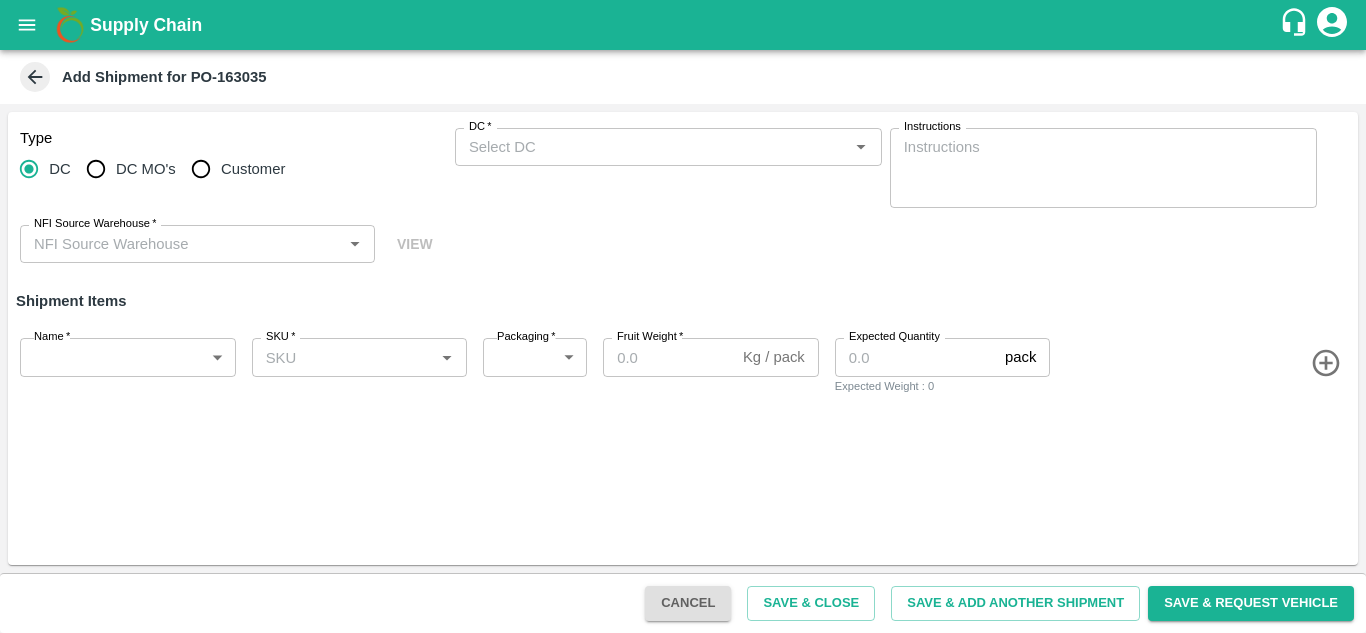click on "Add Shipment for PO-163035" at bounding box center (683, 77) 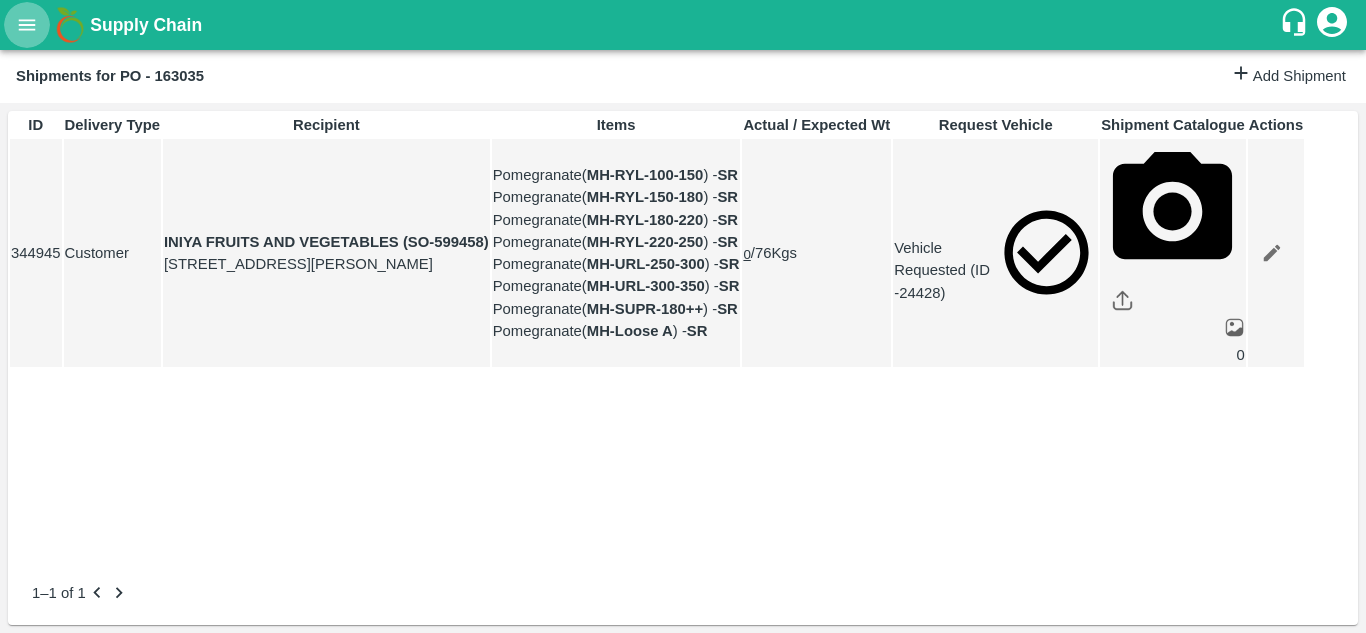 click 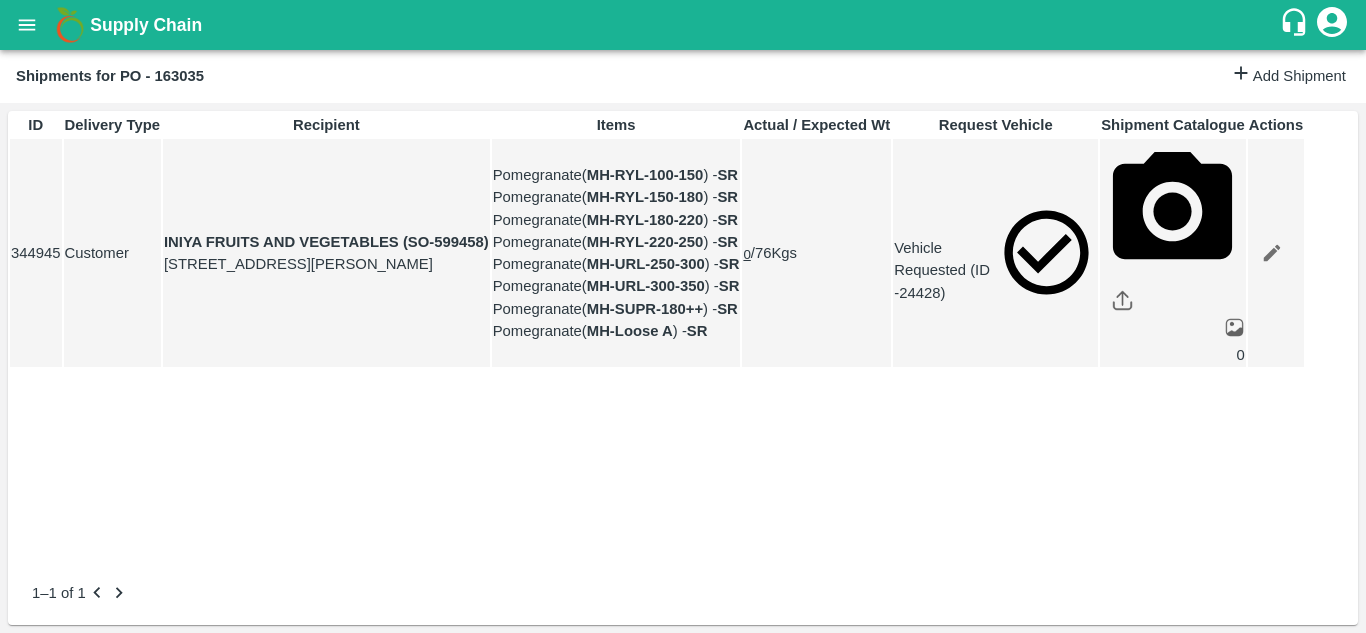 click at bounding box center (79, 738) 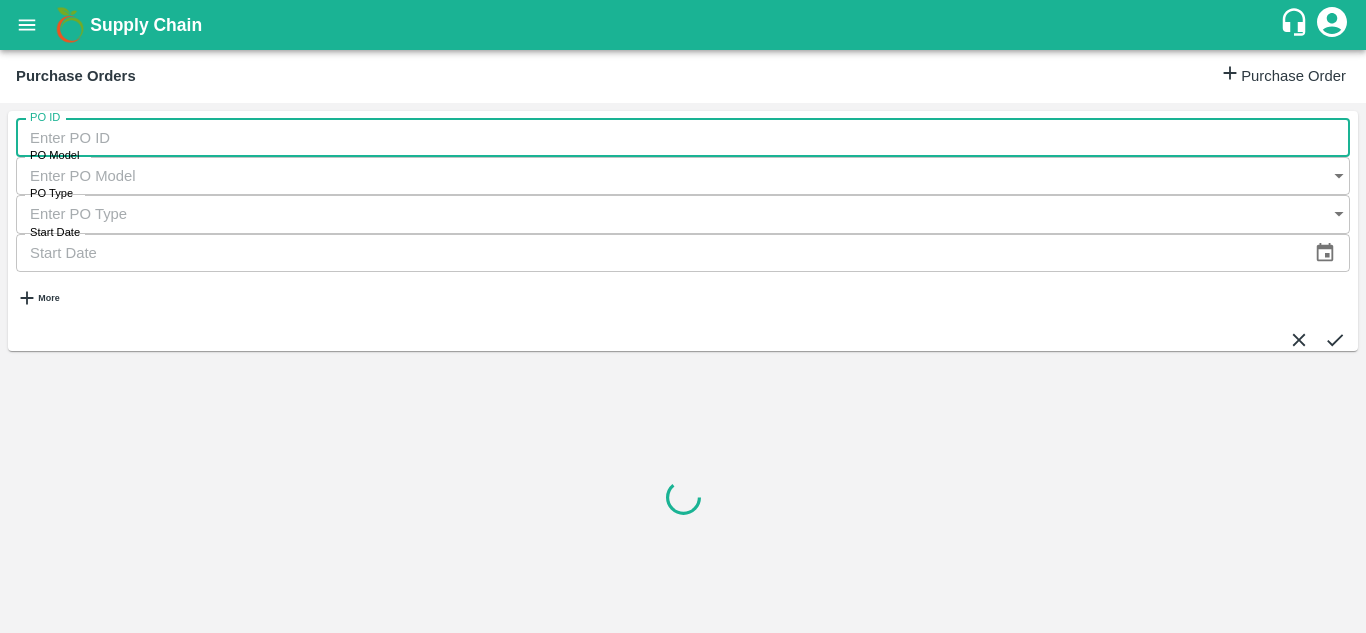 click on "PO ID" at bounding box center (683, 138) 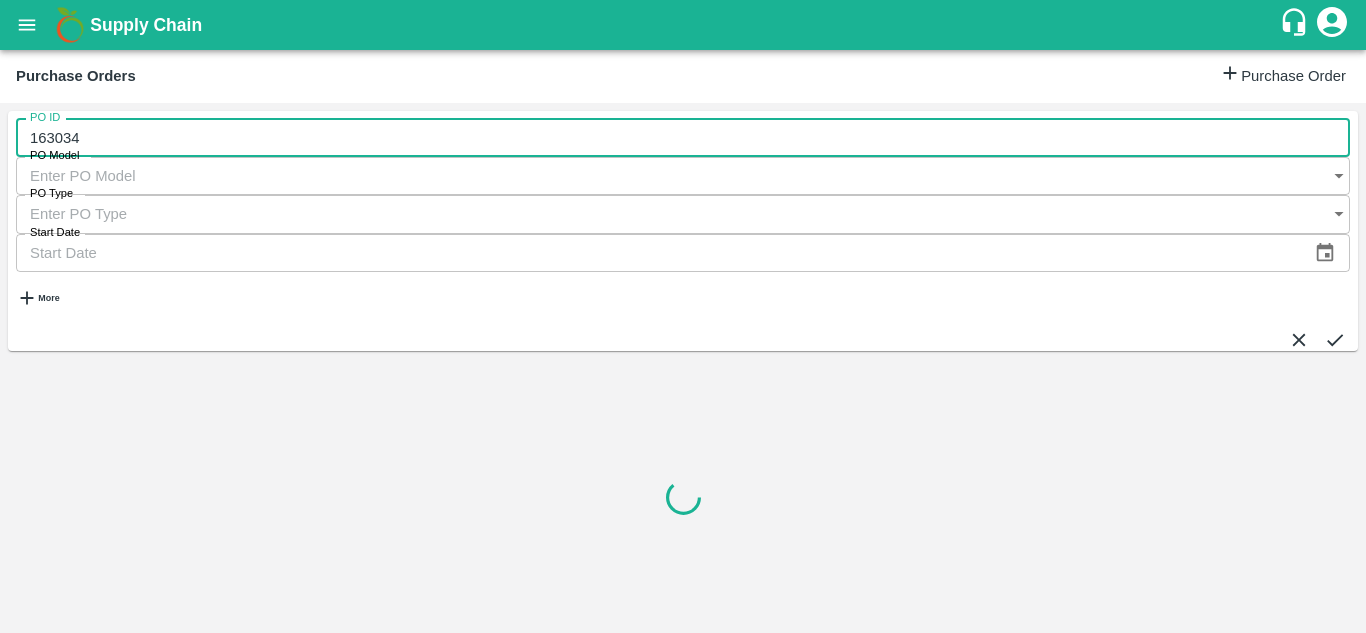 type on "163034" 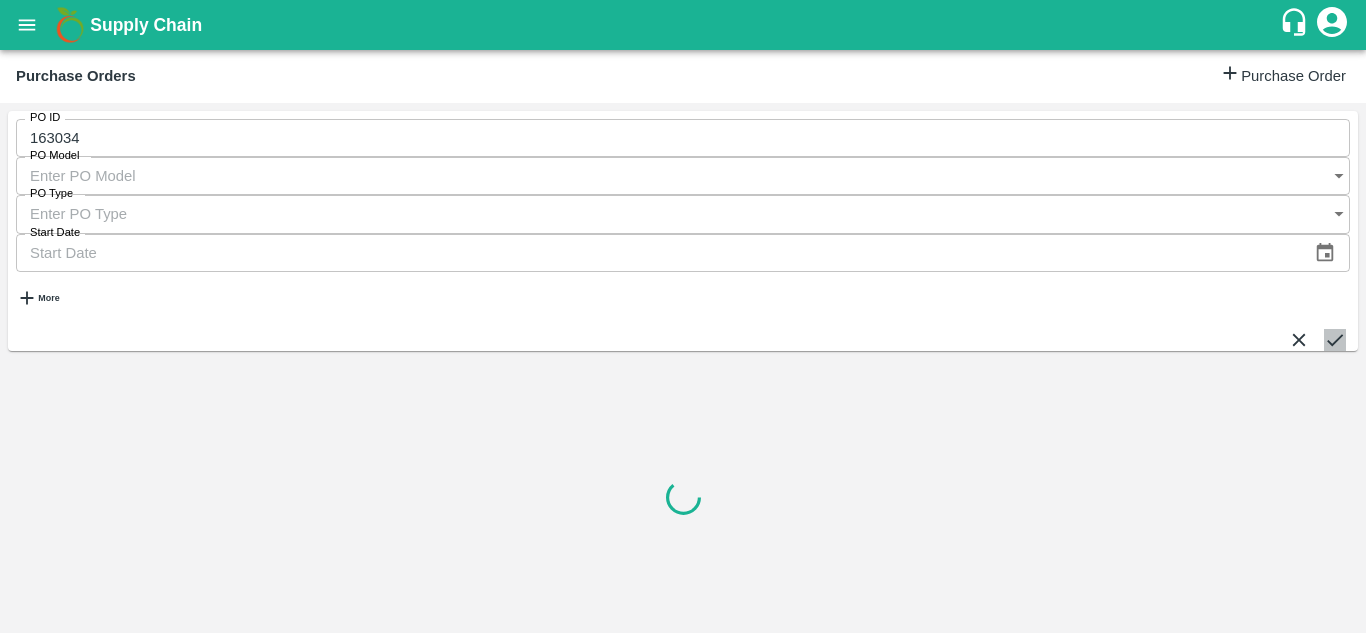 click at bounding box center (1335, 340) 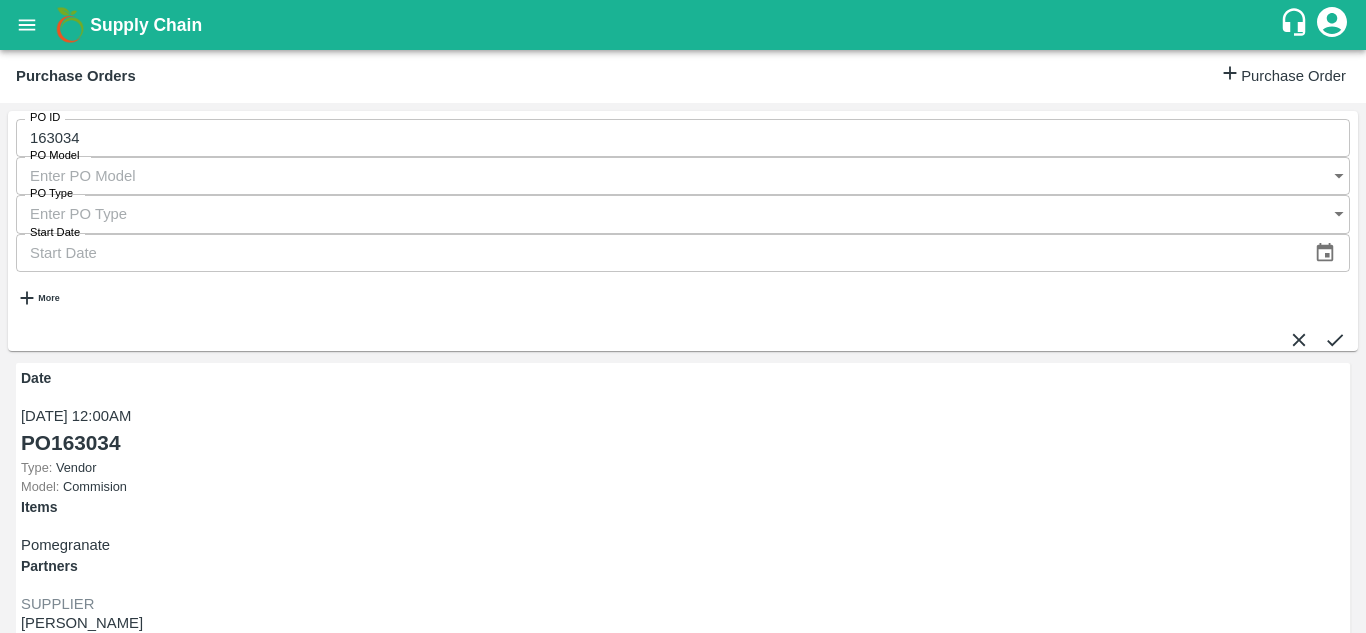 click on "Shipments" at bounding box center (56, 979) 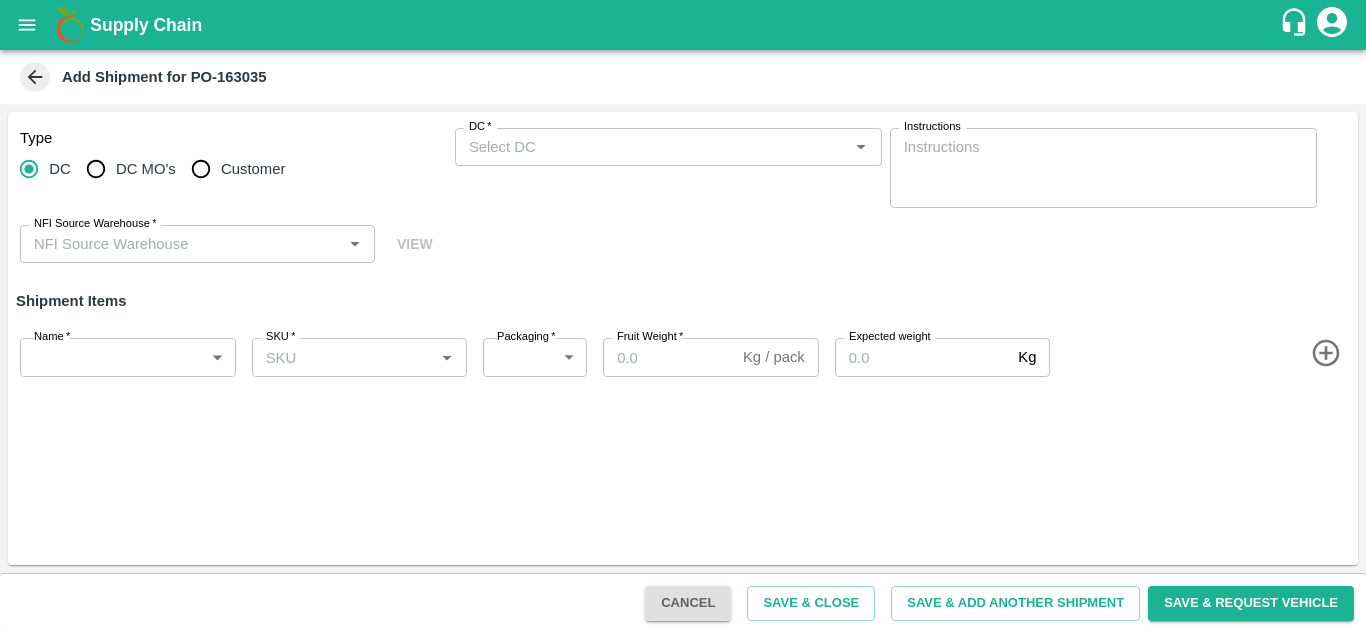 scroll, scrollTop: 0, scrollLeft: 0, axis: both 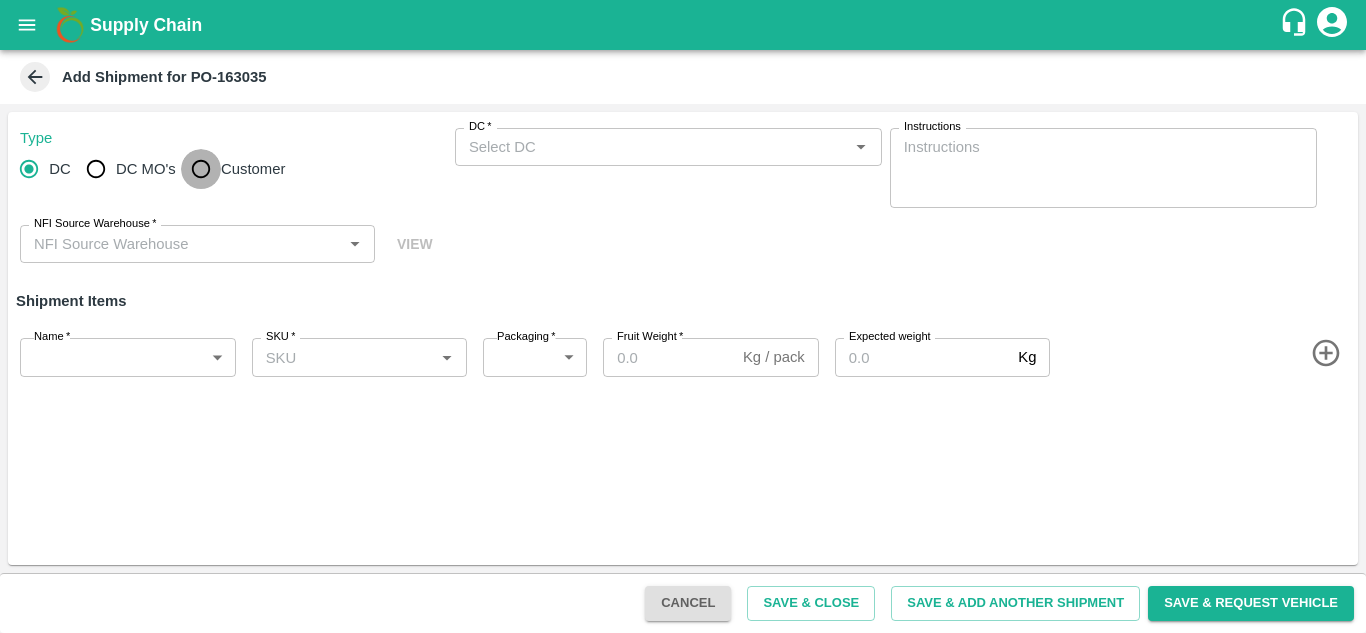 click on "Customer" at bounding box center (201, 169) 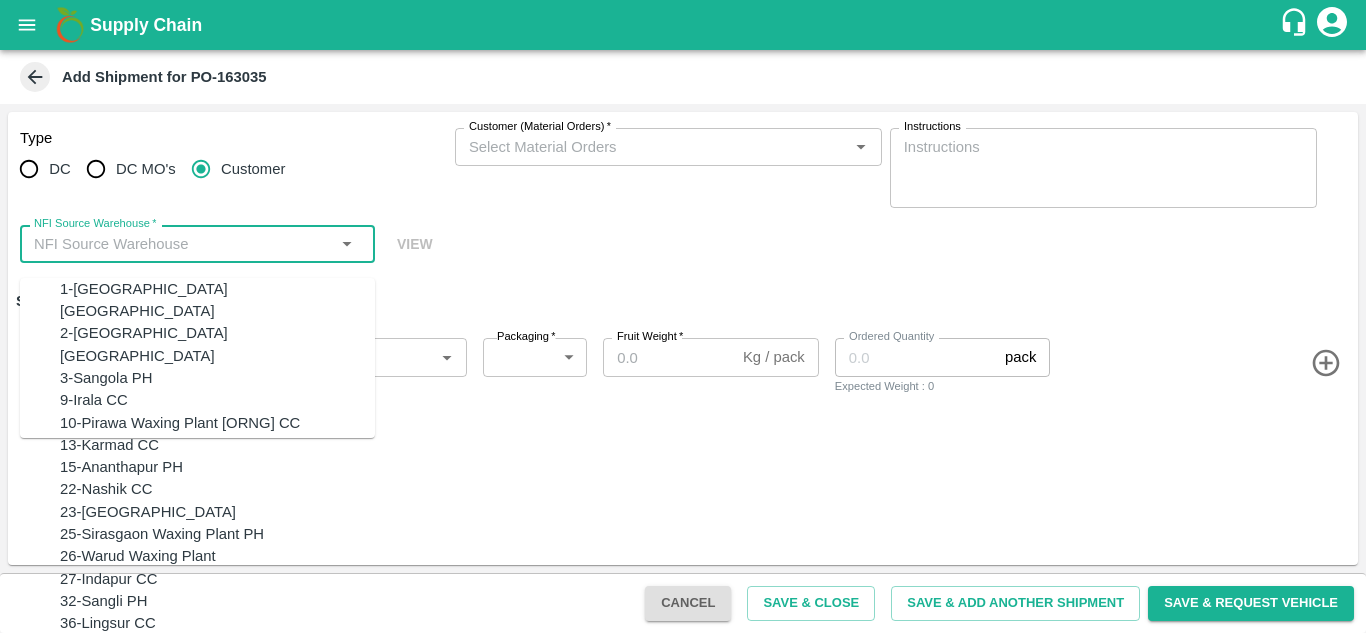 click on "NFI Source Warehouse   *" at bounding box center [181, 244] 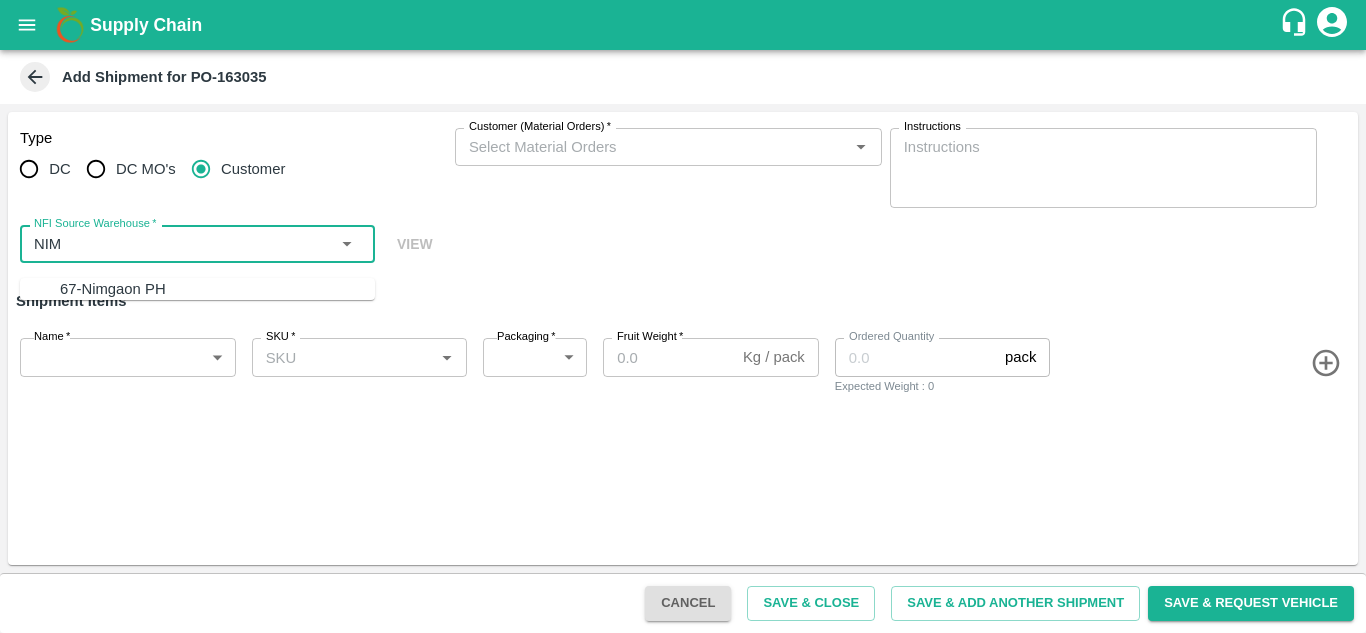 click on "67-Nimgaon PH" at bounding box center [217, 289] 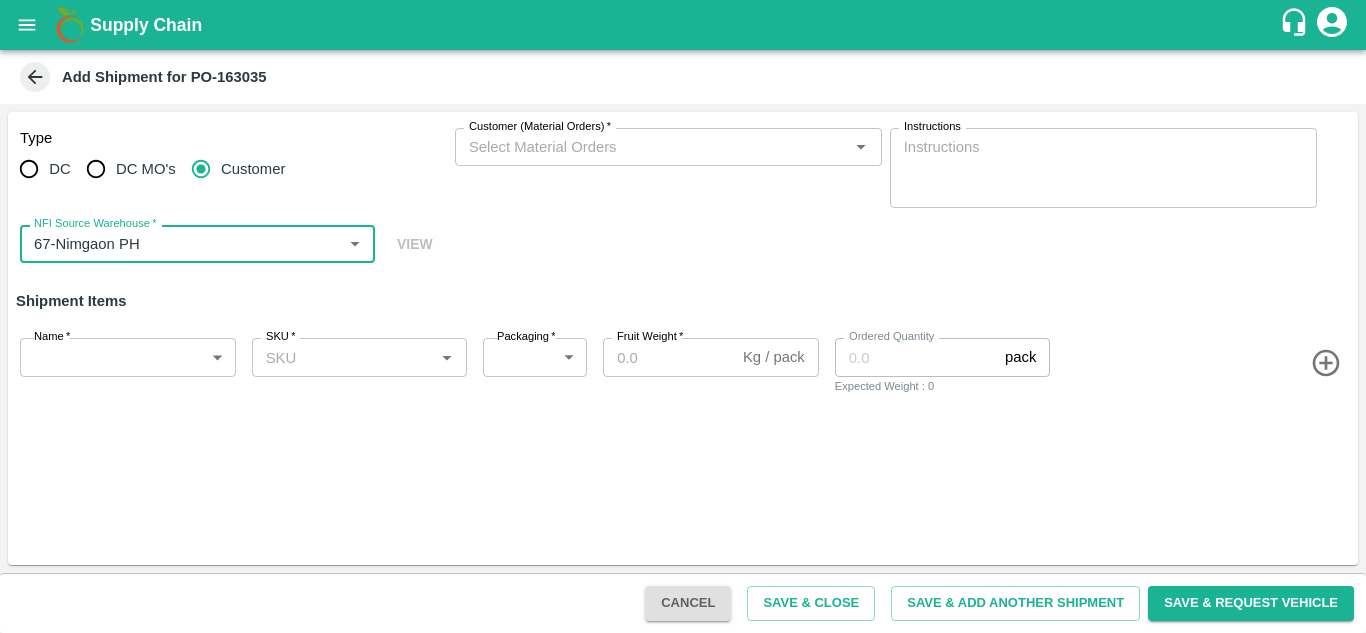 type on "67-Nimgaon PH" 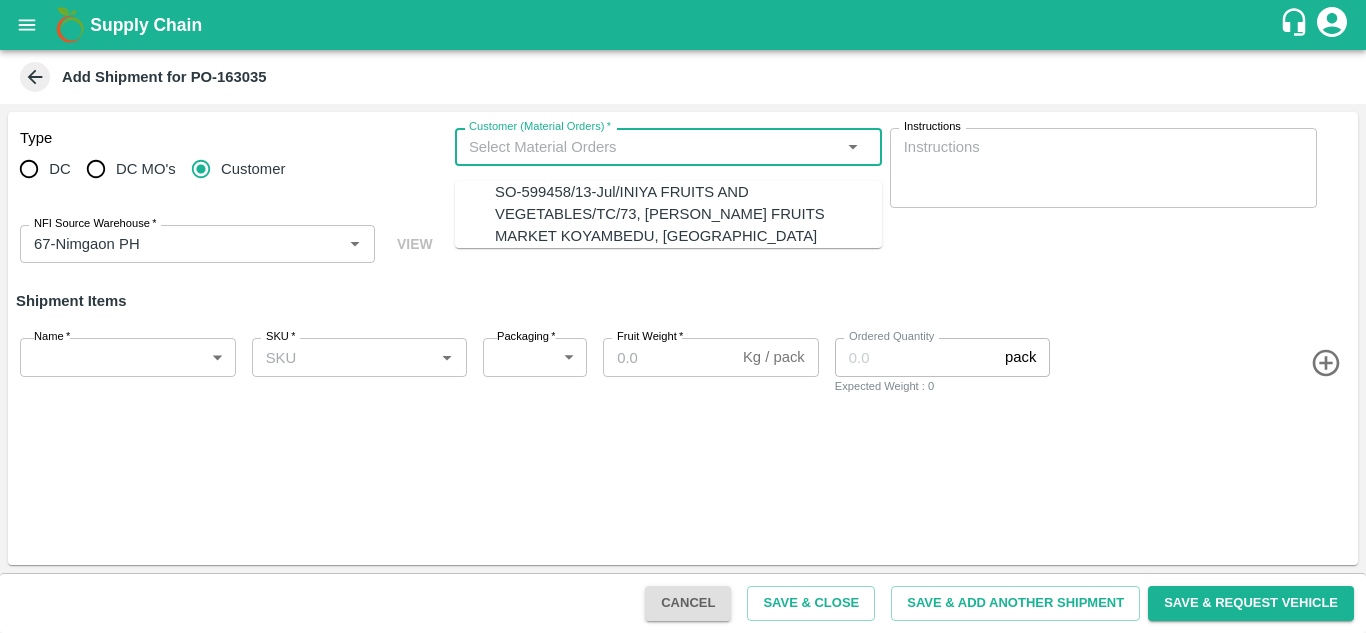 click on "Customer (Material Orders)   *" at bounding box center (652, 147) 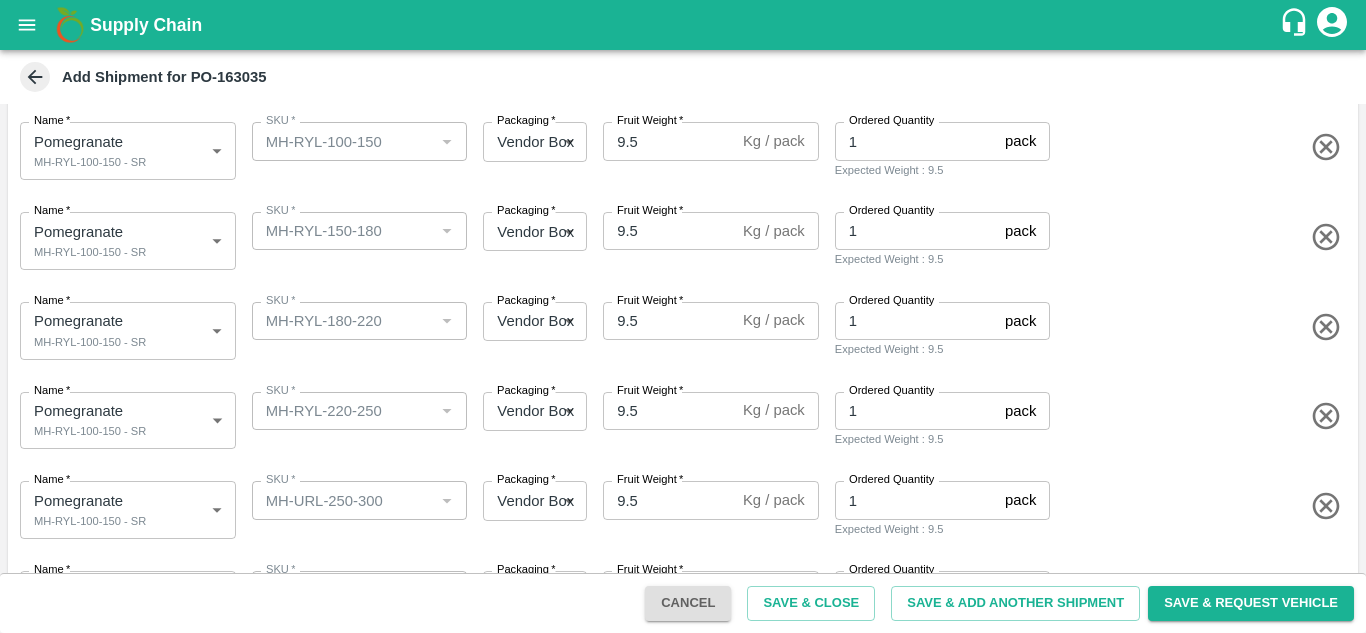 scroll, scrollTop: 0, scrollLeft: 0, axis: both 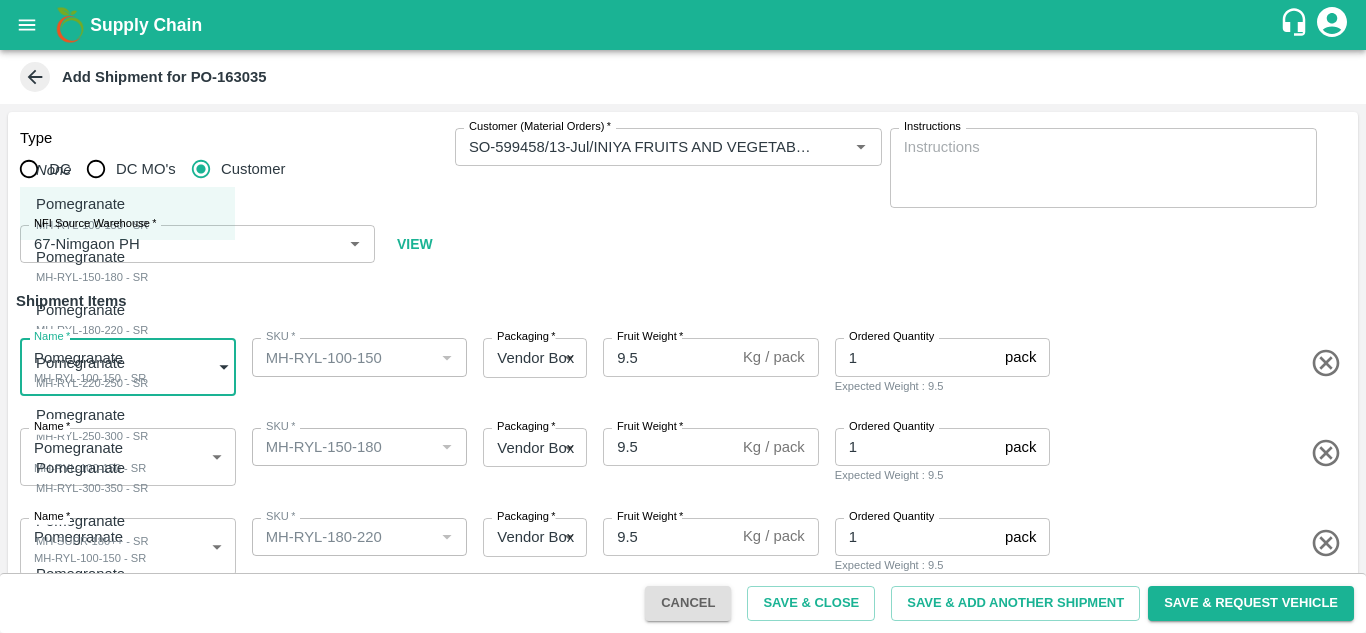 click on "Supply Chain Add Shipment for PO-163035 Type DC DC MO's Customer Customer (Material Orders)   * Customer (Material Orders)   * Instructions x Instructions NFI Source Warehouse   * NFI Source Warehouse   * VIEW Shipment Items Name   * Pomegranate MH-RYL-100-150 - SR  1816573 Name SKU   * SKU   * Packaging   * Vendor Box 276 Packaging Fruit Weight   * 9.5 Kg /   pack Fruit Weight Ordered Quantity 1 pack Ordered Quantity Expected Weight :   9.5 Name   * Pomegranate MH-RYL-100-150 - SR  1816573 Name SKU   * SKU   * Packaging   * Vendor Box 276 Packaging Fruit Weight   * 9.5 Kg /   pack Fruit Weight Ordered Quantity 1 pack Ordered Quantity Expected Weight :   9.5 Name   * Pomegranate MH-RYL-100-150 - SR  1816573 Name SKU   * SKU   * Packaging   * Vendor Box 276 Packaging Fruit Weight   * 9.5 Kg /   pack Fruit Weight Ordered Quantity 1 pack Ordered Quantity Expected Weight :   9.5 Name   * Pomegranate MH-RYL-100-150 - SR  1816573 Name SKU   * SKU   * Packaging   * 276 *" at bounding box center (683, 316) 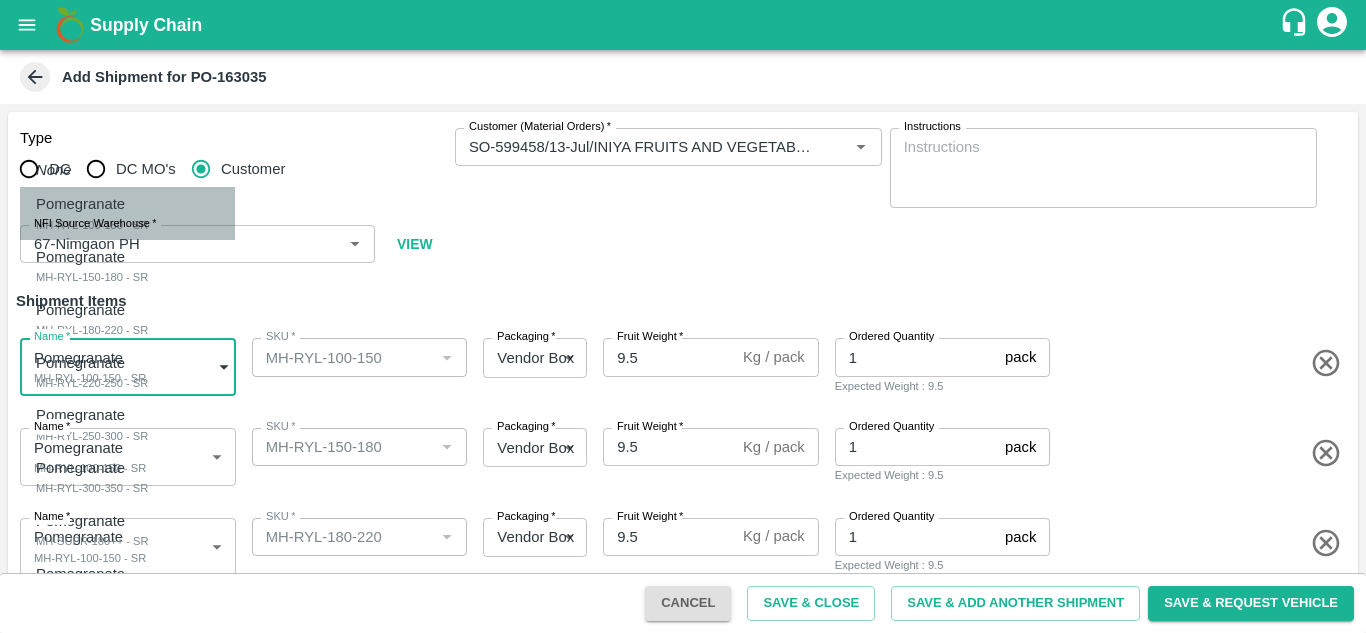click on "Pomegranate MH-RYL-100-150 - SR" at bounding box center [92, 213] 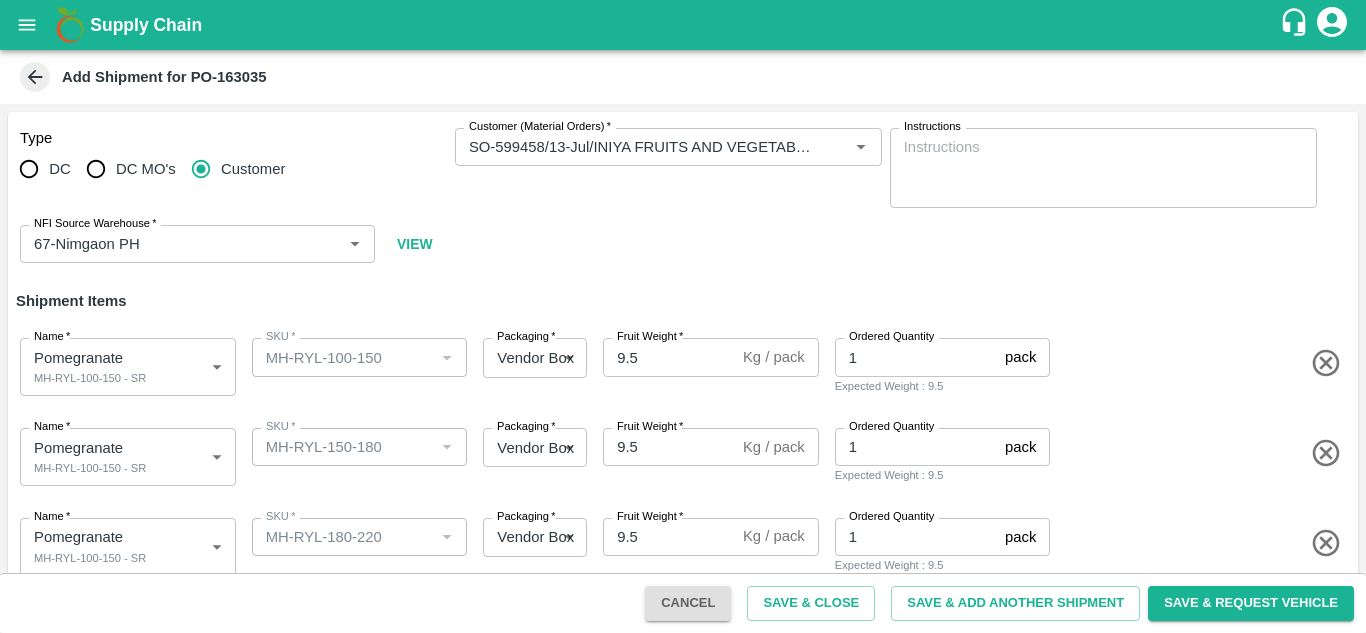 click on "Add Shipment for PO-163035" at bounding box center [164, 77] 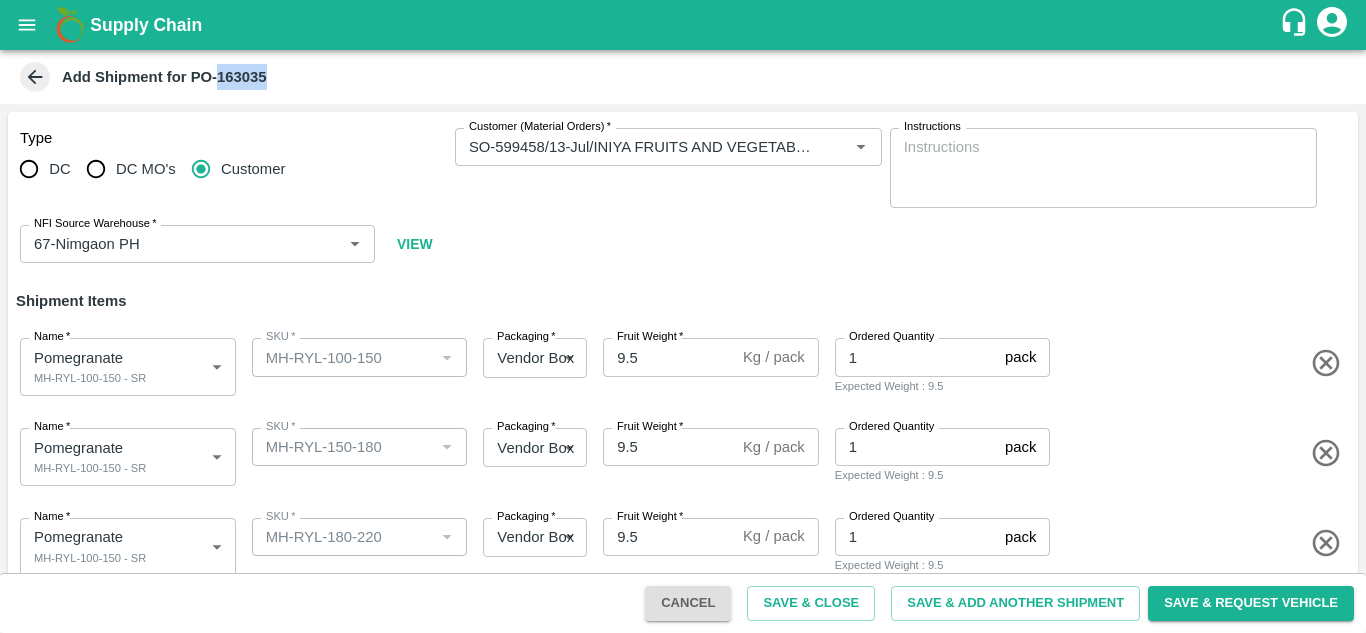 drag, startPoint x: 265, startPoint y: 82, endPoint x: 241, endPoint y: 86, distance: 24.33105 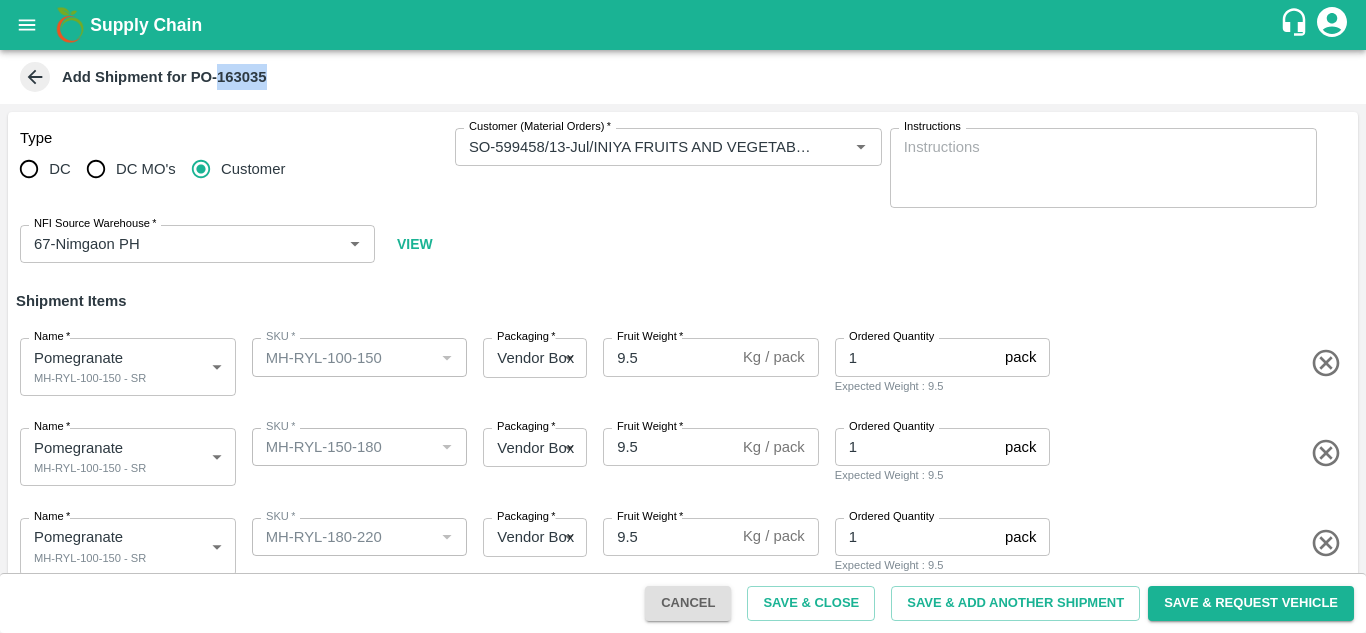 click 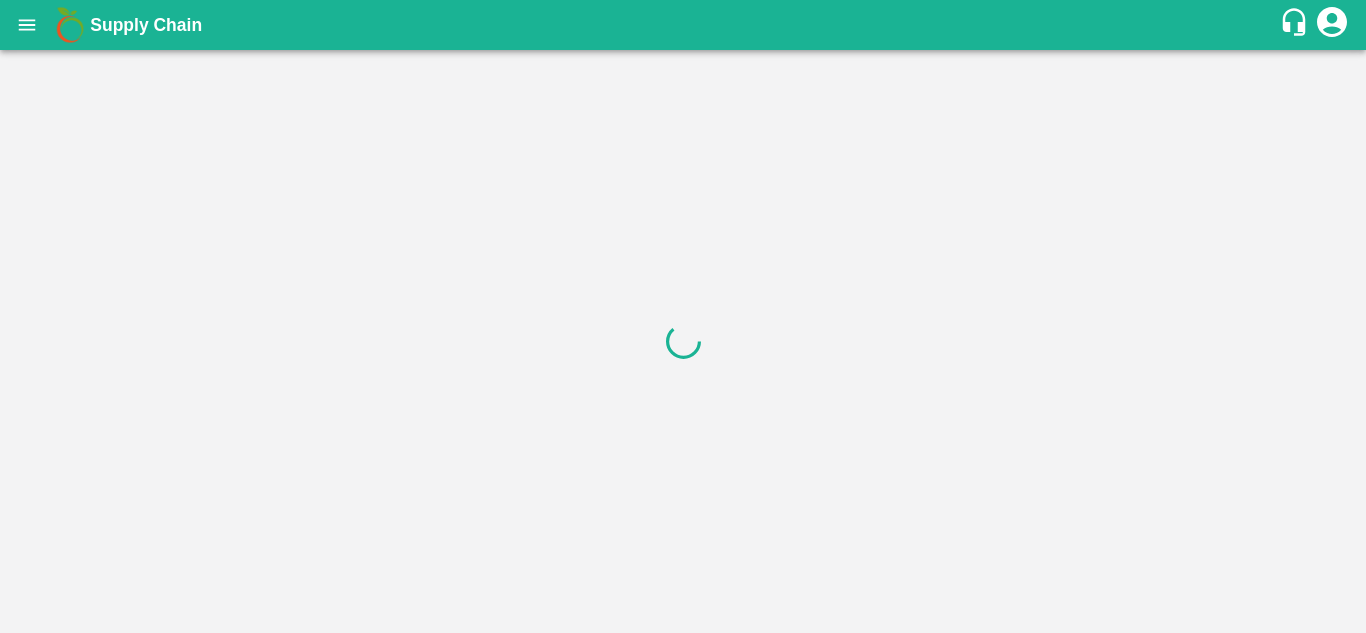 scroll, scrollTop: 0, scrollLeft: 0, axis: both 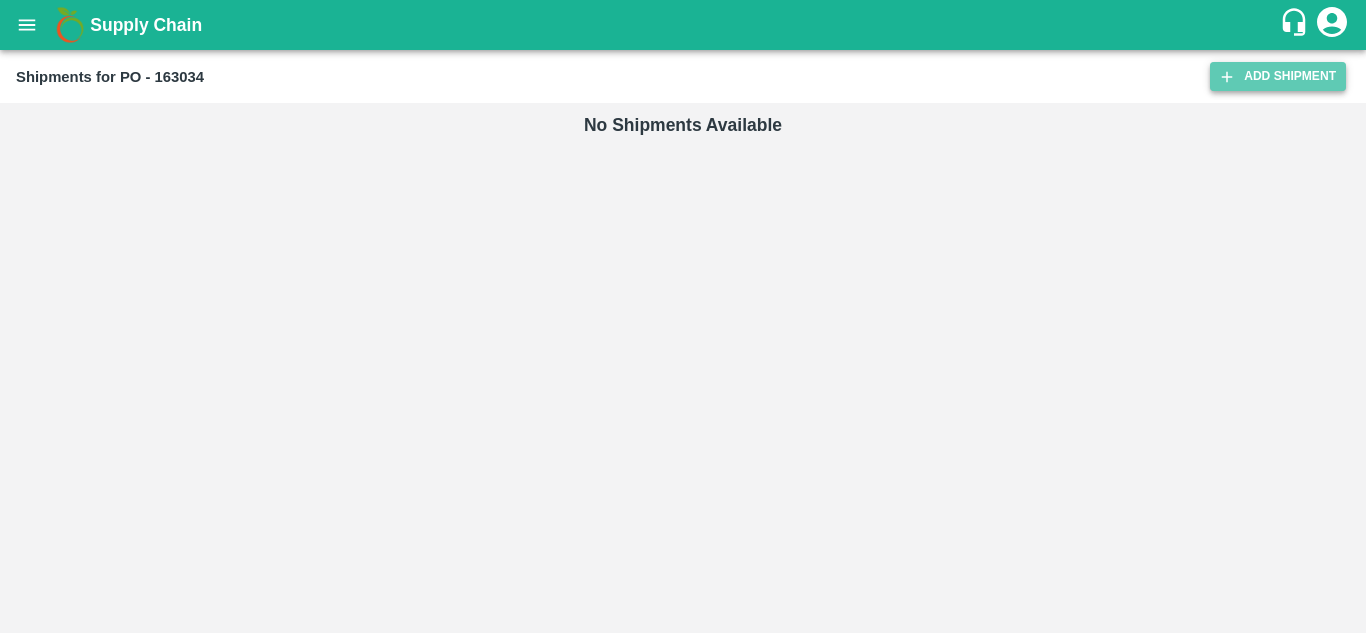 click on "Add Shipment" at bounding box center (1278, 76) 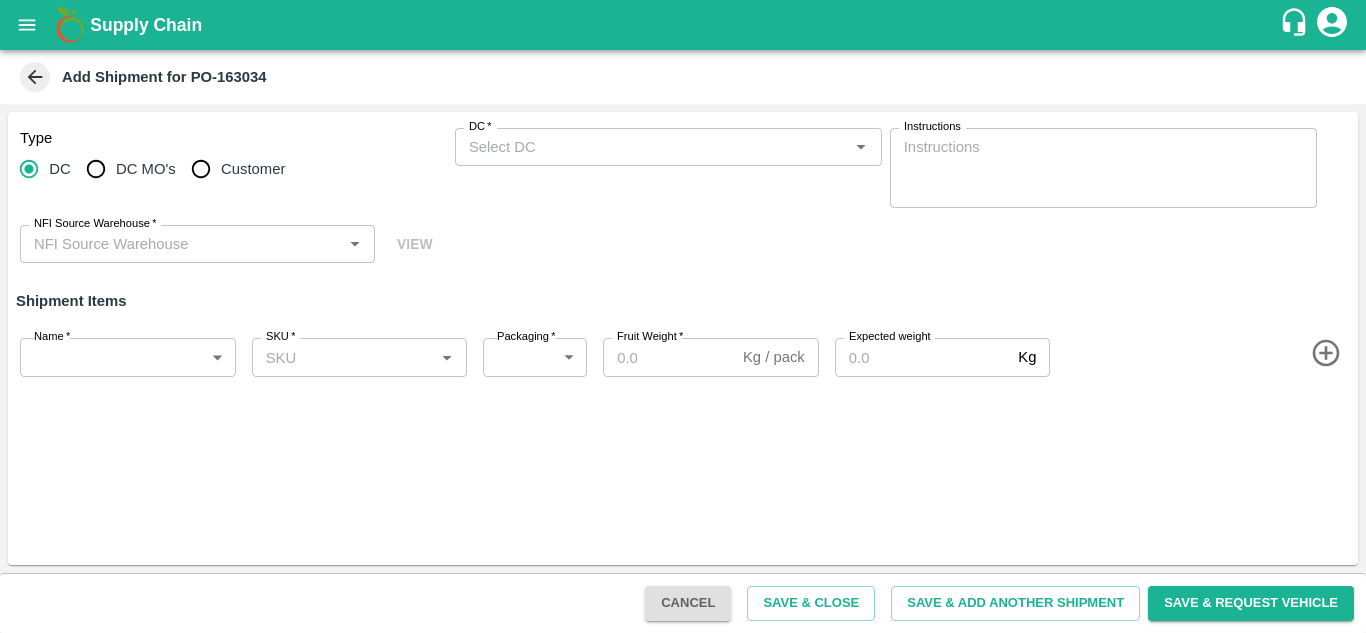 scroll, scrollTop: 0, scrollLeft: 0, axis: both 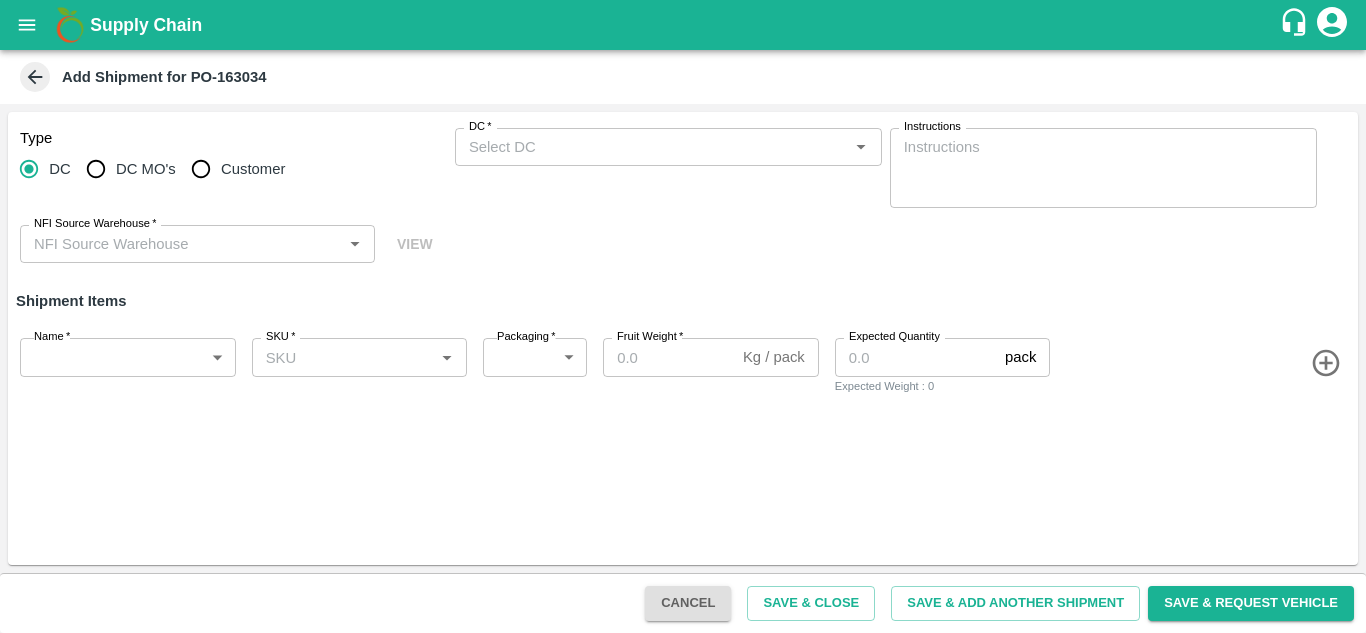 click on "Customer" at bounding box center [253, 169] 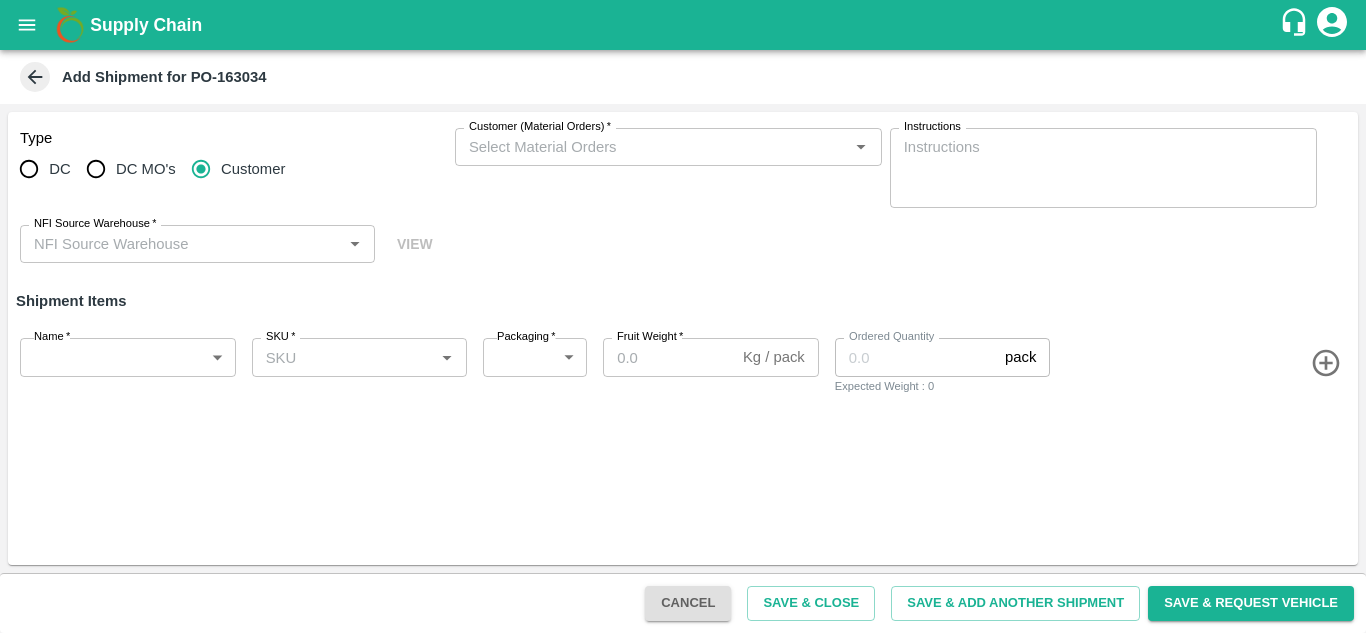 click on "Type DC DC MO's Customer Customer (Material Orders)   * Customer (Material Orders)   * Instructions x Instructions NFI Source Warehouse   * NFI Source Warehouse   * VIEW" at bounding box center (683, 196) 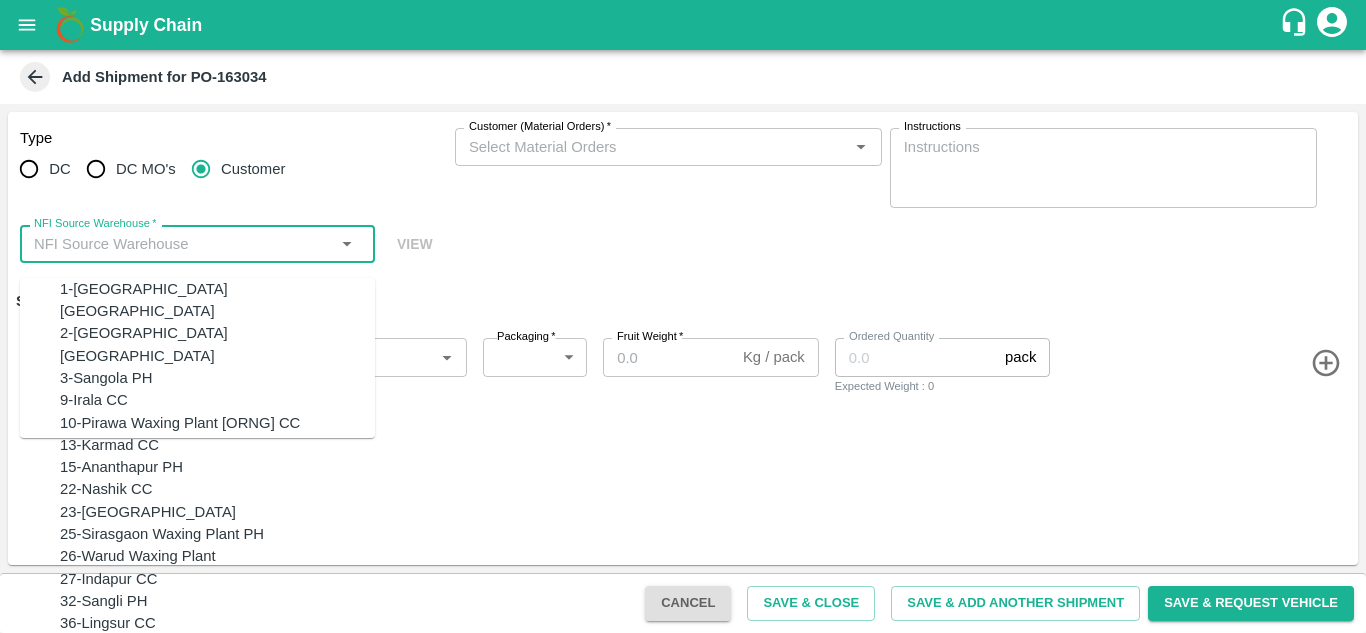 click on "NFI Source Warehouse   *" at bounding box center (181, 244) 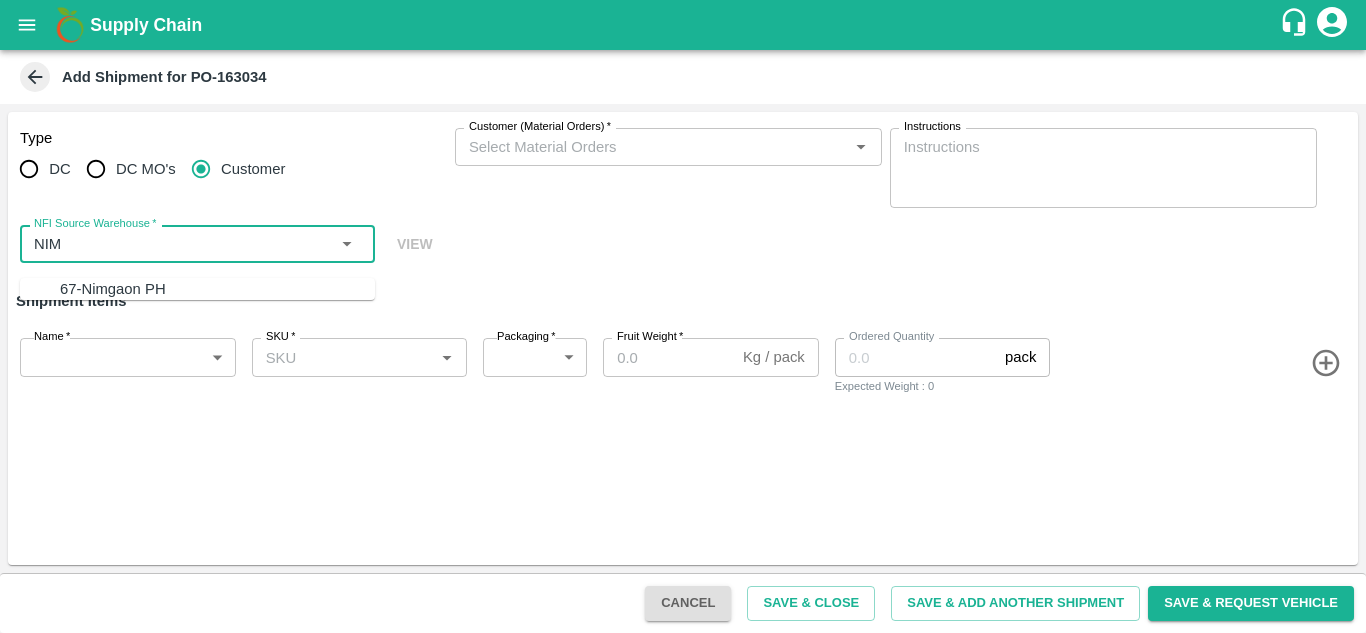 click on "67-Nimgaon PH" at bounding box center [217, 289] 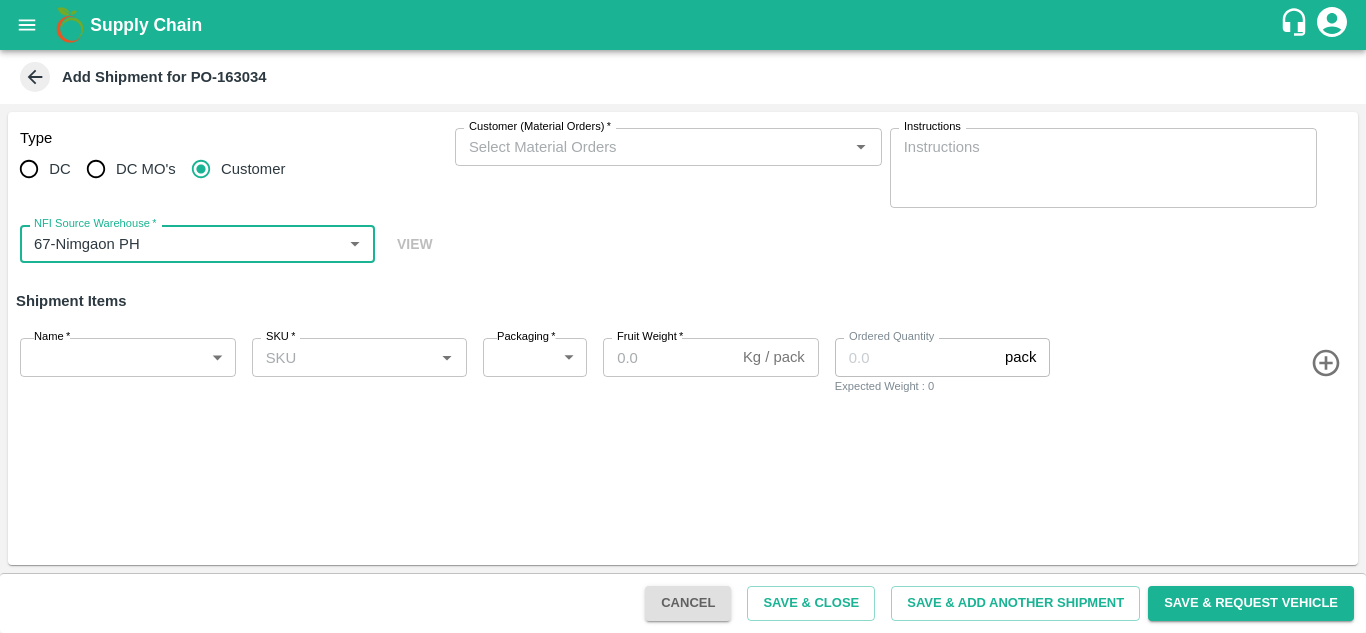 drag, startPoint x: 586, startPoint y: 128, endPoint x: 577, endPoint y: 136, distance: 12.0415945 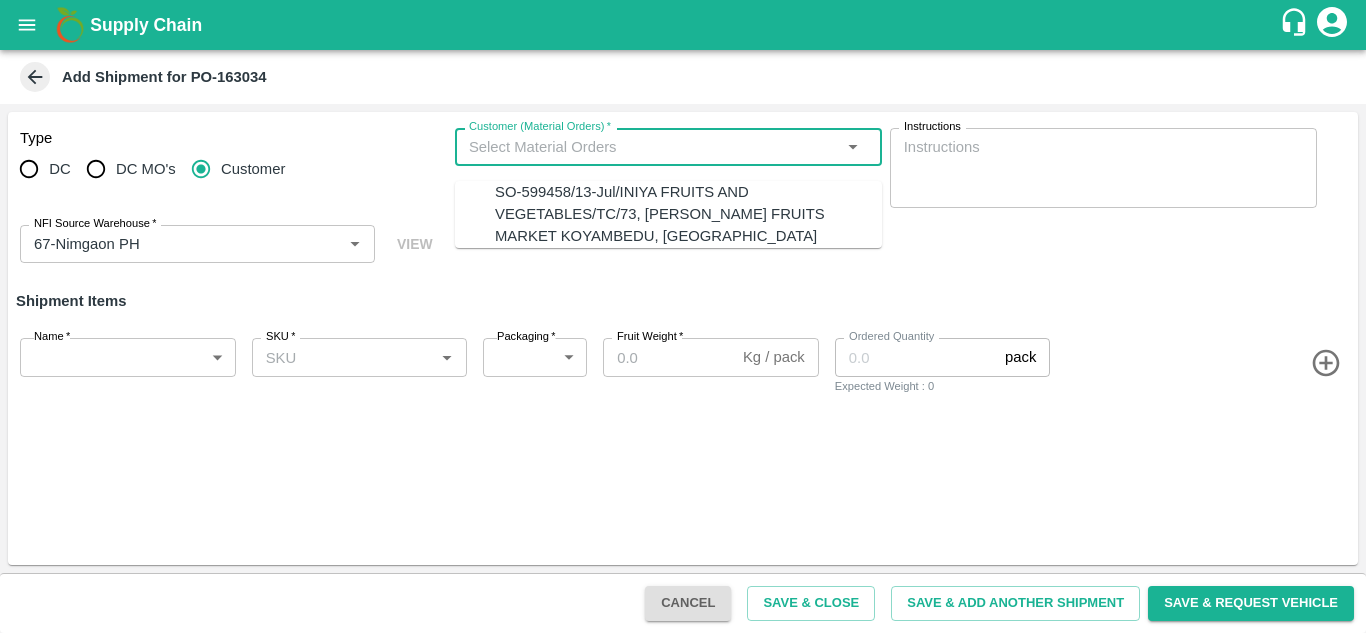 click on "Customer (Material Orders)   *" at bounding box center (652, 147) 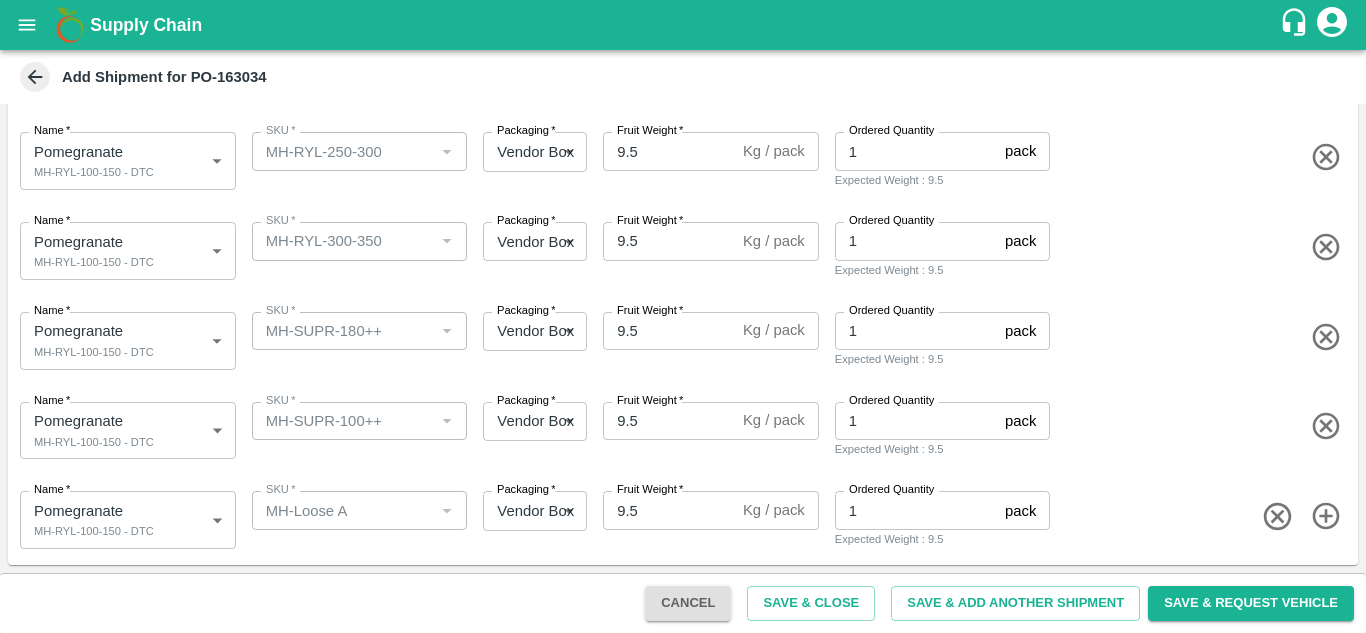 scroll, scrollTop: 0, scrollLeft: 0, axis: both 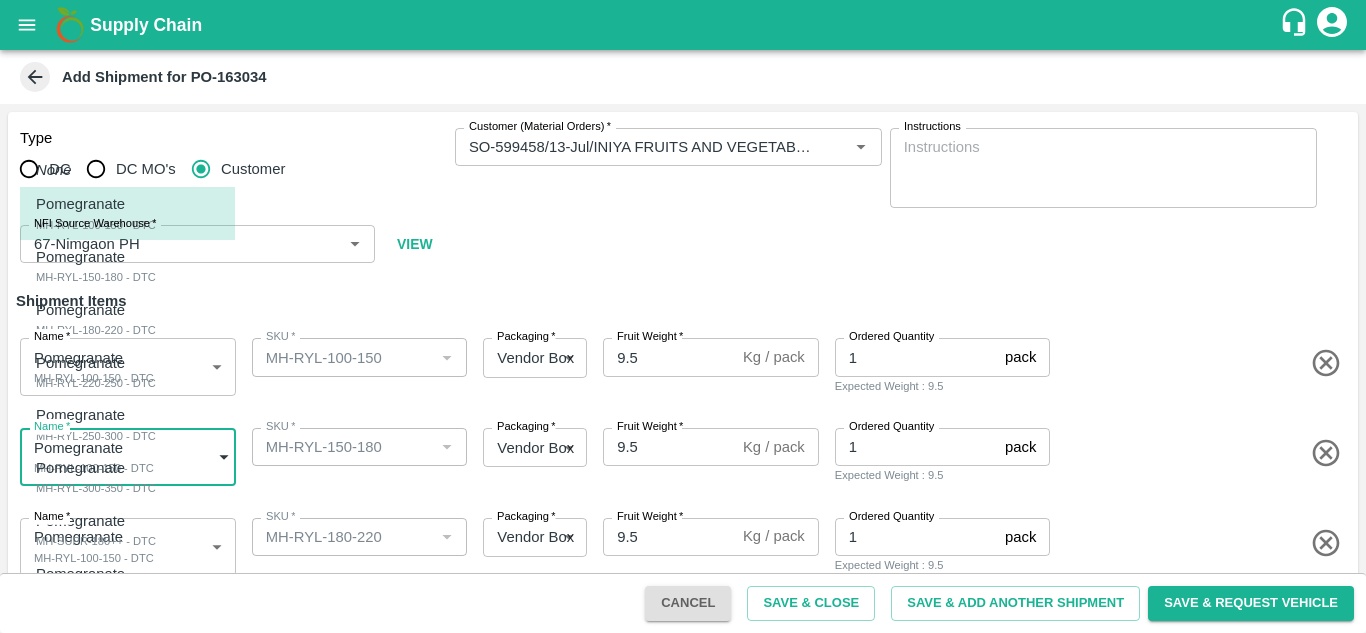 click on "Supply Chain Add Shipment for PO-163034 Type DC DC MO's Customer Customer (Material Orders)   * Customer (Material Orders)   * Instructions x Instructions NFI Source Warehouse   * NFI Source Warehouse   * VIEW Shipment Items Name   * Pomegranate MH-RYL-100-150 - DTC  1816565 Name SKU   * SKU   * Packaging   * Vendor Box 276 Packaging Fruit Weight   * 9.5 Kg /   pack Fruit Weight Ordered Quantity 1 pack Ordered Quantity Expected Weight :   9.5 Name   * Pomegranate MH-RYL-100-150 - DTC  1816565 Name SKU   * SKU   * Packaging   * Vendor Box 276 Packaging Fruit Weight   * 9.5 Kg /   pack Fruit Weight Ordered Quantity 1 pack Ordered Quantity Expected Weight :   9.5 Name   * Pomegranate MH-RYL-100-150 - DTC  1816565 Name SKU   * SKU   * Packaging   * Vendor Box 276 Packaging Fruit Weight   * 9.5 Kg /   pack Fruit Weight Ordered Quantity 1 pack Ordered Quantity Expected Weight :   9.5 Name   * Pomegranate MH-RYL-100-150 - DTC  1816565 Name SKU   * SKU   * Packaging   * *" at bounding box center [683, 316] 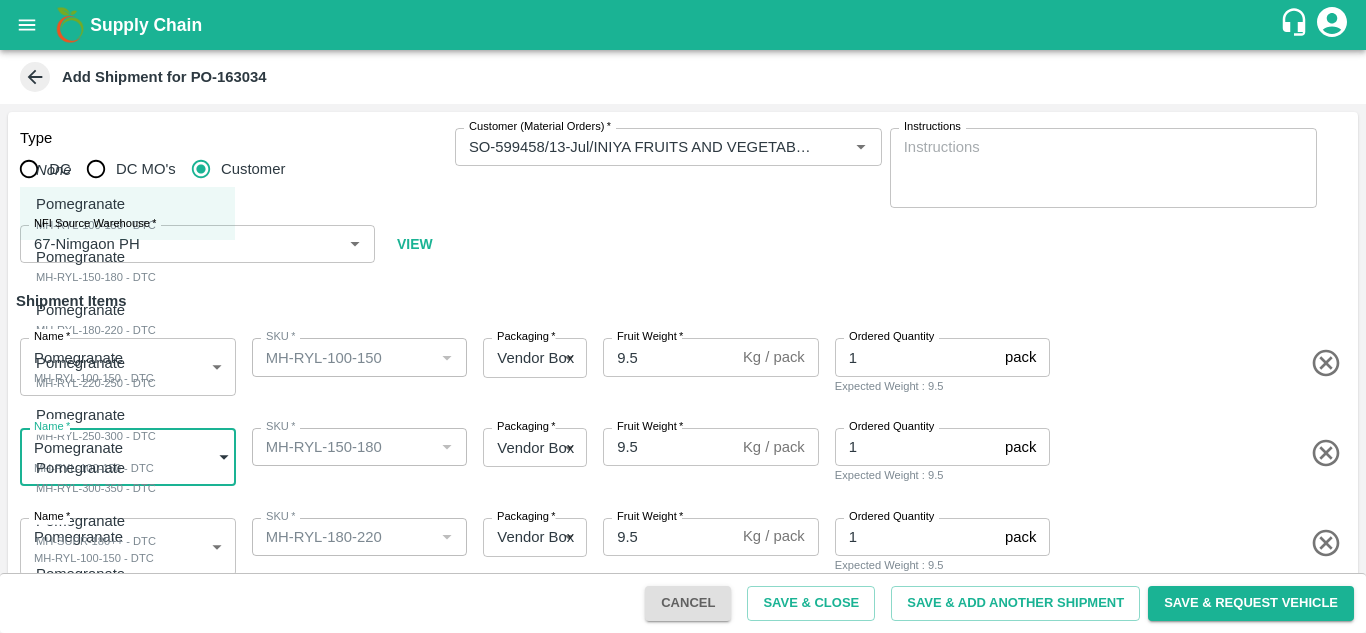 click on "Pomegranate MH-RYL-150-180 - DTC" at bounding box center (96, 266) 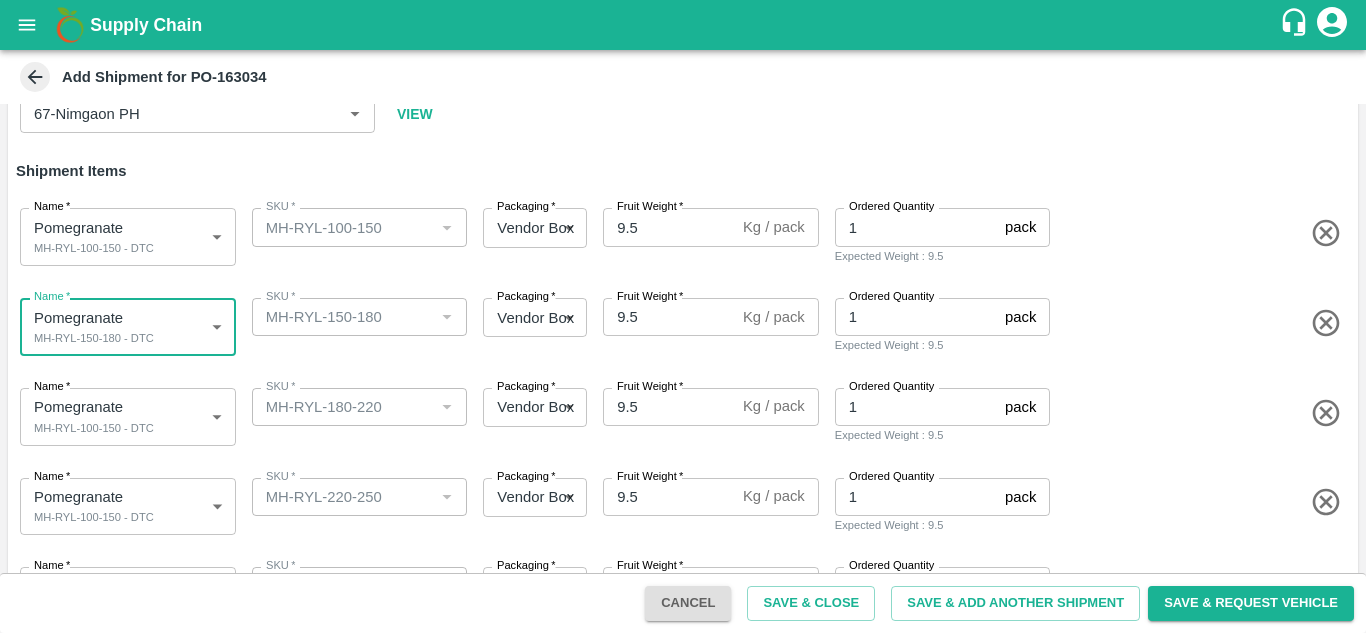 scroll, scrollTop: 132, scrollLeft: 0, axis: vertical 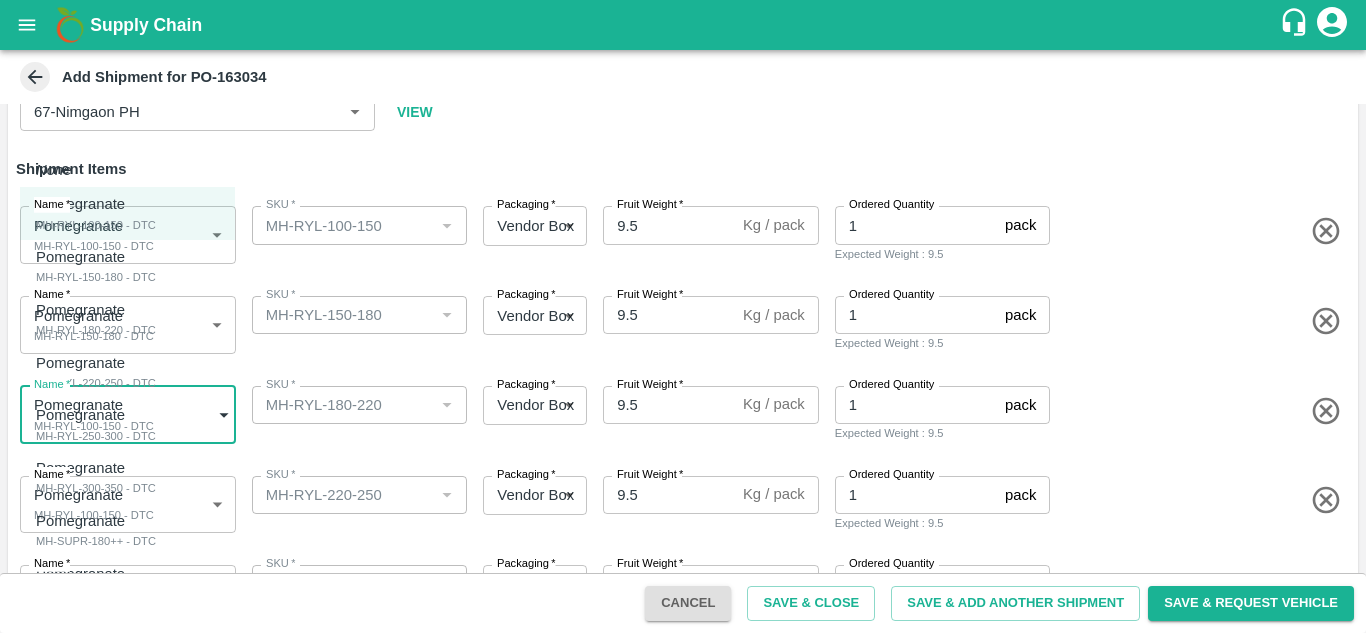 click on "Supply Chain Add Shipment for PO-163034 Type DC DC MO's Customer Customer (Material Orders)   * Customer (Material Orders)   * Instructions x Instructions NFI Source Warehouse   * NFI Source Warehouse   * VIEW Shipment Items Name   * Pomegranate MH-RYL-100-150 - DTC  1816565 Name SKU   * SKU   * Packaging   * Vendor Box 276 Packaging Fruit Weight   * 9.5 Kg /   pack Fruit Weight Ordered Quantity 1 pack Ordered Quantity Expected Weight :   9.5 Name   * Pomegranate MH-RYL-150-180 - DTC  1816566 Name SKU   * SKU   * Packaging   * Vendor Box 276 Packaging Fruit Weight   * 9.5 Kg /   pack Fruit Weight Ordered Quantity 1 pack Ordered Quantity Expected Weight :   9.5 Name   * Pomegranate MH-RYL-100-150 - DTC  1816565 Name SKU   * SKU   * Packaging   * Vendor Box 276 Packaging Fruit Weight   * 9.5 Kg /   pack Fruit Weight Ordered Quantity 1 pack Ordered Quantity Expected Weight :   9.5 Name   * Pomegranate MH-RYL-100-150 - DTC  1816565 Name SKU   * SKU   * Packaging   * *" at bounding box center [683, 316] 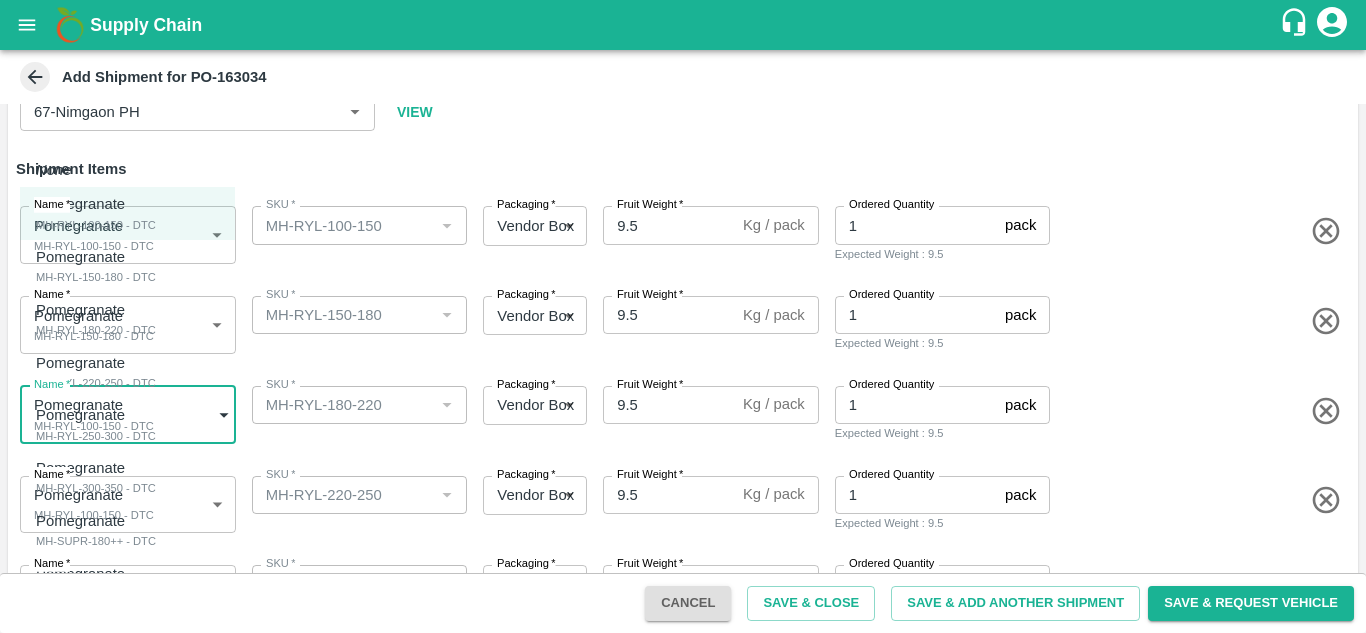 click on "MH-RYL-180-220 - DTC" at bounding box center (96, 330) 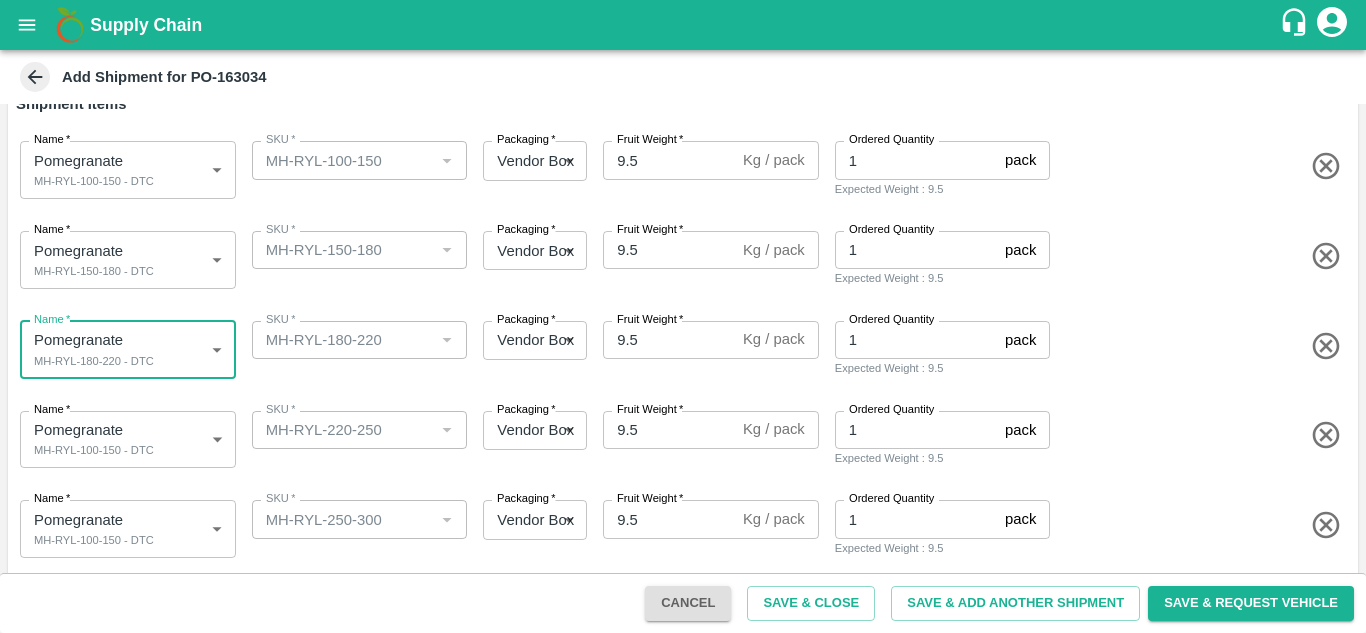 scroll, scrollTop: 259, scrollLeft: 0, axis: vertical 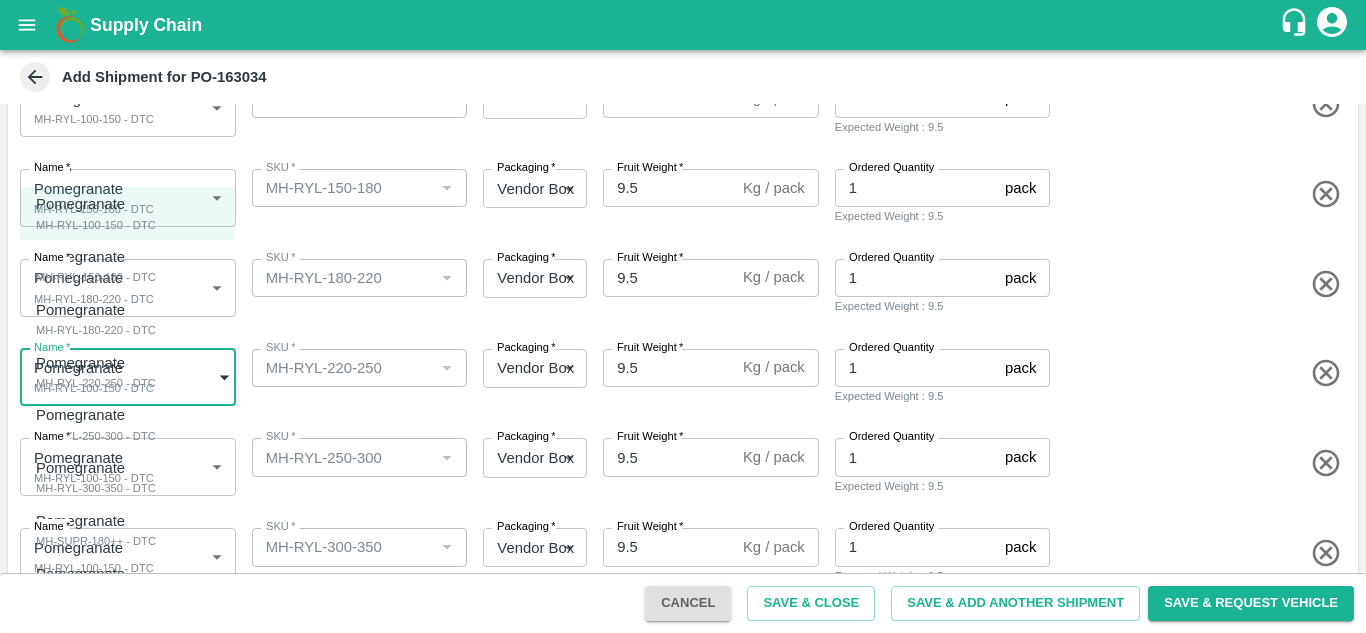click on "Supply Chain Add Shipment for PO-163034 Type DC DC MO's Customer Customer (Material Orders)   * Customer (Material Orders)   * Instructions x Instructions NFI Source Warehouse   * NFI Source Warehouse   * VIEW Shipment Items Name   * Pomegranate MH-RYL-100-150 - DTC  1816565 Name SKU   * SKU   * Packaging   * Vendor Box 276 Packaging Fruit Weight   * 9.5 Kg /   pack Fruit Weight Ordered Quantity 1 pack Ordered Quantity Expected Weight :   9.5 Name   * Pomegranate MH-RYL-150-180 - DTC  1816566 Name SKU   * SKU   * Packaging   * Vendor Box 276 Packaging Fruit Weight   * 9.5 Kg /   pack Fruit Weight Ordered Quantity 1 pack Ordered Quantity Expected Weight :   9.5 Name   * Pomegranate MH-RYL-180-220 - DTC  1816567 Name SKU   * SKU   * Packaging   * Vendor Box 276 Packaging Fruit Weight   * 9.5 Kg /   pack Fruit Weight Ordered Quantity 1 pack Ordered Quantity Expected Weight :   9.5 Name   * Pomegranate MH-RYL-100-150 - DTC  1816565 Name SKU   * SKU   * Packaging   * *" at bounding box center (683, 316) 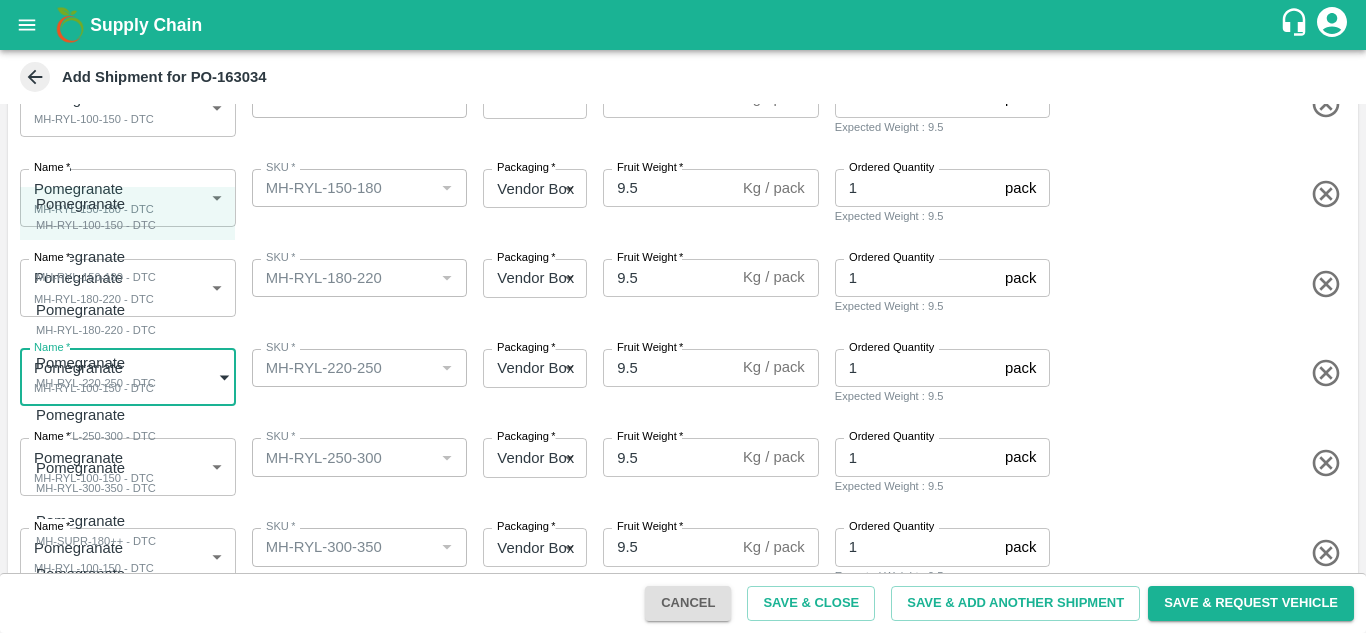 click on "MH-RYL-220-250 - DTC" at bounding box center [96, 383] 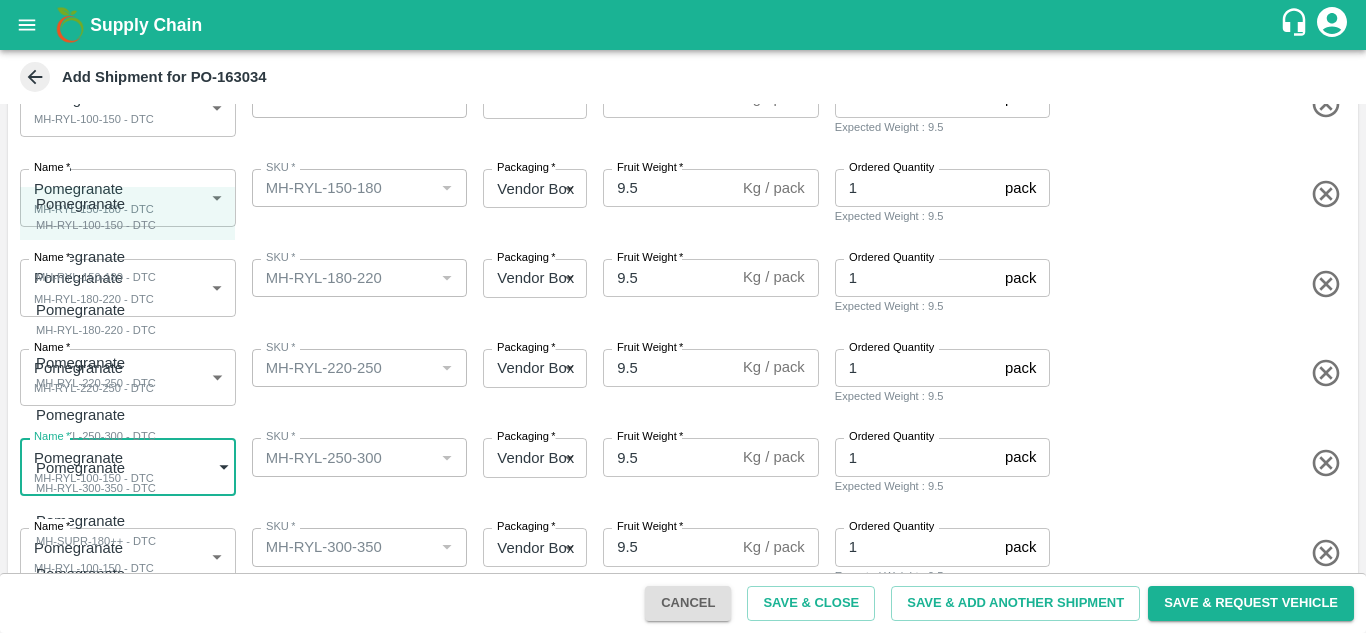 click on "Supply Chain Add Shipment for PO-163034 Type DC DC MO's Customer Customer (Material Orders)   * Customer (Material Orders)   * Instructions x Instructions NFI Source Warehouse   * NFI Source Warehouse   * VIEW Shipment Items Name   * Pomegranate MH-RYL-100-150 - DTC  1816565 Name SKU   * SKU   * Packaging   * Vendor Box 276 Packaging Fruit Weight   * 9.5 Kg /   pack Fruit Weight Ordered Quantity 1 pack Ordered Quantity Expected Weight :   9.5 Name   * Pomegranate MH-RYL-150-180 - DTC  1816566 Name SKU   * SKU   * Packaging   * Vendor Box 276 Packaging Fruit Weight   * 9.5 Kg /   pack Fruit Weight Ordered Quantity 1 pack Ordered Quantity Expected Weight :   9.5 Name   * Pomegranate MH-RYL-180-220 - DTC  1816567 Name SKU   * SKU   * Packaging   * Vendor Box 276 Packaging Fruit Weight   * 9.5 Kg /   pack Fruit Weight Ordered Quantity 1 pack Ordered Quantity Expected Weight :   9.5 Name   * Pomegranate MH-RYL-220-250 - DTC  1816568 Name SKU   * SKU   * Packaging   * *" at bounding box center [683, 316] 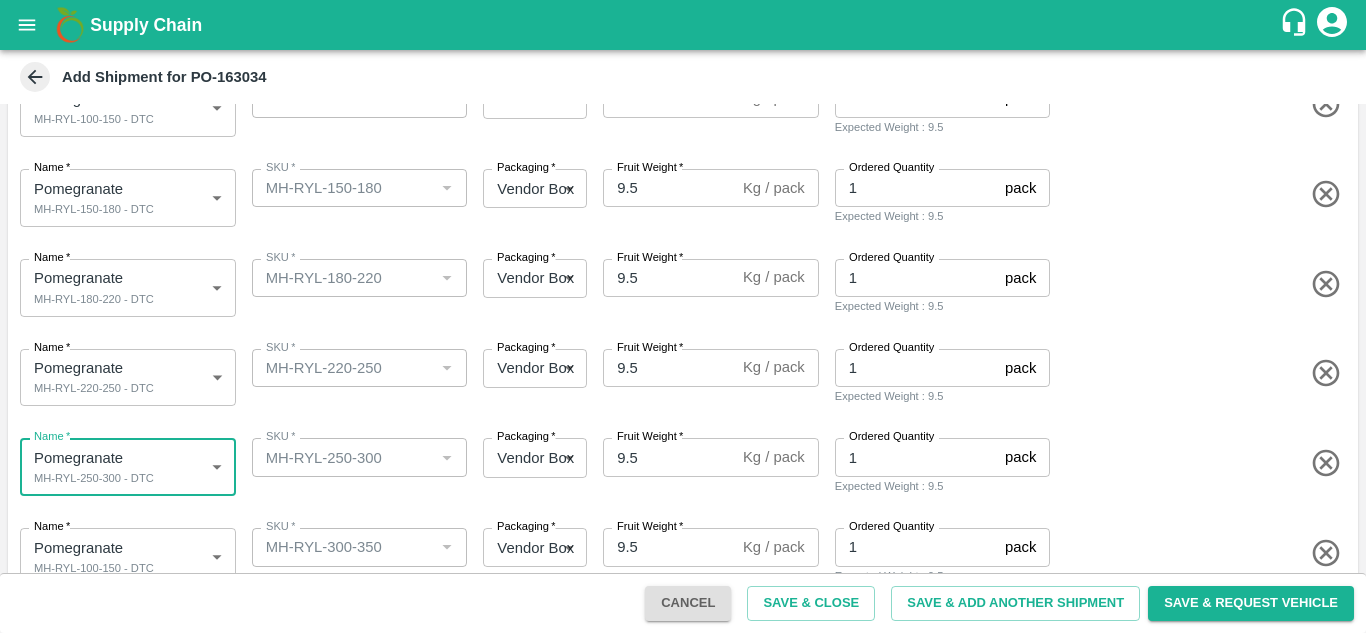 scroll, scrollTop: 379, scrollLeft: 0, axis: vertical 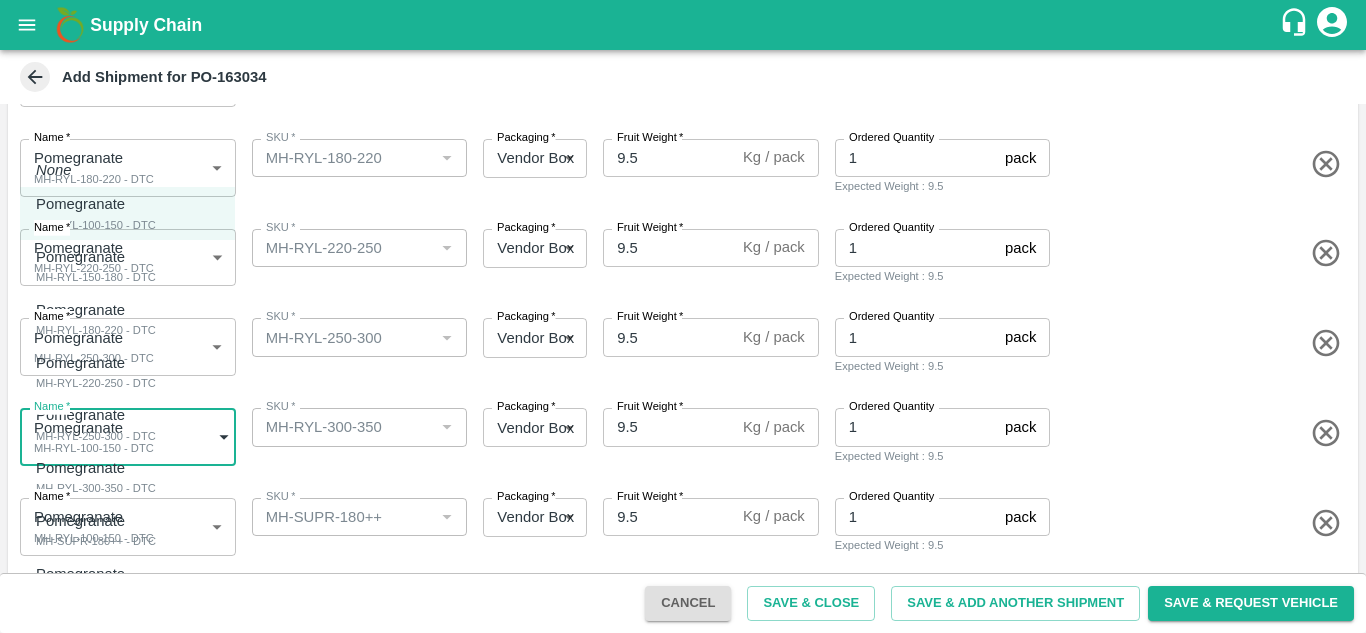 click on "Supply Chain Add Shipment for PO-163034 Type DC DC MO's Customer Customer (Material Orders)   * Customer (Material Orders)   * Instructions x Instructions NFI Source Warehouse   * NFI Source Warehouse   * VIEW Shipment Items Name   * Pomegranate MH-RYL-100-150 - DTC  1816565 Name SKU   * SKU   * Packaging   * Vendor Box 276 Packaging Fruit Weight   * 9.5 Kg /   pack Fruit Weight Ordered Quantity 1 pack Ordered Quantity Expected Weight :   9.5 Name   * Pomegranate MH-RYL-150-180 - DTC  1816566 Name SKU   * SKU   * Packaging   * Vendor Box 276 Packaging Fruit Weight   * 9.5 Kg /   pack Fruit Weight Ordered Quantity 1 pack Ordered Quantity Expected Weight :   9.5 Name   * Pomegranate MH-RYL-180-220 - DTC  1816567 Name SKU   * SKU   * Packaging   * Vendor Box 276 Packaging Fruit Weight   * 9.5 Kg /   pack Fruit Weight Ordered Quantity 1 pack Ordered Quantity Expected Weight :   9.5 Name   * Pomegranate MH-RYL-220-250 - DTC  1816568 Name SKU   * SKU   * Packaging   * *" at bounding box center (683, 316) 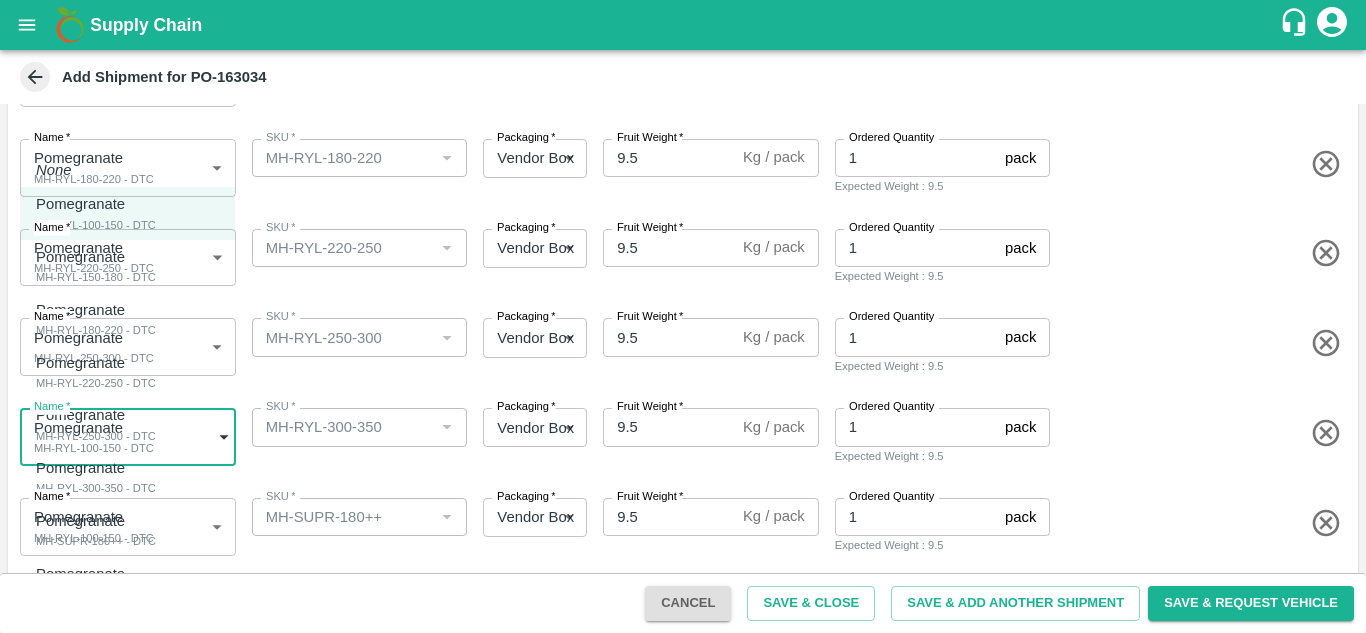click on "Pomegranate" at bounding box center (96, 468) 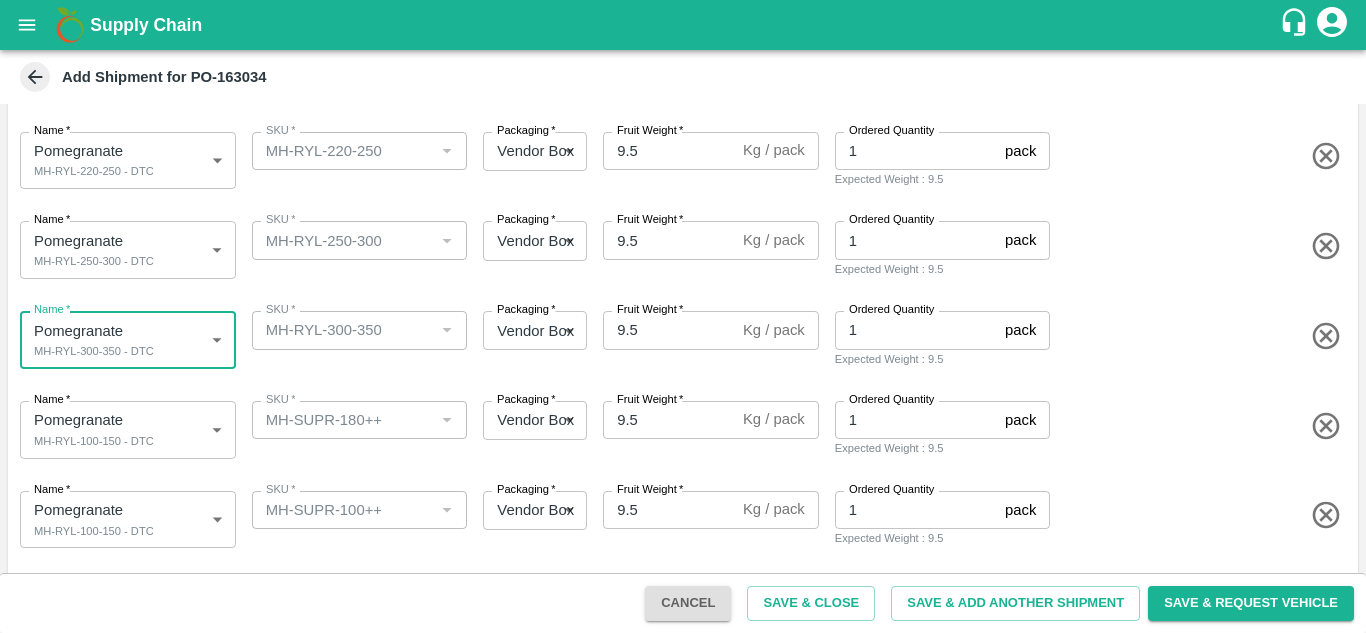 scroll, scrollTop: 484, scrollLeft: 0, axis: vertical 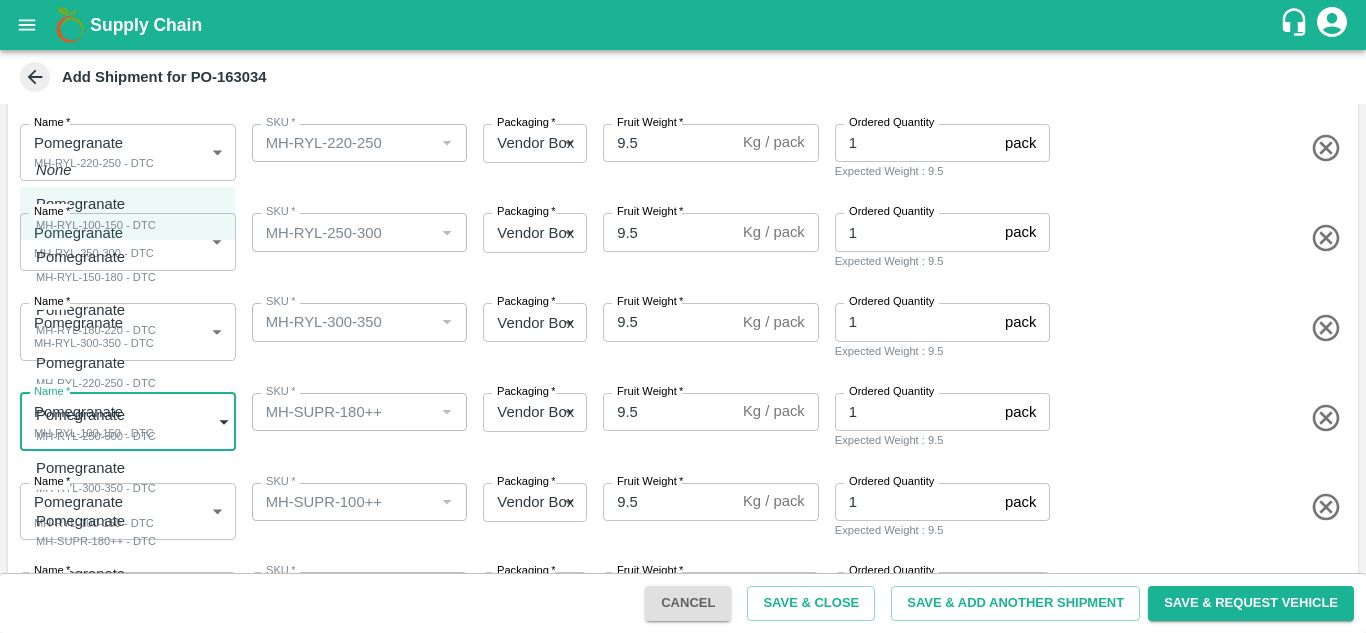 click on "Supply Chain Add Shipment for PO-163034 Type DC DC MO's Customer Customer (Material Orders)   * Customer (Material Orders)   * Instructions x Instructions NFI Source Warehouse   * NFI Source Warehouse   * VIEW Shipment Items Name   * Pomegranate MH-RYL-100-150 - DTC  1816565 Name SKU   * SKU   * Packaging   * Vendor Box 276 Packaging Fruit Weight   * 9.5 Kg /   pack Fruit Weight Ordered Quantity 1 pack Ordered Quantity Expected Weight :   9.5 Name   * Pomegranate MH-RYL-150-180 - DTC  1816566 Name SKU   * SKU   * Packaging   * Vendor Box 276 Packaging Fruit Weight   * 9.5 Kg /   pack Fruit Weight Ordered Quantity 1 pack Ordered Quantity Expected Weight :   9.5 Name   * Pomegranate MH-RYL-180-220 - DTC  1816567 Name SKU   * SKU   * Packaging   * Vendor Box 276 Packaging Fruit Weight   * 9.5 Kg /   pack Fruit Weight Ordered Quantity 1 pack Ordered Quantity Expected Weight :   9.5 Name   * Pomegranate MH-RYL-220-250 - DTC  1816568 Name SKU   * SKU   * Packaging   * *" at bounding box center (683, 316) 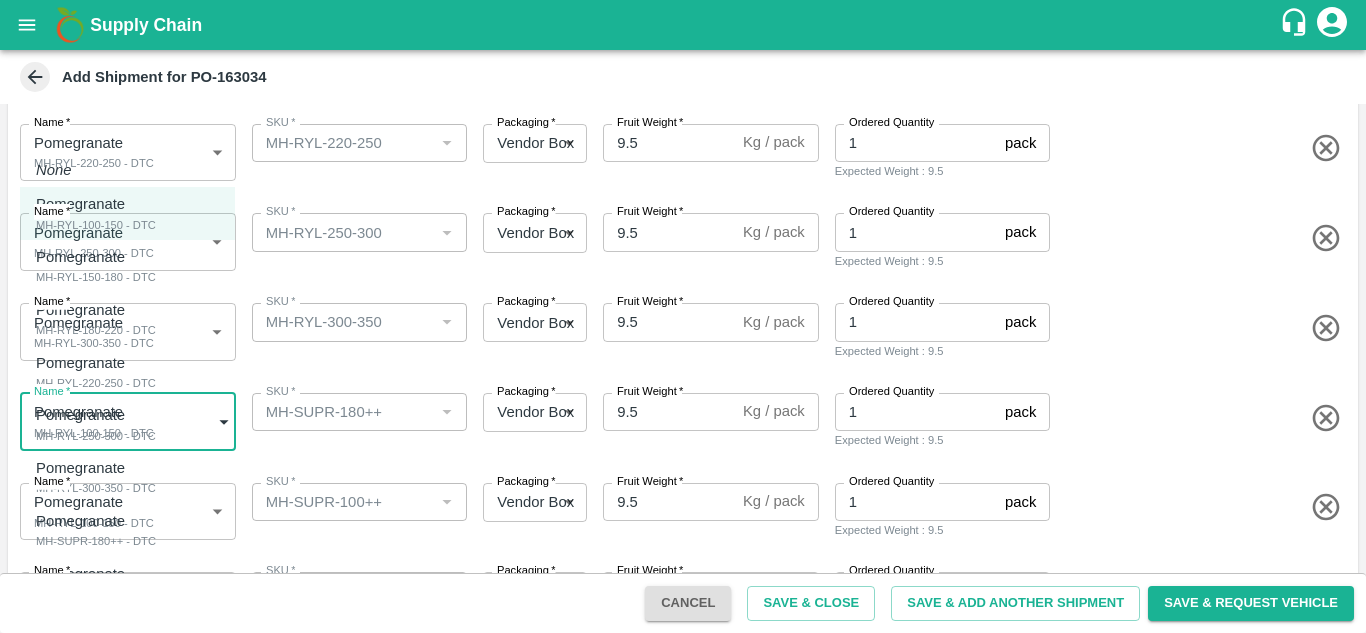 click on "Pomegranate MH-SUPR-180++ - DTC" at bounding box center (96, 530) 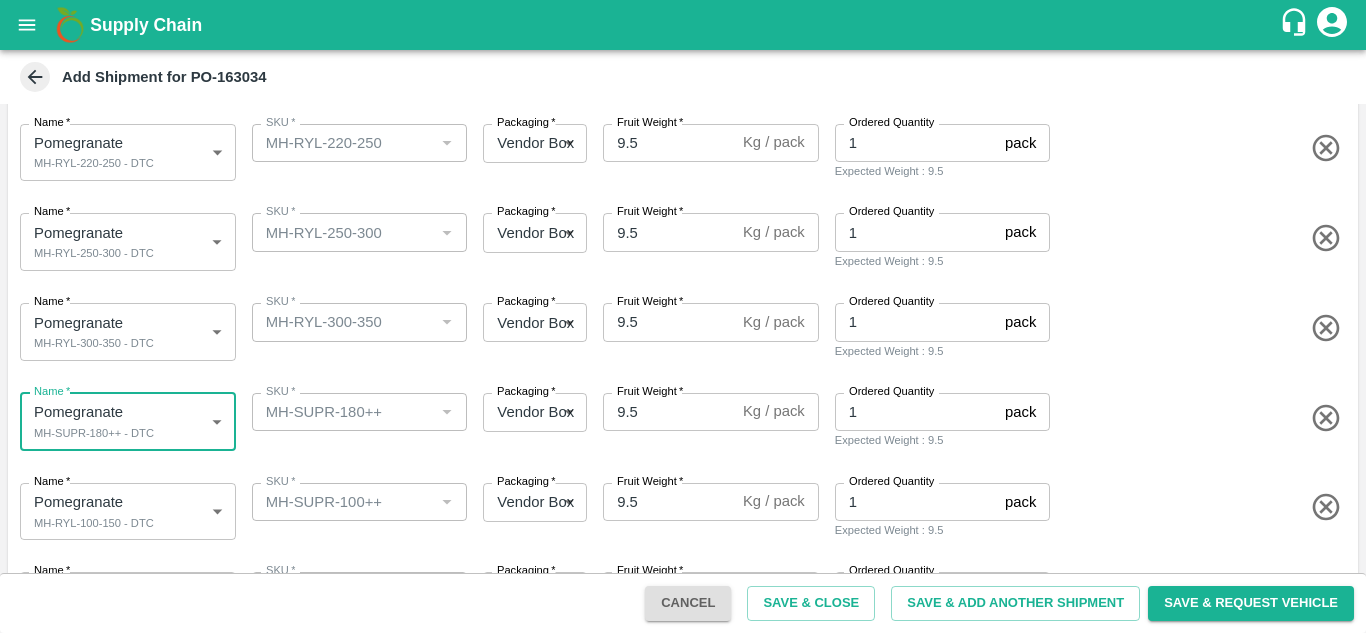 scroll, scrollTop: 565, scrollLeft: 0, axis: vertical 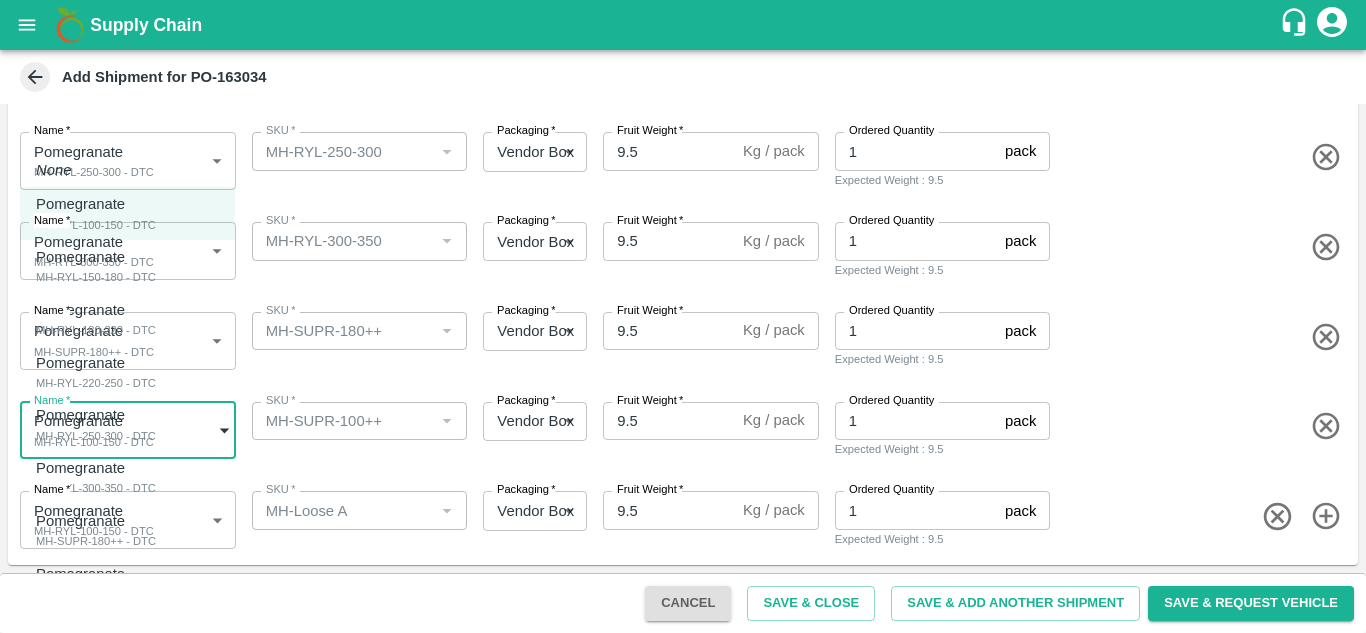 click on "Supply Chain Add Shipment for PO-163034 Type DC DC MO's Customer Customer (Material Orders)   * Customer (Material Orders)   * Instructions x Instructions NFI Source Warehouse   * NFI Source Warehouse   * VIEW Shipment Items Name   * Pomegranate MH-RYL-100-150 - DTC  1816565 Name SKU   * SKU   * Packaging   * Vendor Box 276 Packaging Fruit Weight   * 9.5 Kg /   pack Fruit Weight Ordered Quantity 1 pack Ordered Quantity Expected Weight :   9.5 Name   * Pomegranate MH-RYL-150-180 - DTC  1816566 Name SKU   * SKU   * Packaging   * Vendor Box 276 Packaging Fruit Weight   * 9.5 Kg /   pack Fruit Weight Ordered Quantity 1 pack Ordered Quantity Expected Weight :   9.5 Name   * Pomegranate MH-RYL-180-220 - DTC  1816567 Name SKU   * SKU   * Packaging   * Vendor Box 276 Packaging Fruit Weight   * 9.5 Kg /   pack Fruit Weight Ordered Quantity 1 pack Ordered Quantity Expected Weight :   9.5 Name   * Pomegranate MH-RYL-220-250 - DTC  1816568 Name SKU   * SKU   * Packaging   * *" at bounding box center [683, 316] 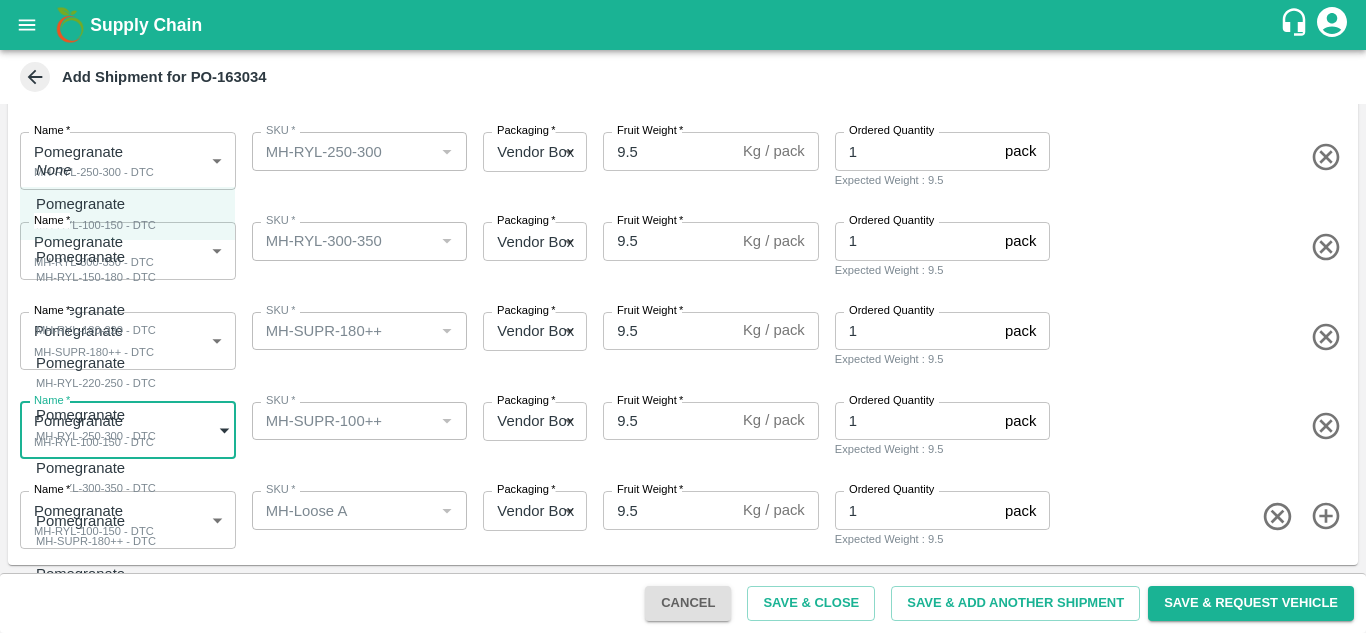 click on "Pomegranate MH-SUPR-180++ - DTC" at bounding box center [96, 530] 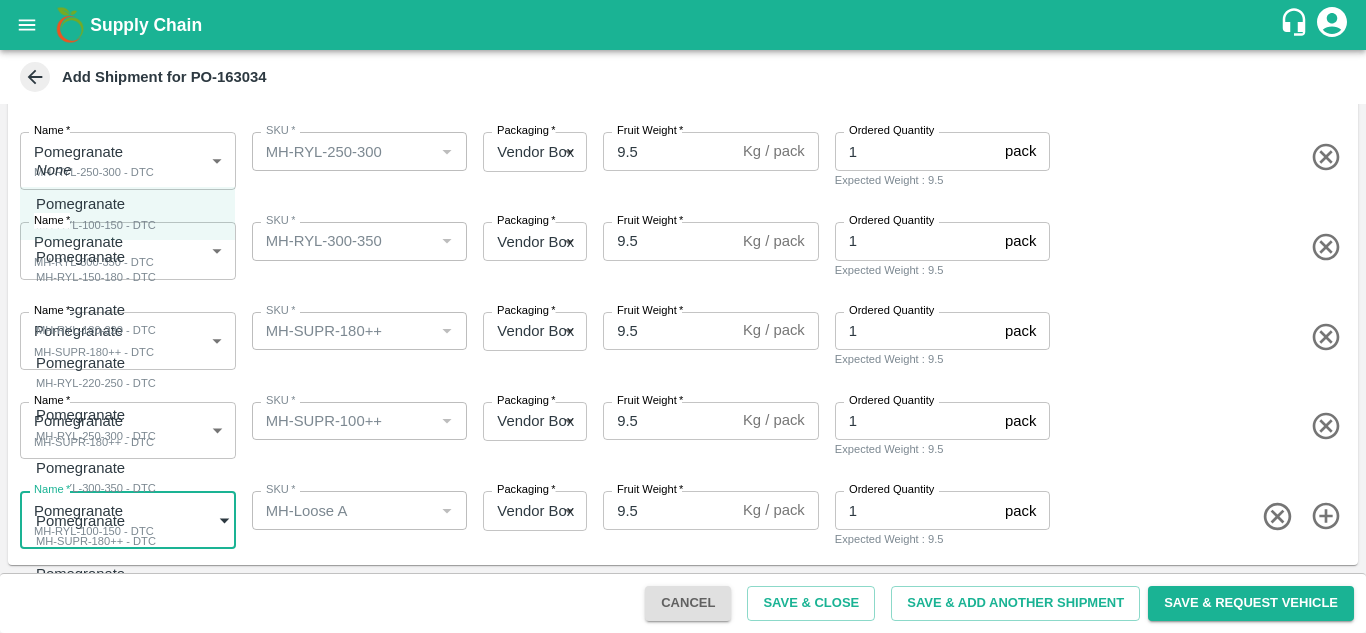 click on "Supply Chain Add Shipment for PO-163034 Type DC DC MO's Customer Customer (Material Orders)   * Customer (Material Orders)   * Instructions x Instructions NFI Source Warehouse   * NFI Source Warehouse   * VIEW Shipment Items Name   * Pomegranate MH-RYL-100-150 - DTC  1816565 Name SKU   * SKU   * Packaging   * Vendor Box 276 Packaging Fruit Weight   * 9.5 Kg /   pack Fruit Weight Ordered Quantity 1 pack Ordered Quantity Expected Weight :   9.5 Name   * Pomegranate MH-RYL-150-180 - DTC  1816566 Name SKU   * SKU   * Packaging   * Vendor Box 276 Packaging Fruit Weight   * 9.5 Kg /   pack Fruit Weight Ordered Quantity 1 pack Ordered Quantity Expected Weight :   9.5 Name   * Pomegranate MH-RYL-180-220 - DTC  1816567 Name SKU   * SKU   * Packaging   * Vendor Box 276 Packaging Fruit Weight   * 9.5 Kg /   pack Fruit Weight Ordered Quantity 1 pack Ordered Quantity Expected Weight :   9.5 Name   * Pomegranate MH-RYL-220-250 - DTC  1816568 Name SKU   * SKU   * Packaging   * *" at bounding box center (683, 316) 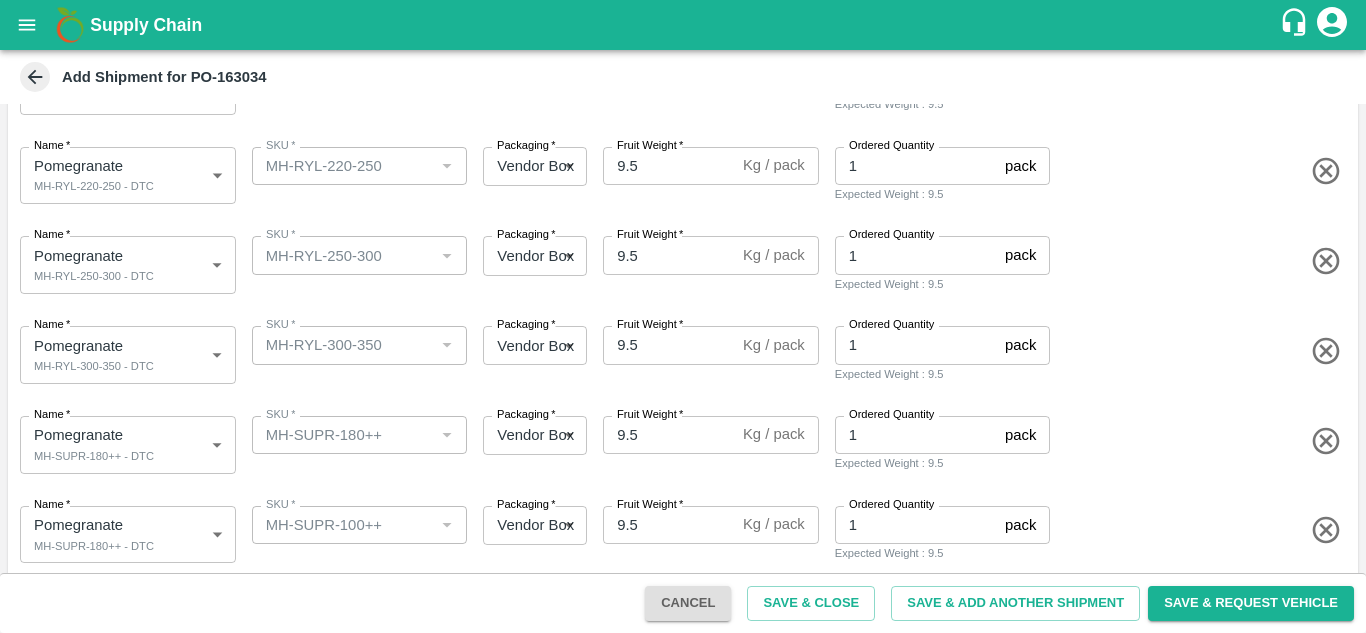 scroll, scrollTop: 565, scrollLeft: 0, axis: vertical 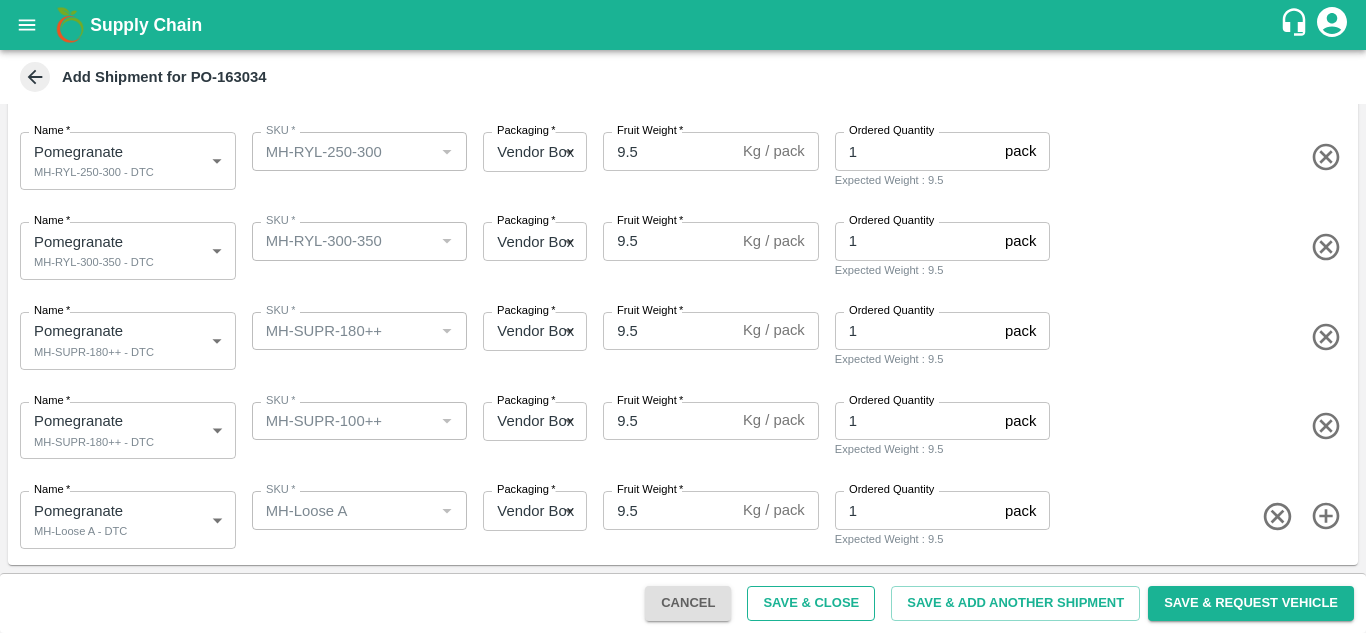 click on "Save & Close" at bounding box center (811, 603) 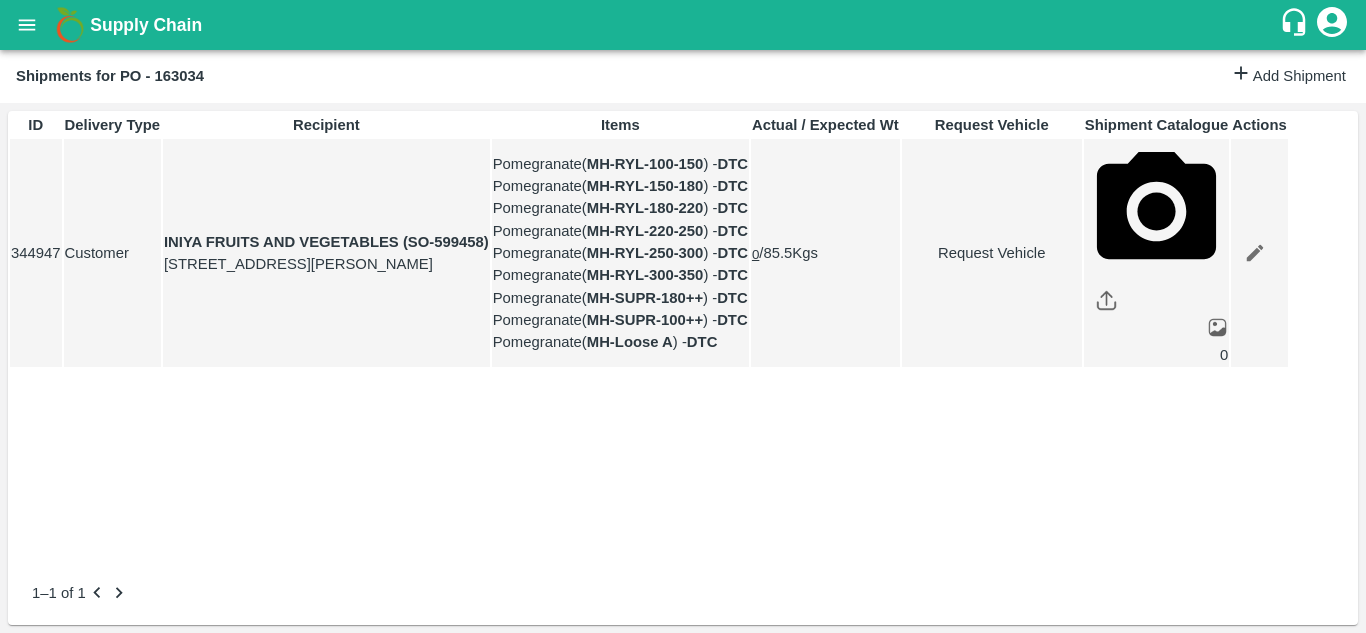 click on "Request Vehicle" at bounding box center (992, 253) 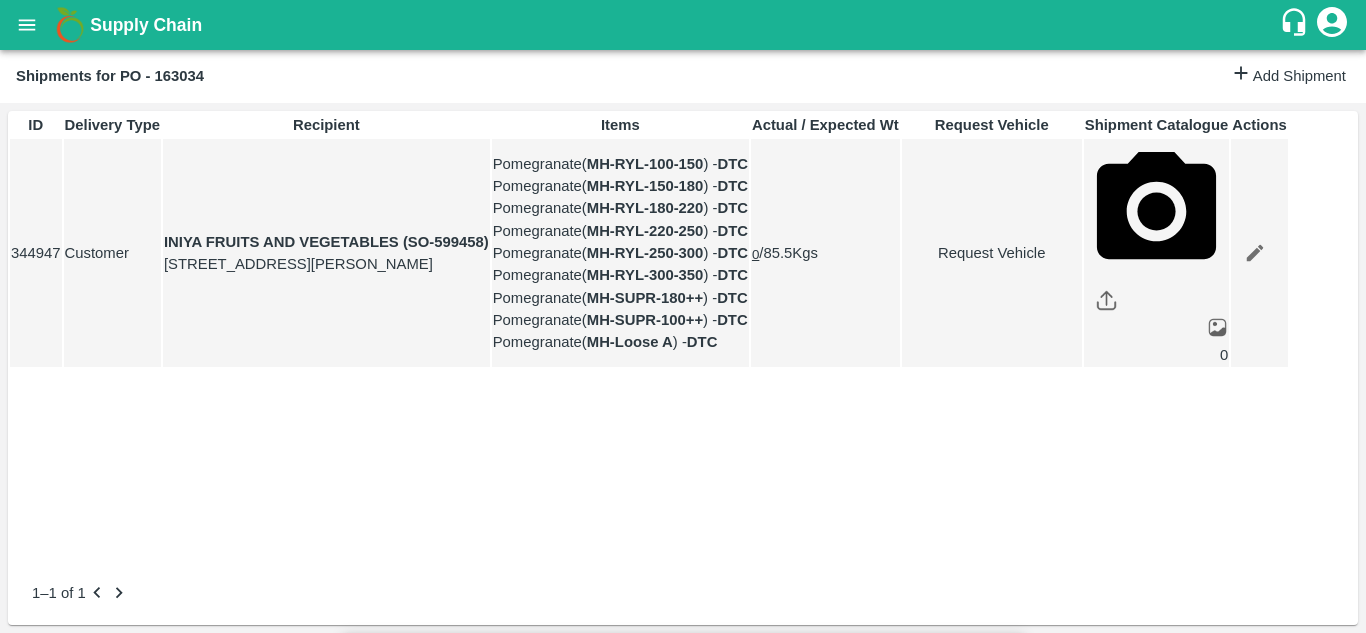 type on "12/07/2025 10:50 AM" 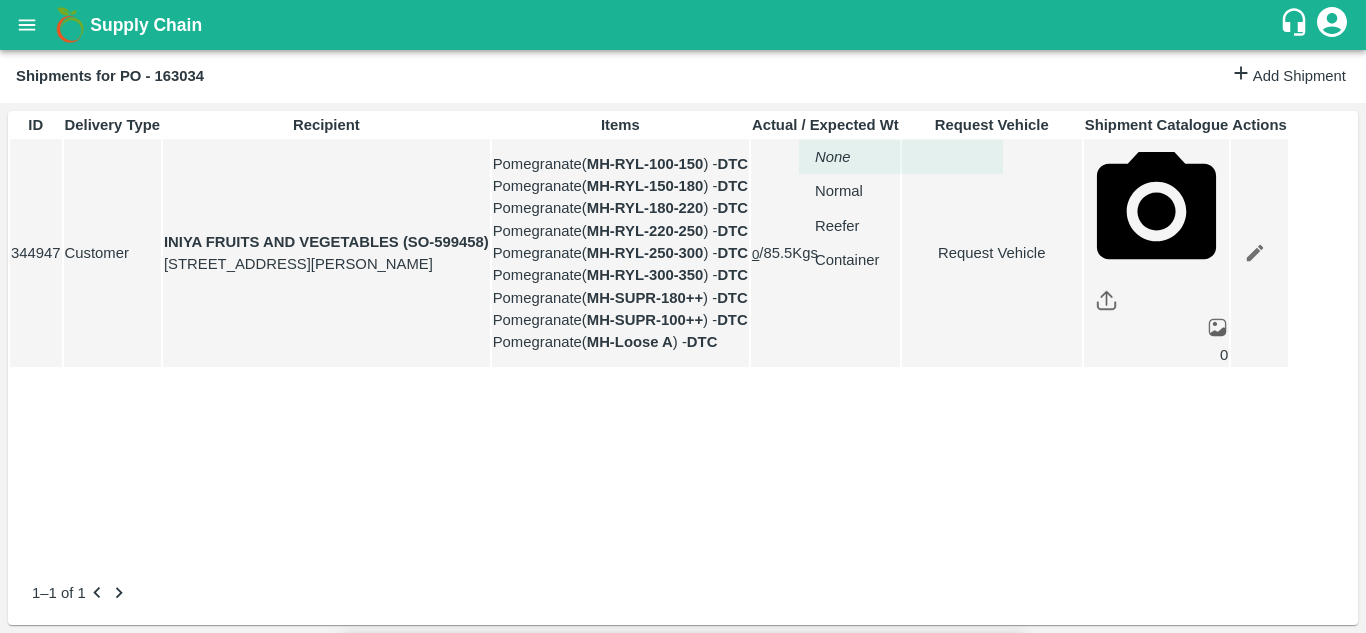 click on "Supply Chain Shipments for PO - 163034 Add Shipment ID Delivery Type Recipient Items Actual / Expected Wt Request Vehicle Shipment Catalogue Actions 344947 Customer INIYA FRUITS AND VEGETABLES (SO-599458) TC/73,  ANNA FRUITS MARKET KOYAMBEDU, Chennai, Chennai, TAMILNADU, 600092 Pomegranate  ( MH-RYL-100-150 )   -  DTC Pomegranate  ( MH-RYL-150-180 )   -  DTC Pomegranate  ( MH-RYL-180-220 )   -  DTC Pomegranate  ( MH-RYL-220-250 )   -  DTC Pomegranate  ( MH-RYL-250-300 )   -  DTC Pomegranate  ( MH-RYL-300-350 )   -  DTC Pomegranate  ( MH-SUPR-180++ )   -  DTC Pomegranate  ( MH-SUPR-100++ )   -  DTC Pomegranate  ( MH-Loose A )   -  DTC 0 / 85.5  Kgs Request Vehicle   0 1–1 of 1 Jeewana CC Avinash kumar Logout Request Vehicle Expected Loading Time   * 09/07/2025 12:00 AM Expected Loading Time Expected Delivery Time   * 12/07/2025 10:50 AM Expected Delivery Time Vehicle type   * ​ Vehicle type Pick Up: PO/V/SHIVAJ/163034 Indapur, Pune, , Maharashtra Delivery: INIYA FRUITS AND VEGETABLES (SO-599458) Kgs" at bounding box center [683, 316] 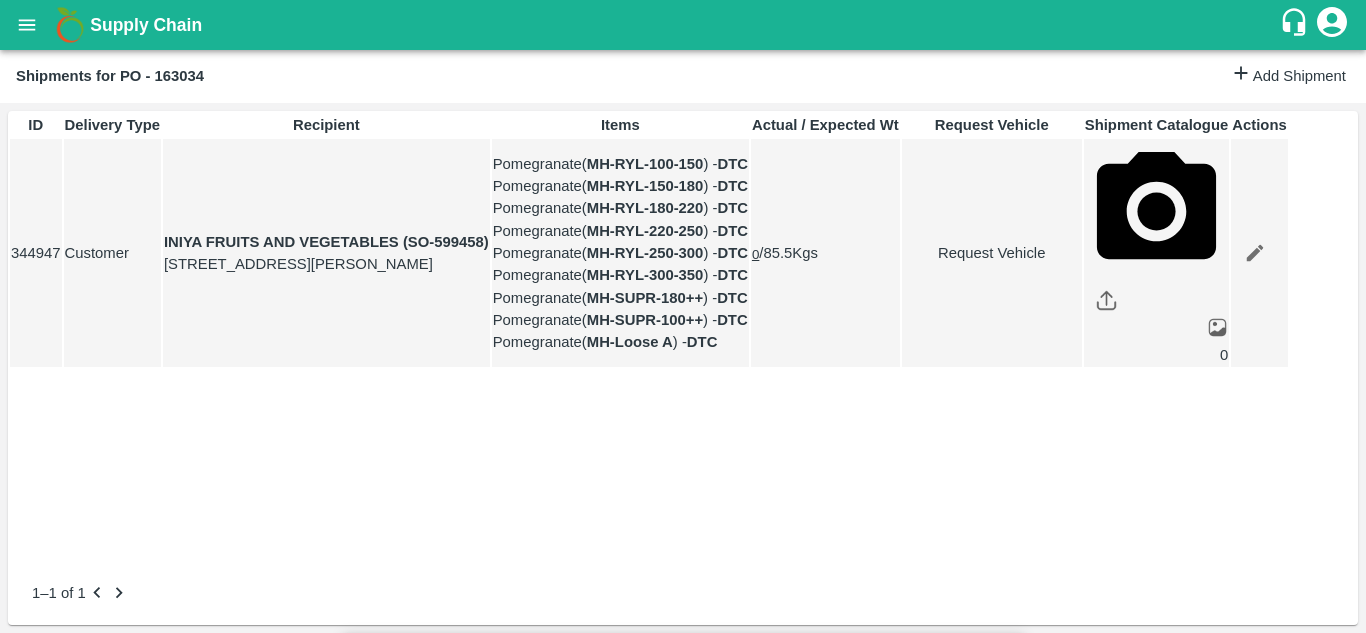 scroll, scrollTop: 363, scrollLeft: 0, axis: vertical 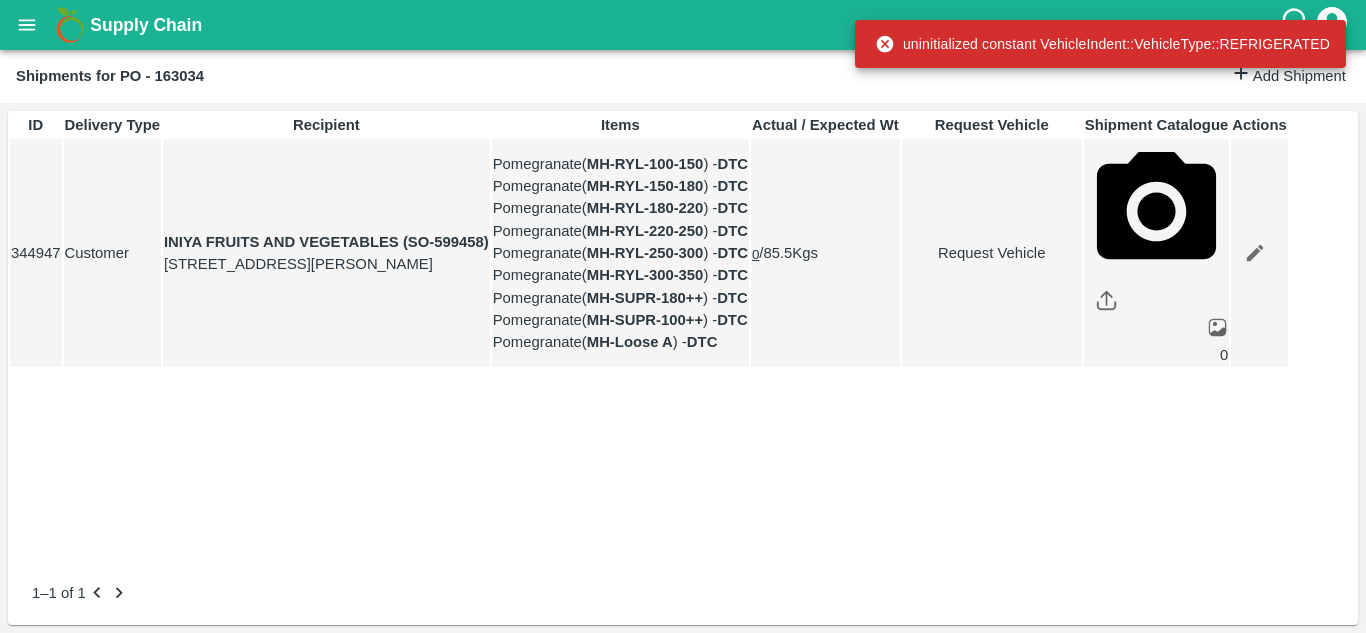 click on "Request Vehicle" at bounding box center (992, 253) 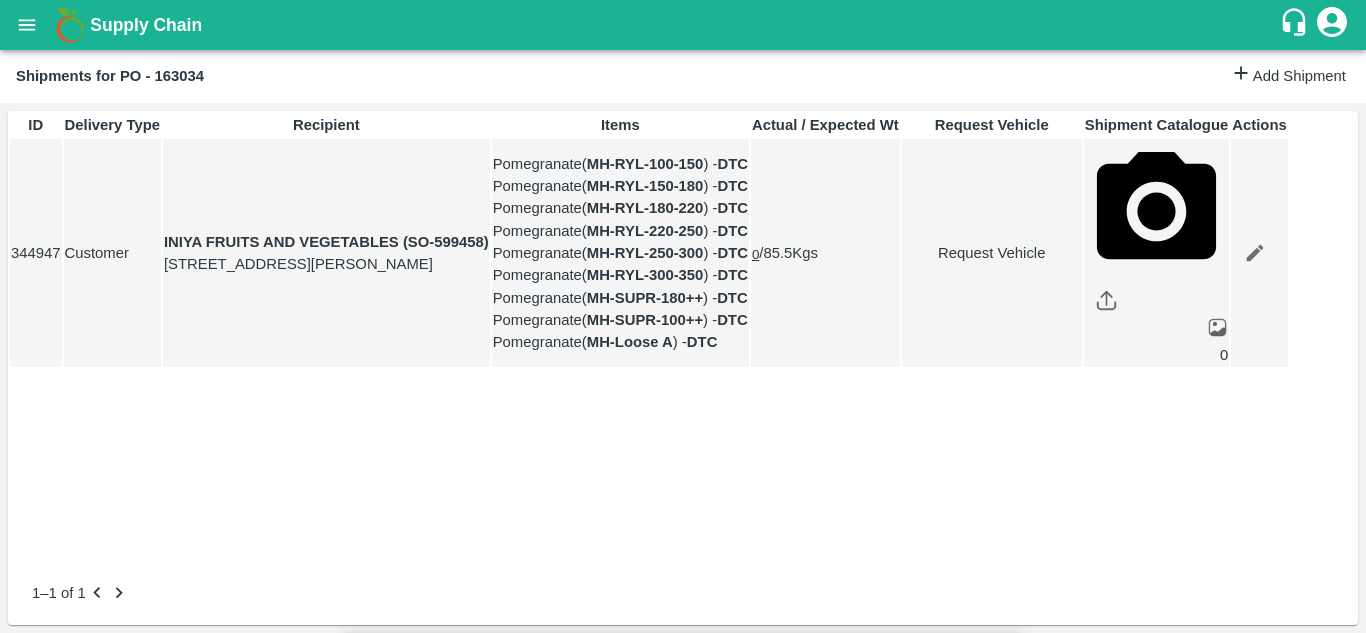 type on "1" 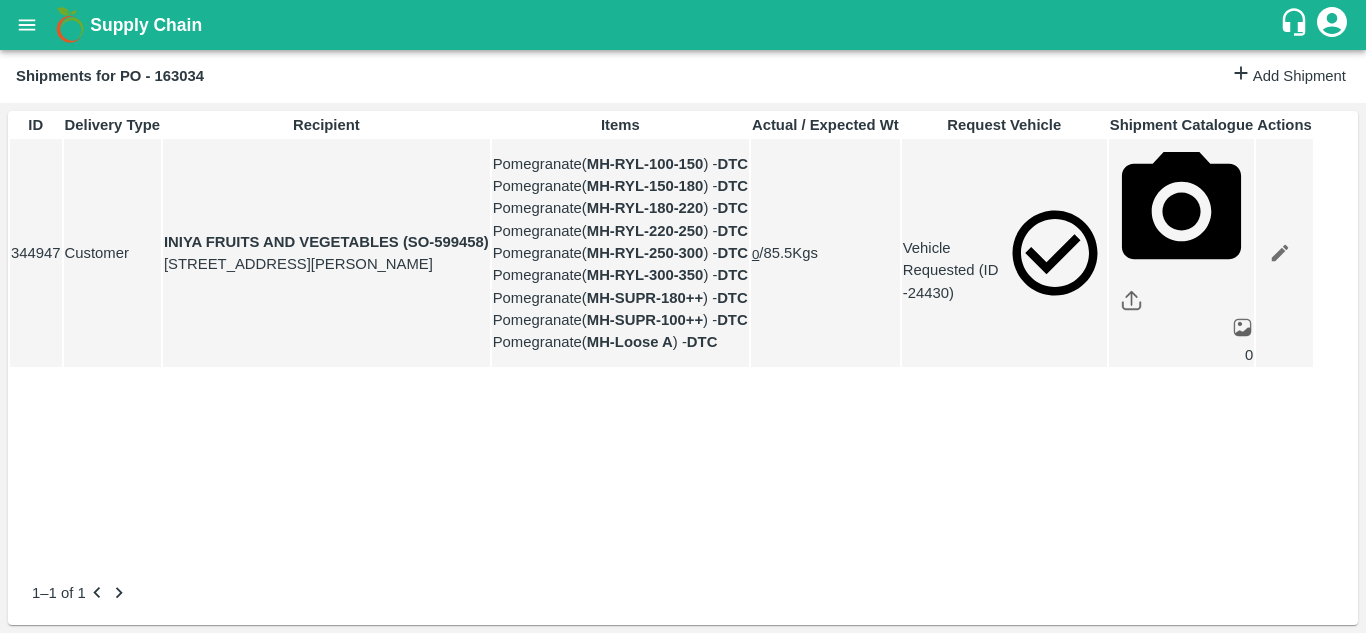 scroll, scrollTop: 0, scrollLeft: 0, axis: both 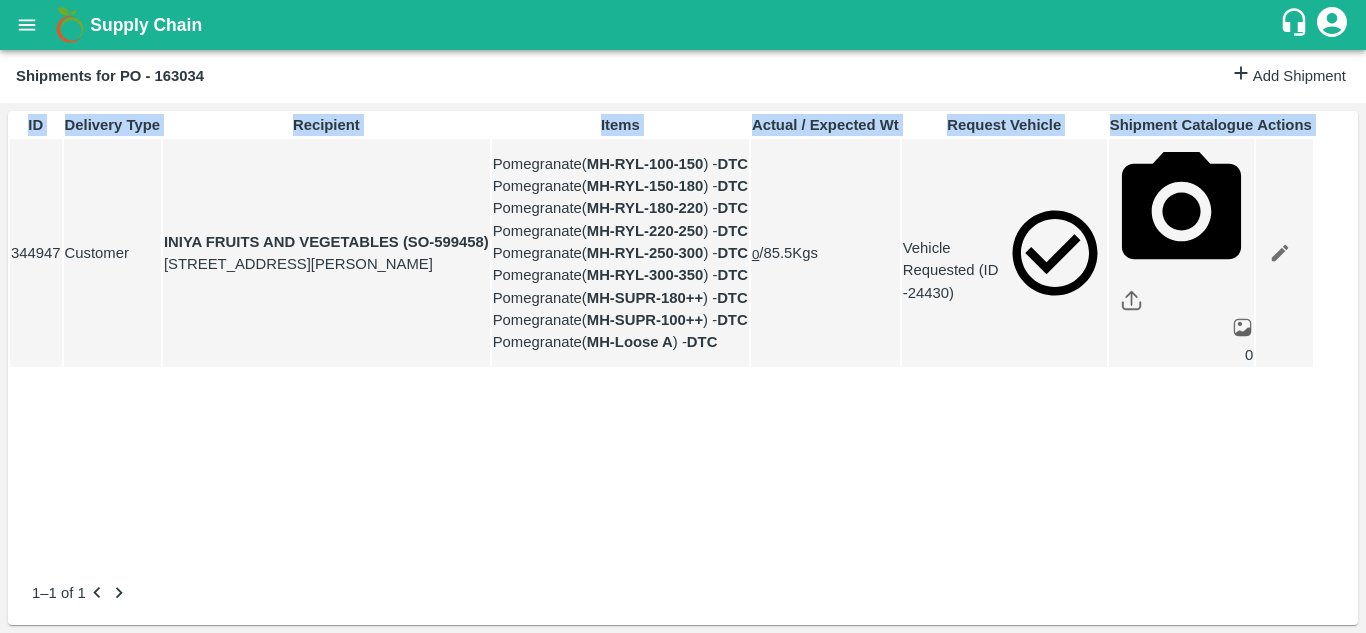 drag, startPoint x: 22, startPoint y: 370, endPoint x: 1321, endPoint y: 425, distance: 1300.1638 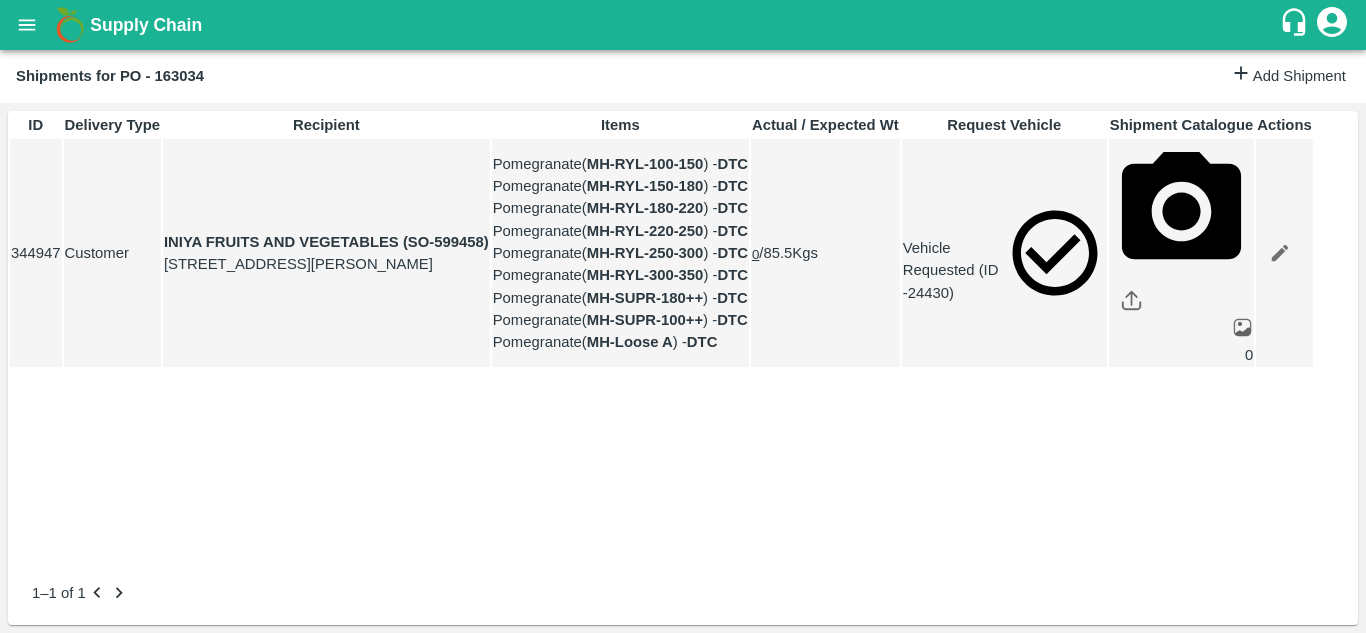 drag, startPoint x: 914, startPoint y: 513, endPoint x: 46, endPoint y: 327, distance: 887.7049 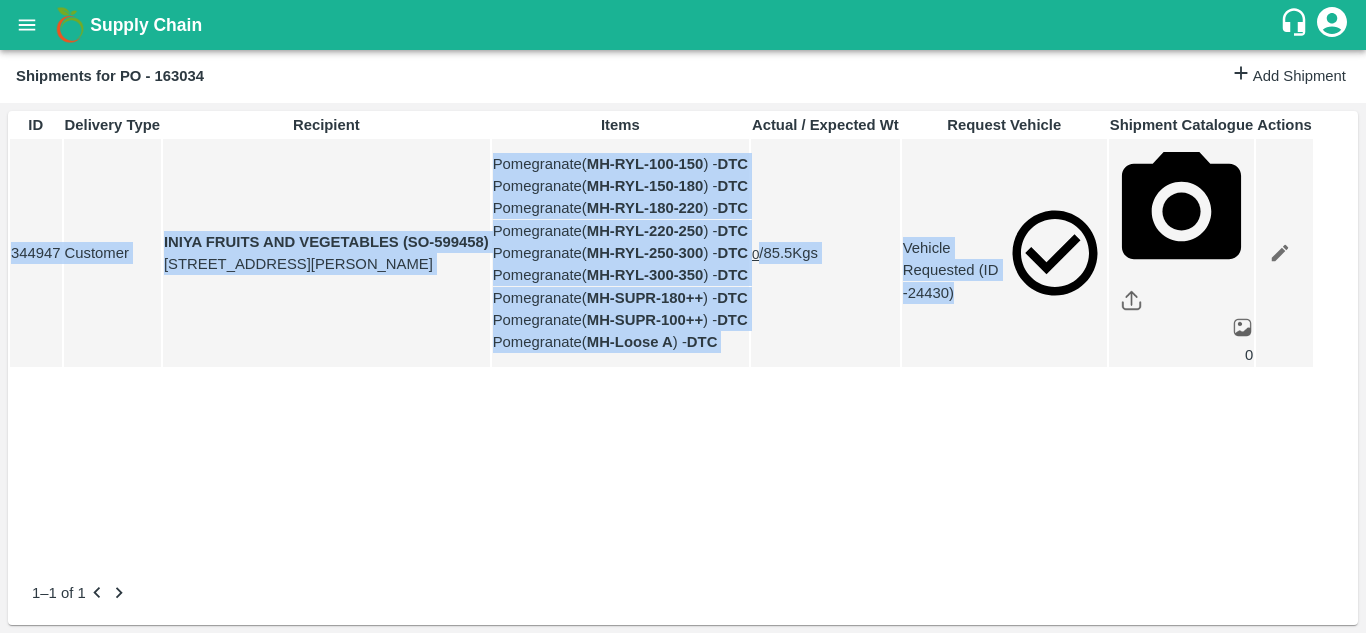 drag, startPoint x: 11, startPoint y: 346, endPoint x: 1098, endPoint y: 528, distance: 1102.1311 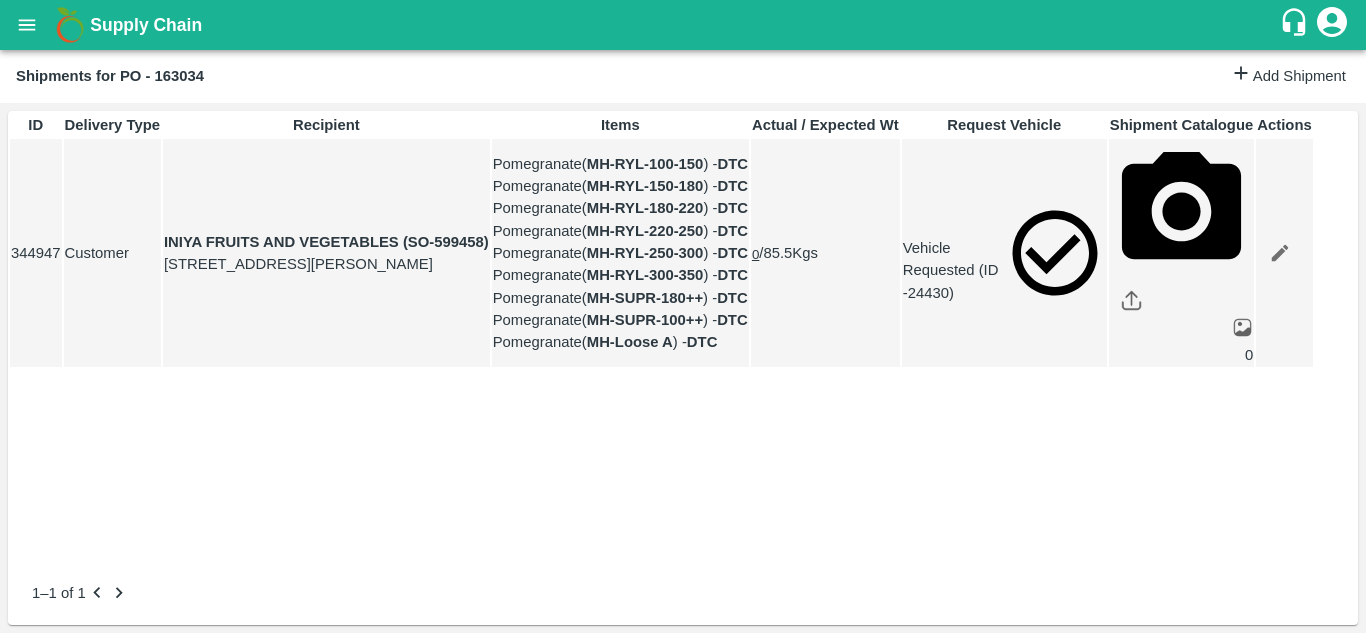 click on "Vehicle Requested (ID -24430)" at bounding box center [1004, 253] 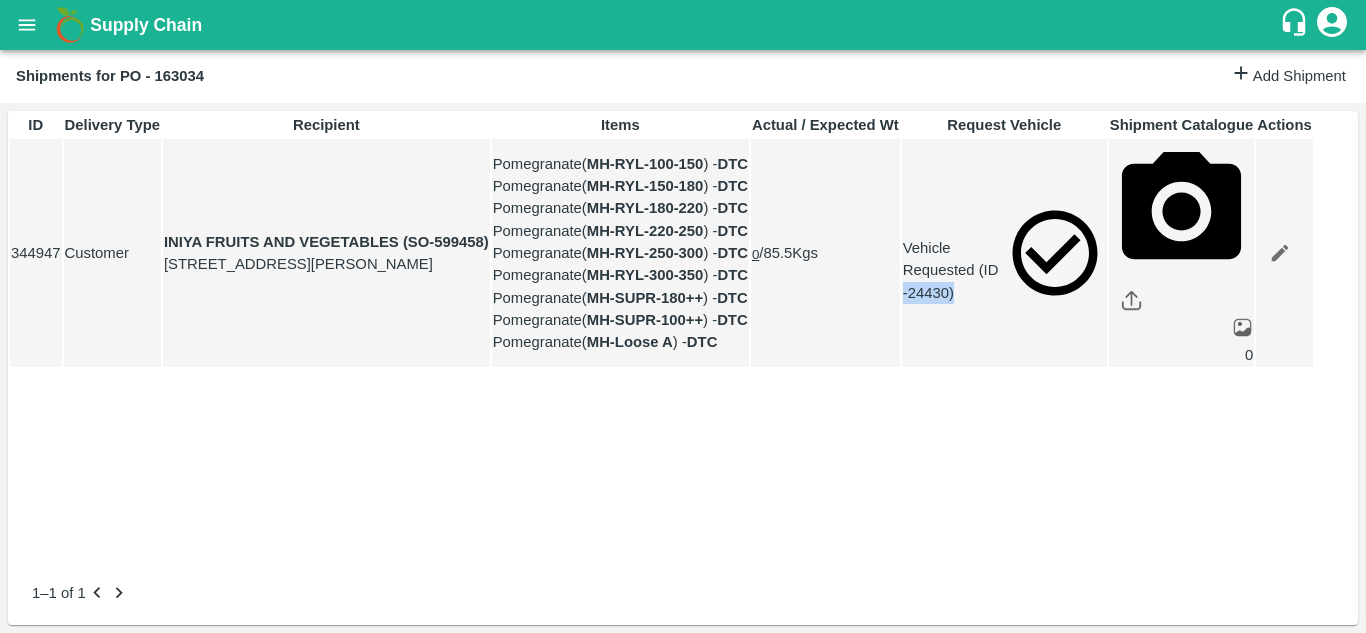 drag, startPoint x: 1000, startPoint y: 375, endPoint x: 1056, endPoint y: 370, distance: 56.22277 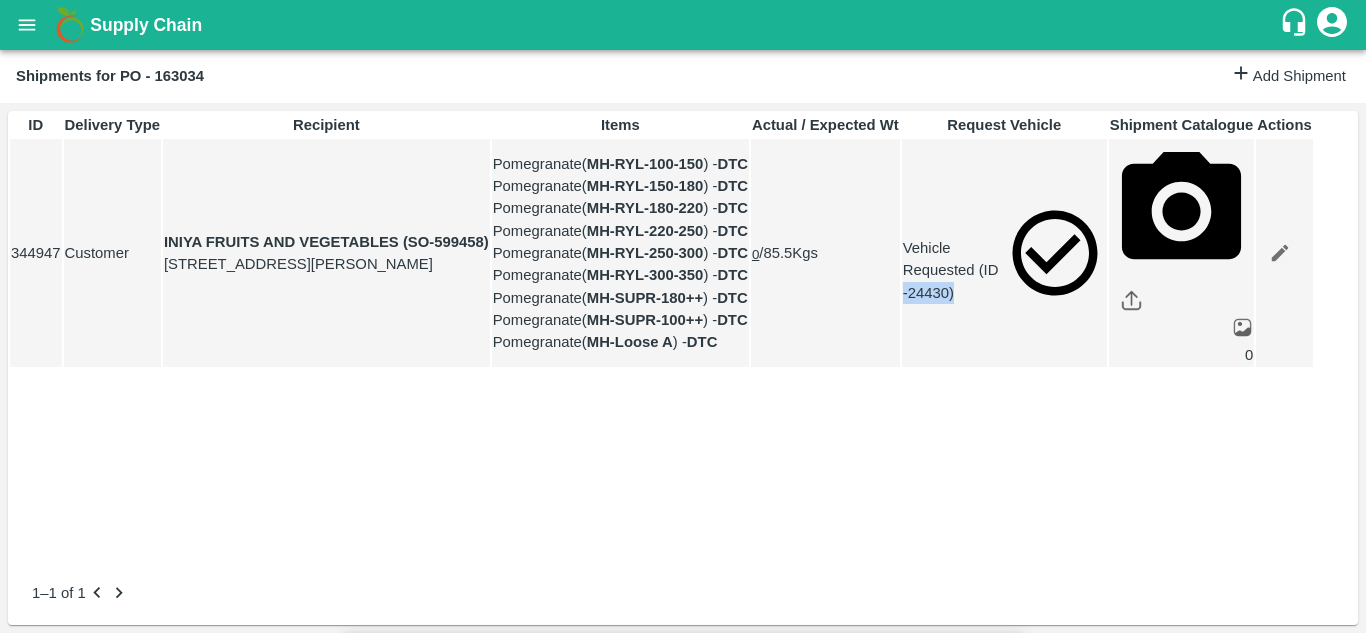 copy on "-24430)" 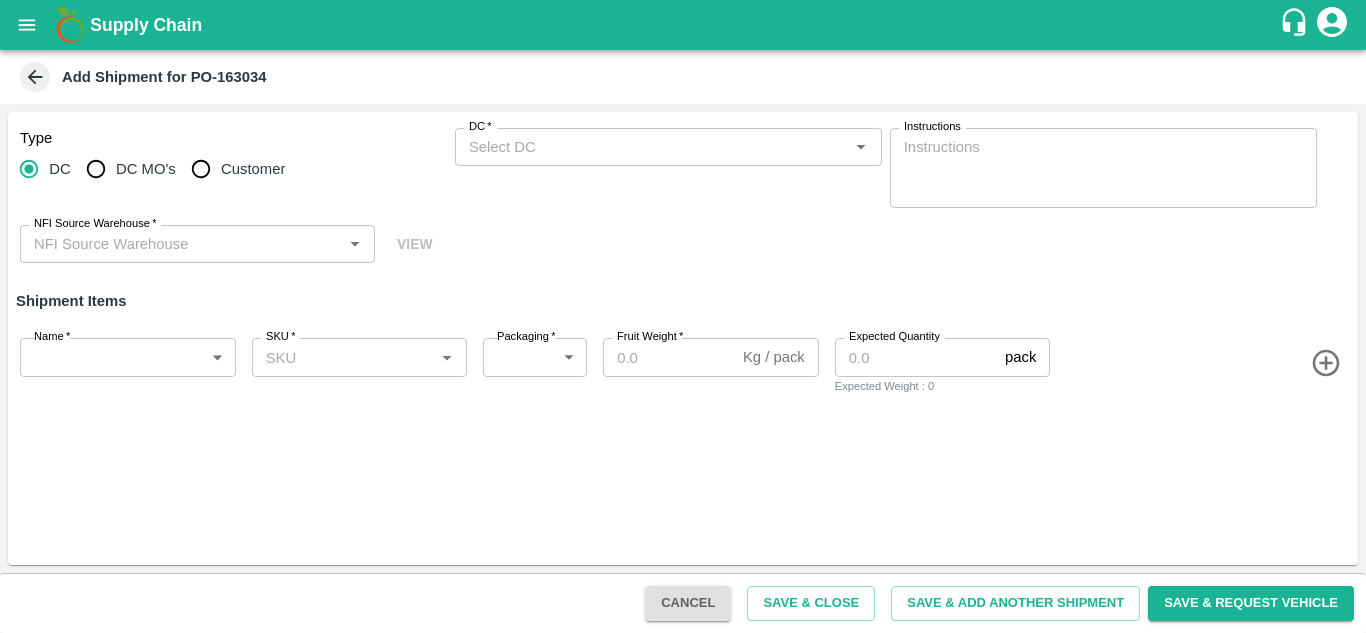 click 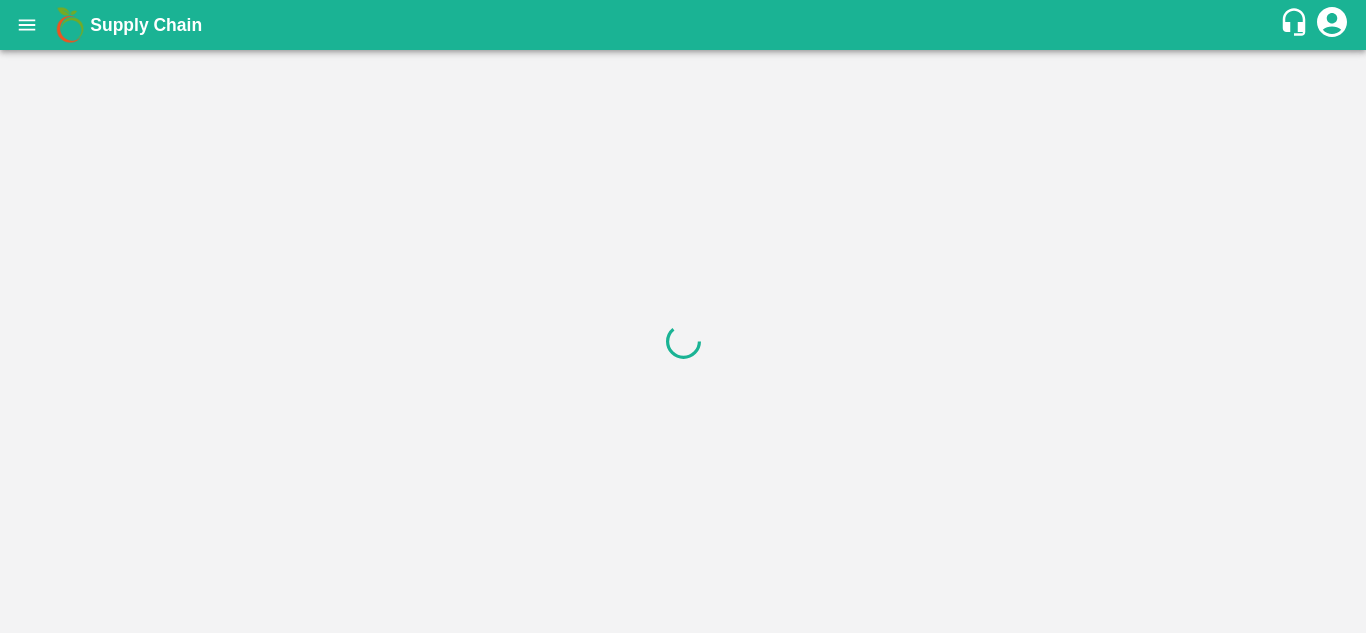 click at bounding box center (27, 25) 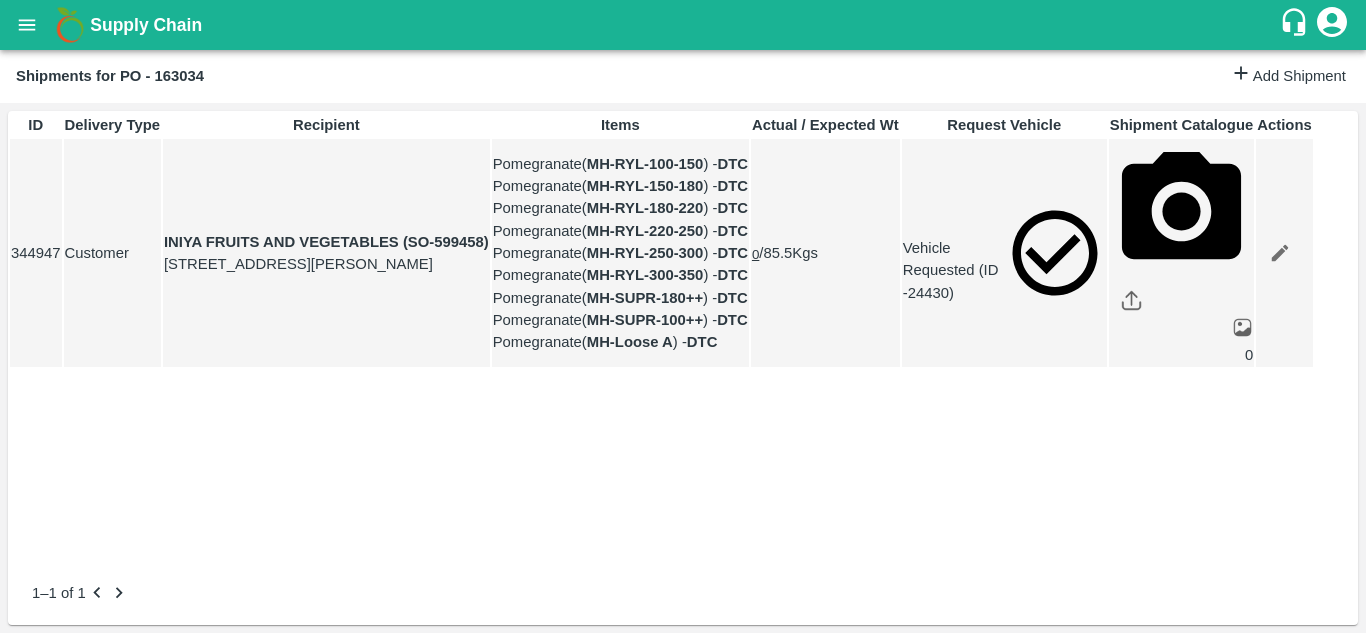 click at bounding box center [79, 738] 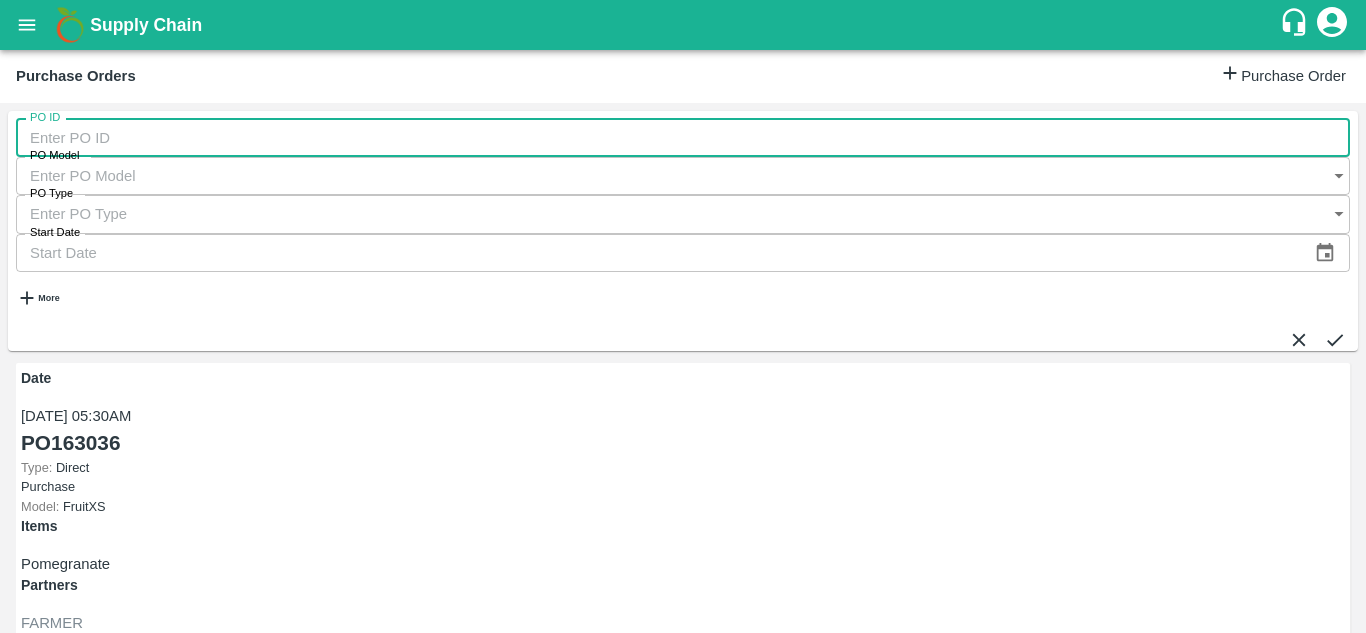 click on "PO ID" at bounding box center (683, 138) 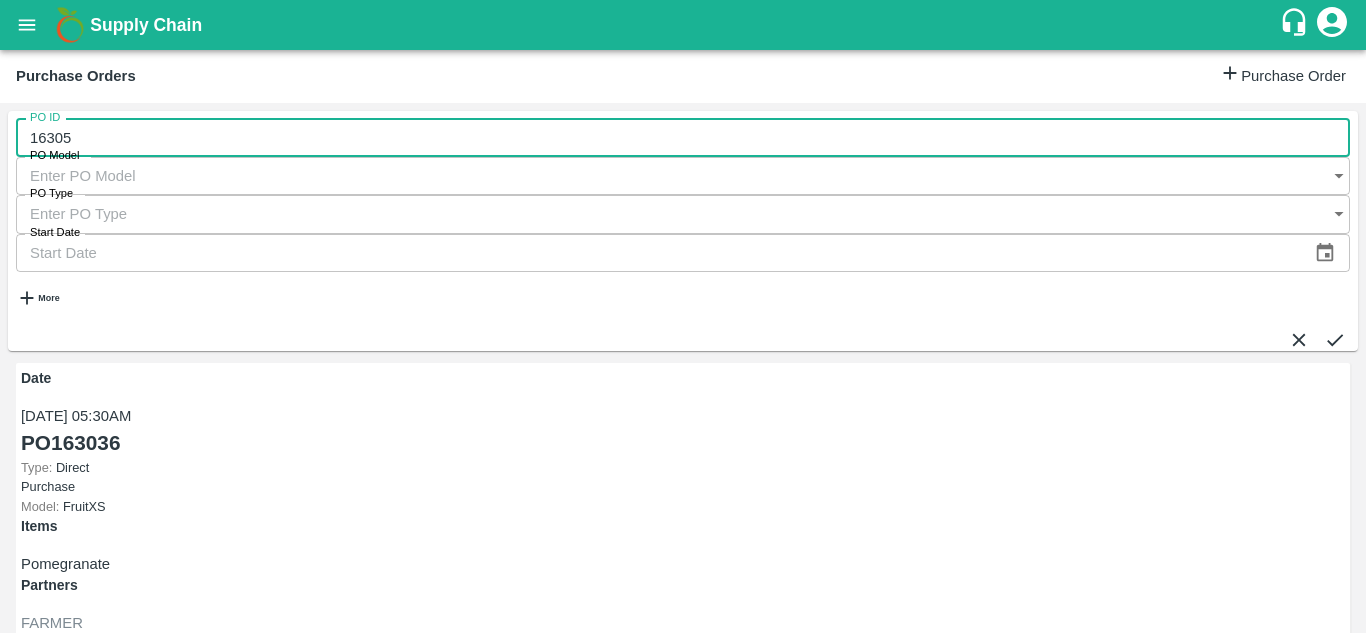 scroll, scrollTop: 130, scrollLeft: 0, axis: vertical 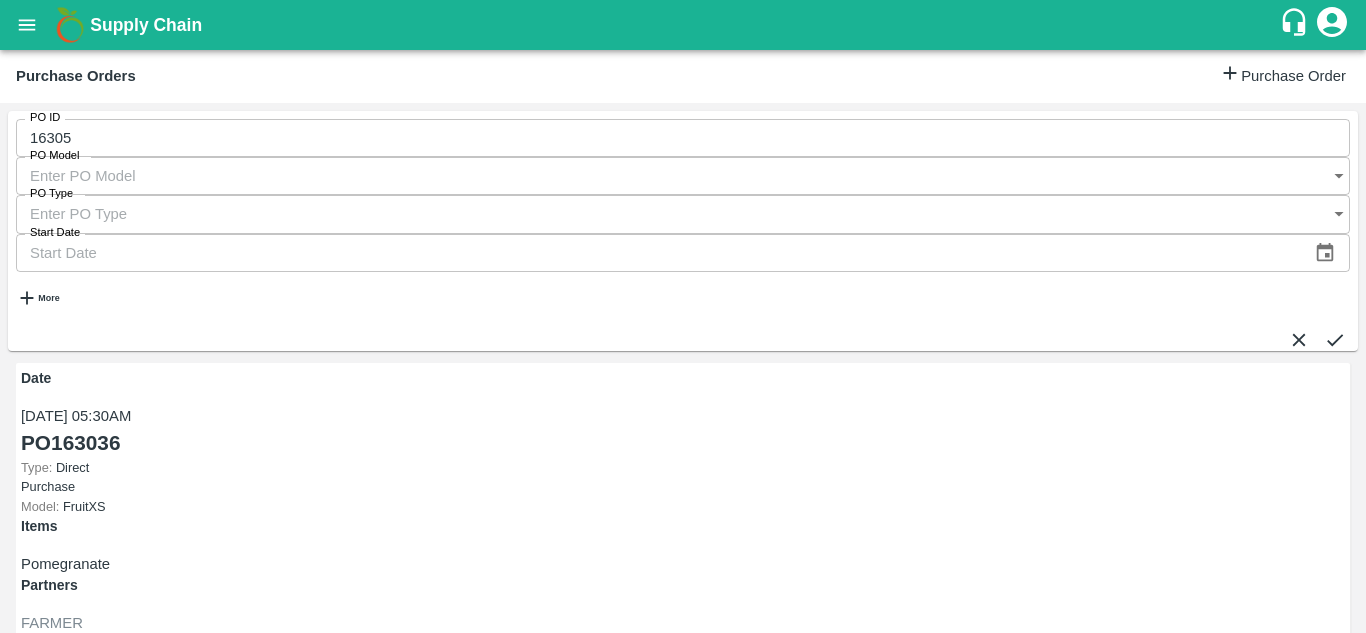 click on "Shipments" at bounding box center [56, 1852] 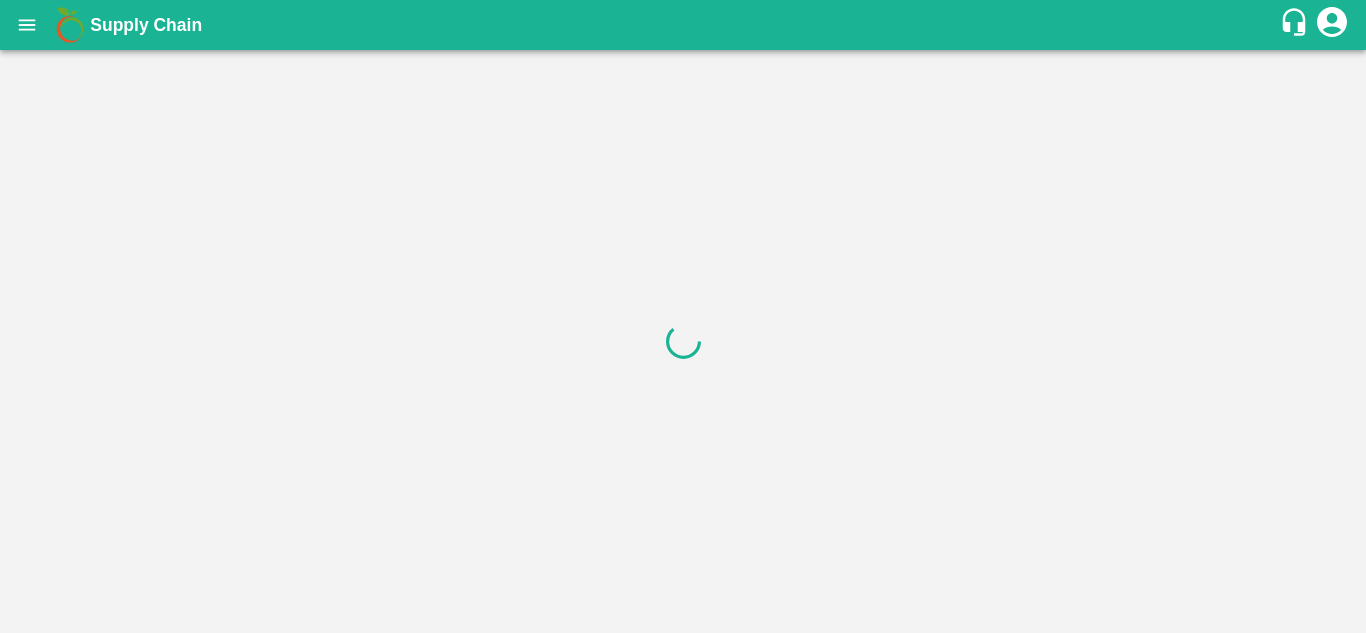 scroll, scrollTop: 0, scrollLeft: 0, axis: both 